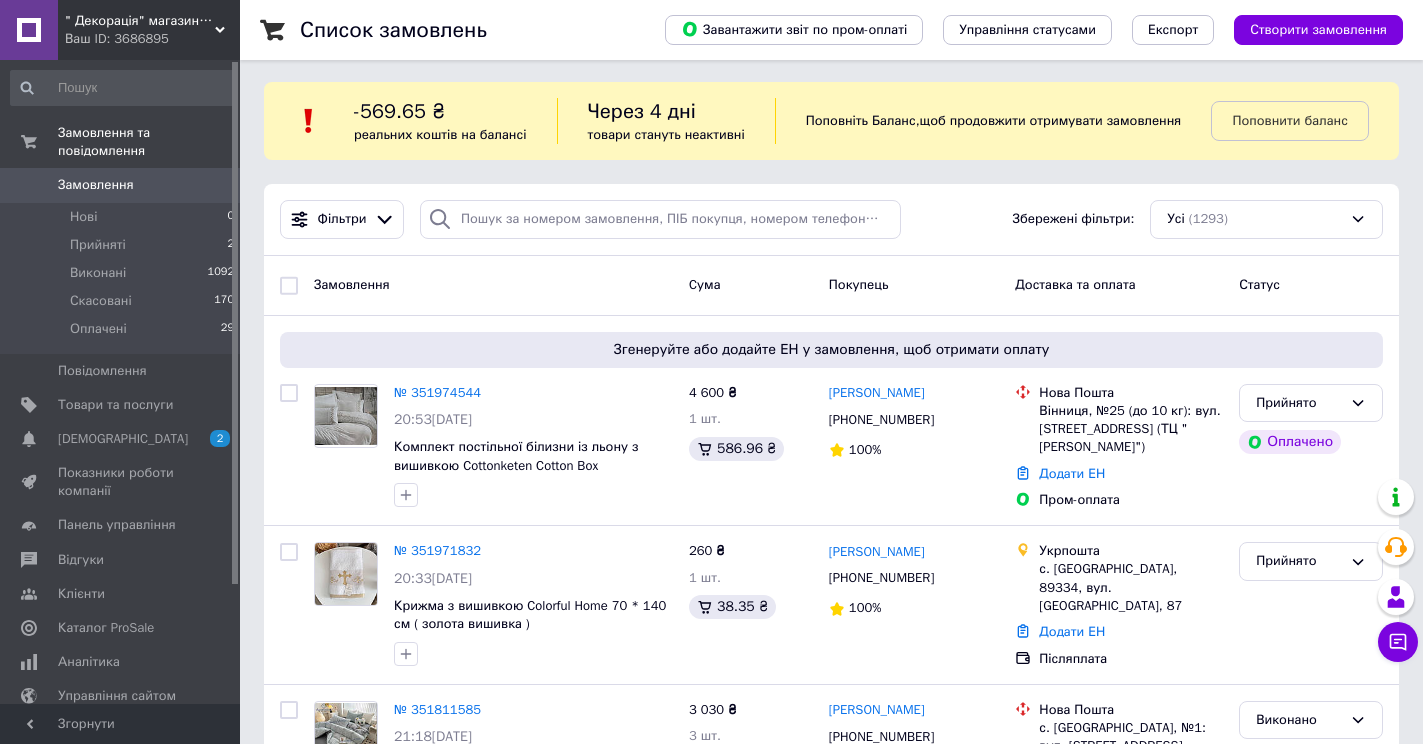 scroll, scrollTop: 0, scrollLeft: 0, axis: both 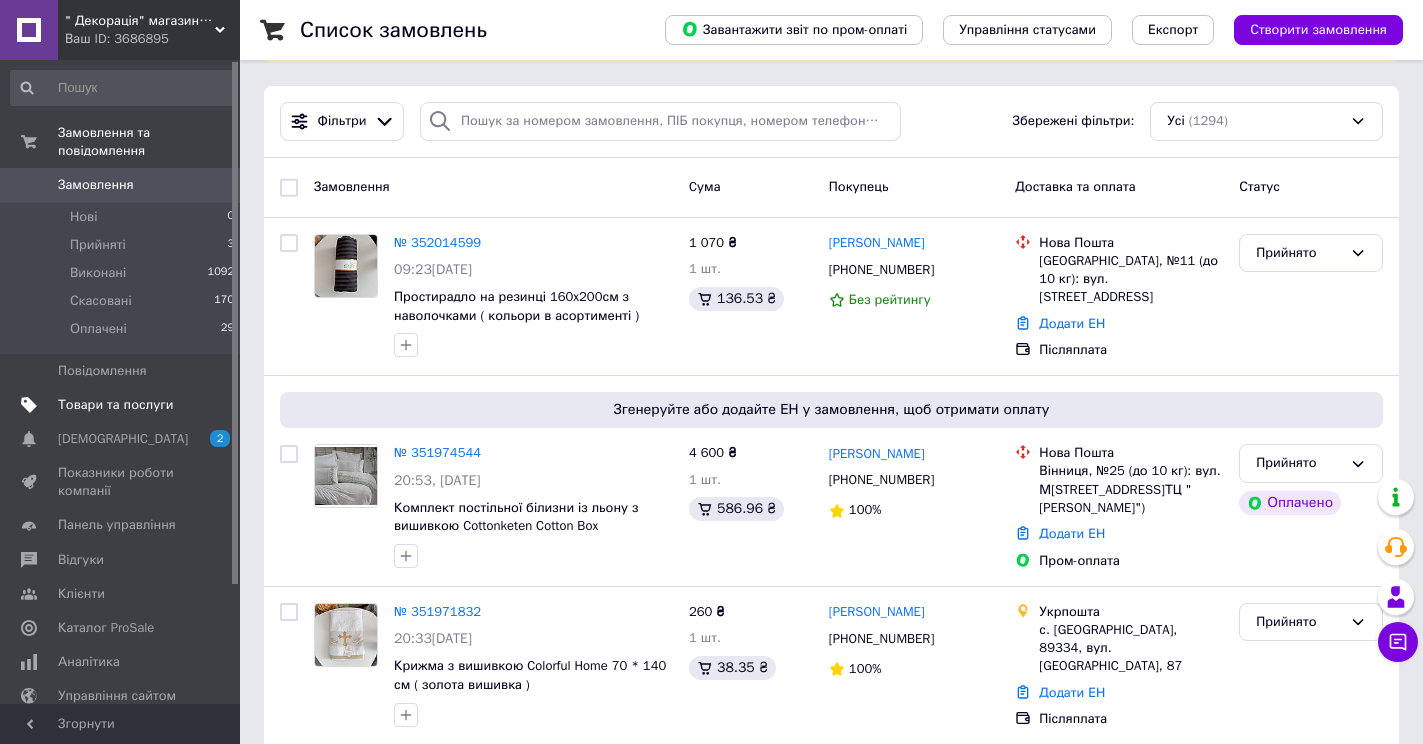 click on "Товари та послуги" at bounding box center [115, 405] 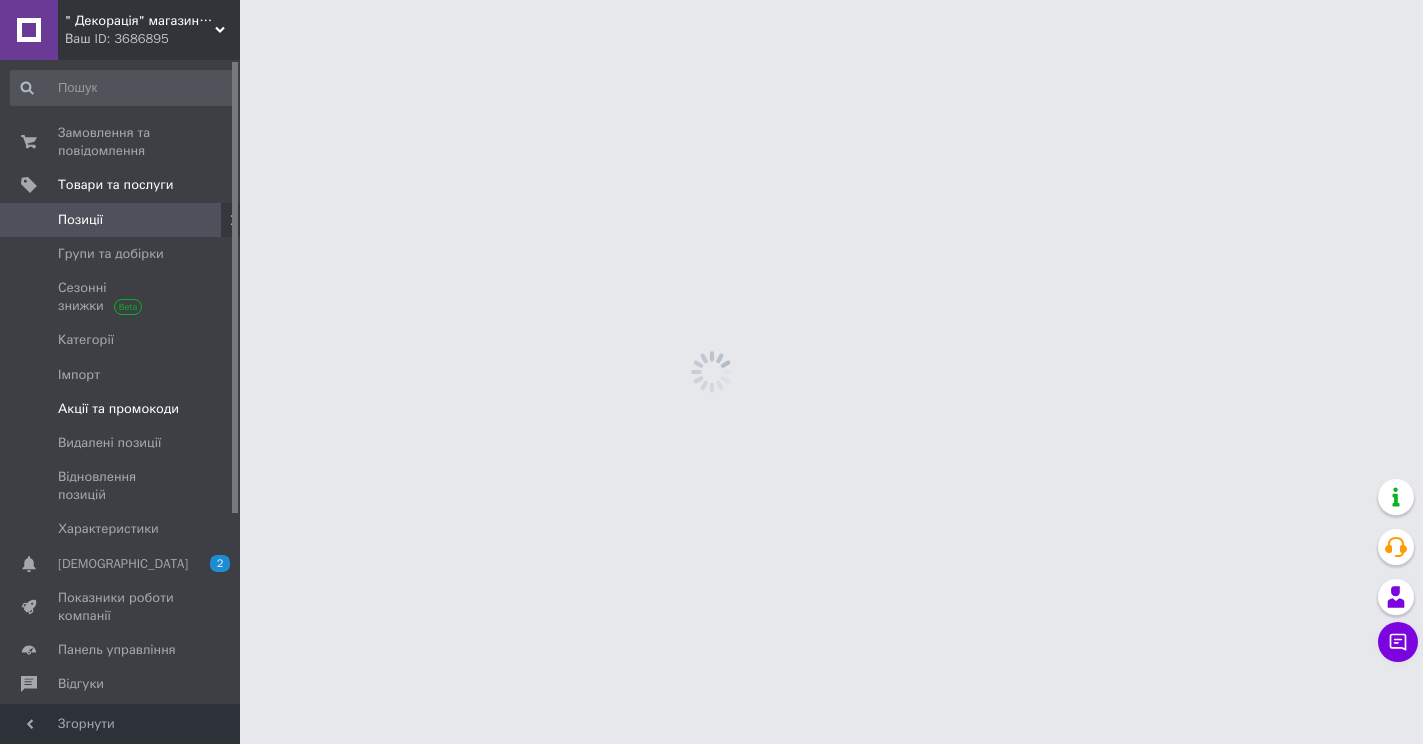 scroll, scrollTop: 0, scrollLeft: 0, axis: both 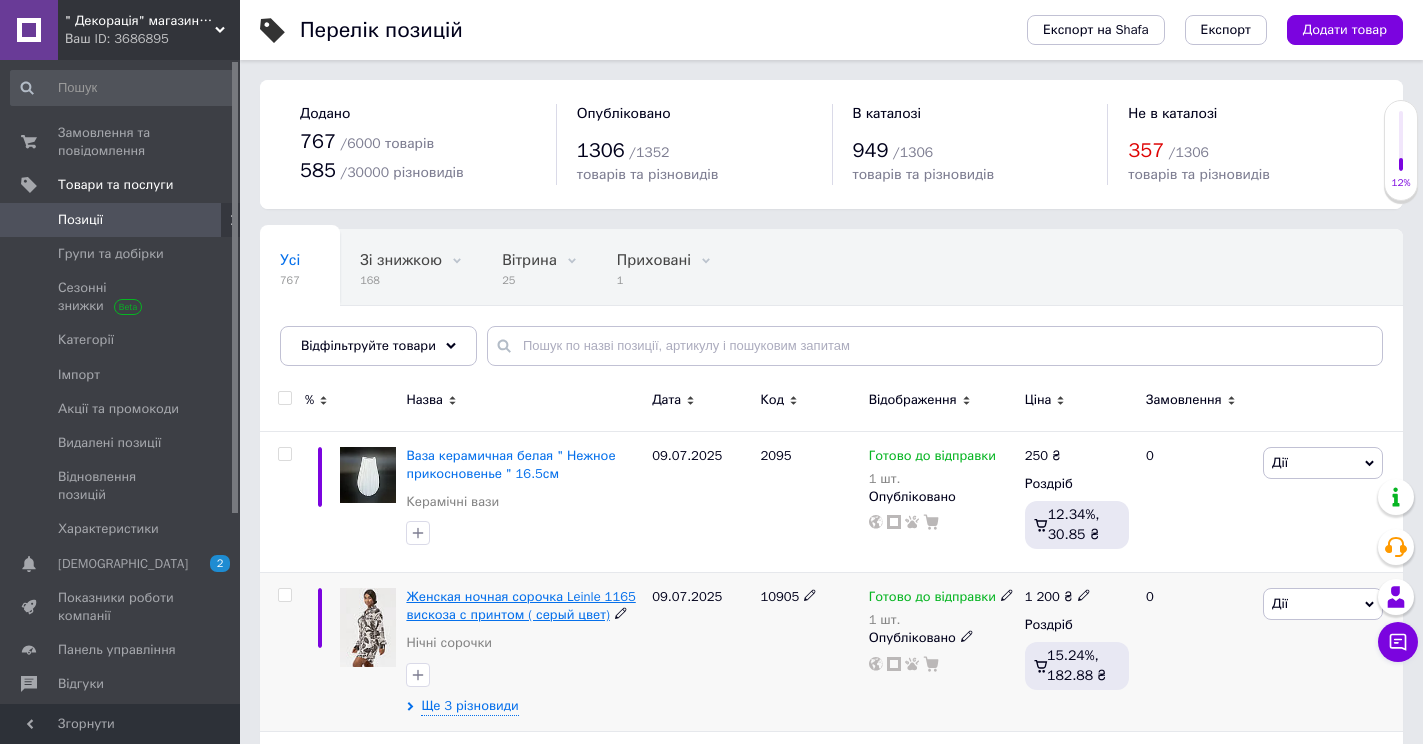 click on "Женская ночная сорочка Leinle 1165 вискоза с принтом ( серый цвет)" at bounding box center [520, 605] 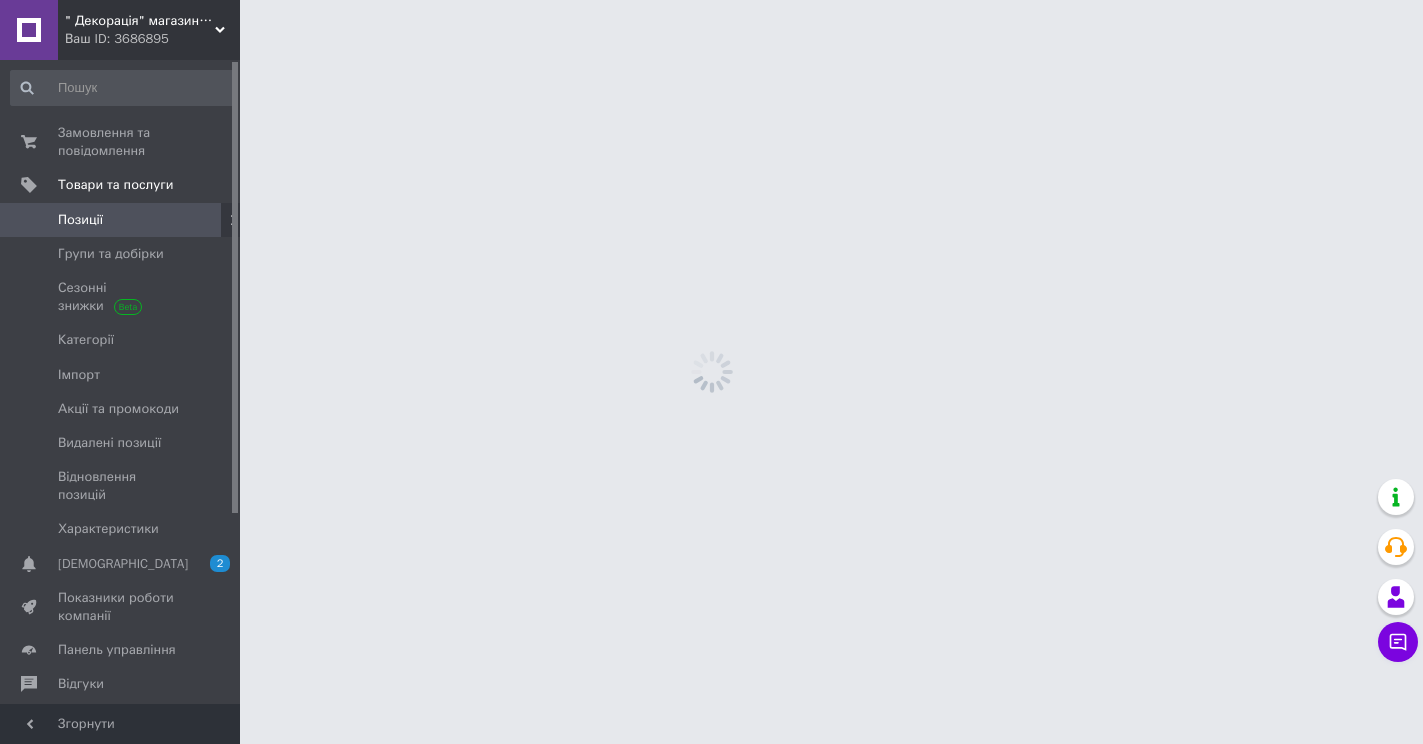 click on "" Декорація" магазин текстилю та декору для дому Ваш ID: 3686895 Сайт " Декорація" магазин текстилю та де... Кабінет покупця Перевірити стан системи Сторінка на порталі Довідка Вийти Замовлення та повідомлення 0 0 Товари та послуги Позиції Групи та добірки Сезонні знижки Категорії Імпорт Акції та промокоди Видалені позиції Відновлення позицій Характеристики Сповіщення 2 0 Показники роботи компанії Панель управління Відгуки Клієнти Каталог ProSale Аналітика Управління сайтом Гаманець компанії Маркет Prom мікс 6 000" at bounding box center [711, 0] 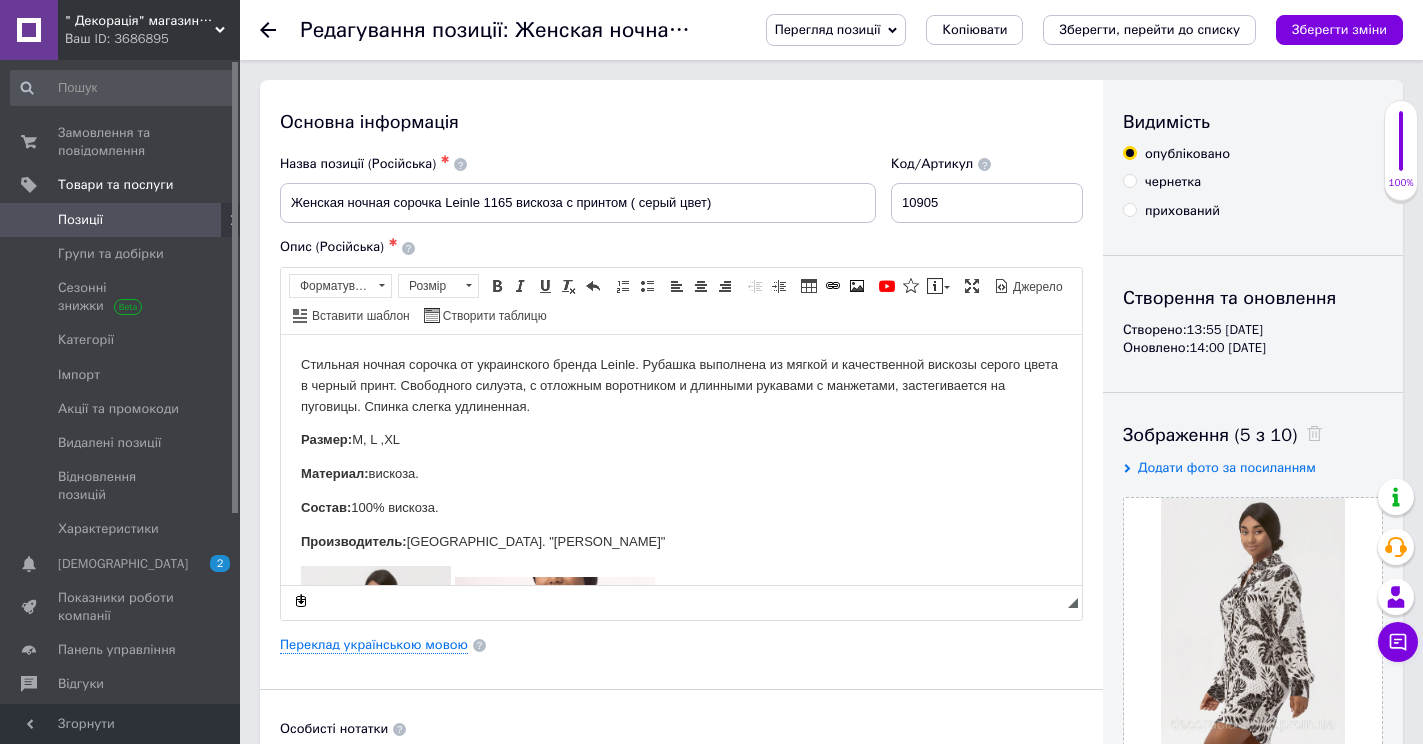 scroll, scrollTop: 0, scrollLeft: 0, axis: both 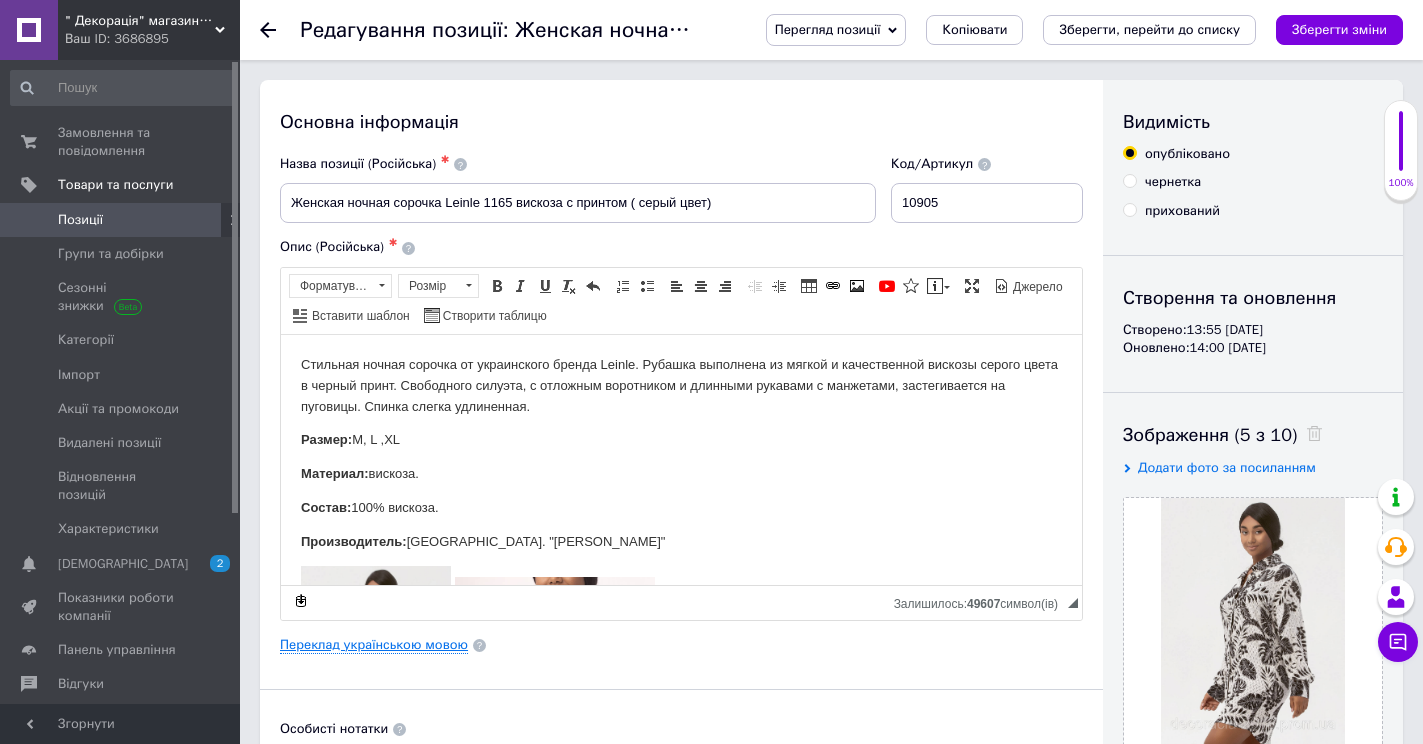 click on "Переклад українською мовою" at bounding box center [374, 645] 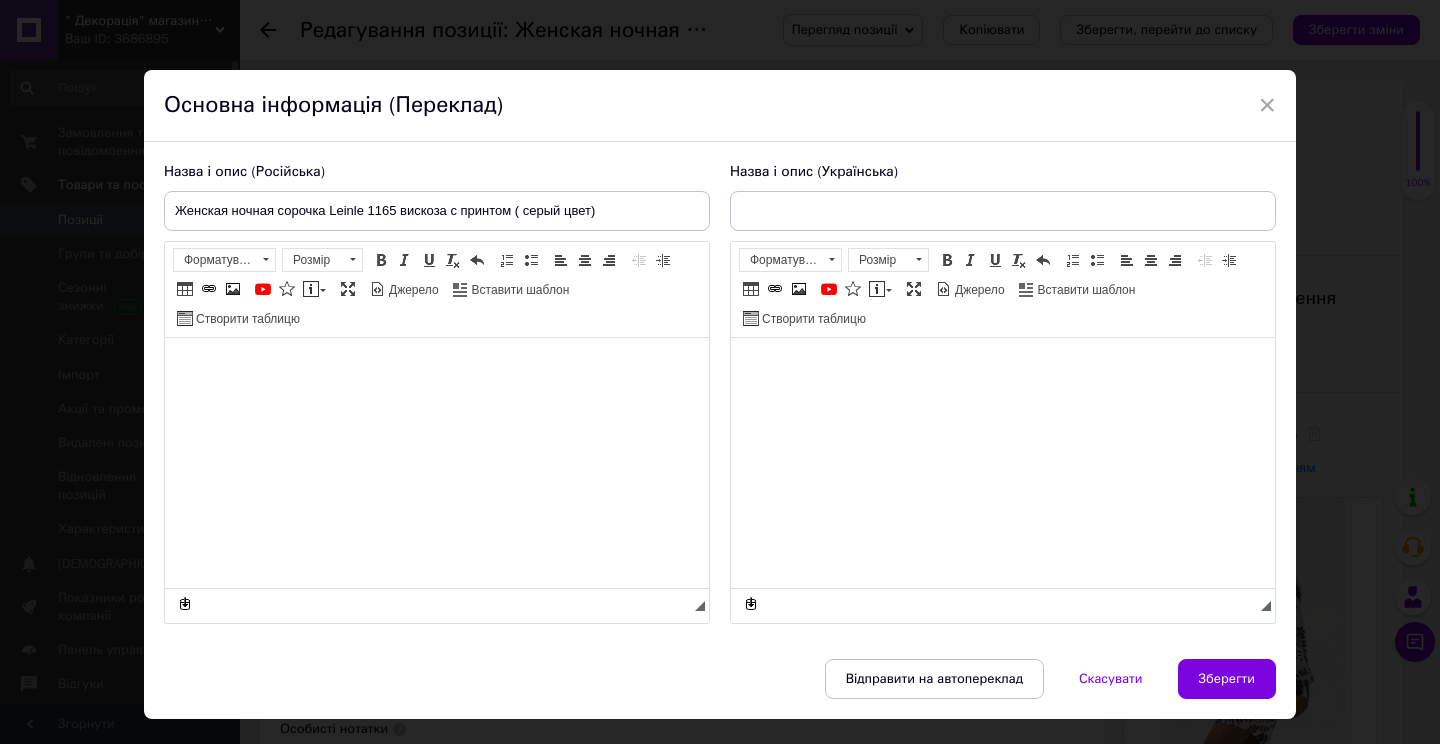 type on "Жіноча нічна сорочка Leinle 1165 віскоза з принтом (сірий колір)" 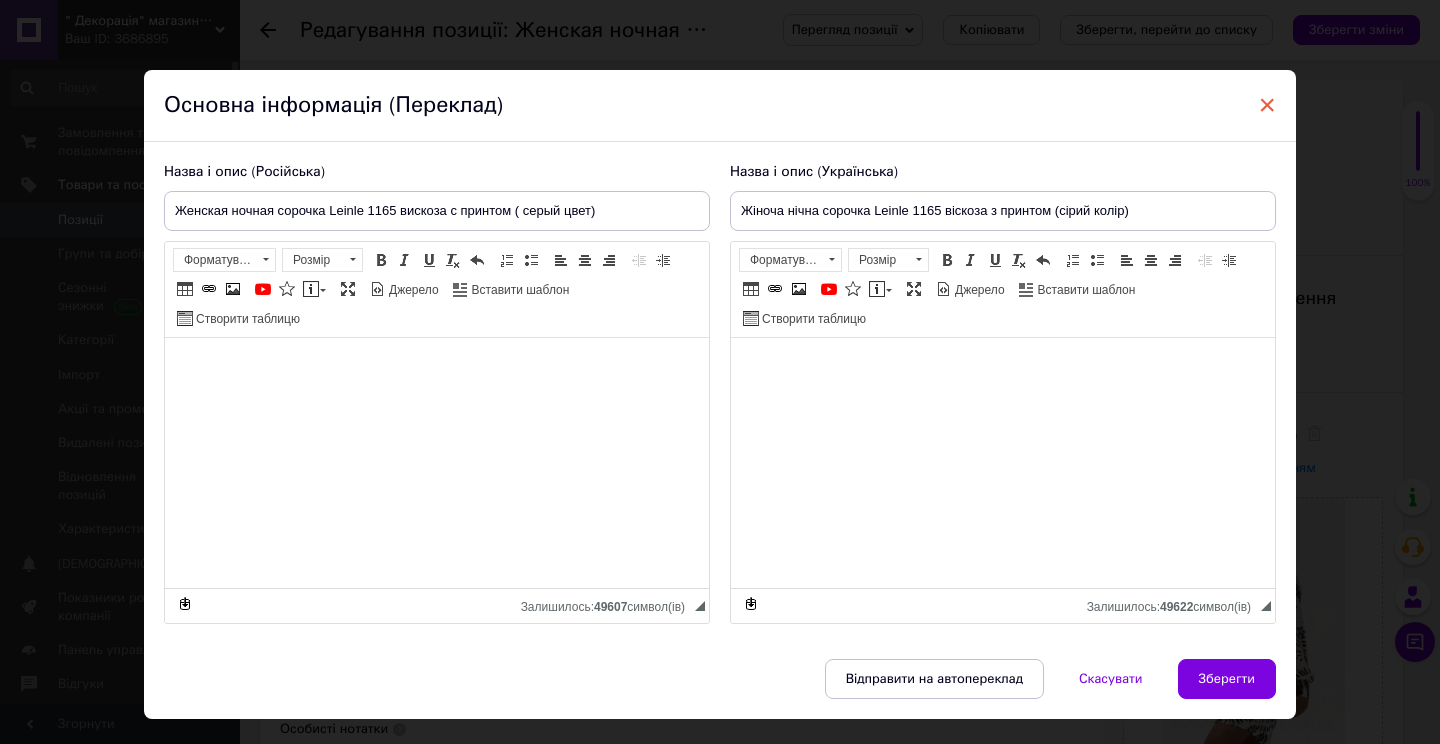 click on "×" at bounding box center (1267, 105) 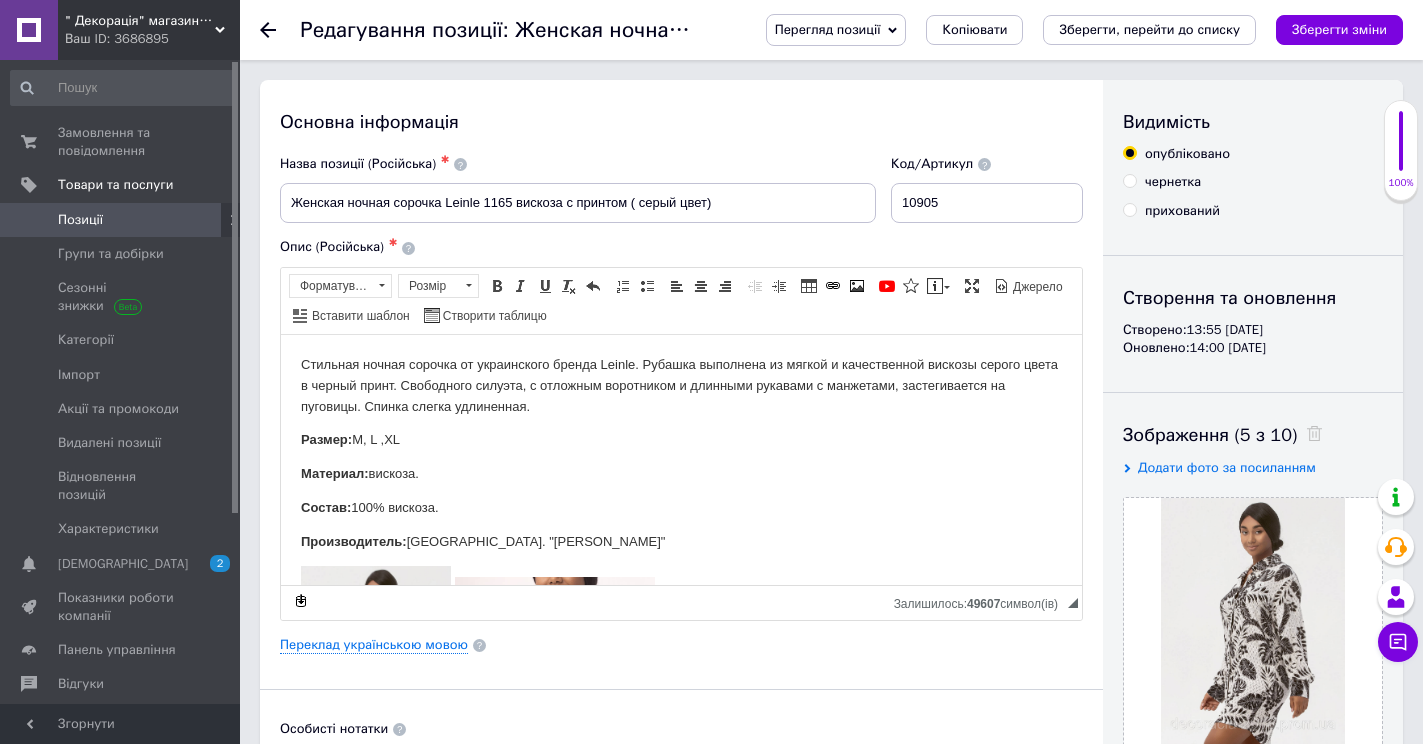 click 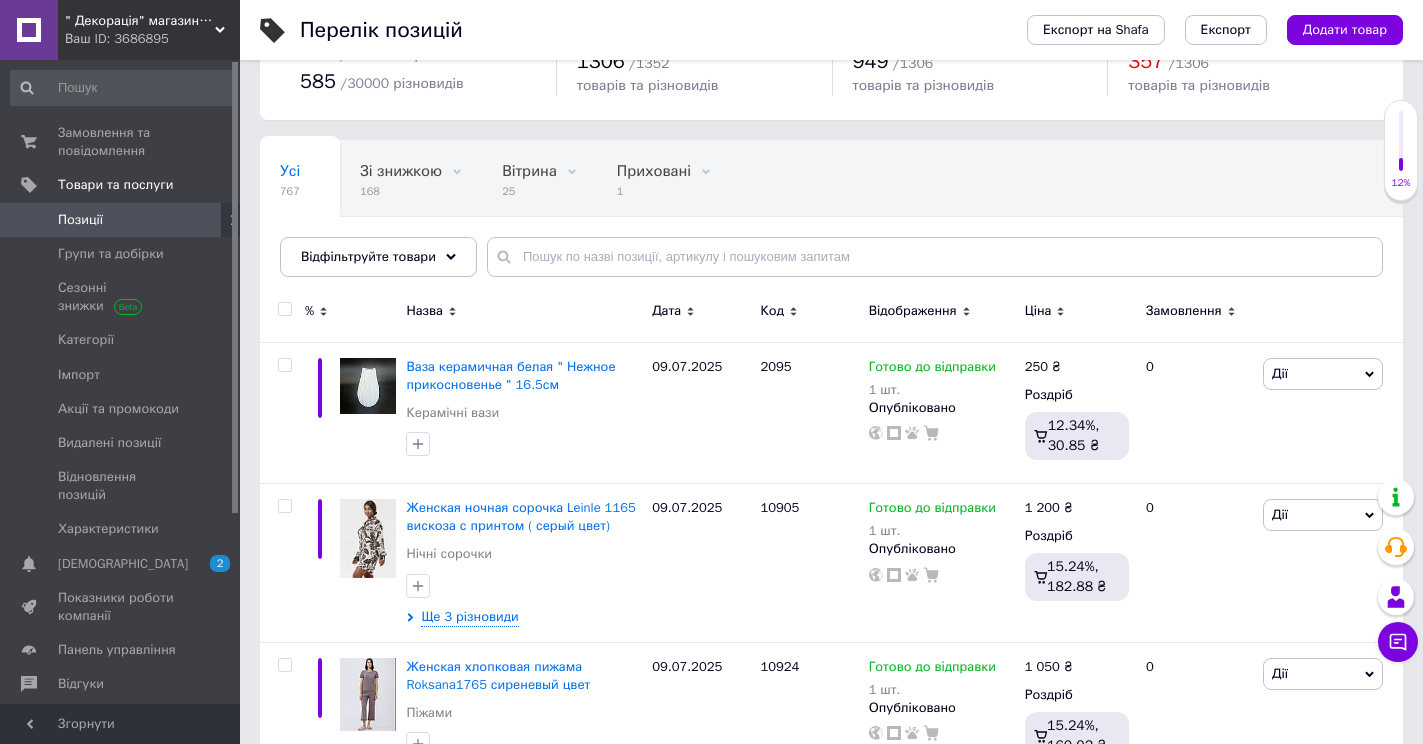 scroll, scrollTop: 400, scrollLeft: 0, axis: vertical 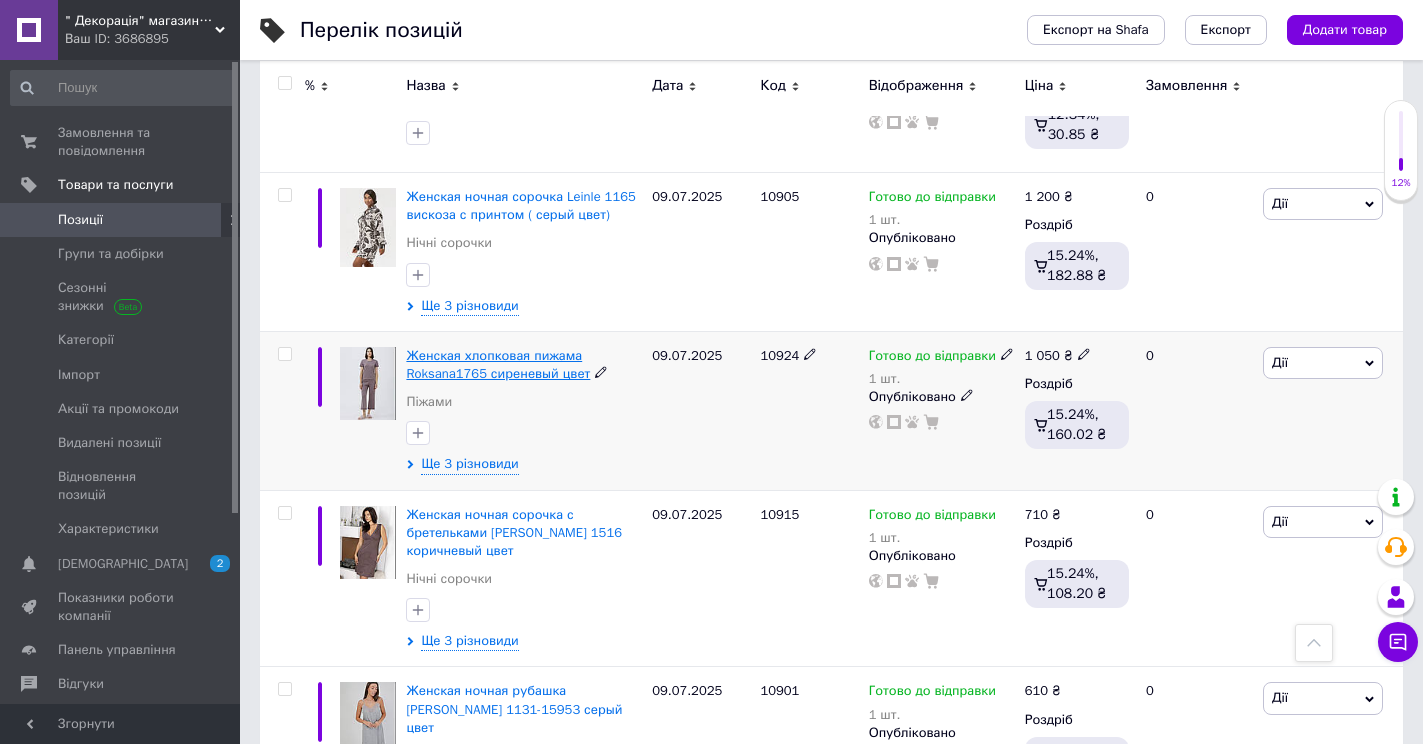 click on "Женская хлопковая пижама Roksana1765 сиреневый цвет" at bounding box center [498, 364] 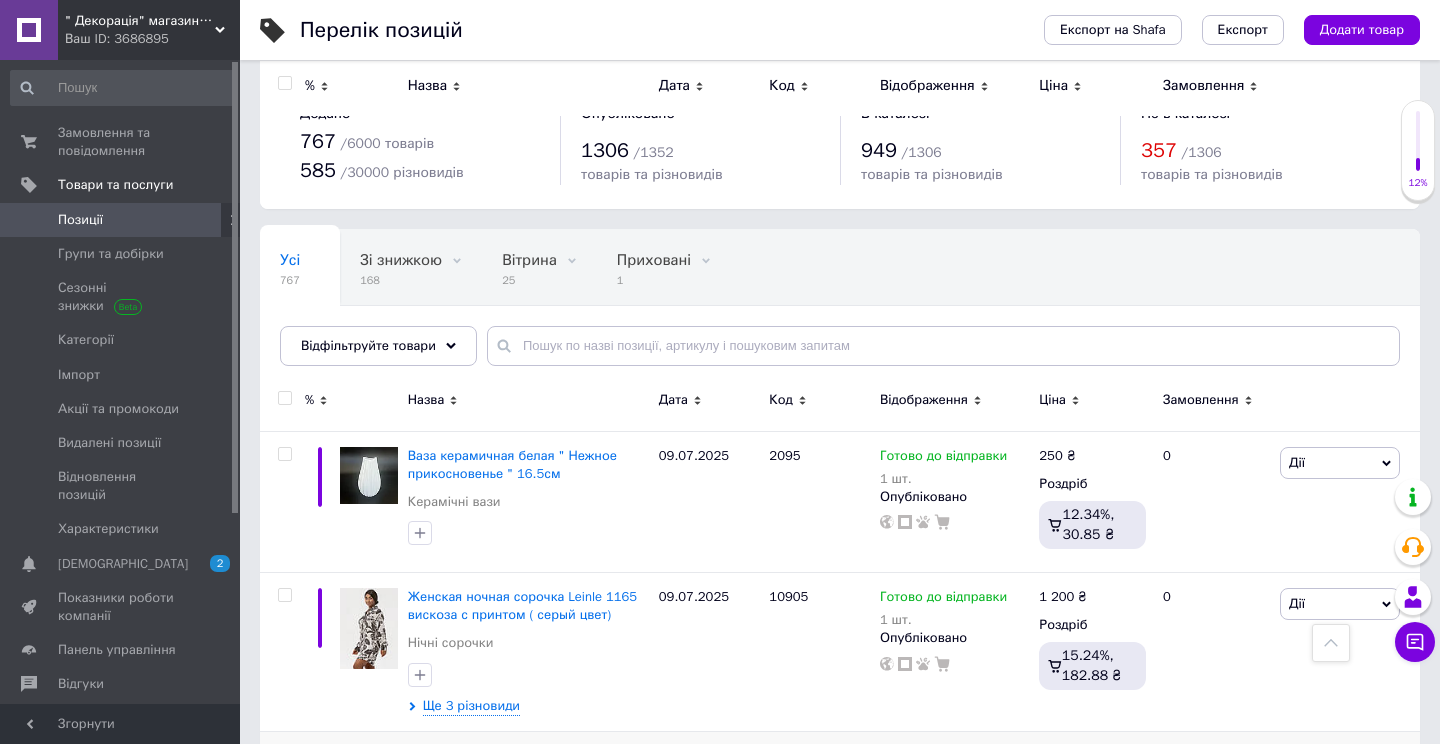 click on "" Декорація" магазин текстилю та декору для дому Ваш ID: 3686895 Сайт " Декорація" магазин текстилю та де... Кабінет покупця Перевірити стан системи Сторінка на порталі Довідка Вийти Замовлення та повідомлення 0 0 Товари та послуги Позиції Групи та добірки Сезонні знижки Категорії Імпорт Акції та промокоди Видалені позиції Відновлення позицій Характеристики Сповіщення 2 0 Показники роботи компанії Панель управління Відгуки Клієнти Каталог ProSale Аналітика Управління сайтом Гаманець компанії Маркет Prom мікс 6 000" at bounding box center (720, 9228) 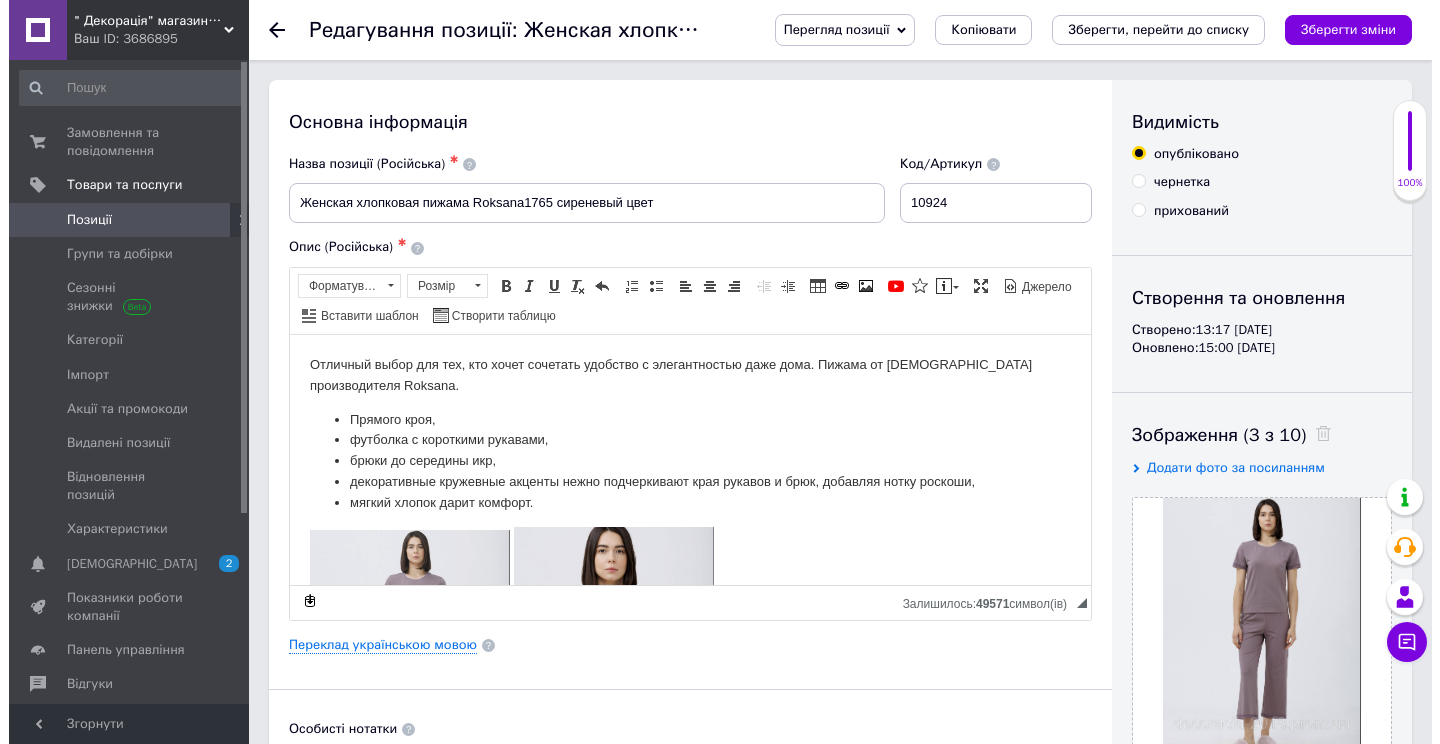 scroll, scrollTop: 0, scrollLeft: 0, axis: both 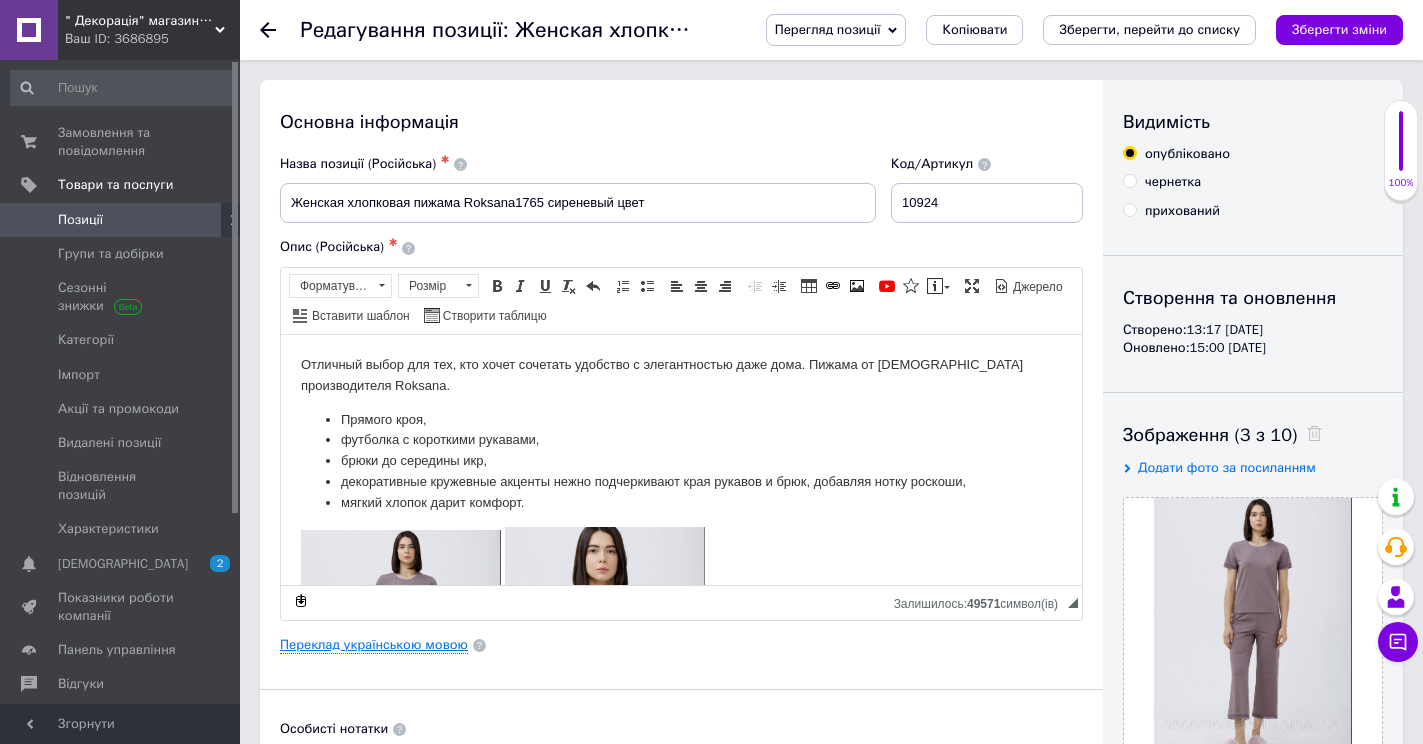 click on "Переклад українською мовою" at bounding box center [374, 645] 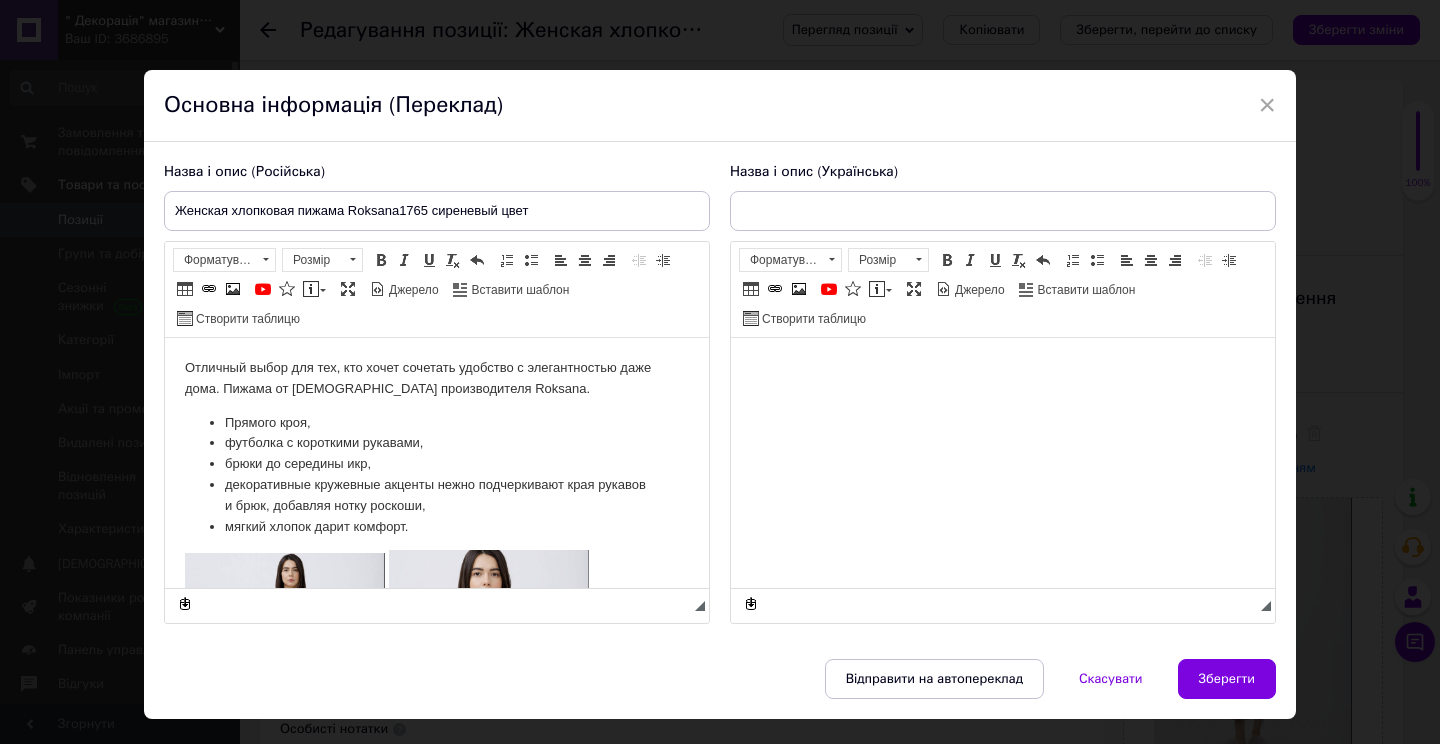 type on "Жіноча бавовняна піжама Roksana1765 бузковий колір" 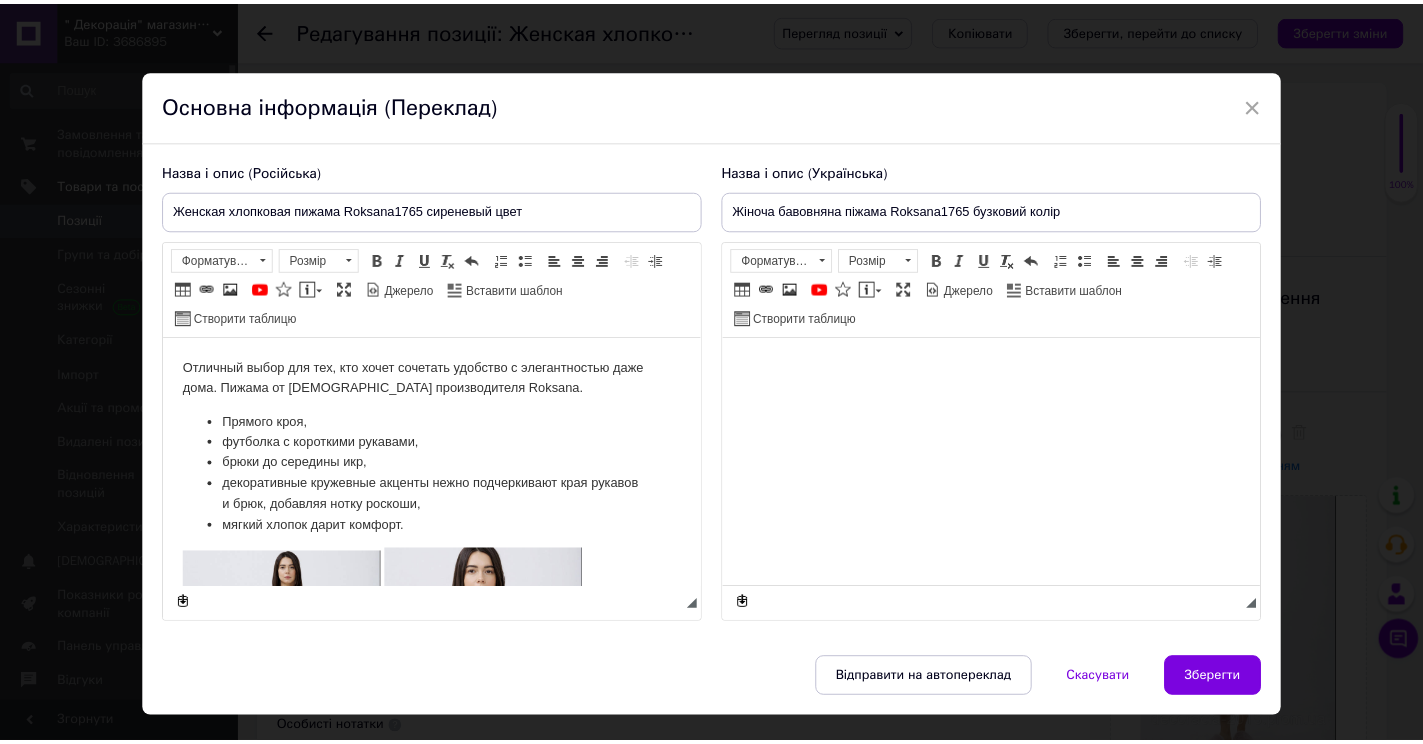 scroll, scrollTop: 0, scrollLeft: 0, axis: both 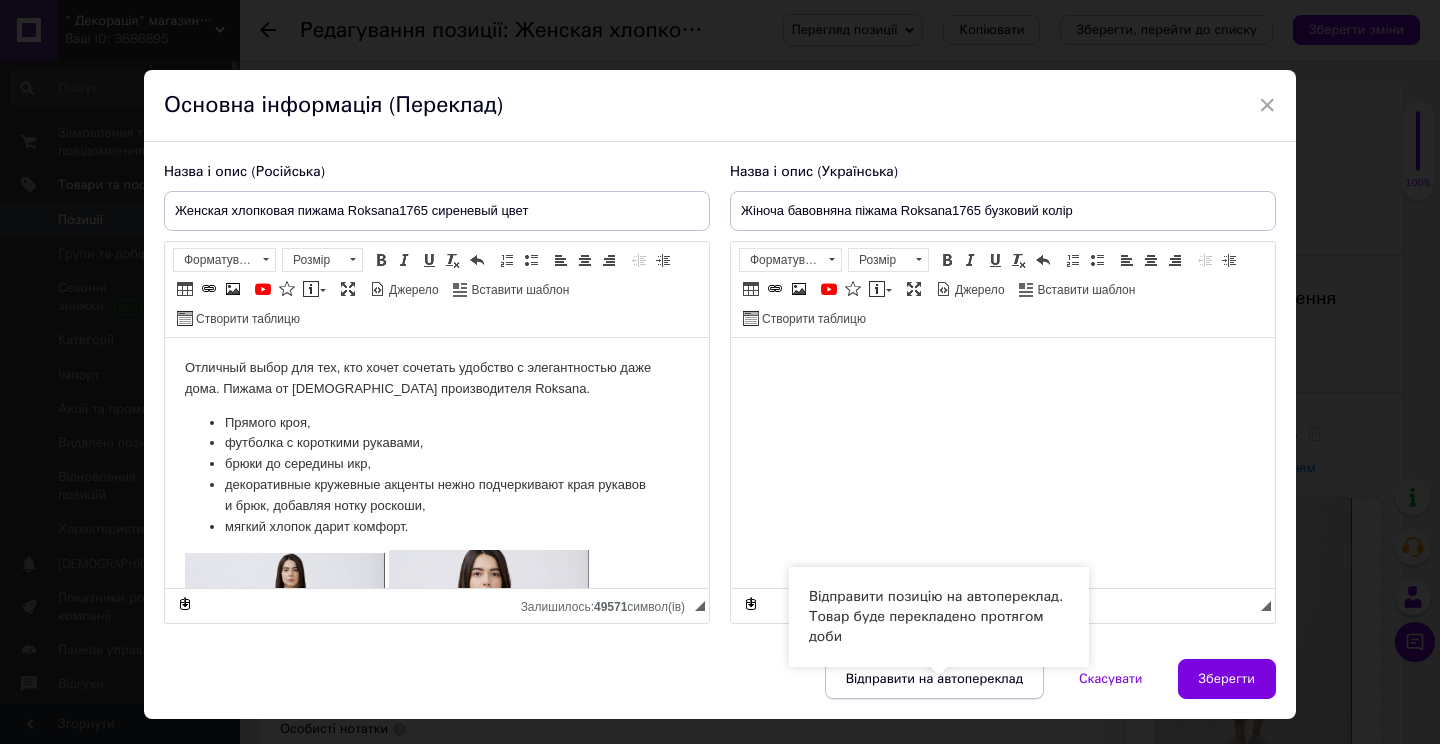 click on "Відправити на автопереклад" at bounding box center (934, 679) 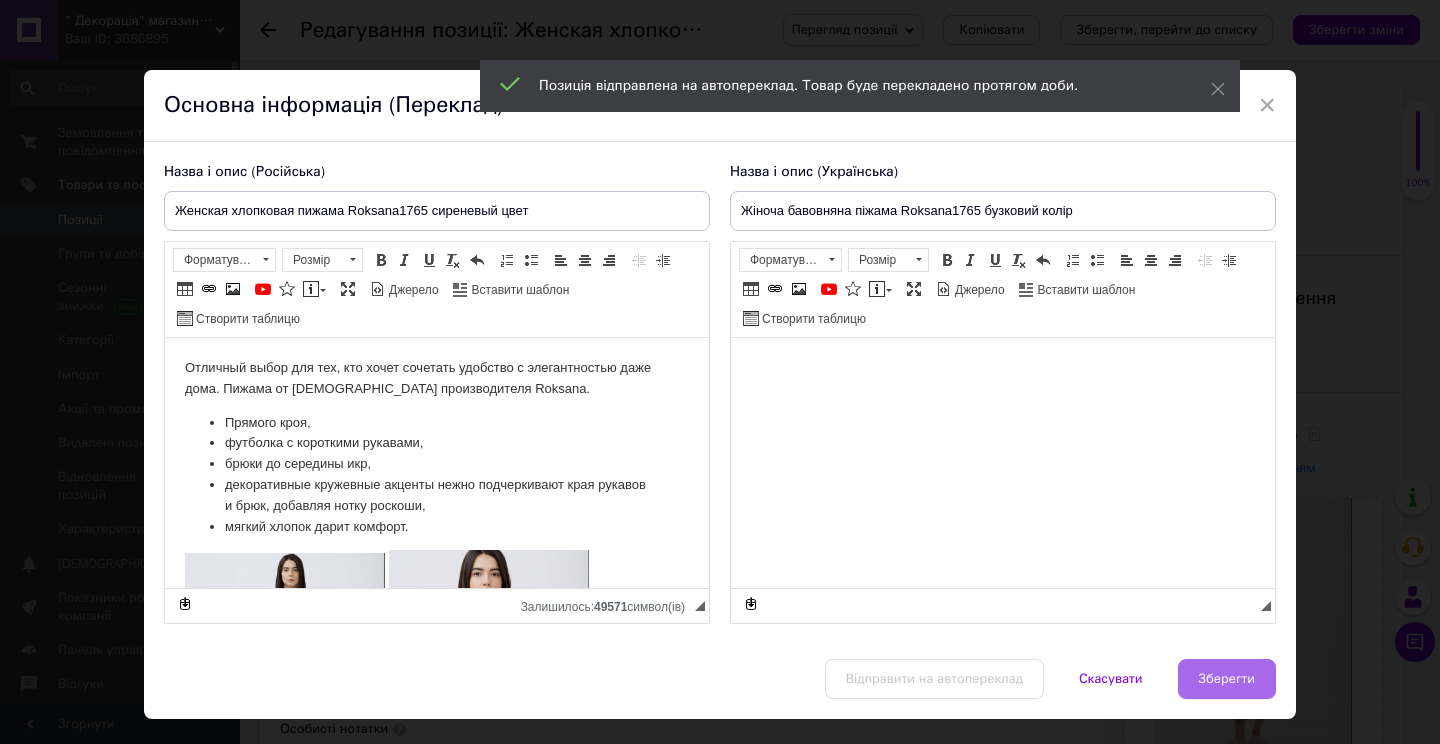 click on "Зберегти" at bounding box center [1227, 679] 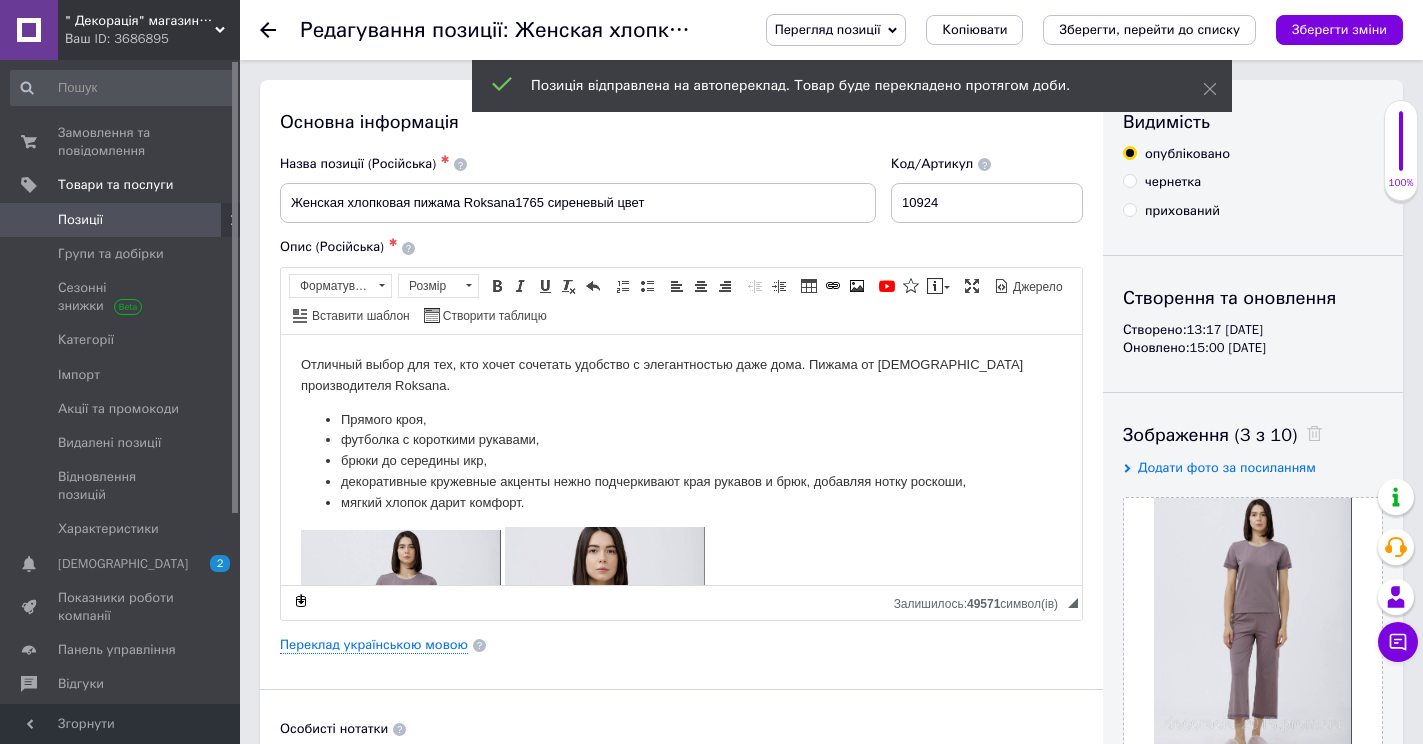 drag, startPoint x: 1328, startPoint y: 23, endPoint x: 868, endPoint y: 108, distance: 467.78735 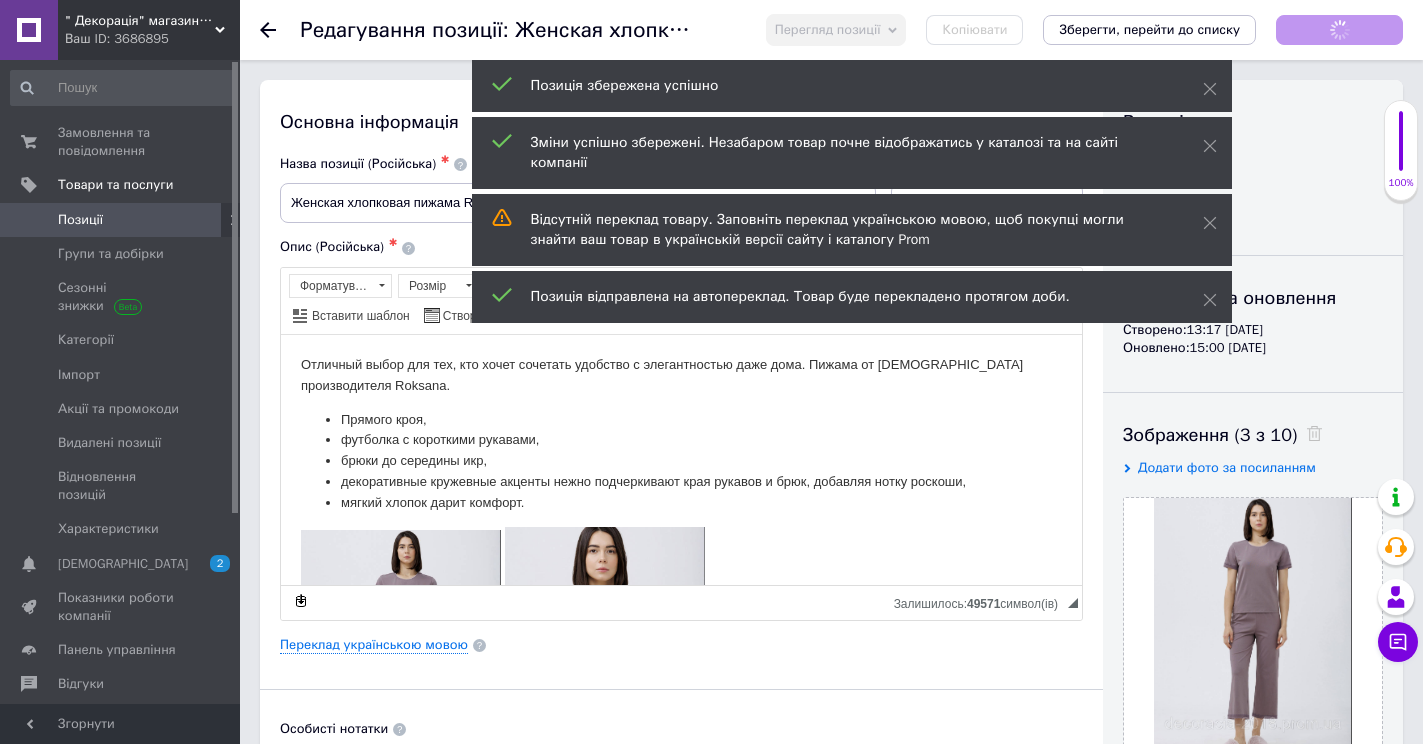 click 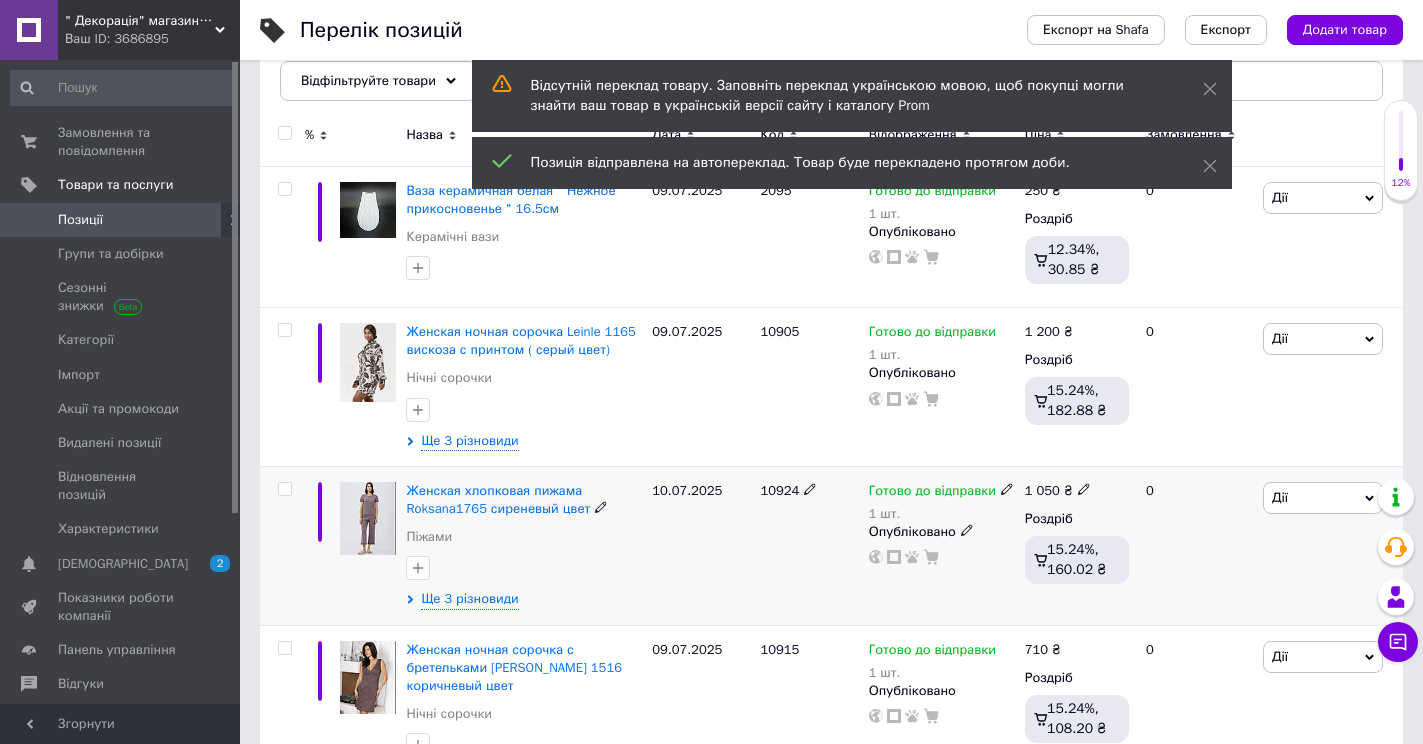 scroll, scrollTop: 300, scrollLeft: 0, axis: vertical 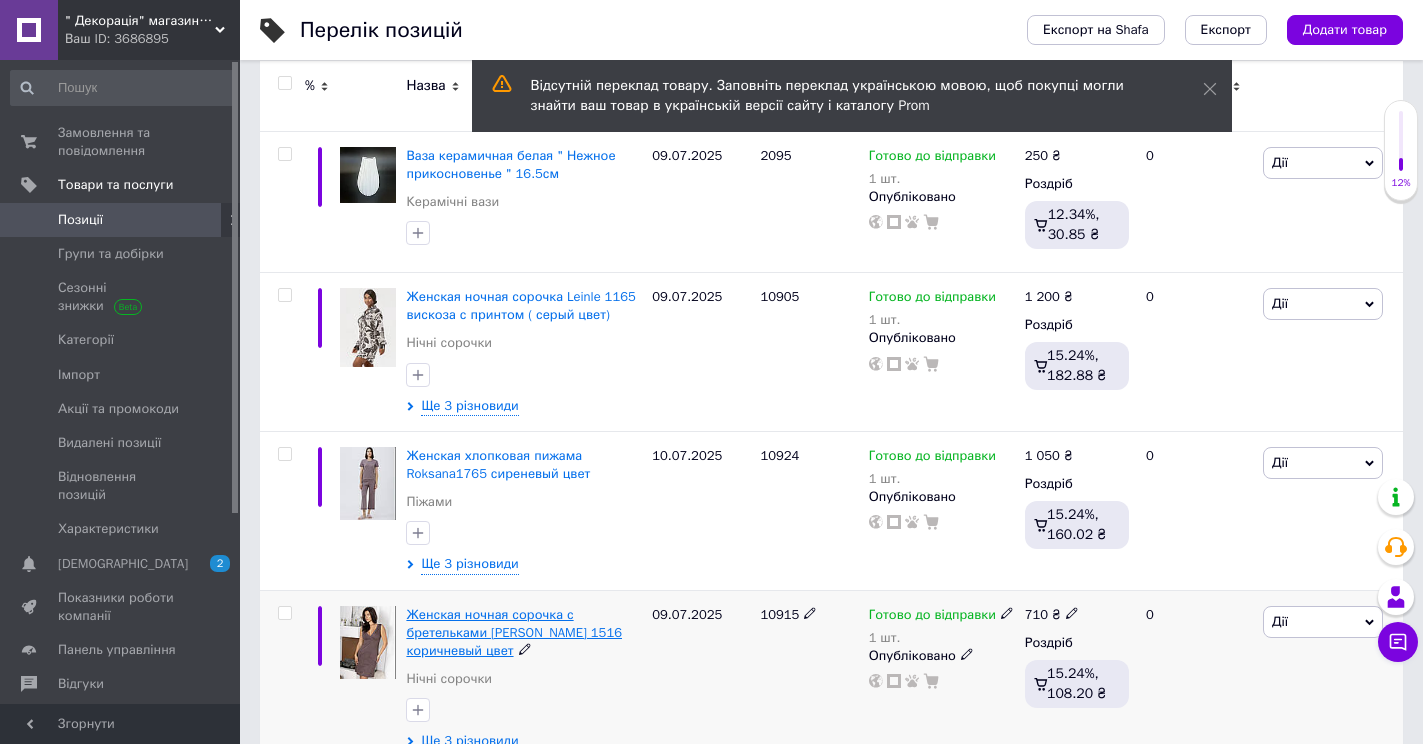 click on "Женская ночная сорочка с бретельками  Роксана 1516 коричневый цвет" at bounding box center (514, 632) 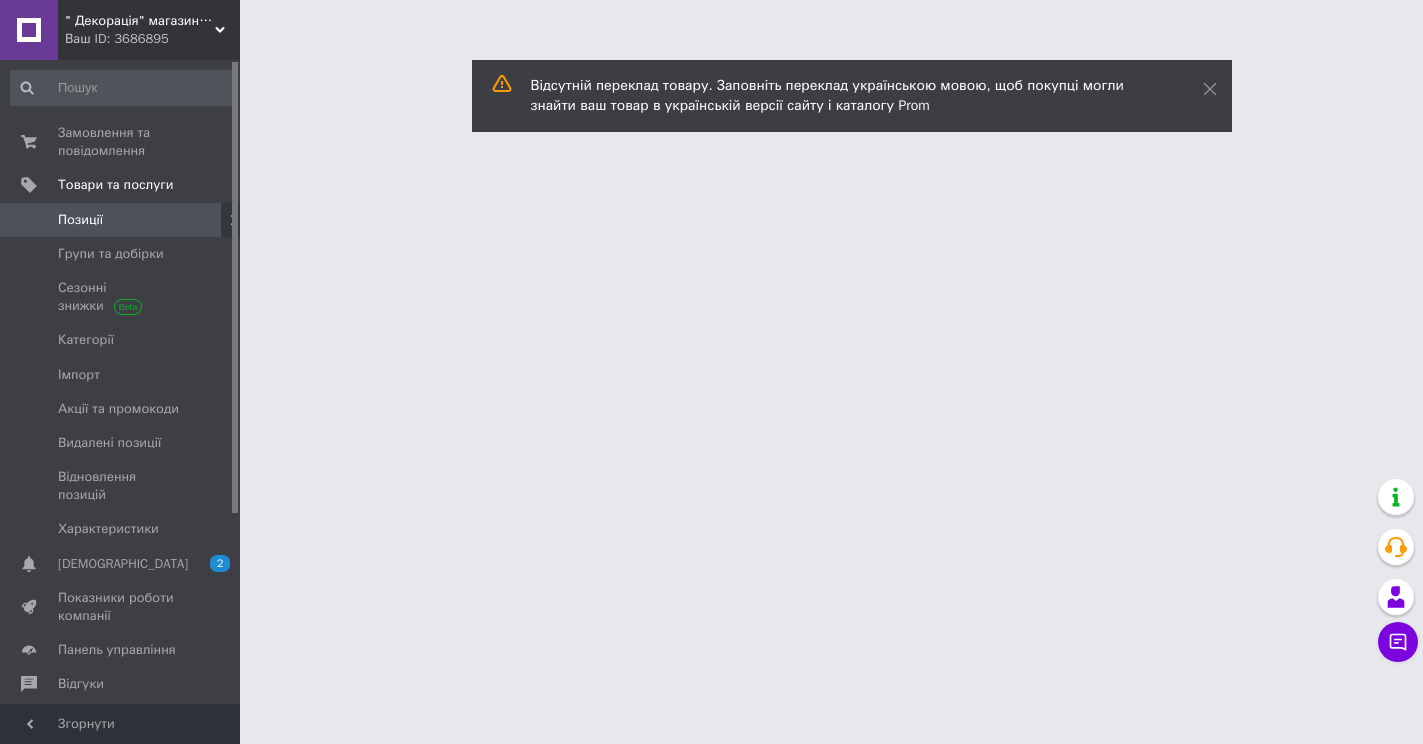 click on "" Декорація" магазин текстилю та декору для дому Ваш ID: 3686895 Сайт " Декорація" магазин текстилю та де... Кабінет покупця Перевірити стан системи Сторінка на порталі Довідка Вийти Замовлення та повідомлення 0 0 Товари та послуги Позиції Групи та добірки Сезонні знижки Категорії Імпорт Акції та промокоди Видалені позиції Відновлення позицій Характеристики Сповіщення 2 0 Показники роботи компанії Панель управління Відгуки Клієнти Каталог ProSale Аналітика Управління сайтом Гаманець компанії Маркет Prom мікс 6 000" at bounding box center [711, 25] 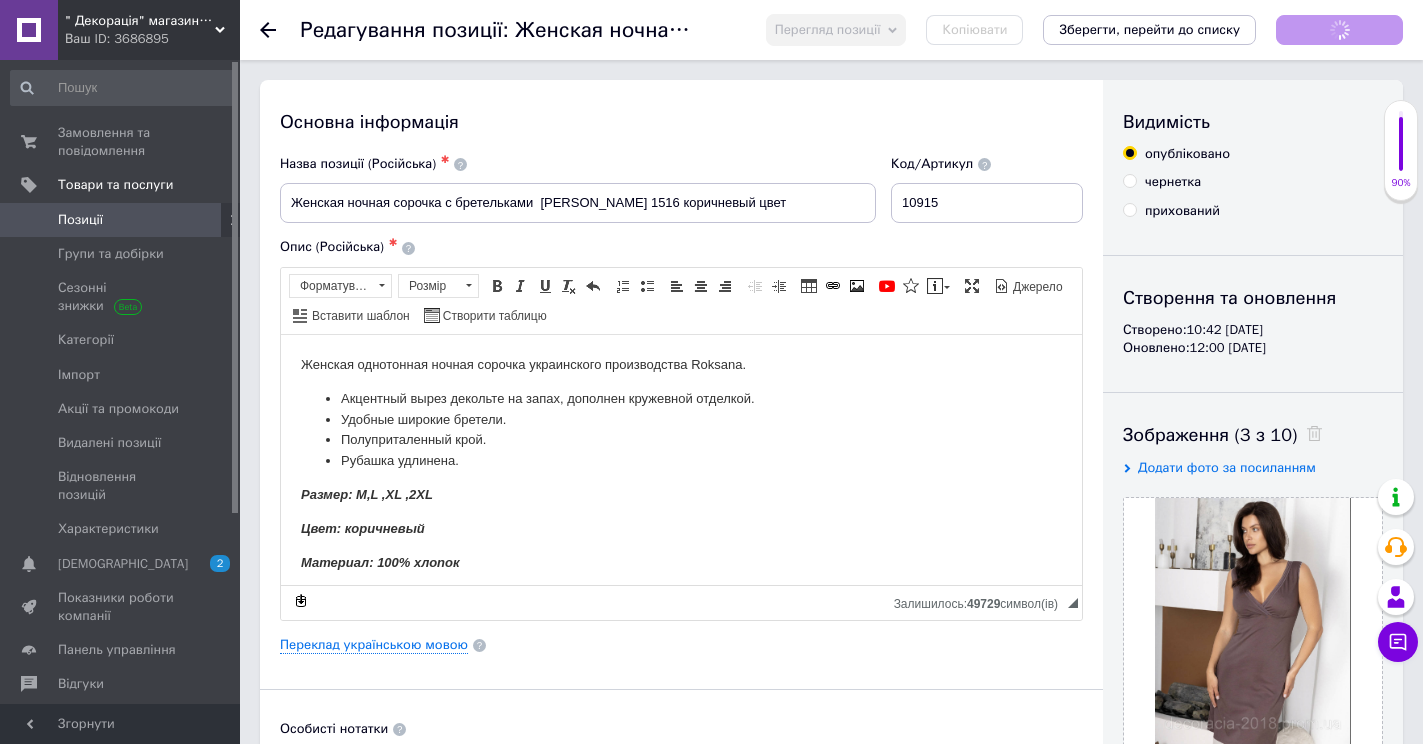 scroll, scrollTop: 0, scrollLeft: 0, axis: both 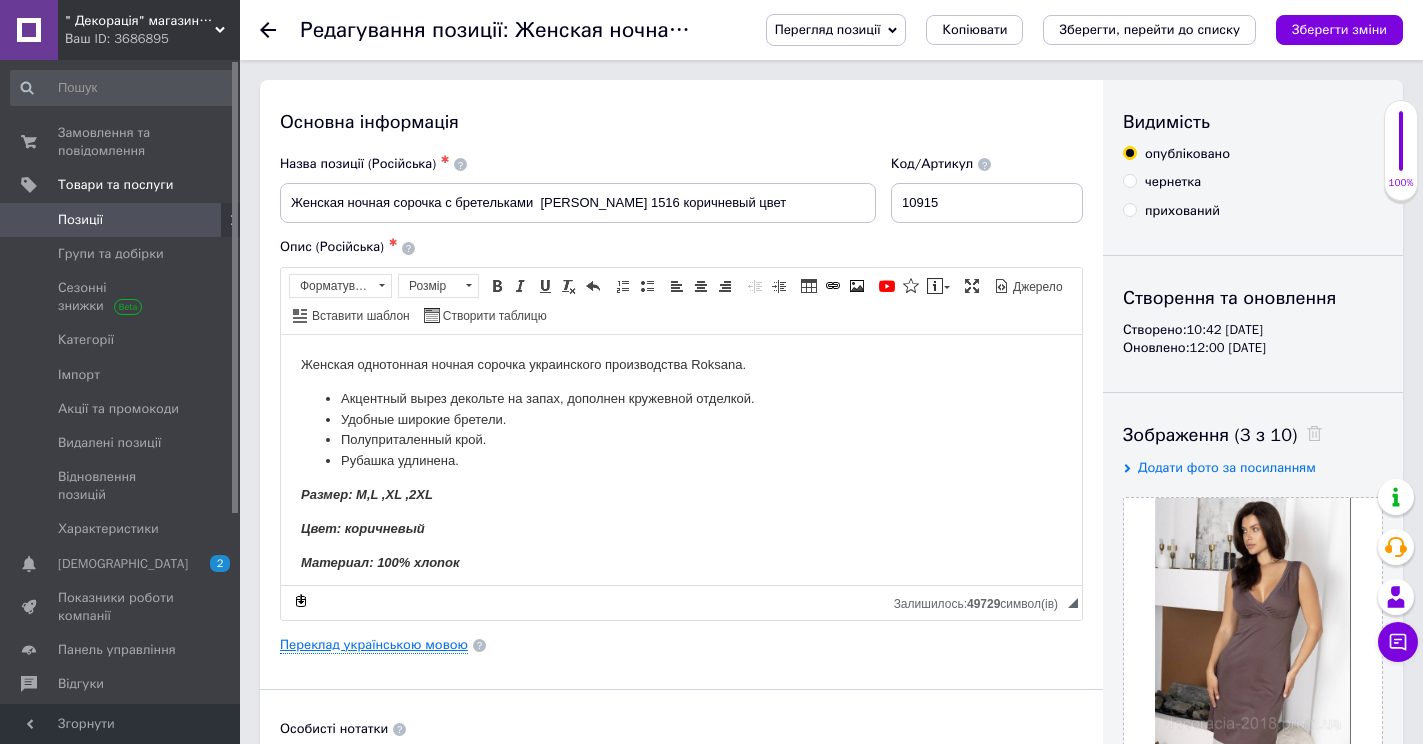 click on "Переклад українською мовою" at bounding box center [374, 645] 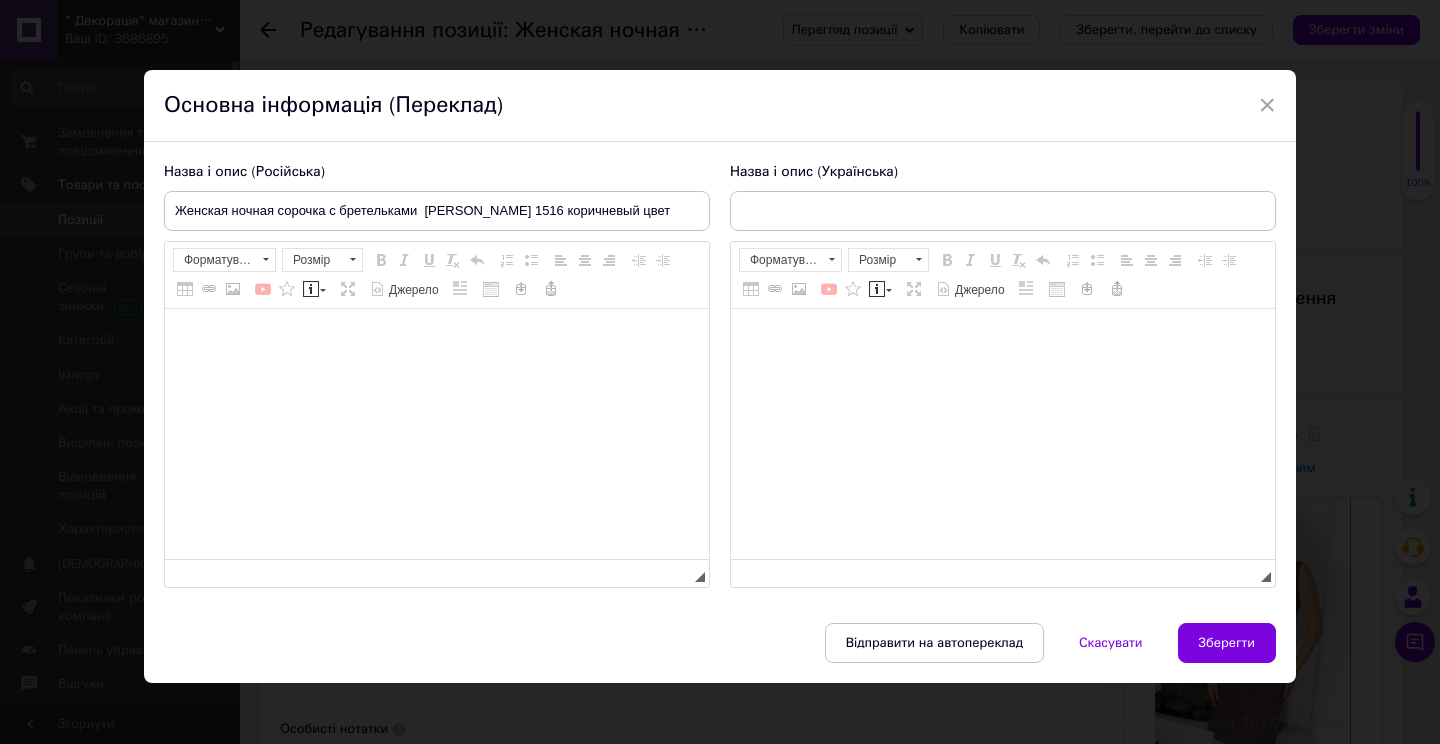 type on "Жіноча нічна сорочка з бретельками Роксана 1516 коричневий колір" 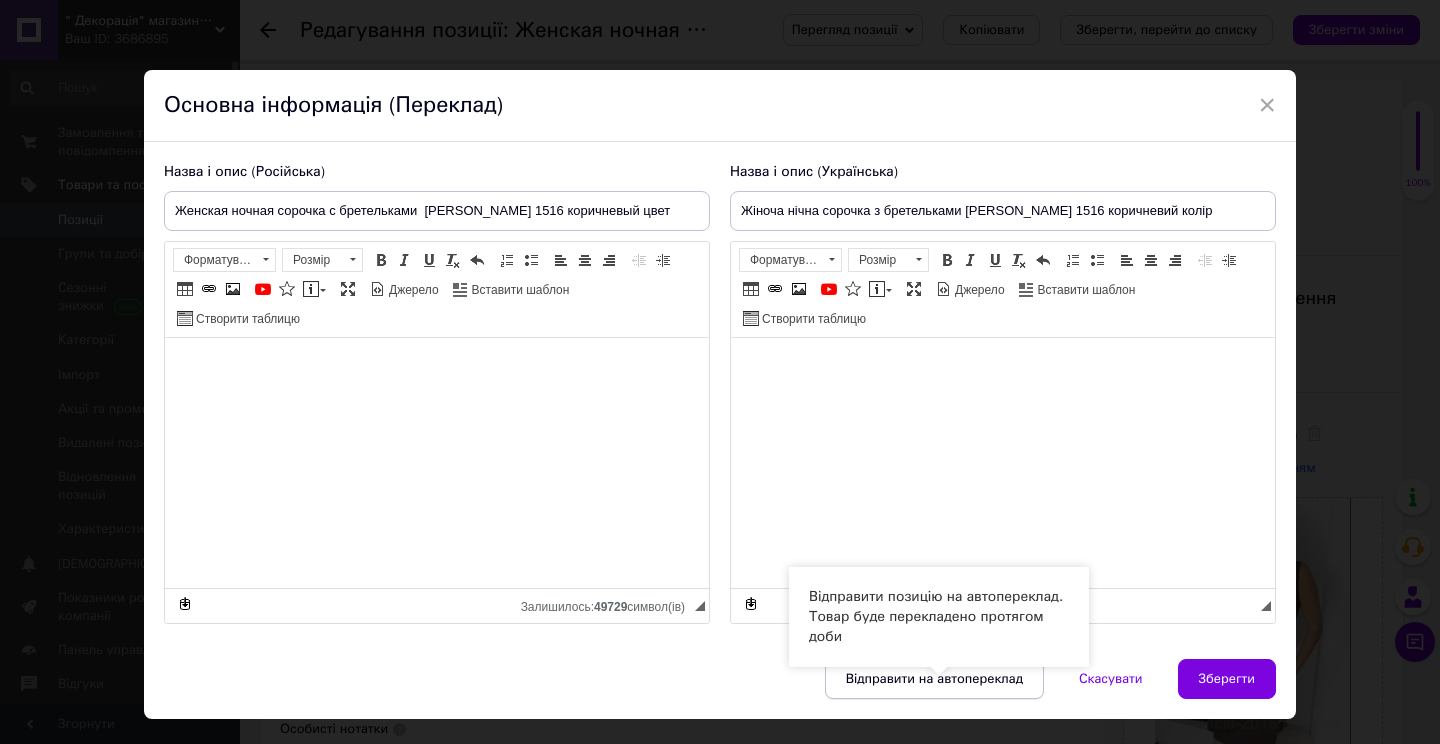 click on "Відправити на автопереклад" at bounding box center [934, 679] 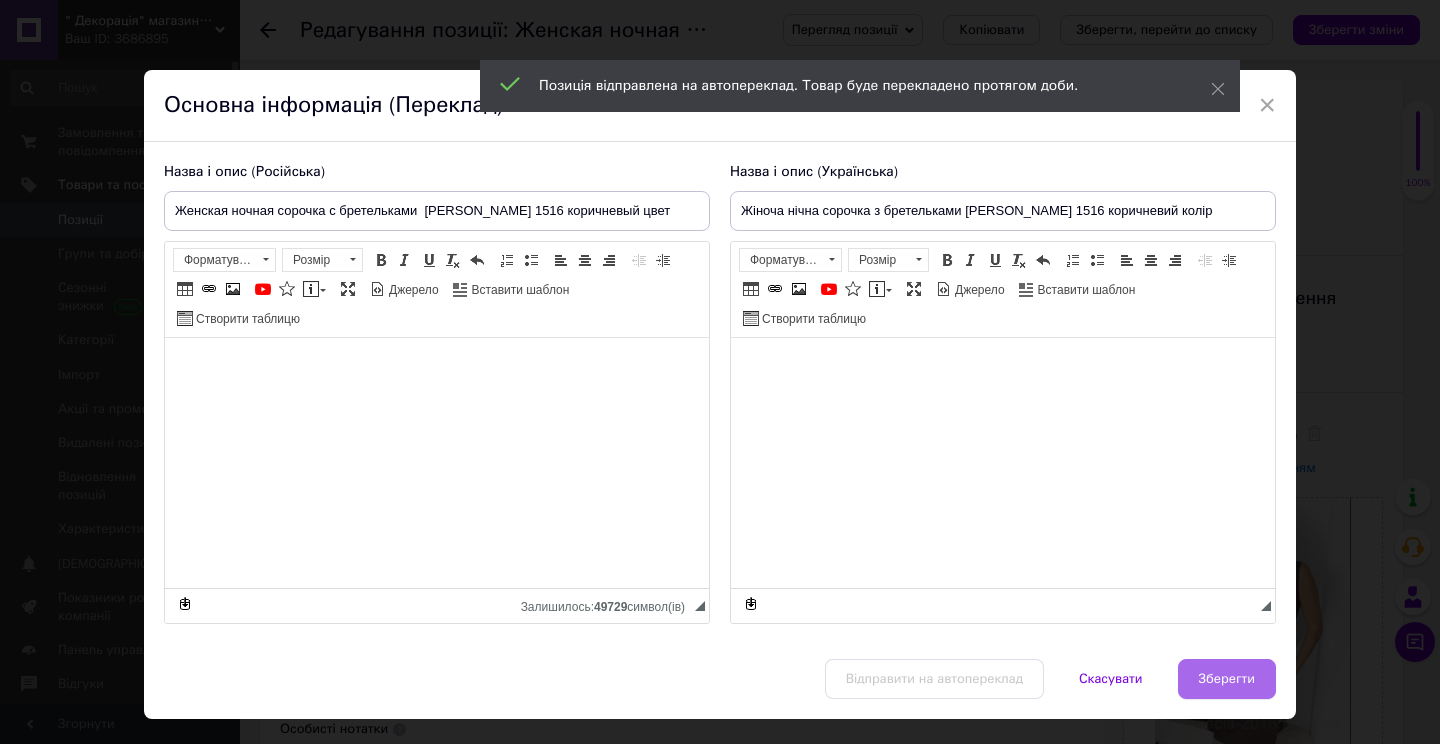 click on "Зберегти" at bounding box center [1227, 679] 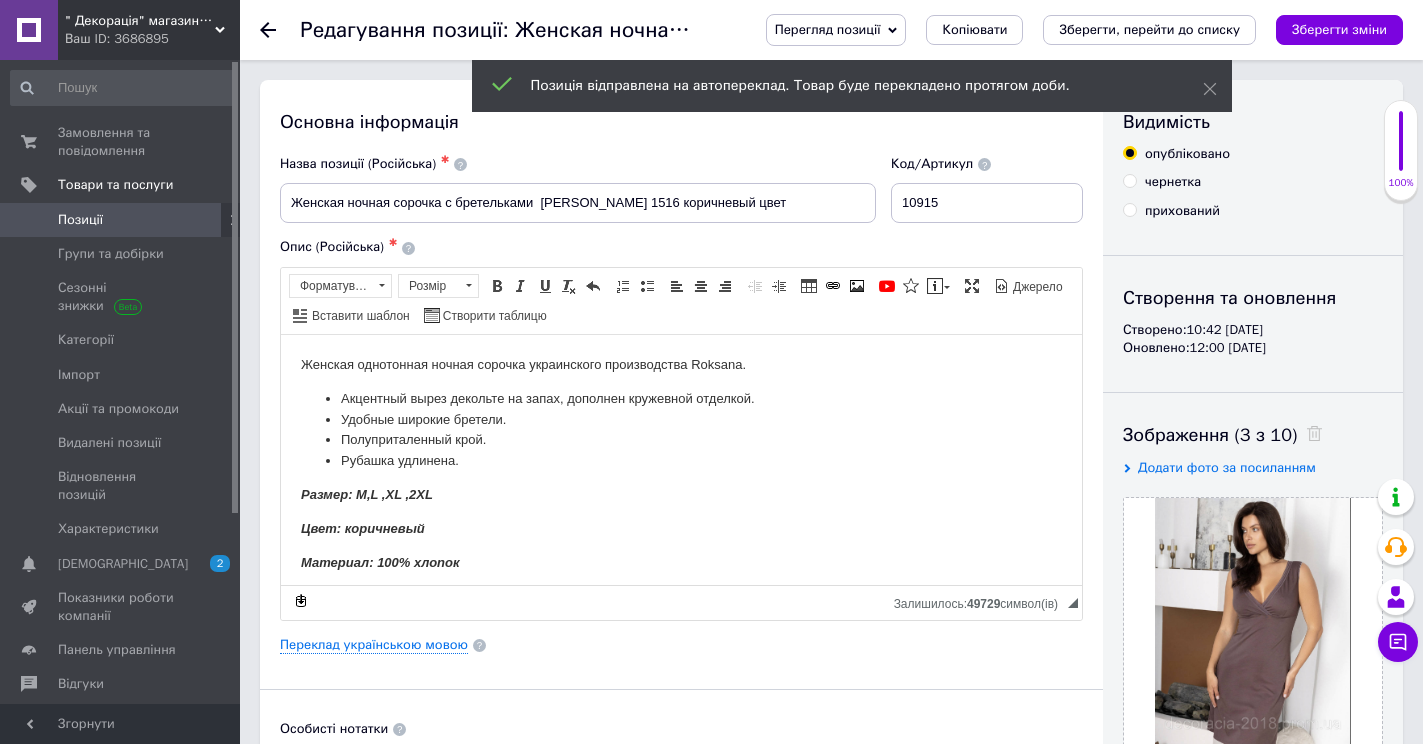 drag, startPoint x: 1325, startPoint y: 40, endPoint x: 1187, endPoint y: 139, distance: 169.83817 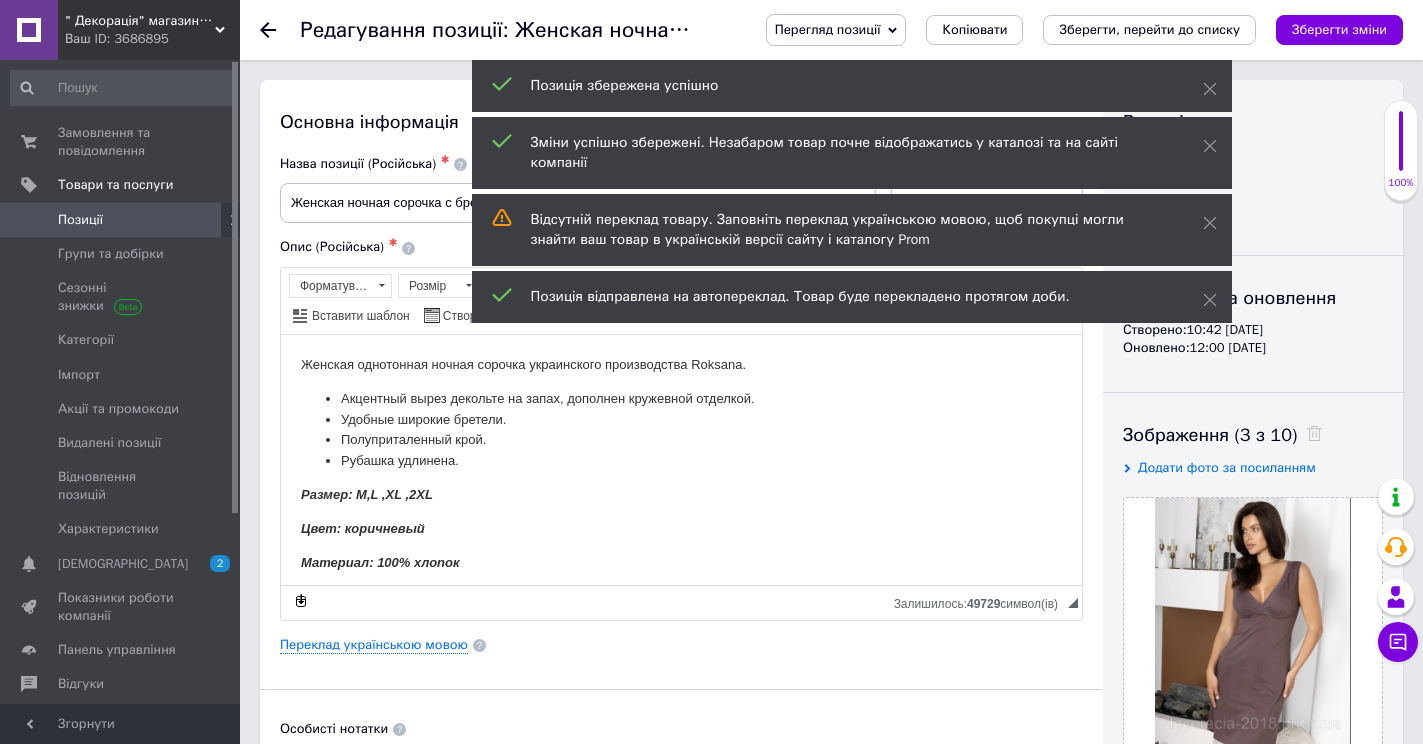 click 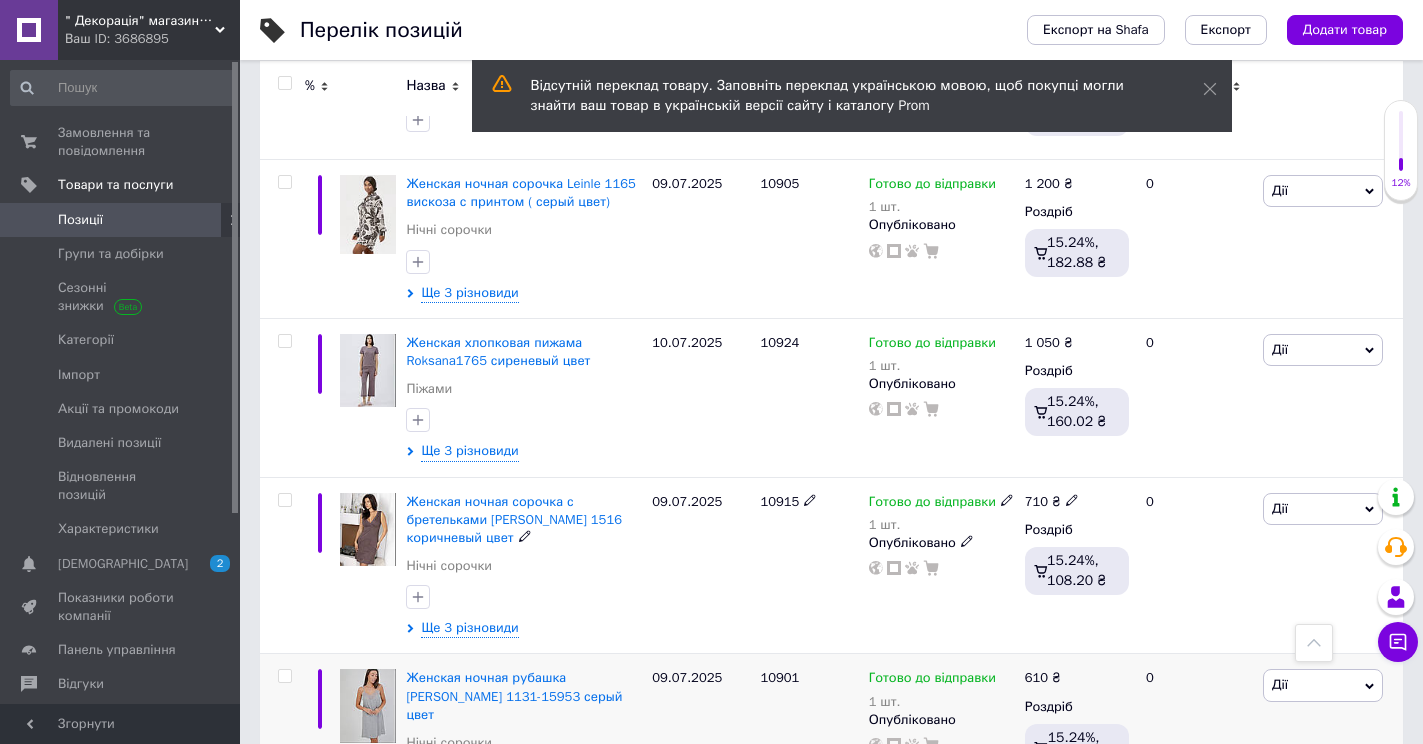 scroll, scrollTop: 600, scrollLeft: 0, axis: vertical 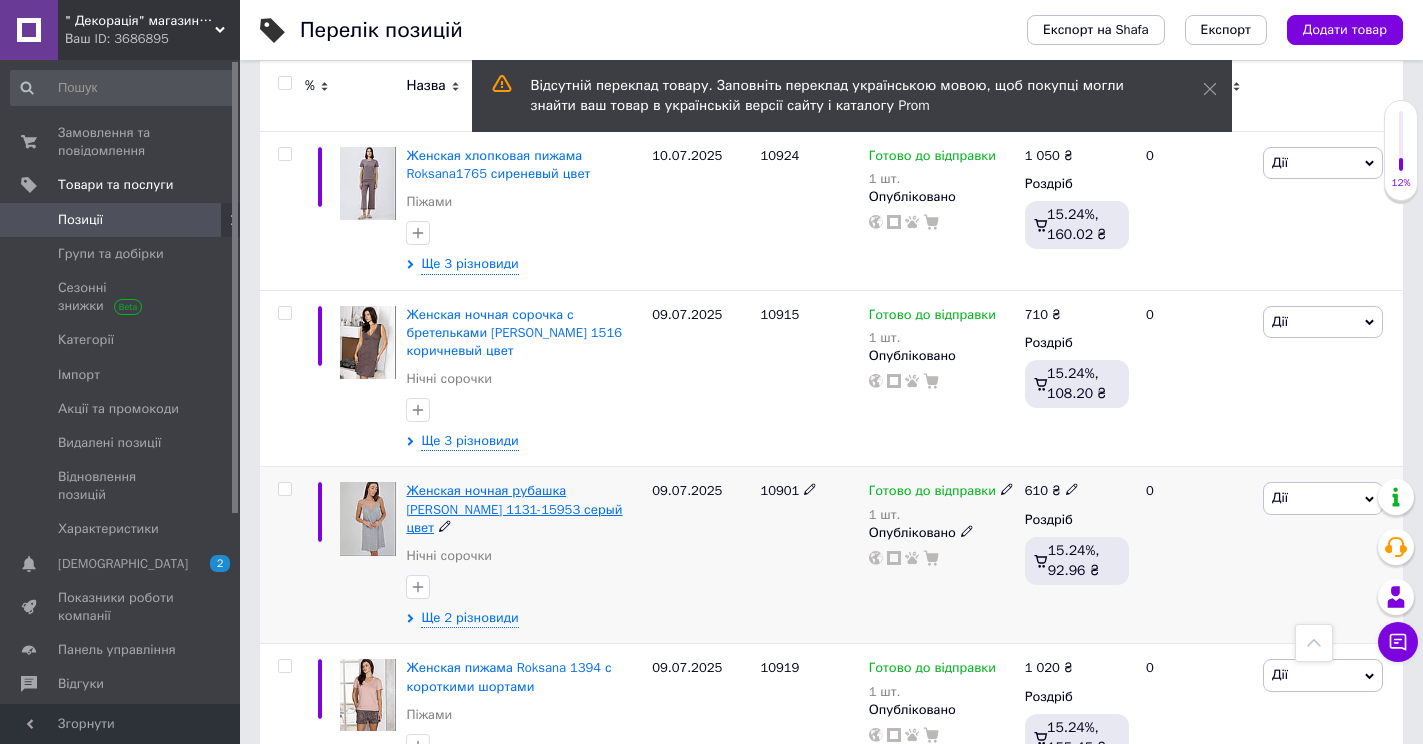 click on "Женская ночная рубашка Роксана 1131-15953 серый цвет" at bounding box center [514, 508] 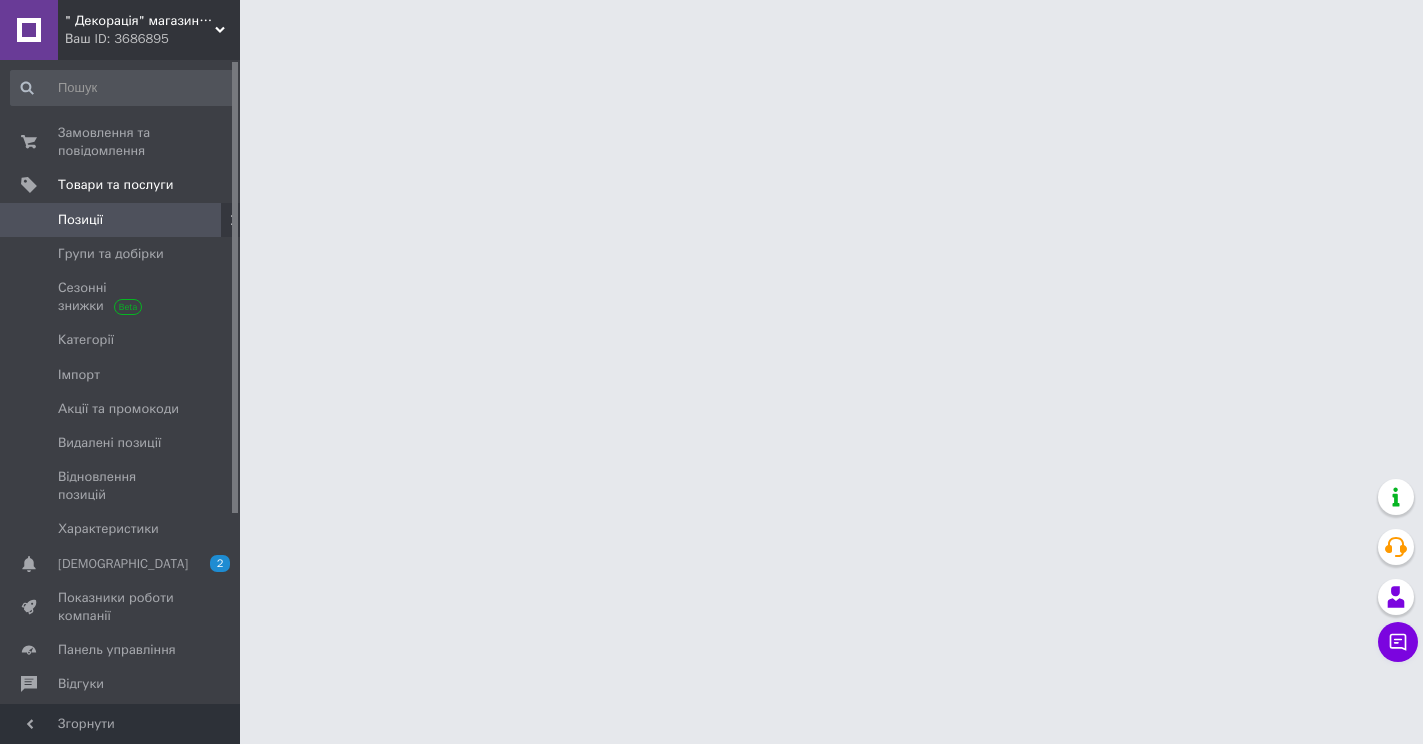click on "" Декорація" магазин текстилю та декору для дому Ваш ID: 3686895 Сайт " Декорація" магазин текстилю та де... Кабінет покупця Перевірити стан системи Сторінка на порталі Довідка Вийти Замовлення та повідомлення 0 0 Товари та послуги Позиції Групи та добірки Сезонні знижки Категорії Імпорт Акції та промокоди Видалені позиції Відновлення позицій Характеристики Сповіщення 2 0 Показники роботи компанії Панель управління Відгуки Клієнти Каталог ProSale Аналітика Управління сайтом Гаманець компанії Маркет Prom мікс 6 000" at bounding box center [711, 25] 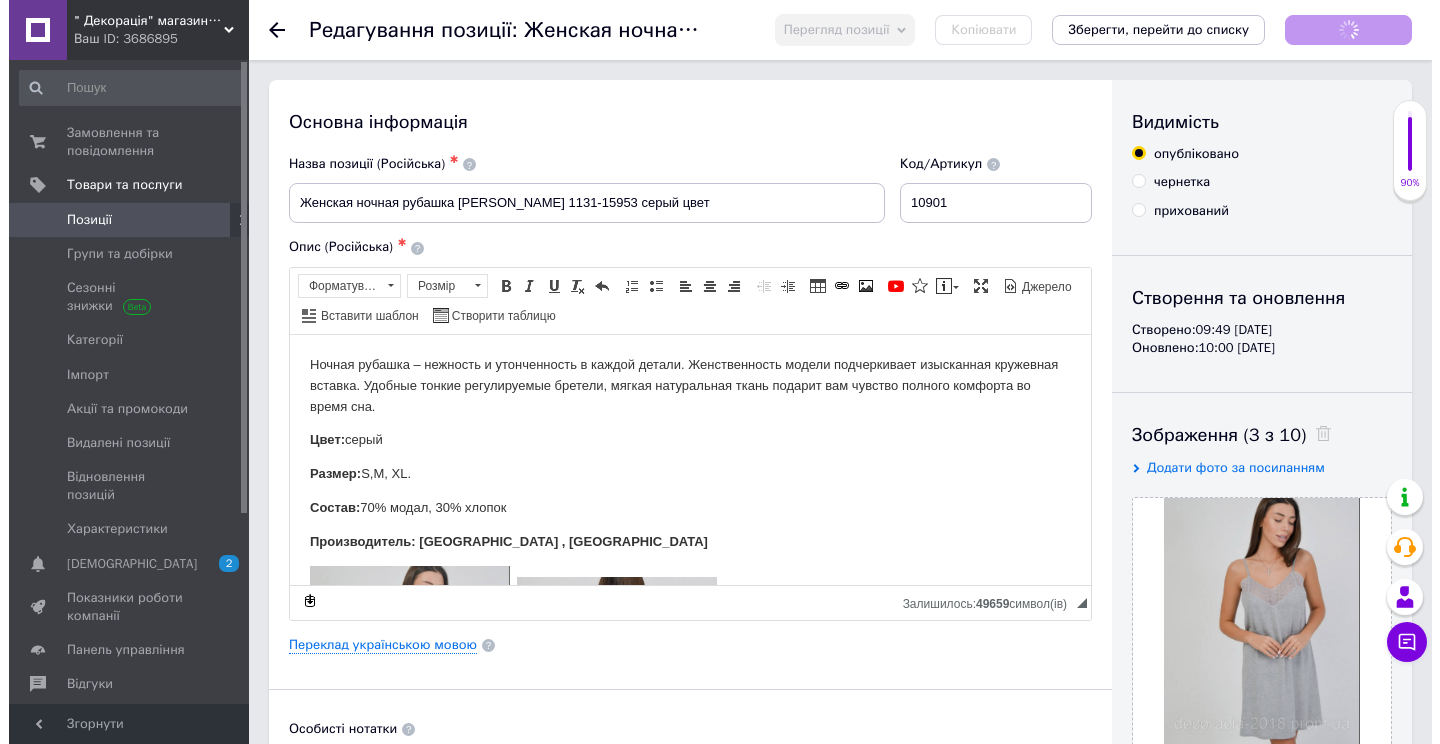 scroll, scrollTop: 0, scrollLeft: 0, axis: both 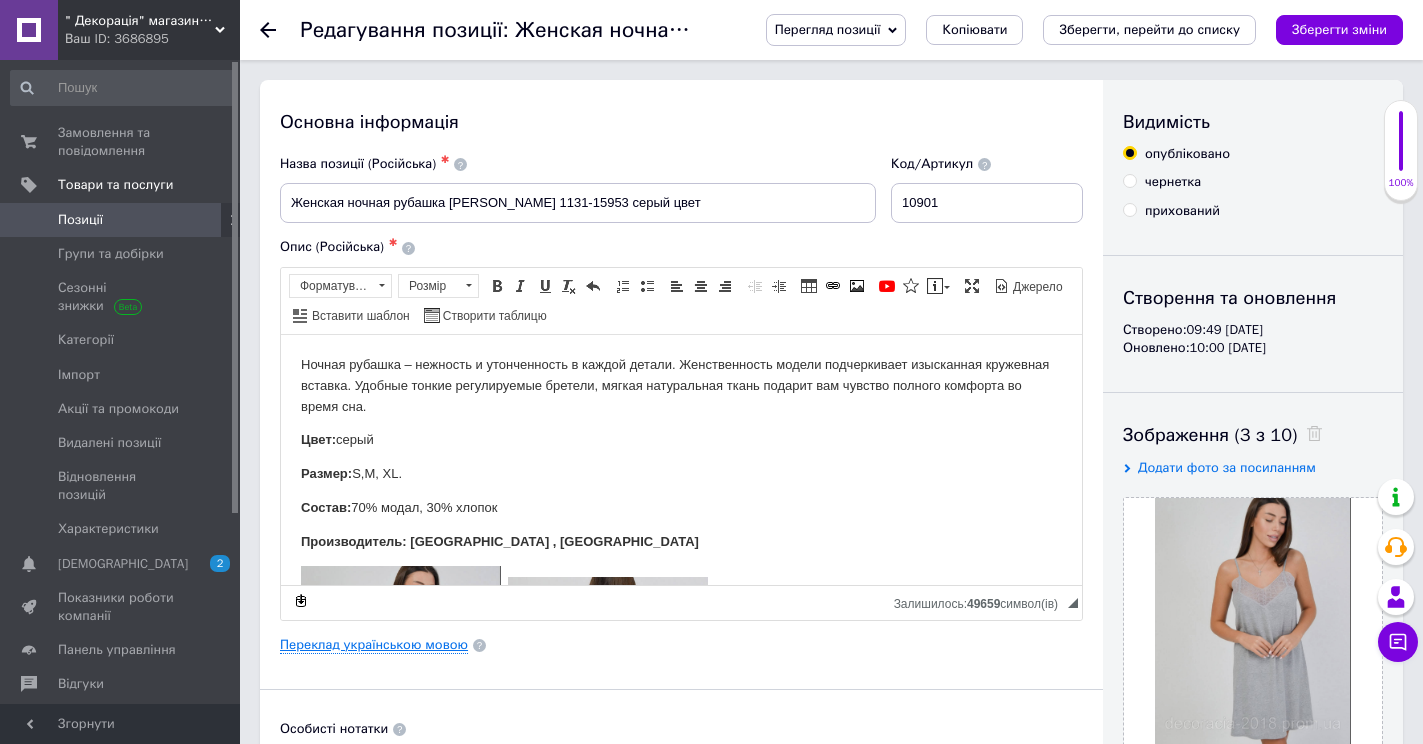 click on "Переклад українською мовою" at bounding box center (374, 645) 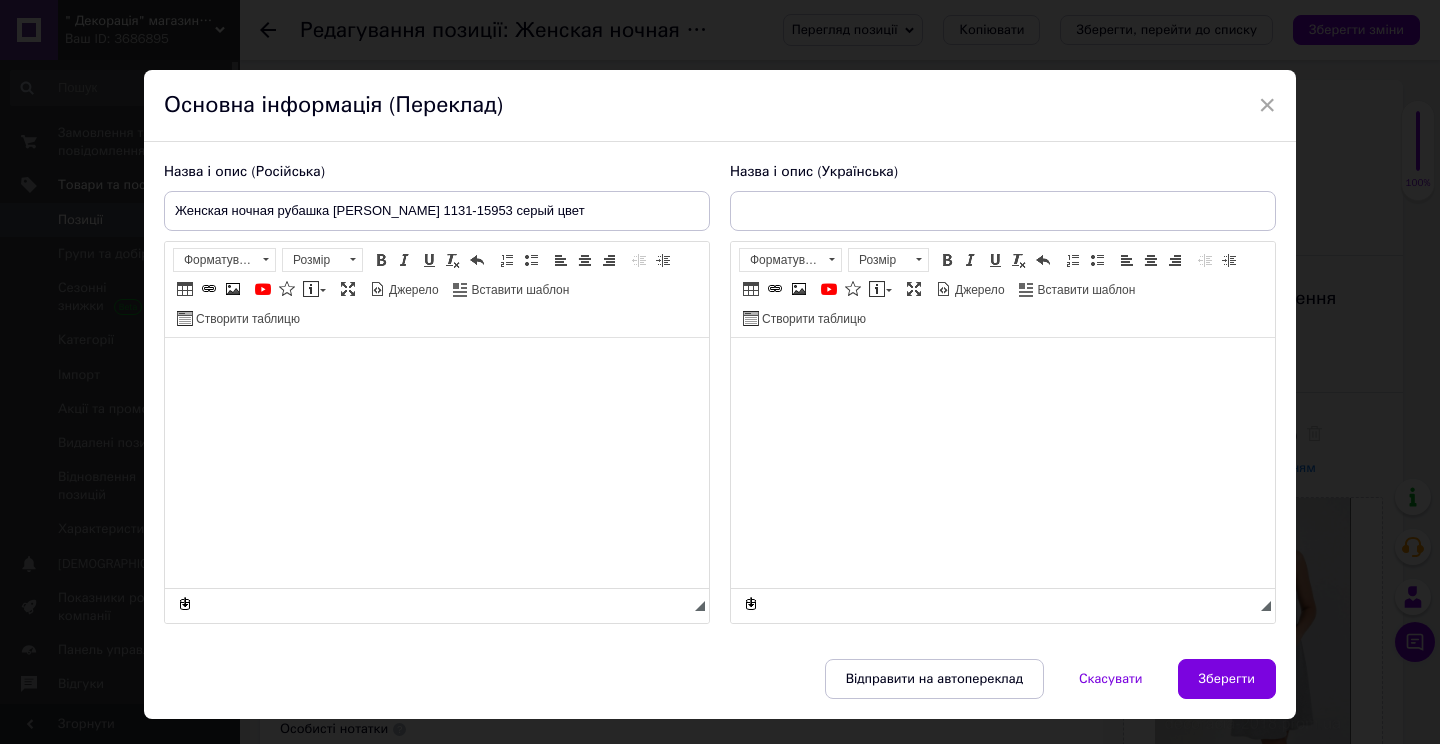 type on "Жіноча нічна сорочка Роксана 1131-15953 сірий колір" 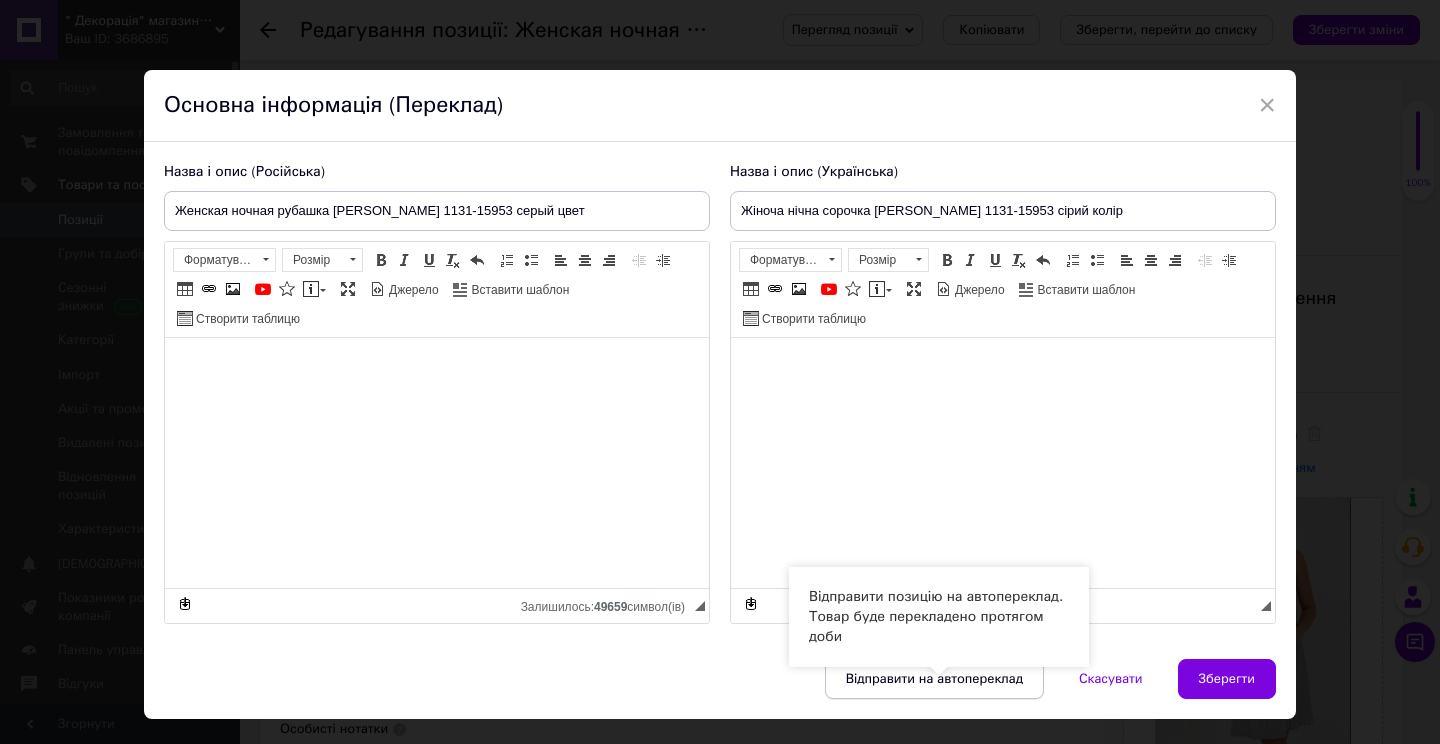 click on "Відправити на автопереклад" at bounding box center (934, 679) 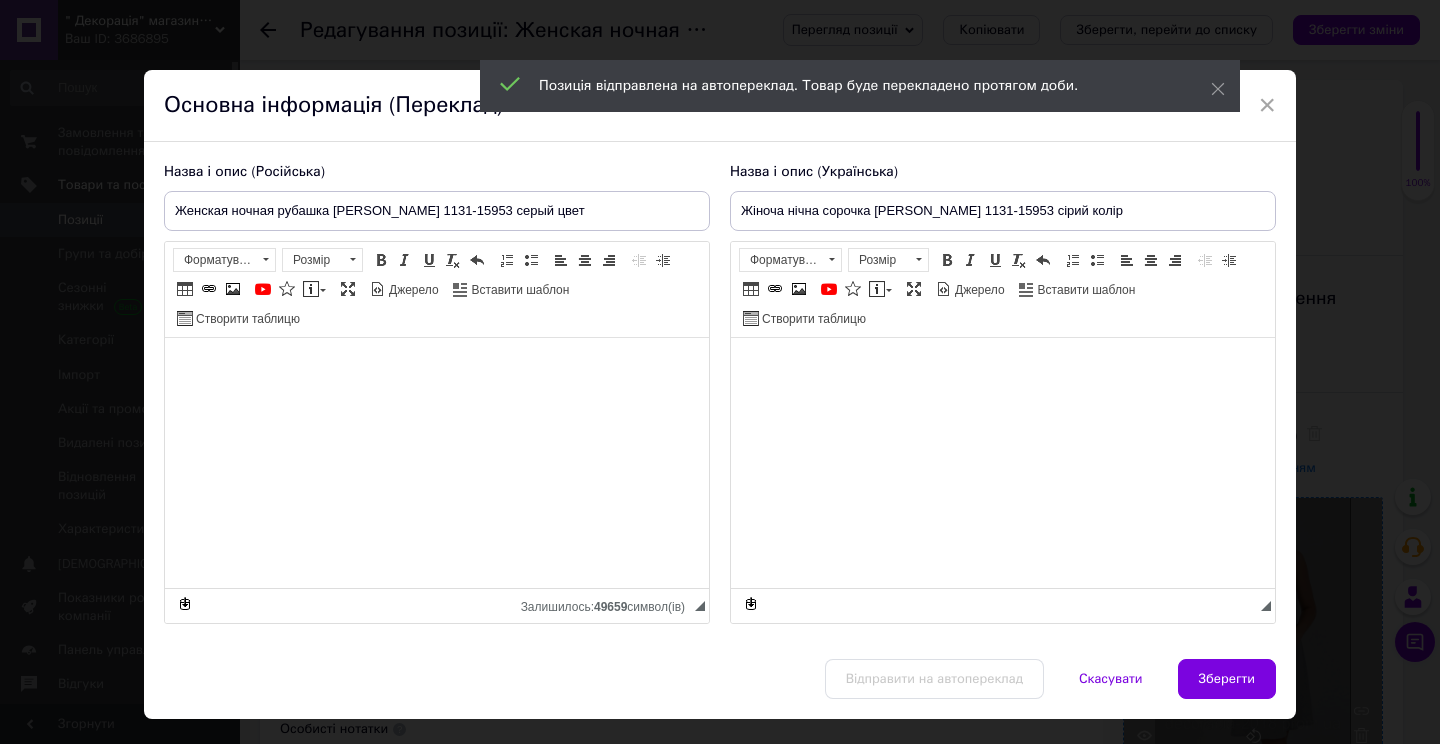drag, startPoint x: 1204, startPoint y: 673, endPoint x: 1194, endPoint y: 659, distance: 17.20465 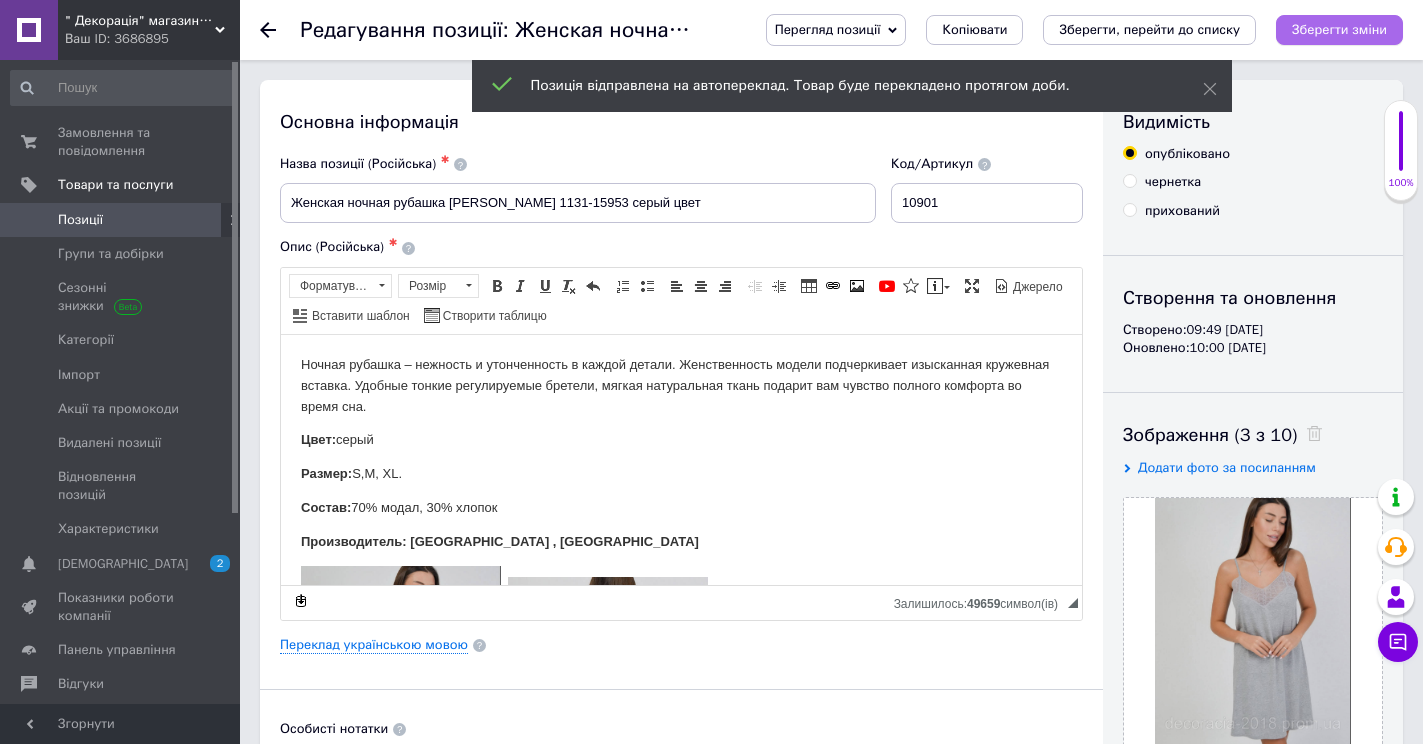 click on "Зберегти зміни" at bounding box center [1339, 29] 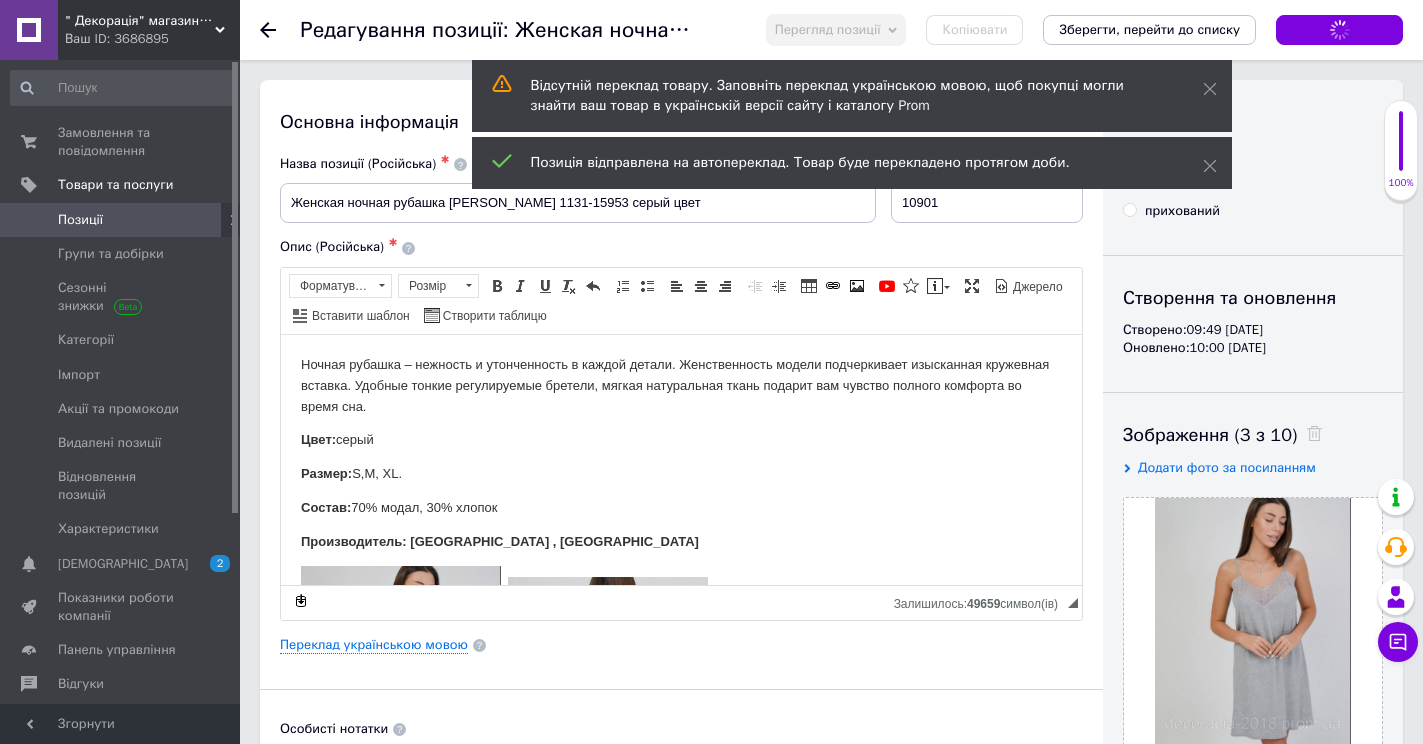 click 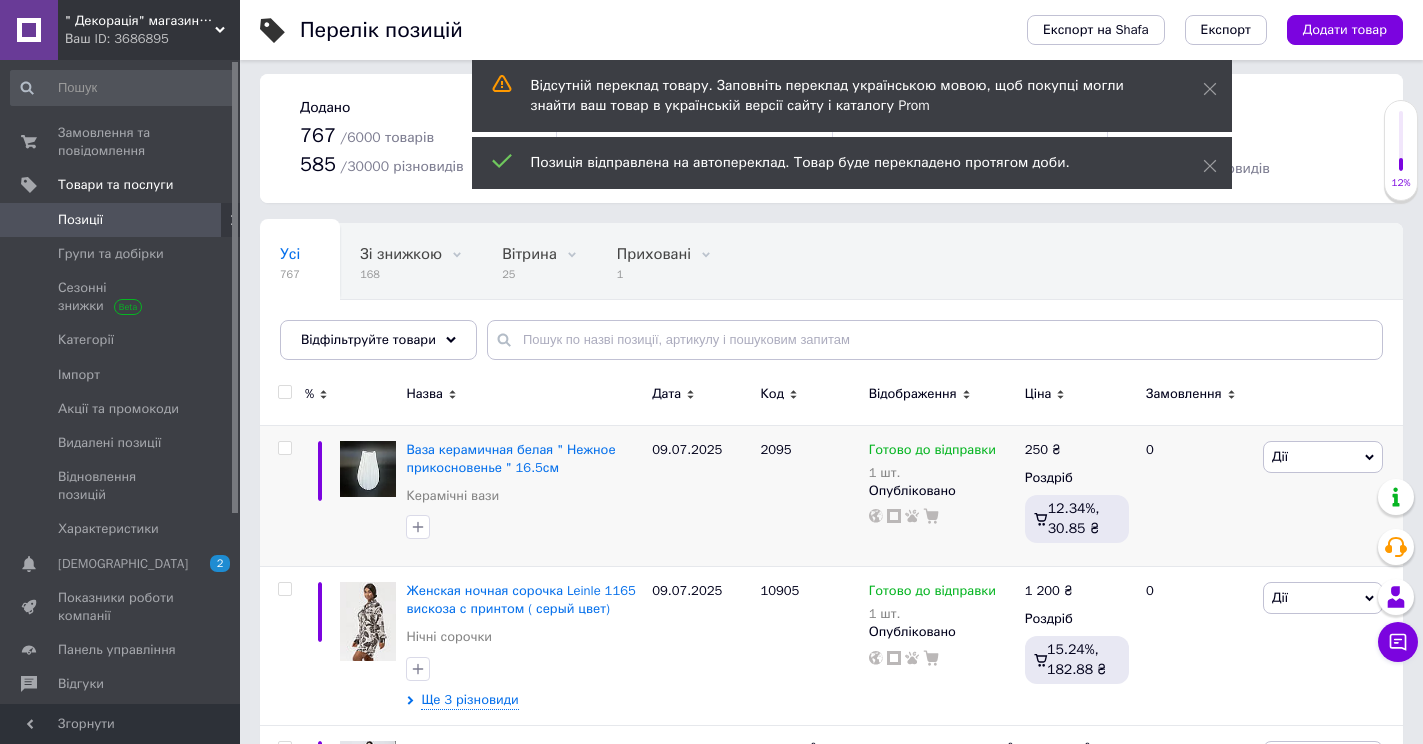 scroll, scrollTop: 500, scrollLeft: 0, axis: vertical 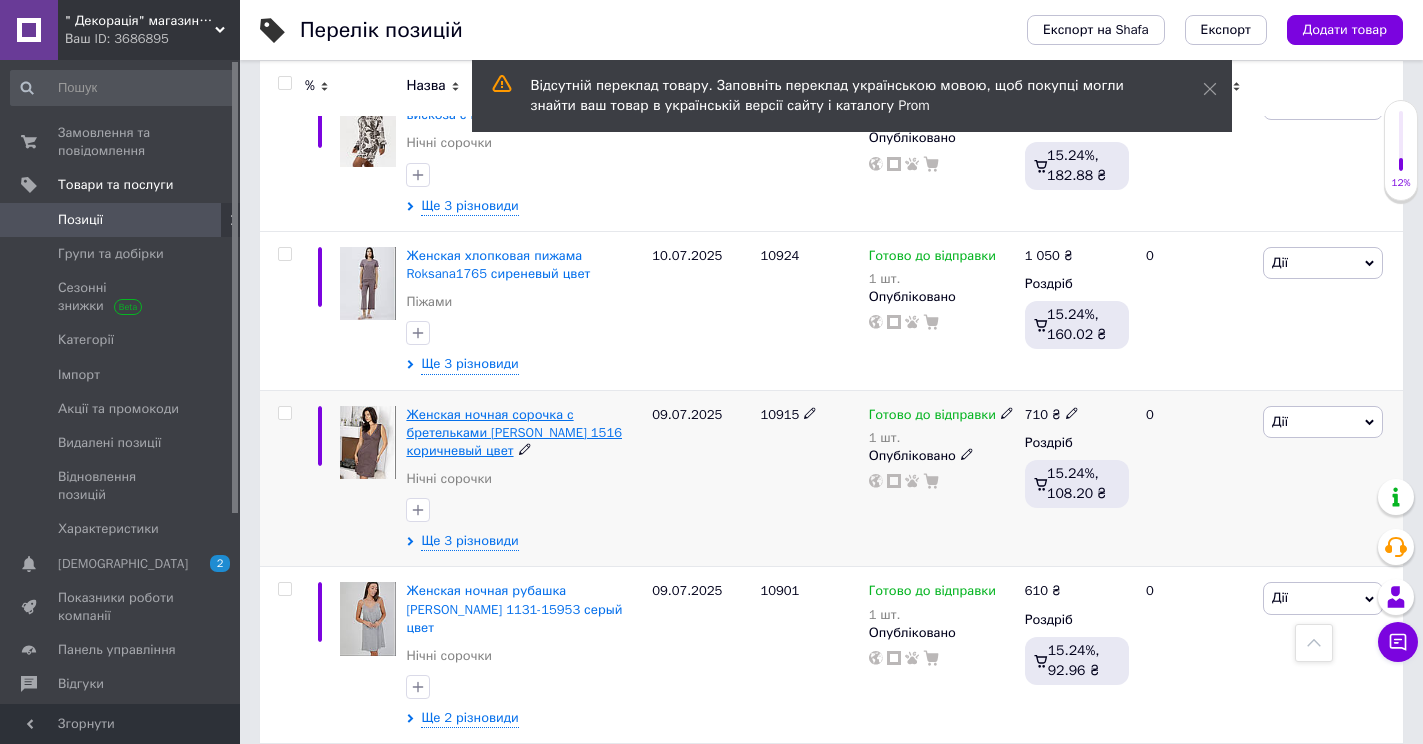 click on "Женская ночная сорочка с бретельками  Роксана 1516 коричневый цвет" at bounding box center [514, 432] 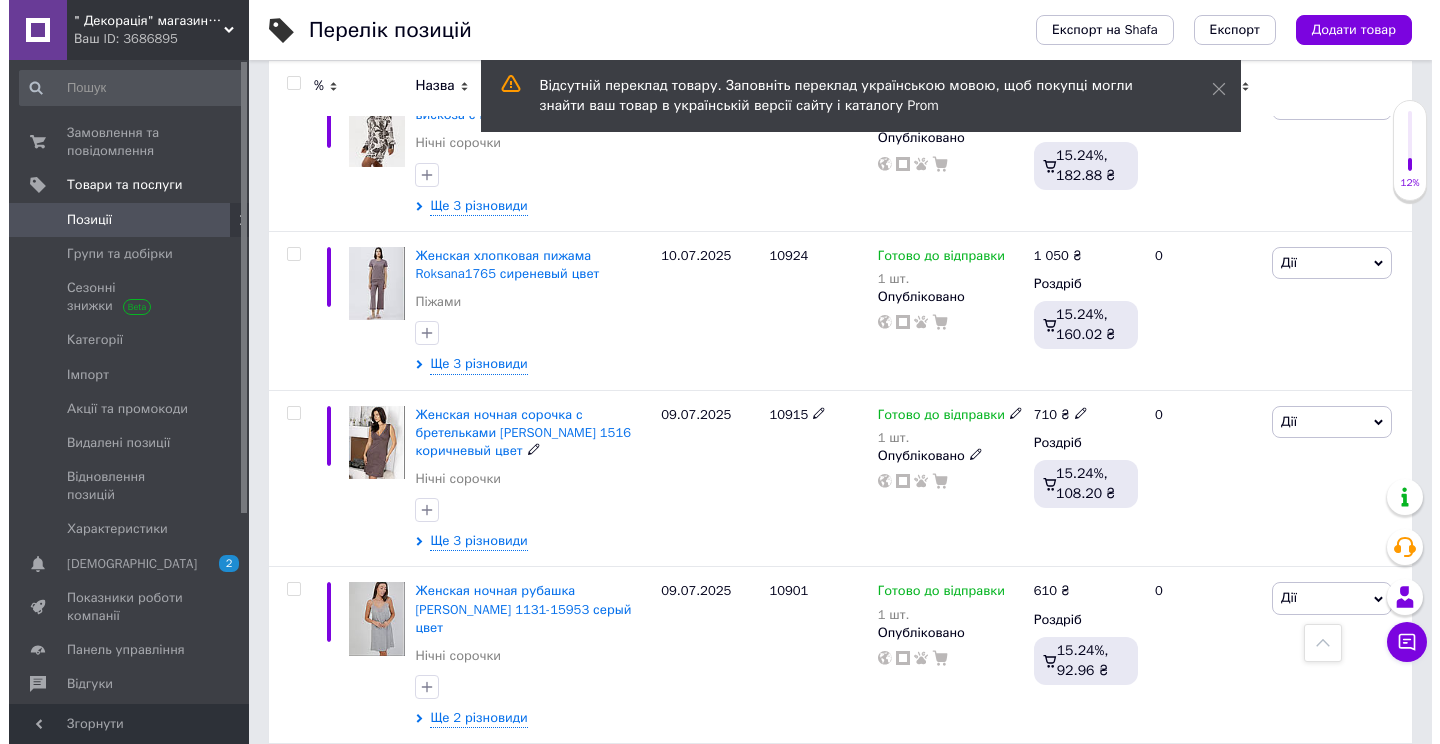 scroll, scrollTop: 0, scrollLeft: 0, axis: both 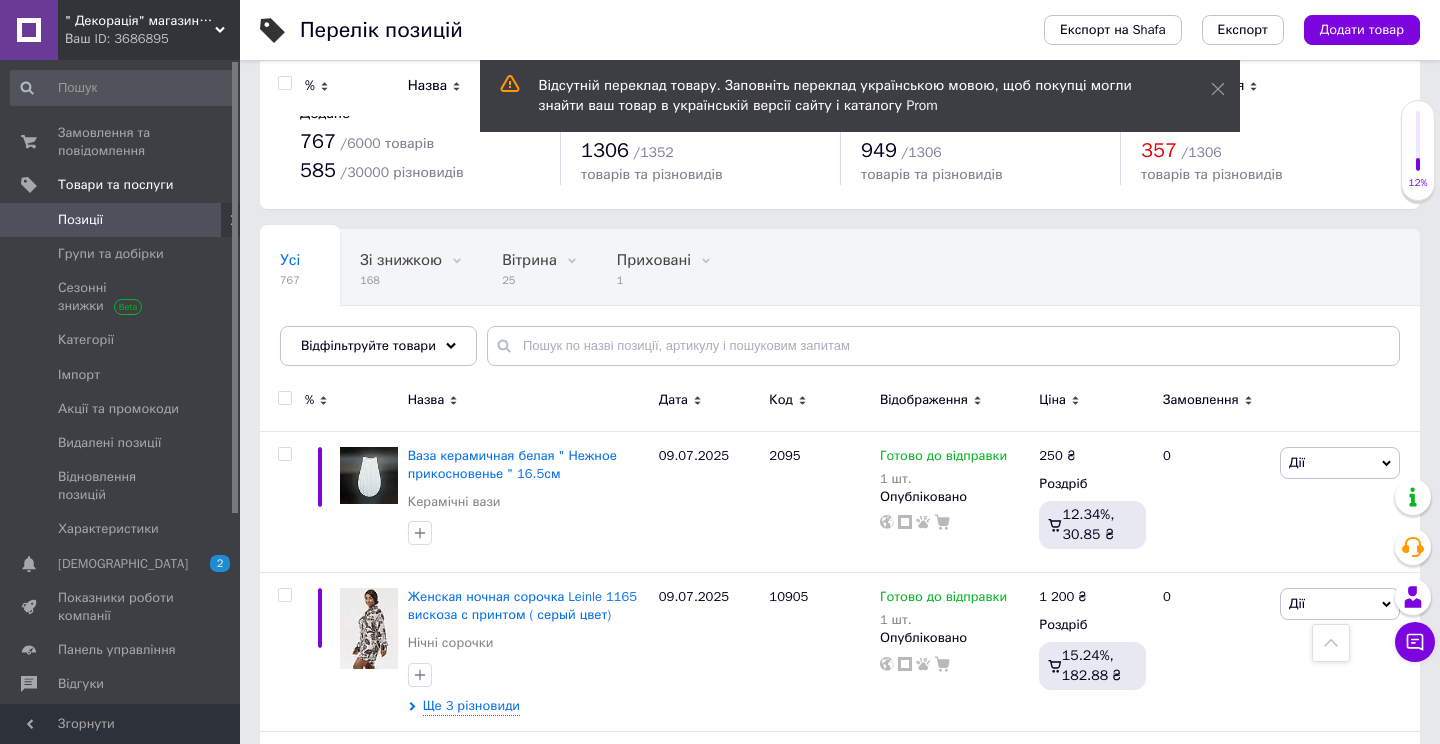 click on "" Декорація" магазин текстилю та декору для дому Ваш ID: 3686895 Сайт " Декорація" магазин текстилю та де... Кабінет покупця Перевірити стан системи Сторінка на порталі Довідка Вийти Замовлення та повідомлення 0 0 Товари та послуги Позиції Групи та добірки Сезонні знижки Категорії Імпорт Акції та промокоди Видалені позиції Відновлення позицій Характеристики Сповіщення 2 0 Показники роботи компанії Панель управління Відгуки Клієнти Каталог ProSale Аналітика Управління сайтом Гаманець компанії Маркет Prom мікс 6 000" at bounding box center (720, 9228) 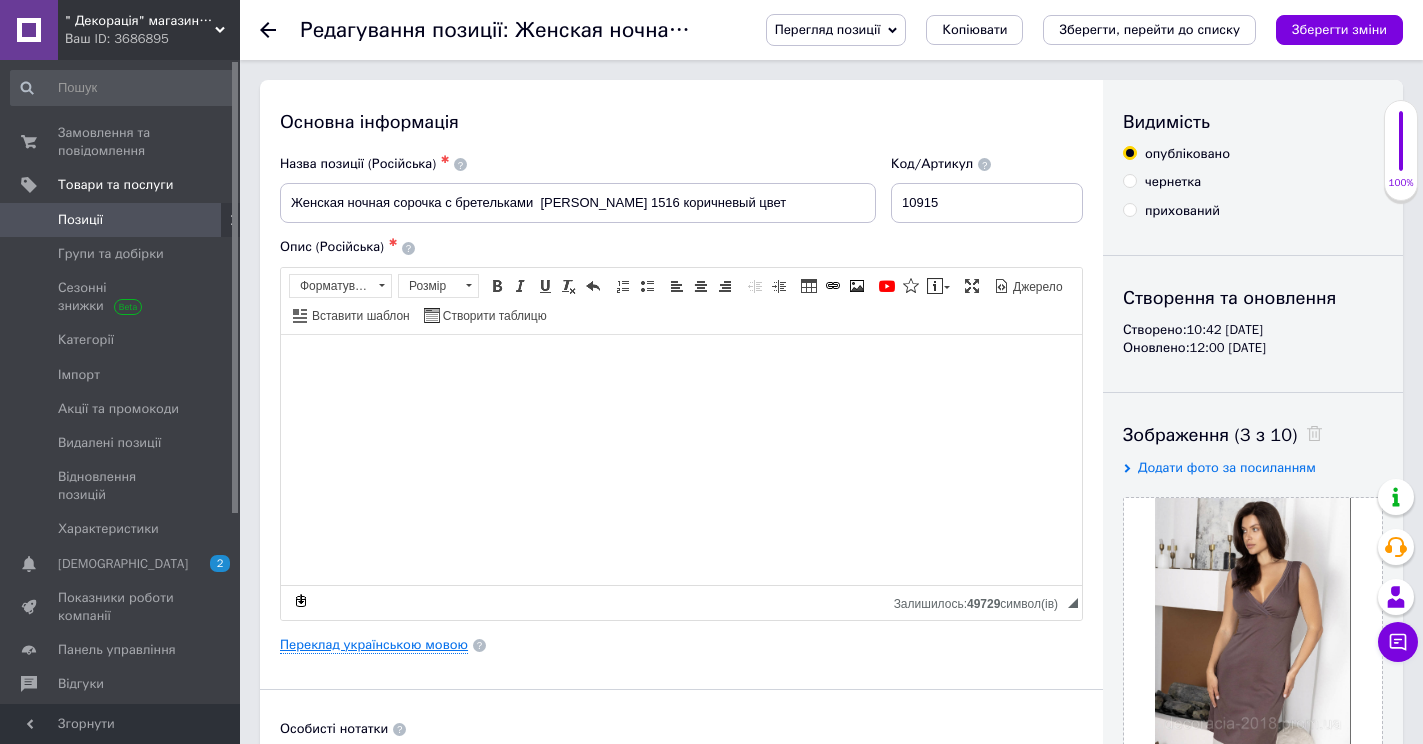 click on "Переклад українською мовою" at bounding box center (374, 645) 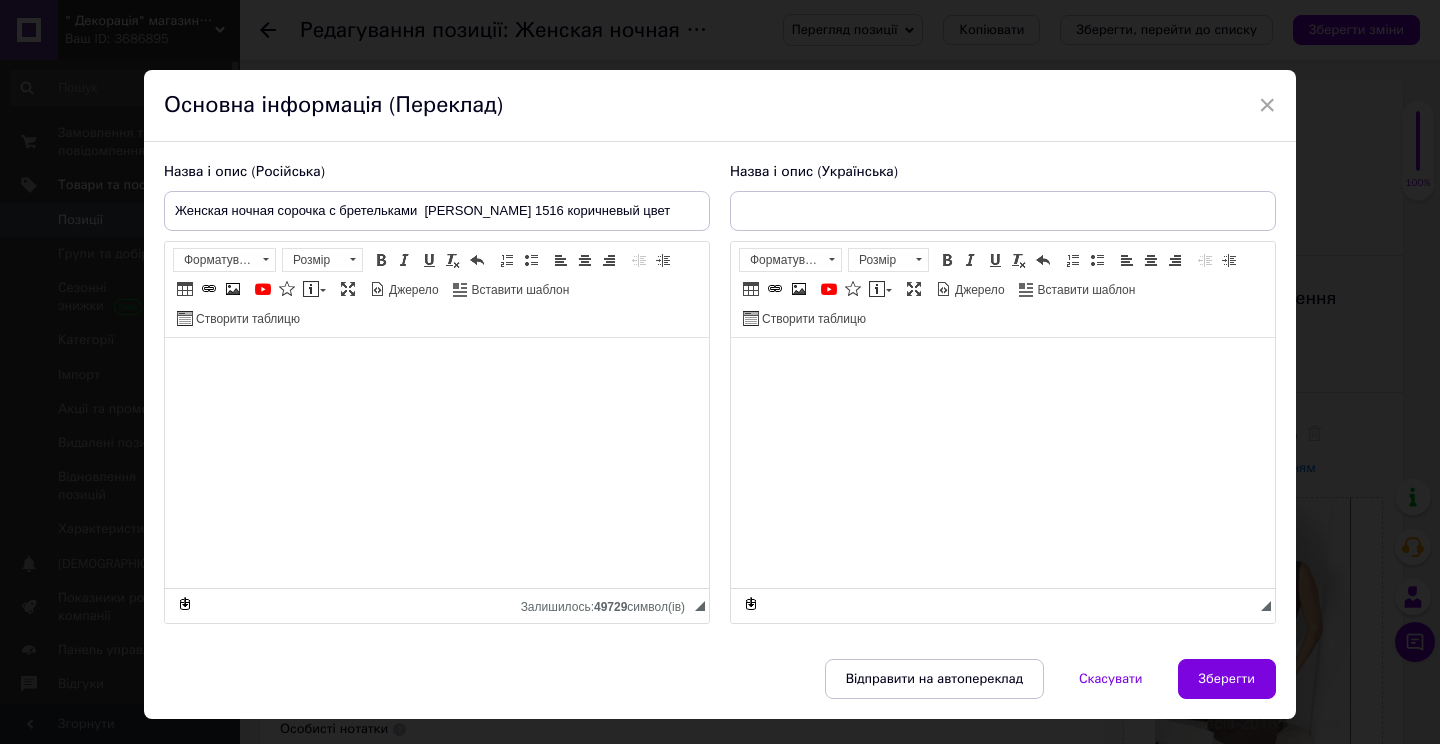 type on "Жіноча нічна сорочка з бретельками Роксана 1516 коричневий колір" 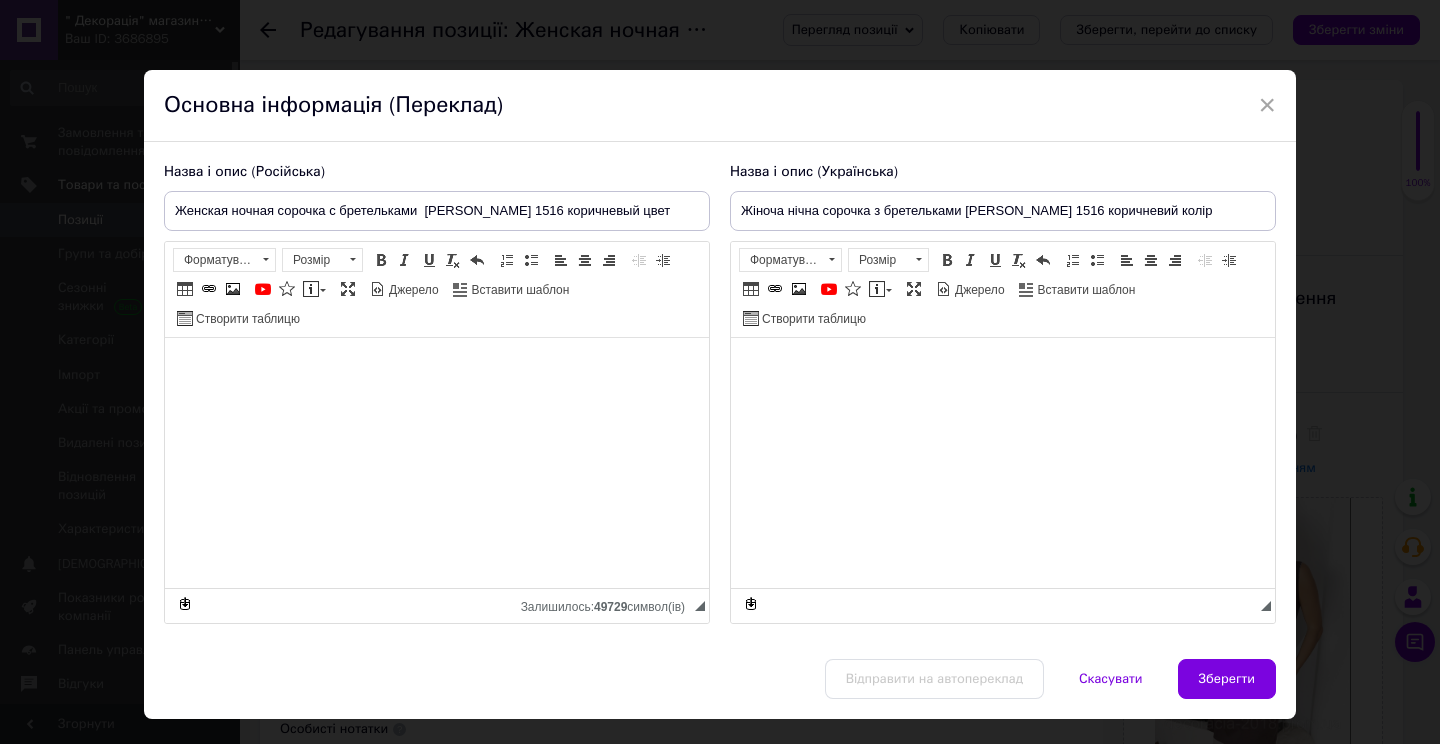drag, startPoint x: 1259, startPoint y: 102, endPoint x: 444, endPoint y: 146, distance: 816.1869 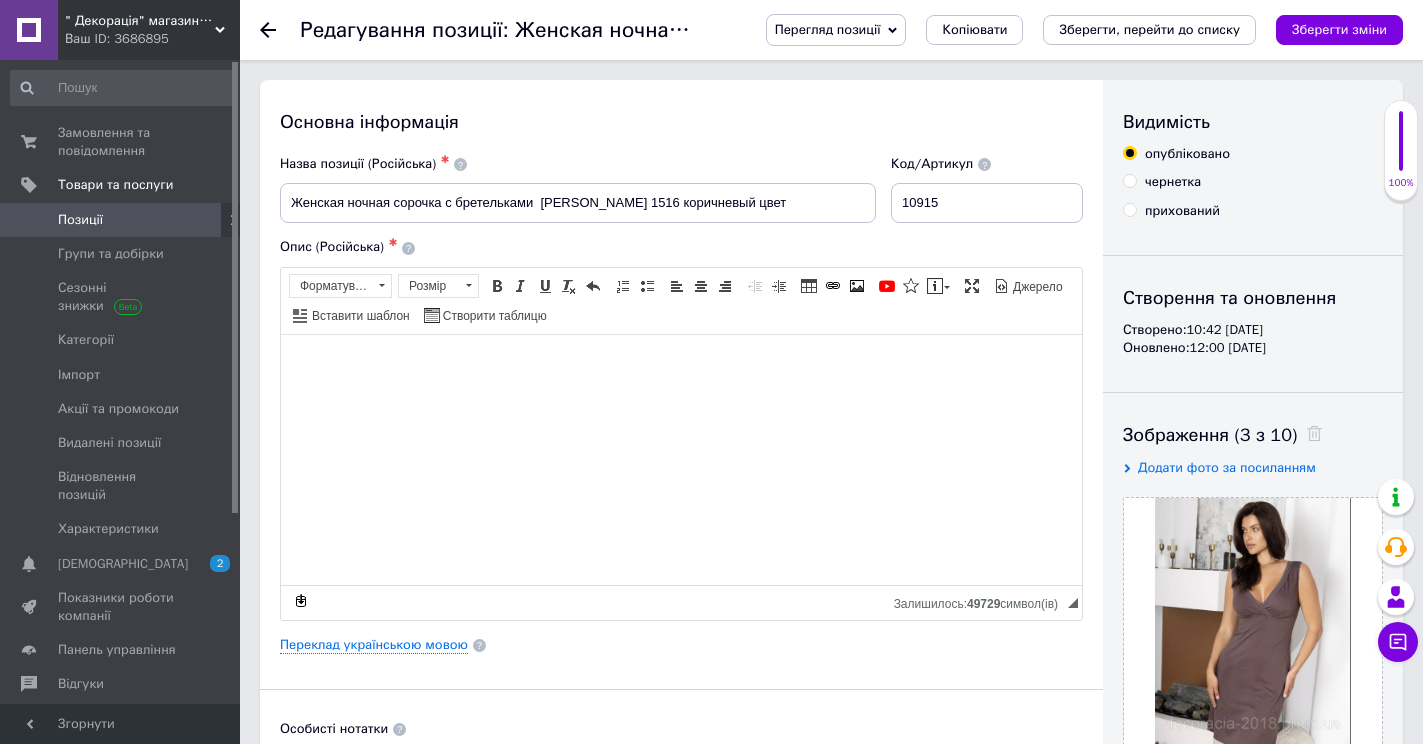 click 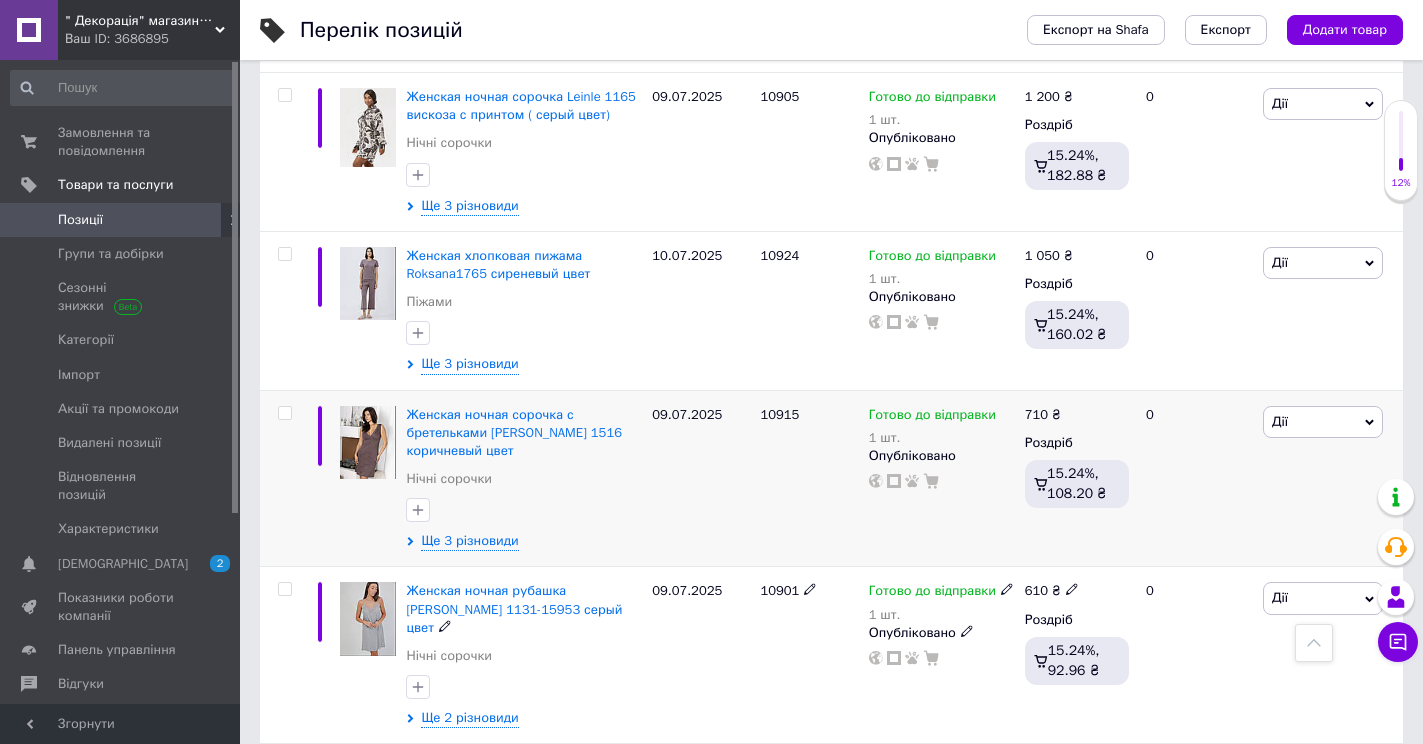 scroll, scrollTop: 700, scrollLeft: 0, axis: vertical 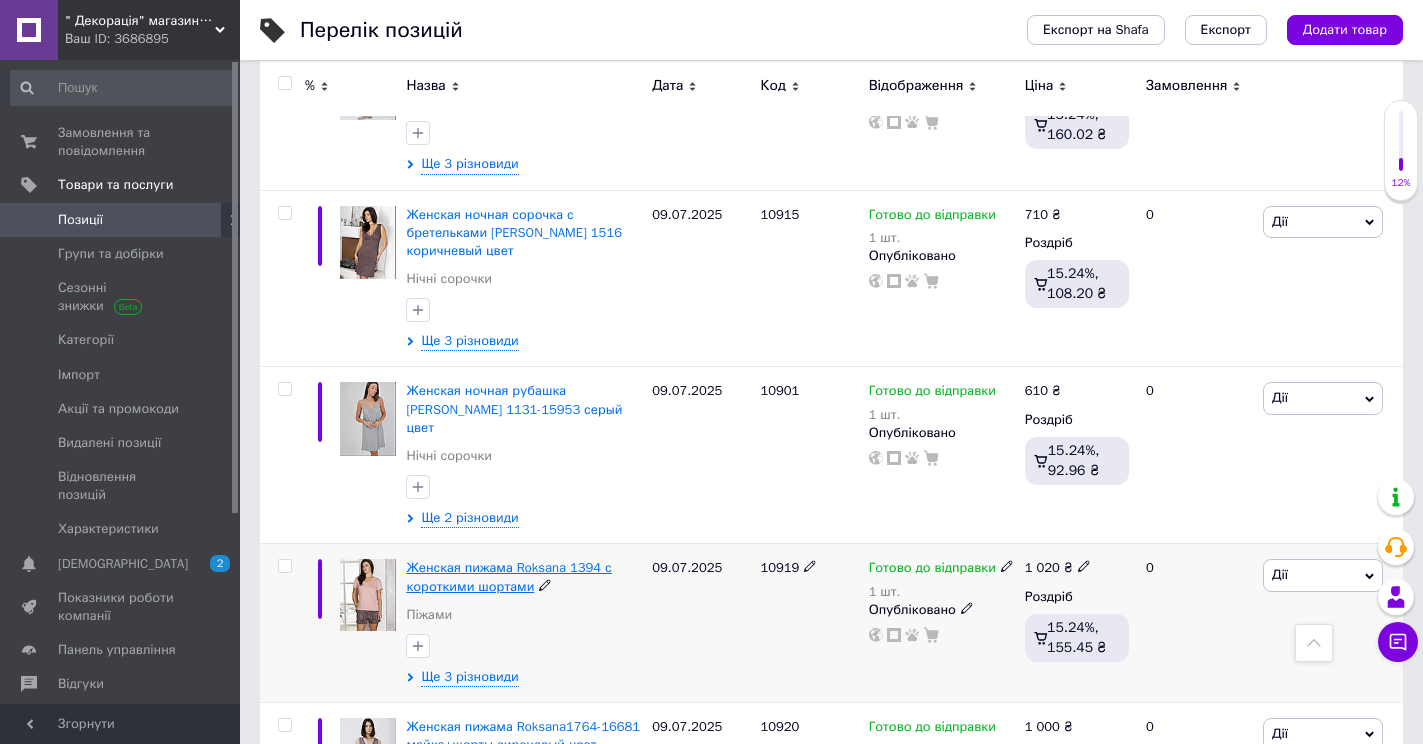 click on "Женская пижама Roksana 1394 с короткими шортами" at bounding box center [508, 576] 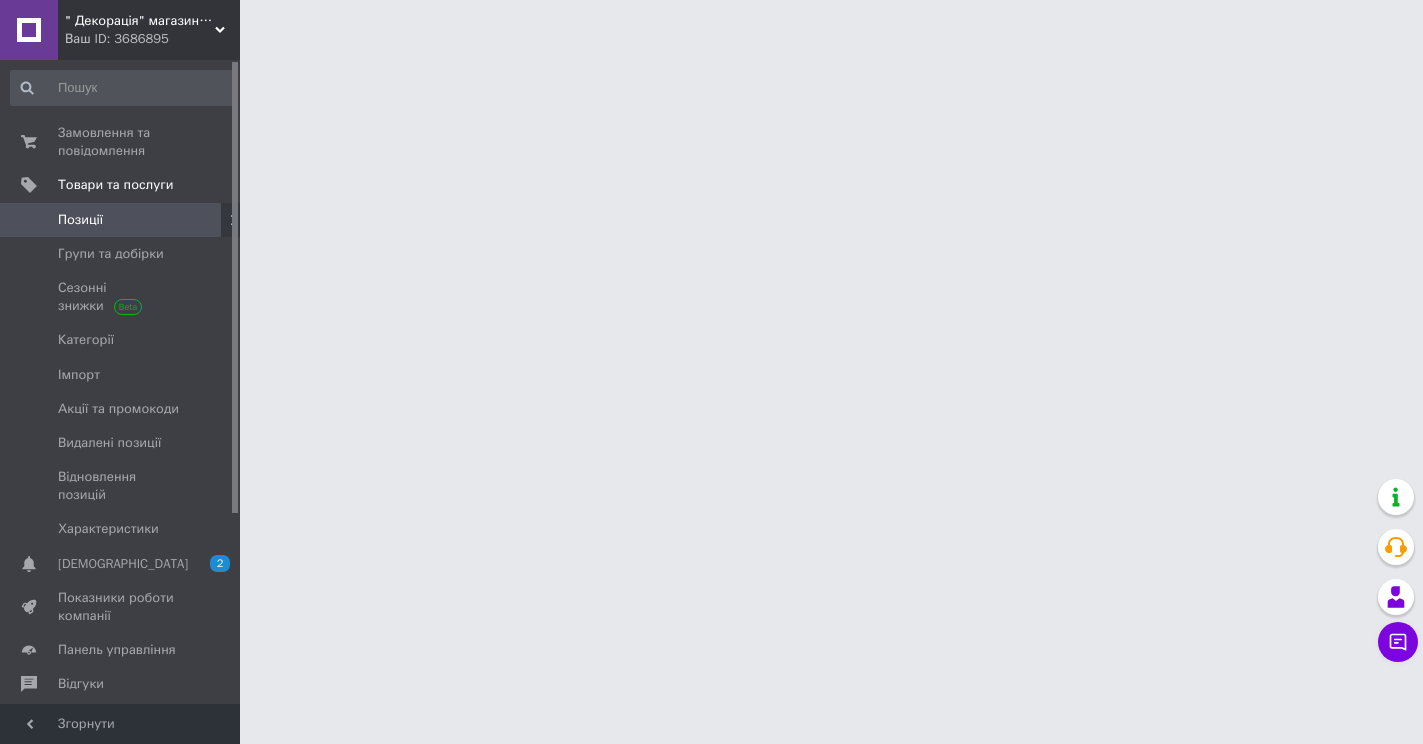 scroll, scrollTop: 0, scrollLeft: 0, axis: both 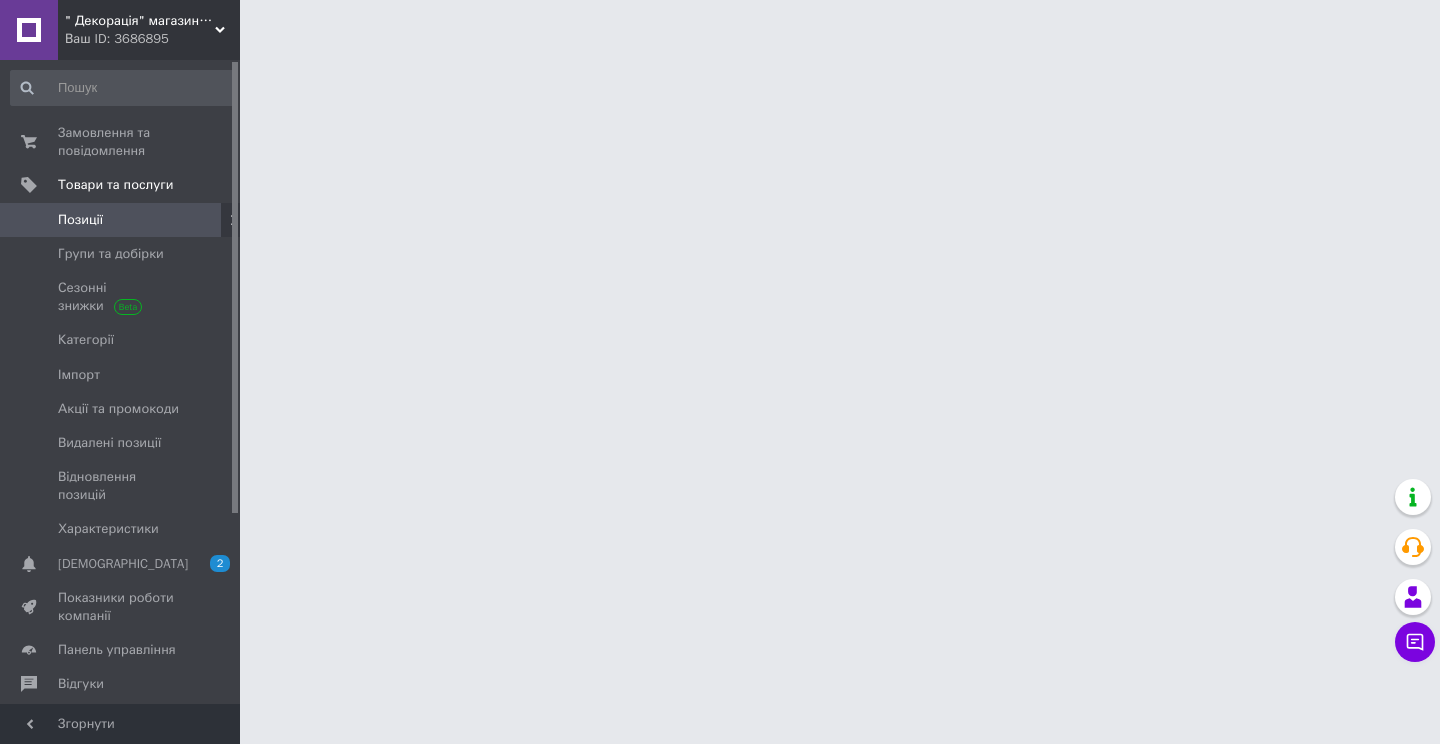 click on "" Декорація" магазин текстилю та декору для дому Ваш ID: 3686895 Сайт " Декорація" магазин текстилю та де... Кабінет покупця Перевірити стан системи Сторінка на порталі Довідка Вийти Замовлення та повідомлення 0 0 Товари та послуги Позиції Групи та добірки Сезонні знижки Категорії Імпорт Акції та промокоди Видалені позиції Відновлення позицій Характеристики Сповіщення 2 0 Показники роботи компанії Панель управління Відгуки Клієнти Каталог ProSale Аналітика Управління сайтом Гаманець компанії Маркет Prom мікс 6 000" at bounding box center [720, 25] 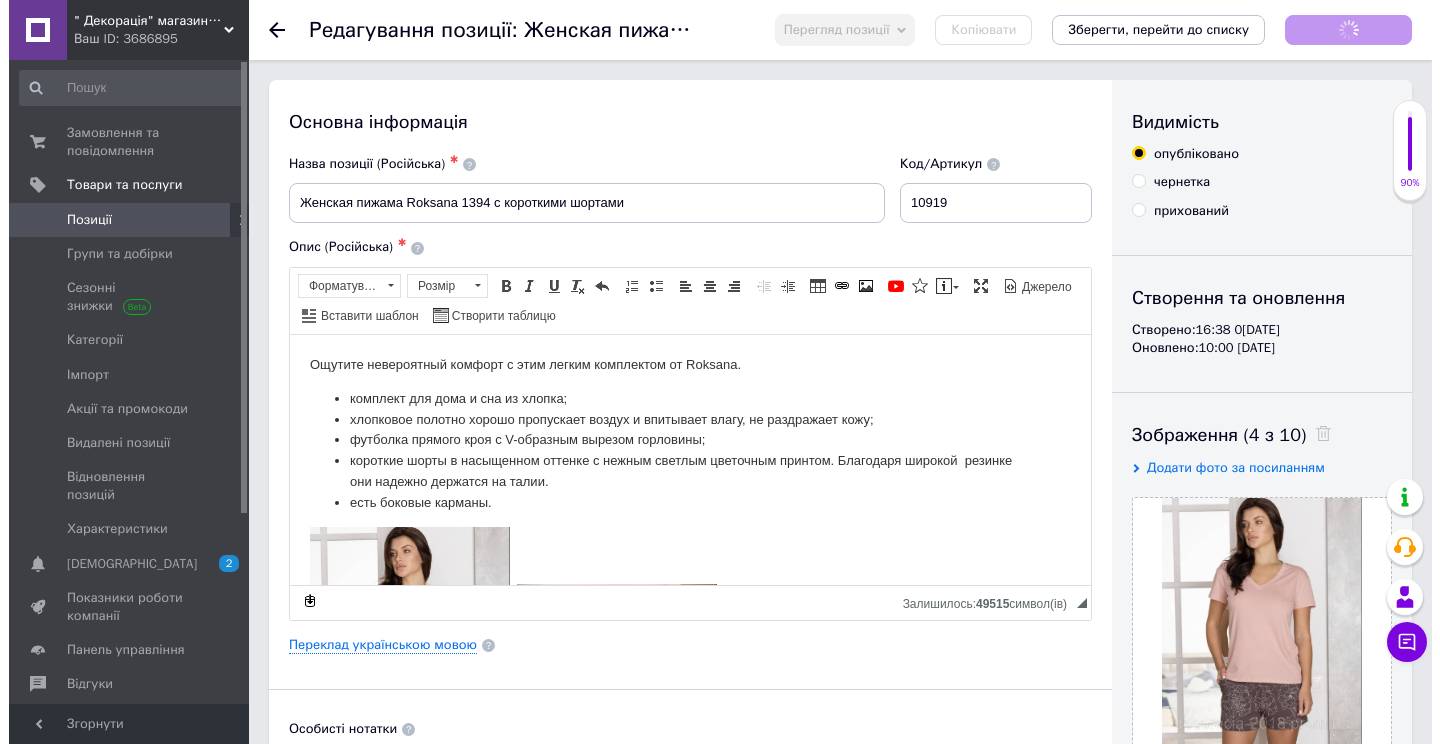scroll, scrollTop: 0, scrollLeft: 0, axis: both 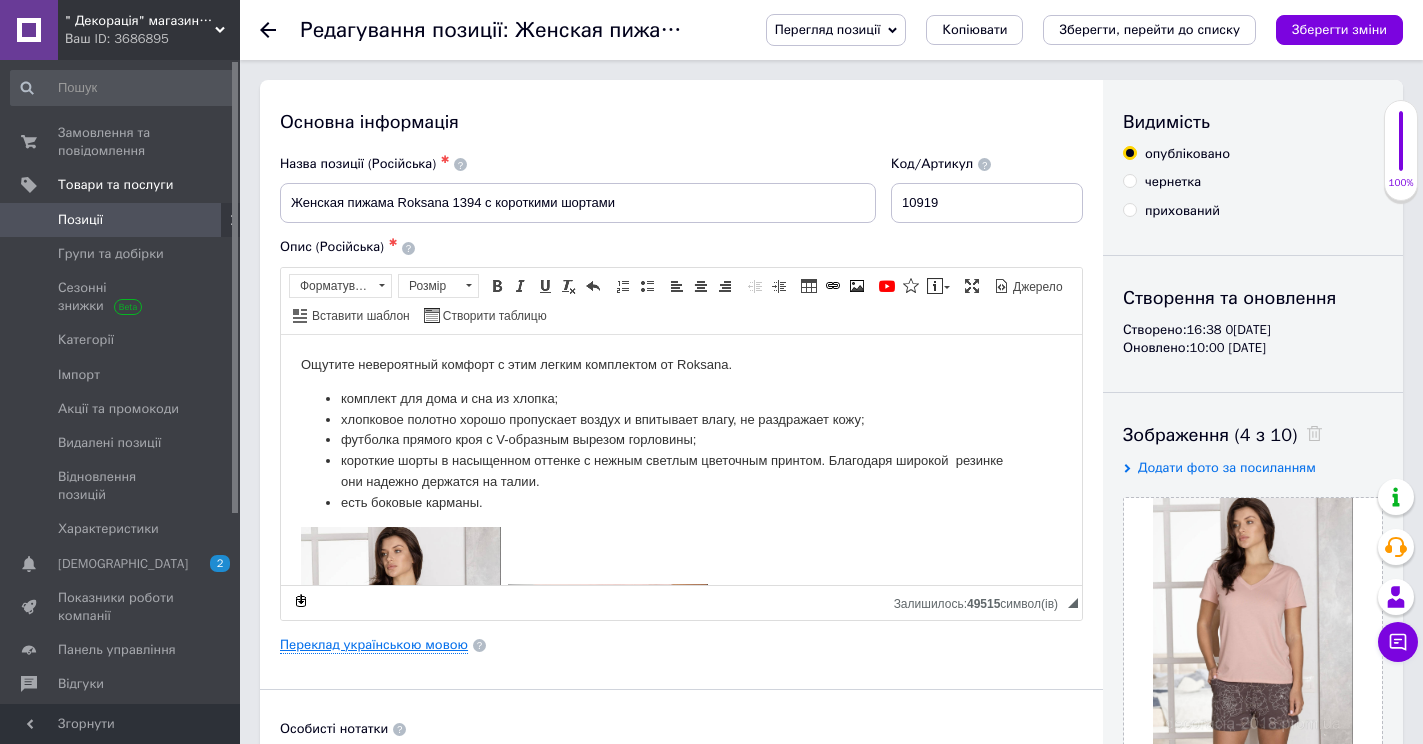 click on "Переклад українською мовою" at bounding box center (374, 645) 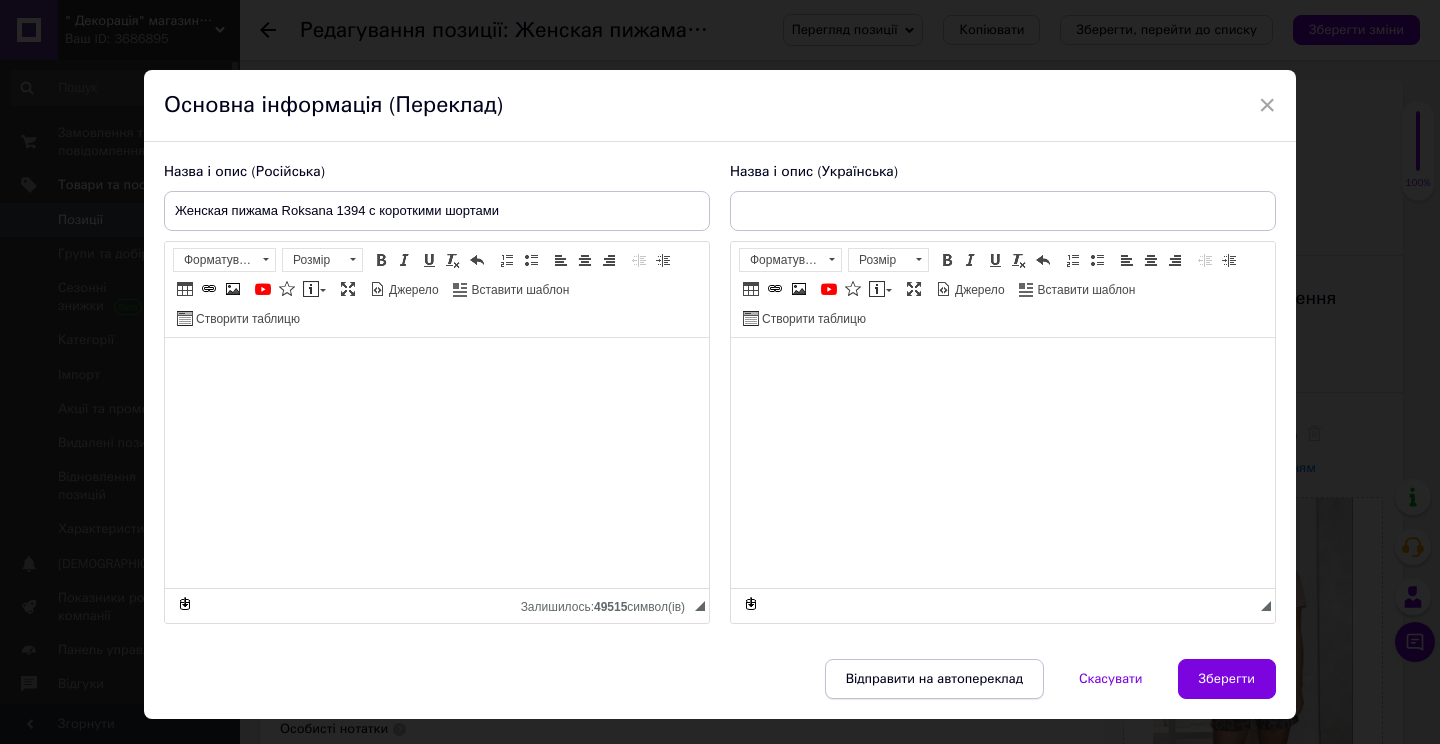 type on "Жіноча піжама Roksana 1394 з короткими шортами" 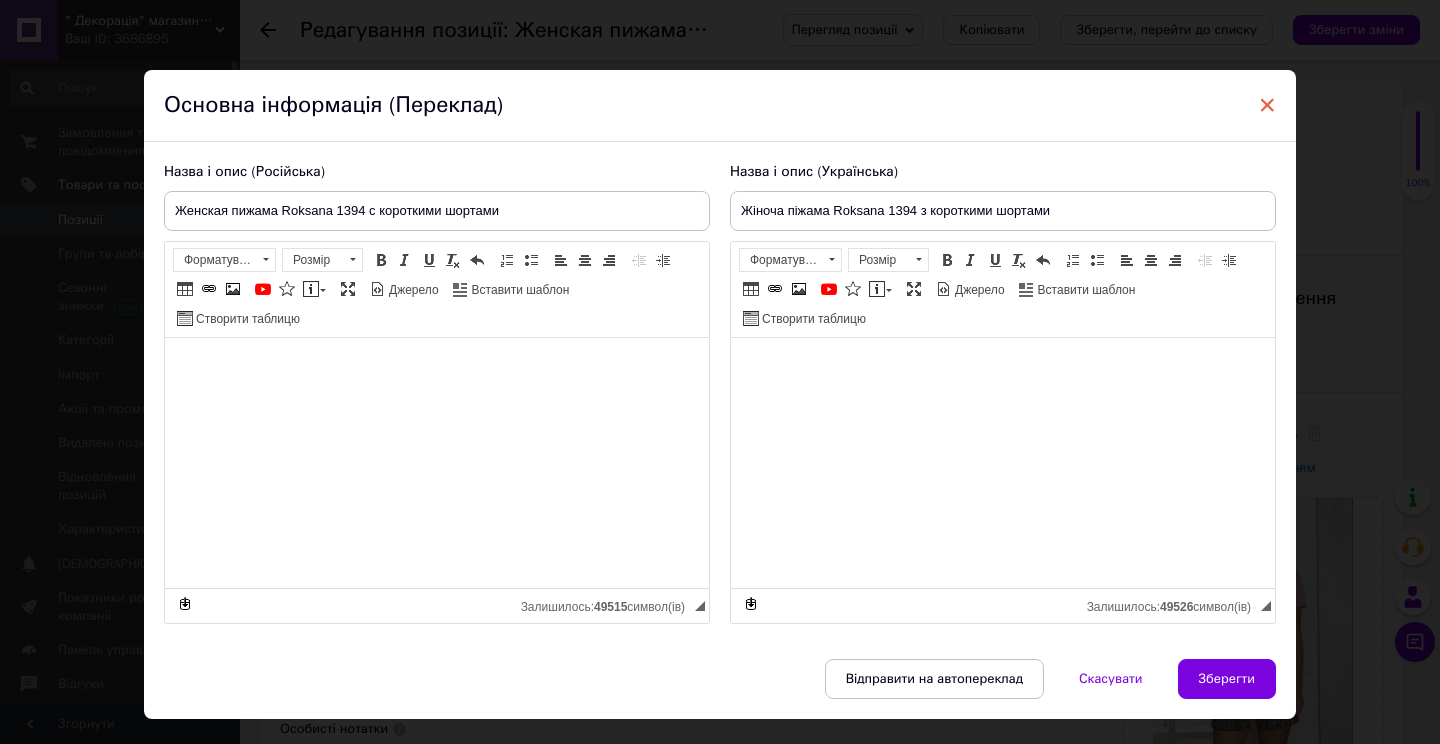 click on "×" at bounding box center (1267, 105) 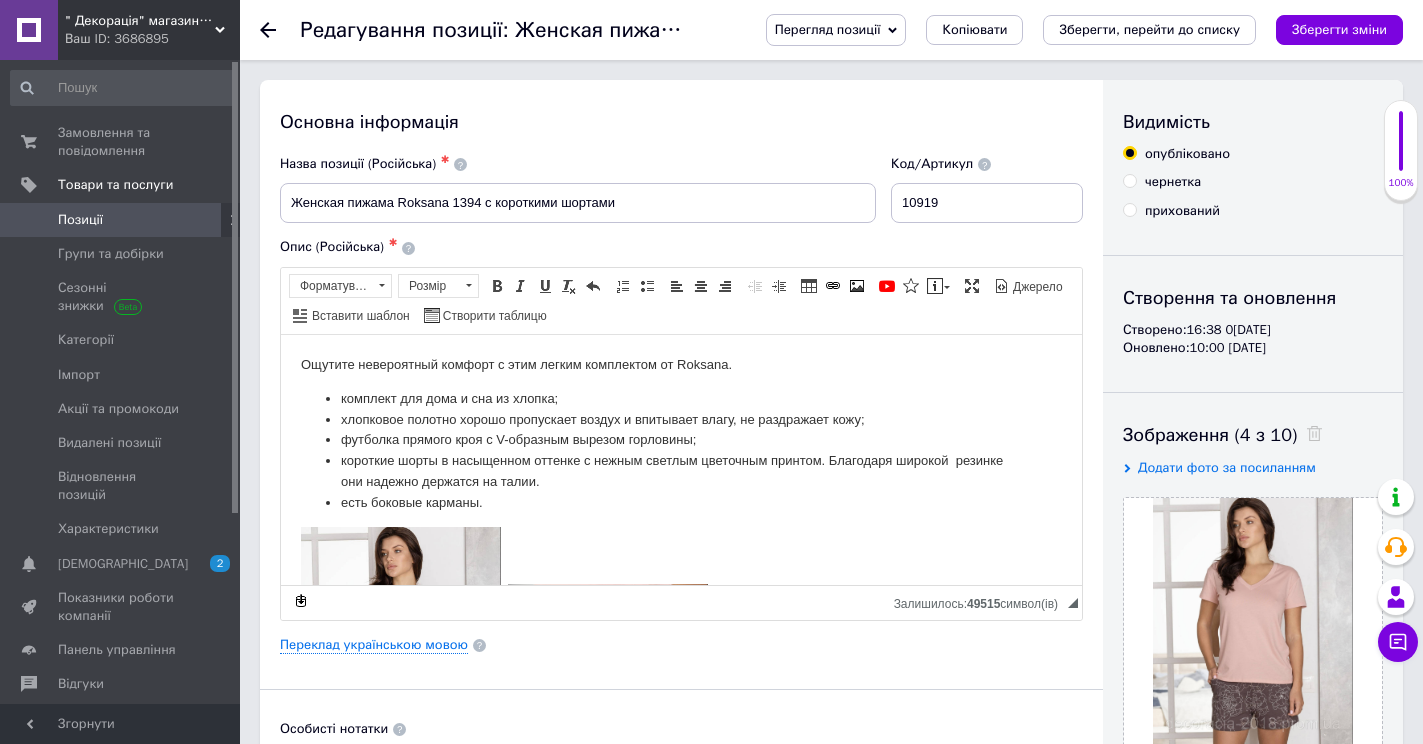 click 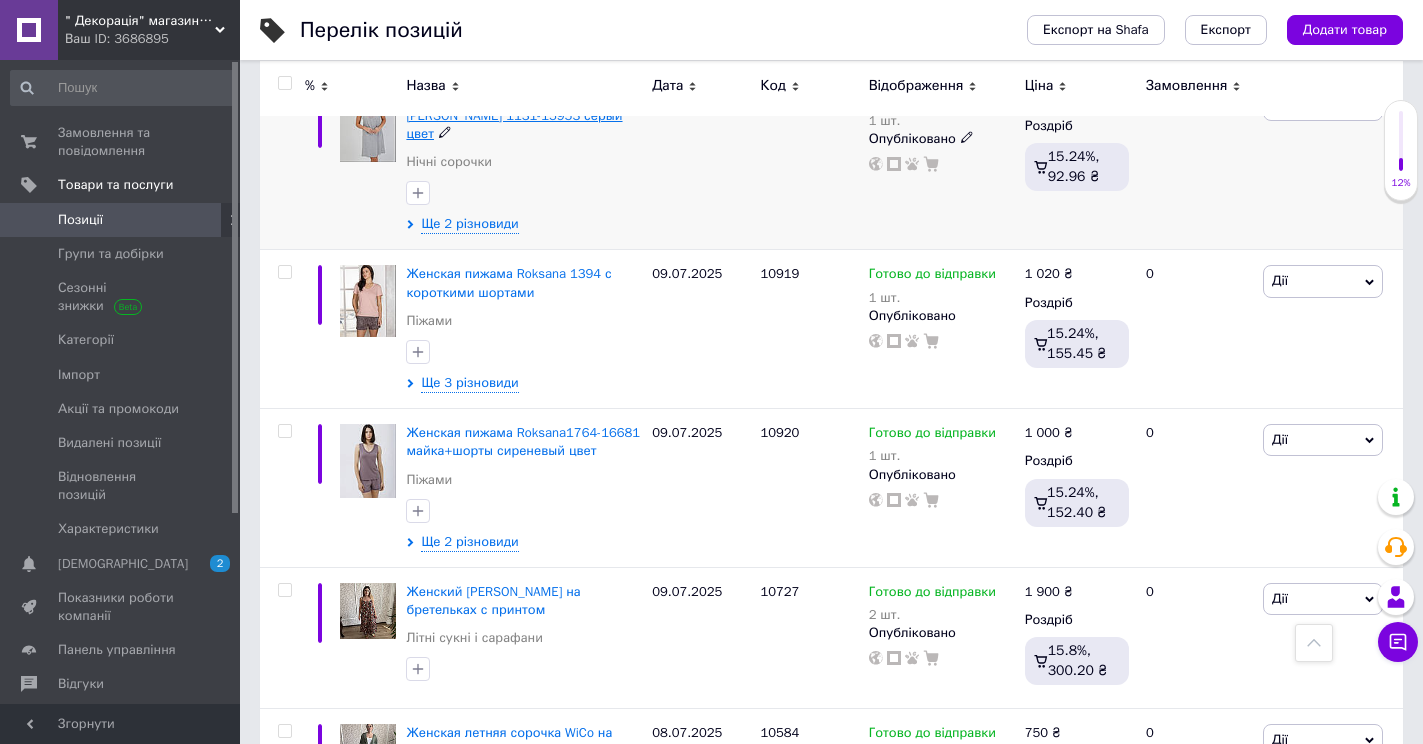 scroll, scrollTop: 1000, scrollLeft: 0, axis: vertical 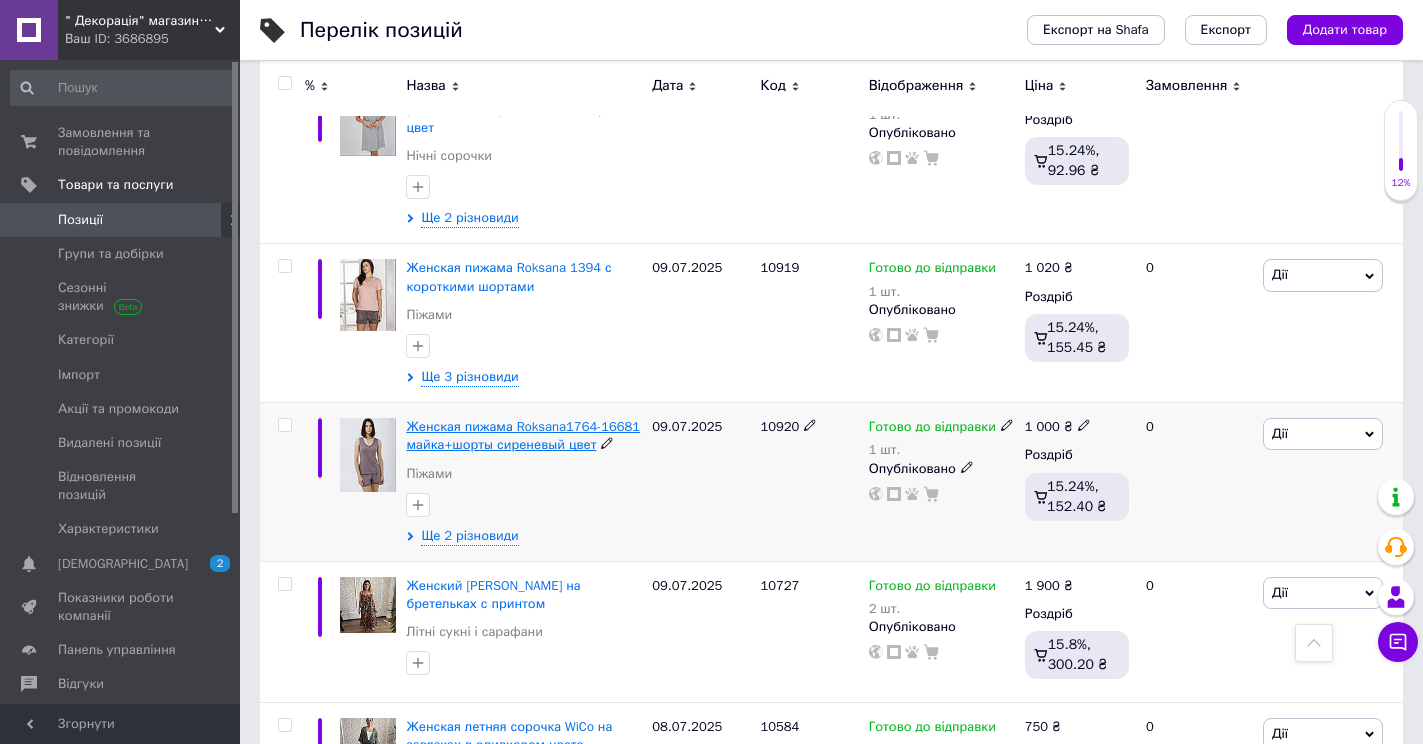 click on "Женская пижама Roksana1764-16681 майка+шорты сиреневый цвет" at bounding box center (523, 435) 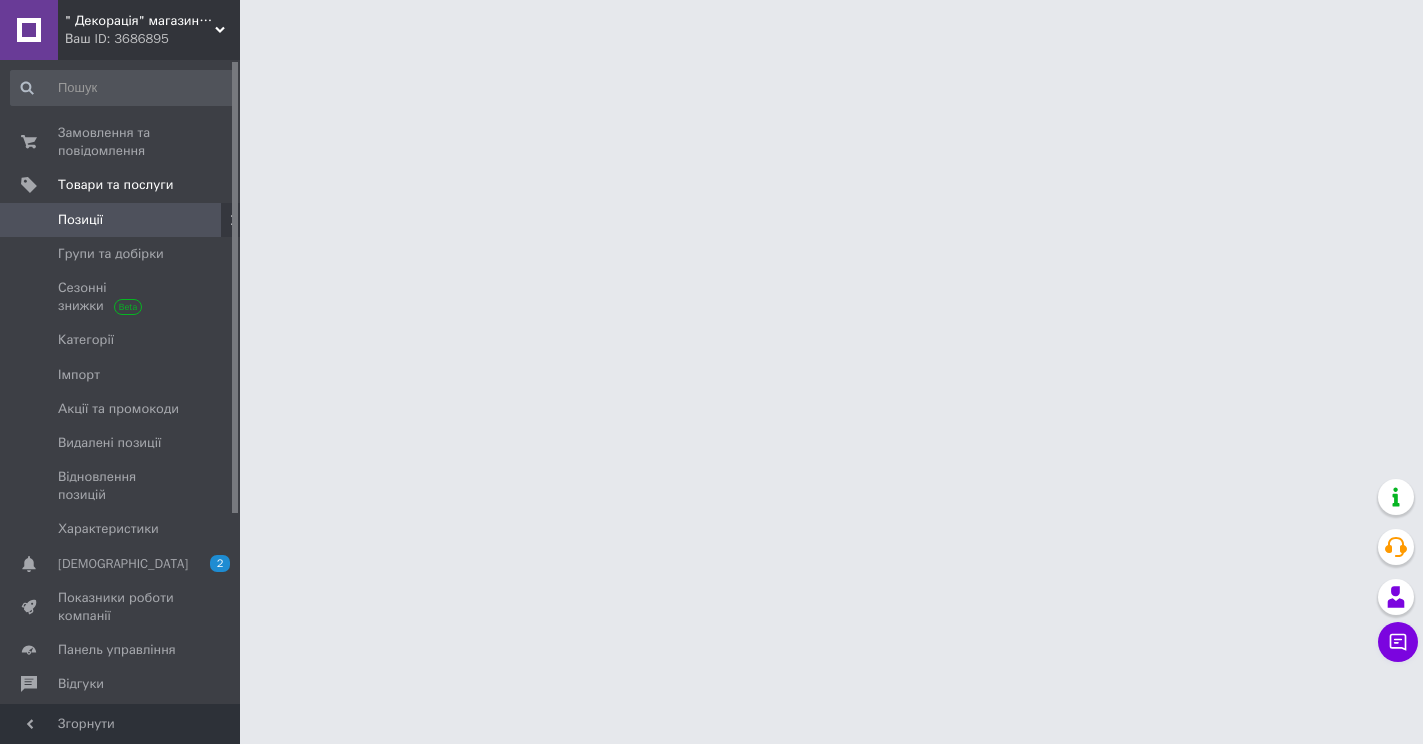 click on "" Декорація" магазин текстилю та декору для дому Ваш ID: 3686895 Сайт " Декорація" магазин текстилю та де... Кабінет покупця Перевірити стан системи Сторінка на порталі Довідка Вийти Замовлення та повідомлення 0 0 Товари та послуги Позиції Групи та добірки Сезонні знижки Категорії Імпорт Акції та промокоди Видалені позиції Відновлення позицій Характеристики Сповіщення 2 0 Показники роботи компанії Панель управління Відгуки Клієнти Каталог ProSale Аналітика Управління сайтом Гаманець компанії Маркет Prom мікс 6 000" at bounding box center (711, 25) 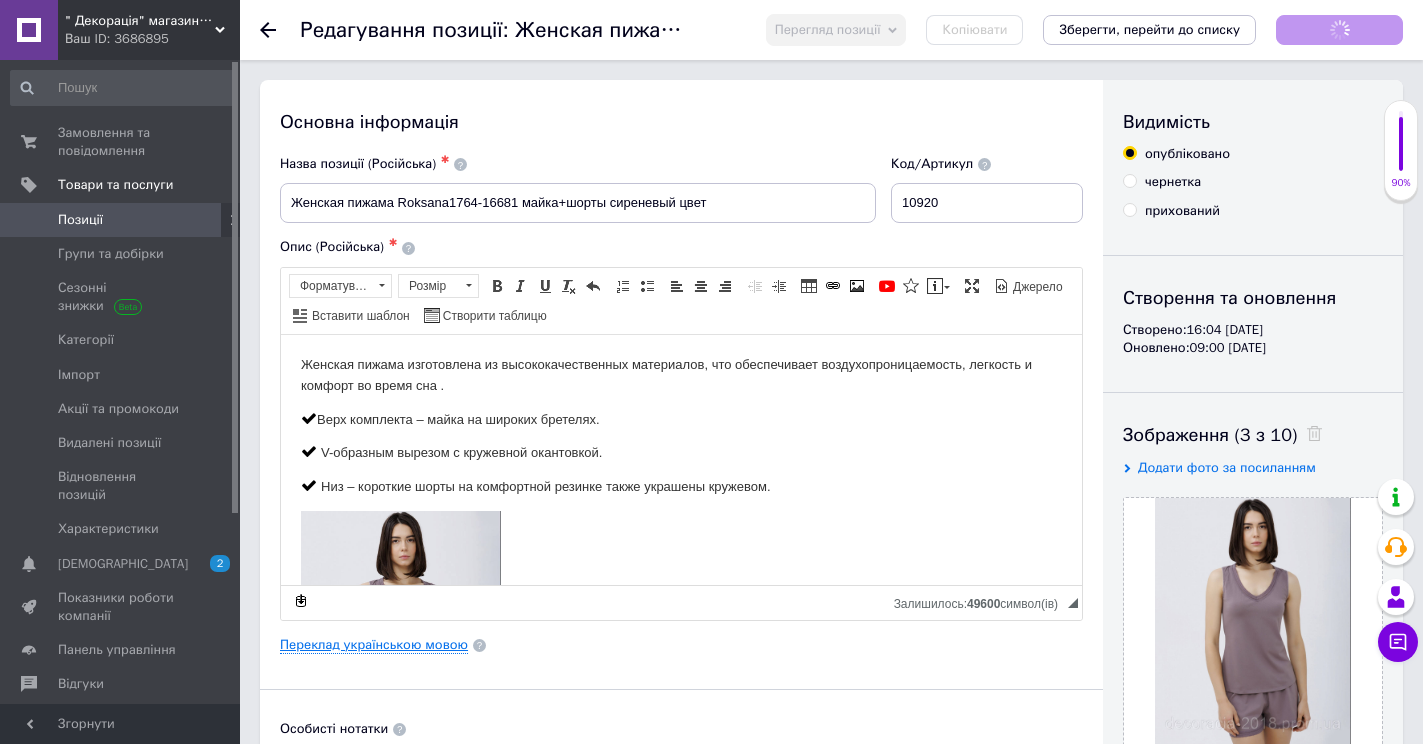scroll, scrollTop: 0, scrollLeft: 0, axis: both 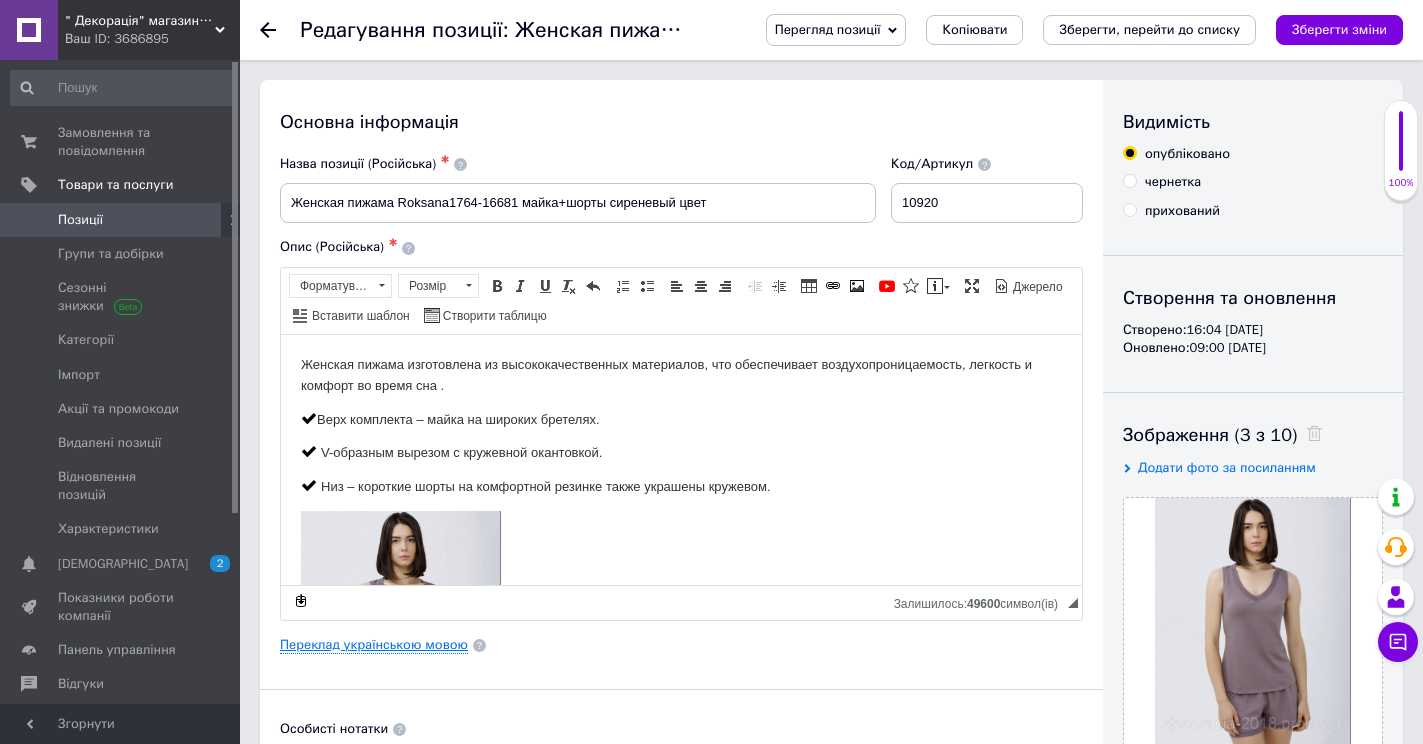 click on "Переклад українською мовою" at bounding box center (374, 645) 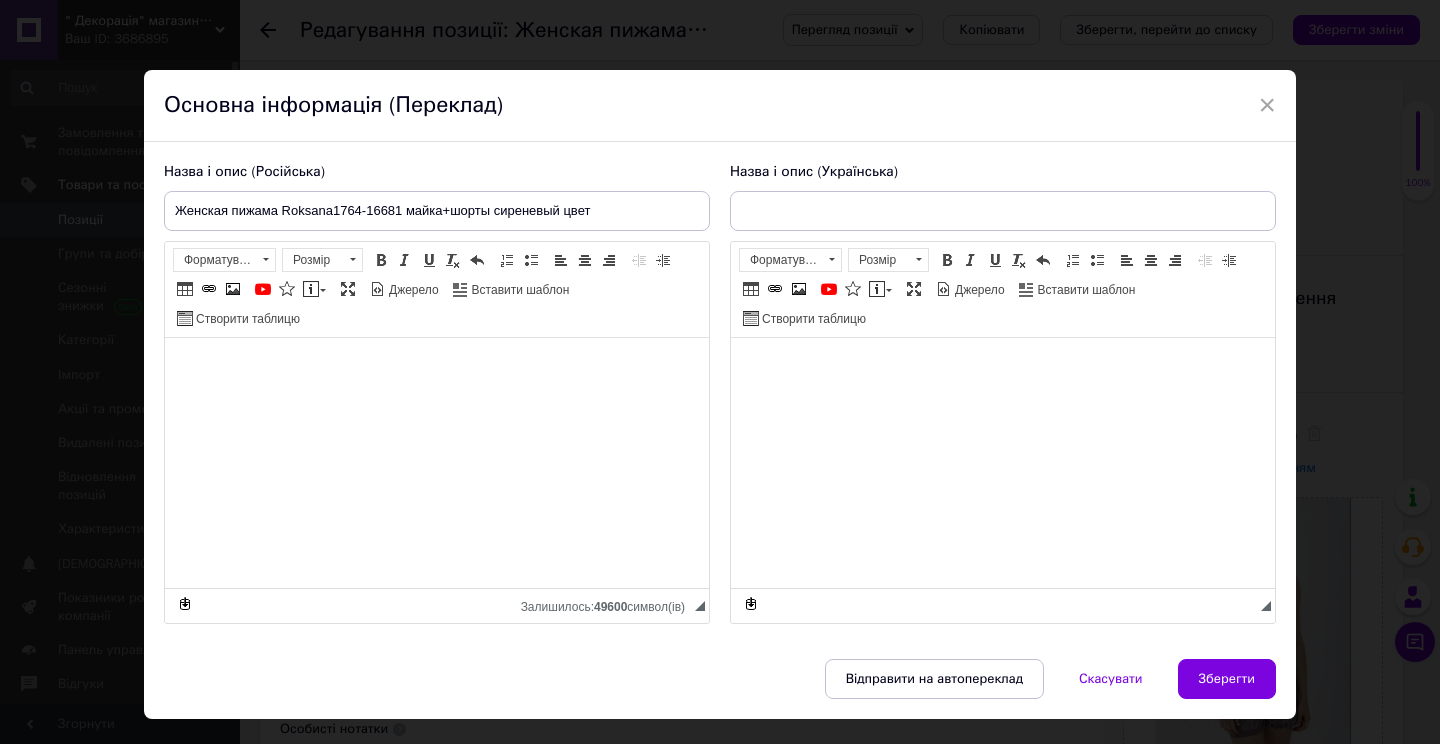 type on "Жіноча піжама Roksana1764-16681 майка+шорти бузковий колір" 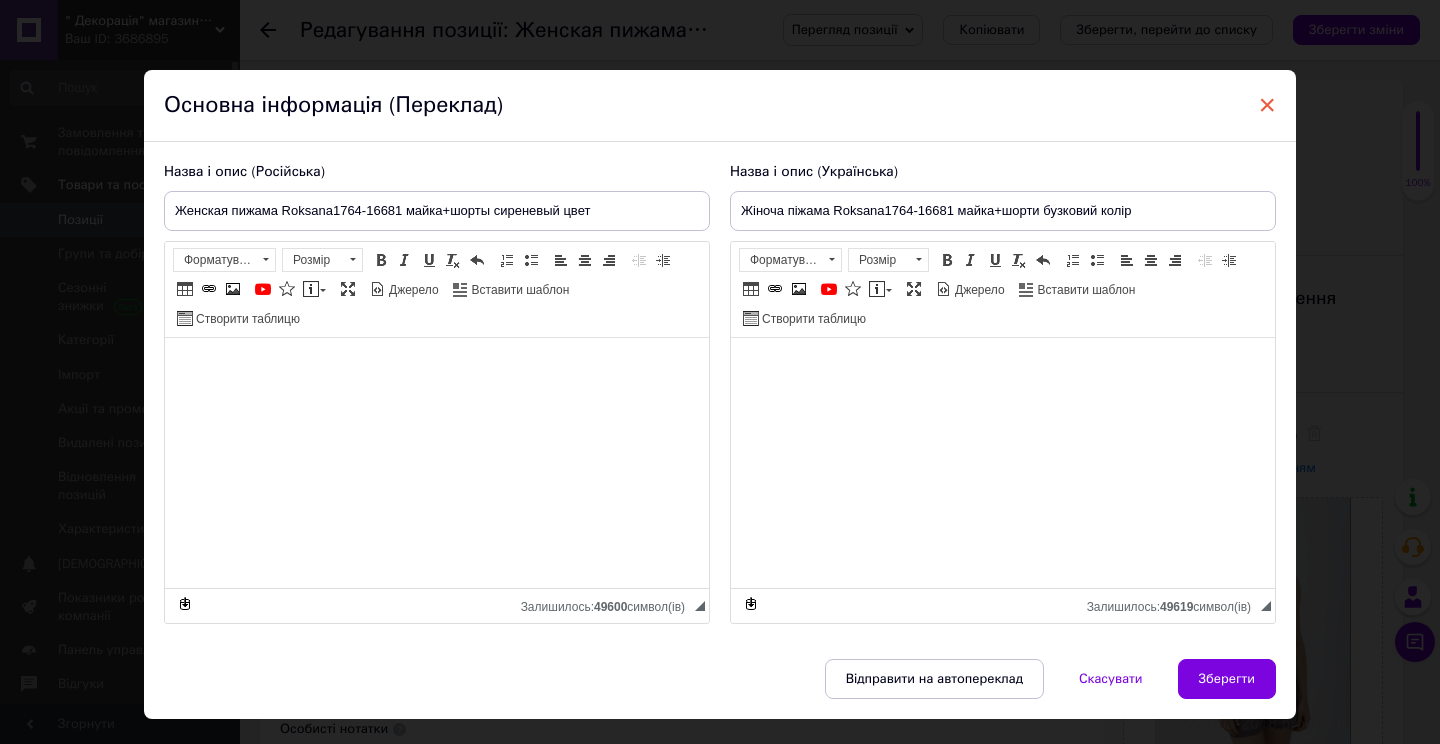 click on "×" at bounding box center (1267, 105) 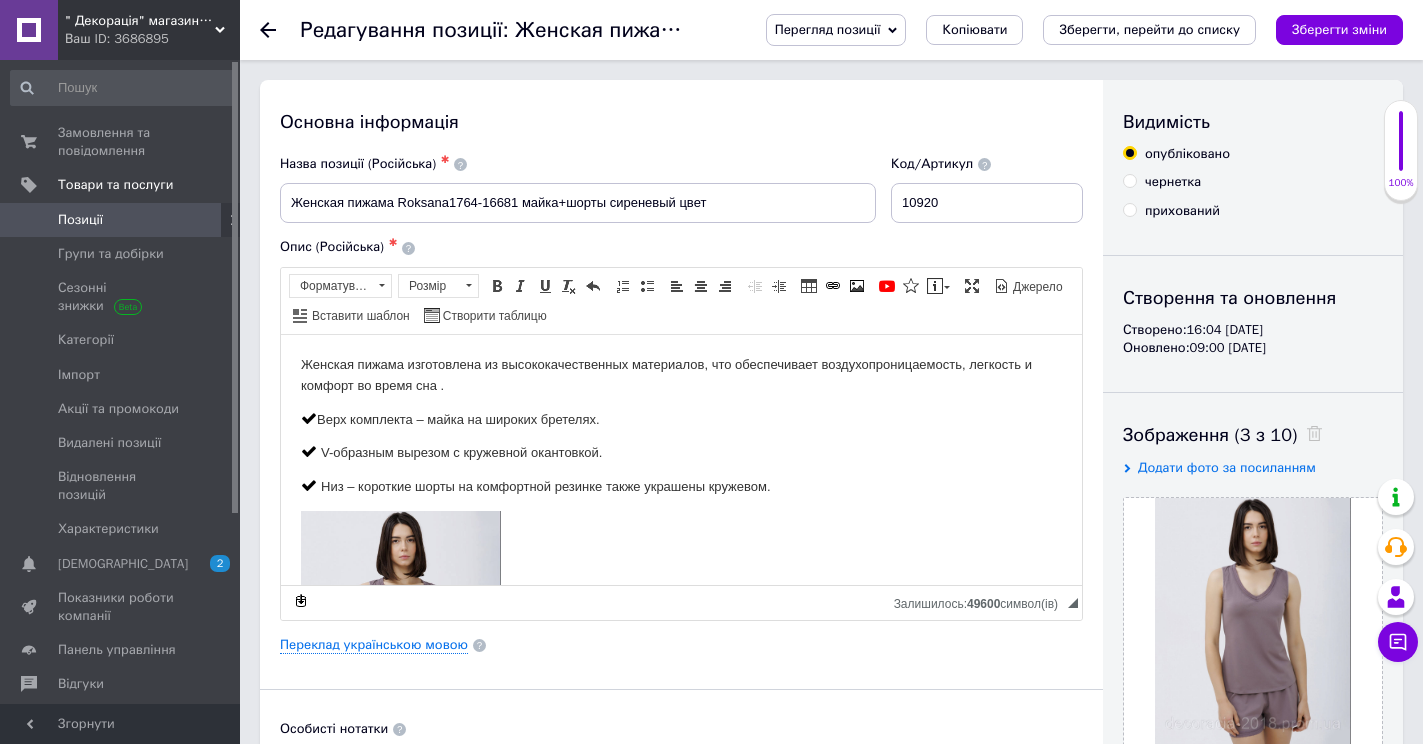 click 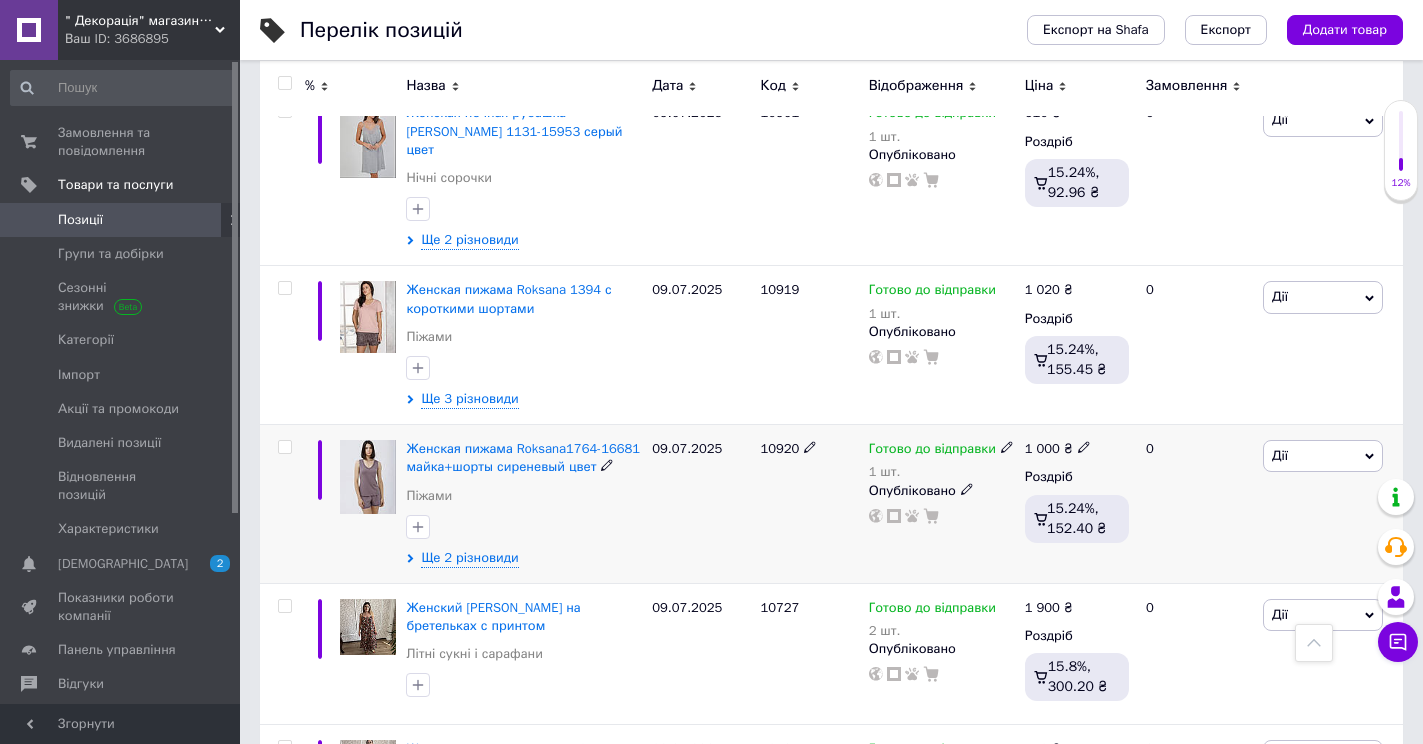 scroll, scrollTop: 1000, scrollLeft: 0, axis: vertical 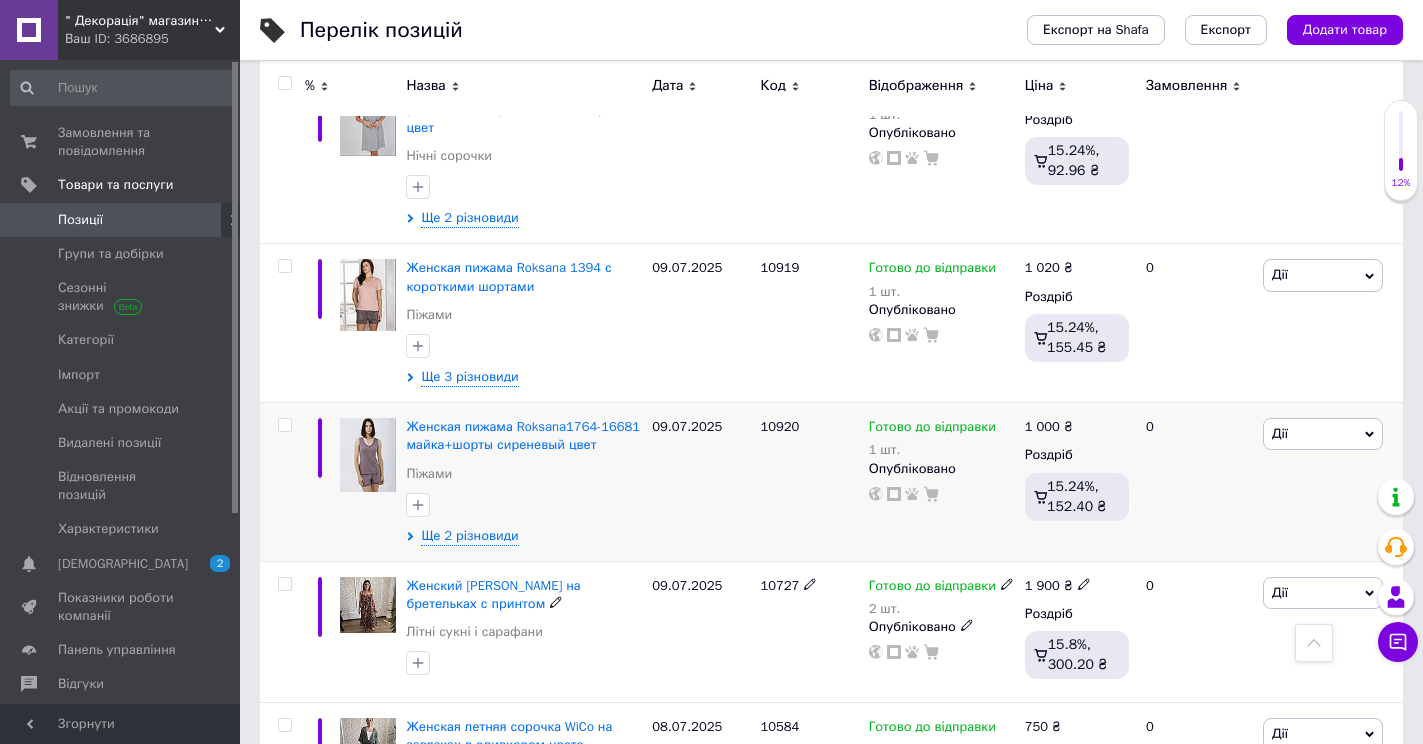click on "Женский сарафан Mihos на бретельках с принтом" at bounding box center [493, 594] 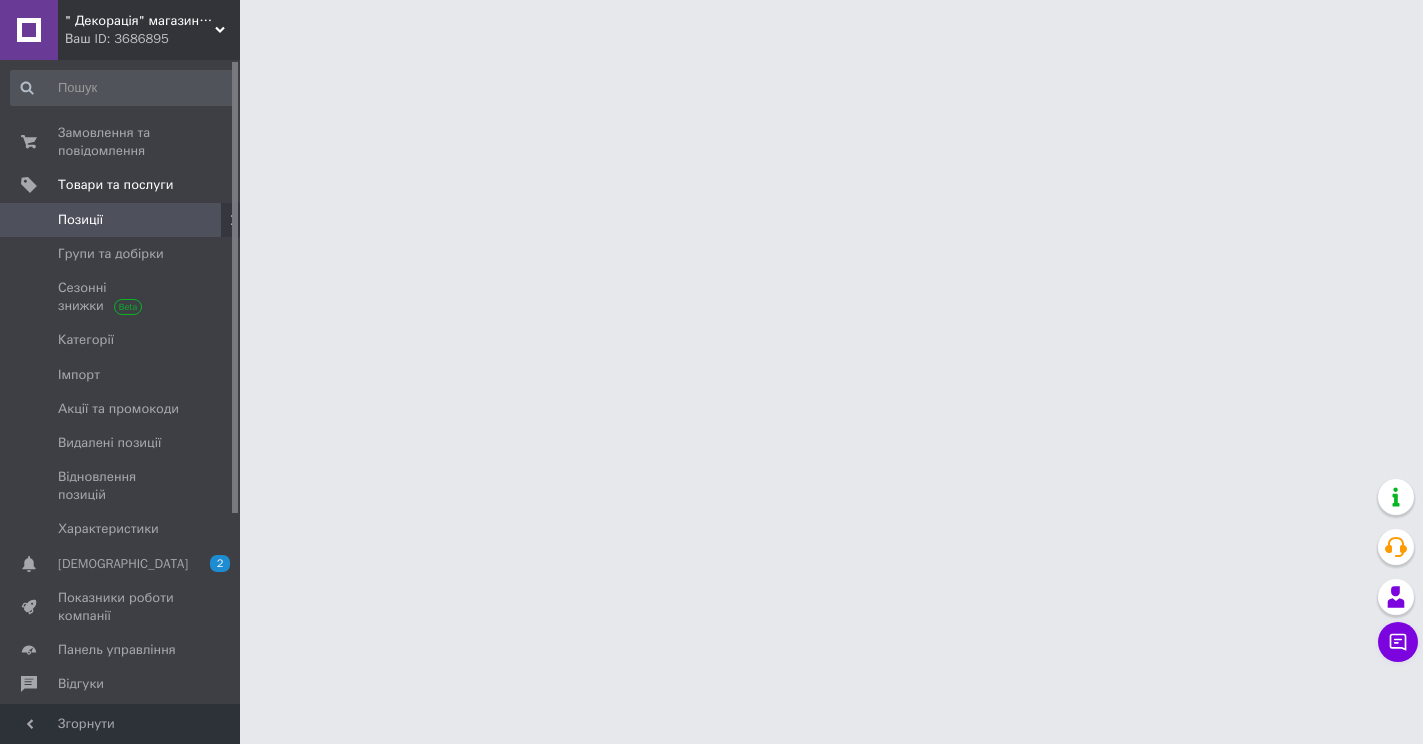 click on "" Декорація" магазин текстилю та декору для дому Ваш ID: 3686895 Сайт " Декорація" магазин текстилю та де... Кабінет покупця Перевірити стан системи Сторінка на порталі Довідка Вийти Замовлення та повідомлення 0 0 Товари та послуги Позиції Групи та добірки Сезонні знижки Категорії Імпорт Акції та промокоди Видалені позиції Відновлення позицій Характеристики Сповіщення 2 0 Показники роботи компанії Панель управління Відгуки Клієнти Каталог ProSale Аналітика Управління сайтом Гаманець компанії Маркет Prom мікс 6 000" at bounding box center (711, 25) 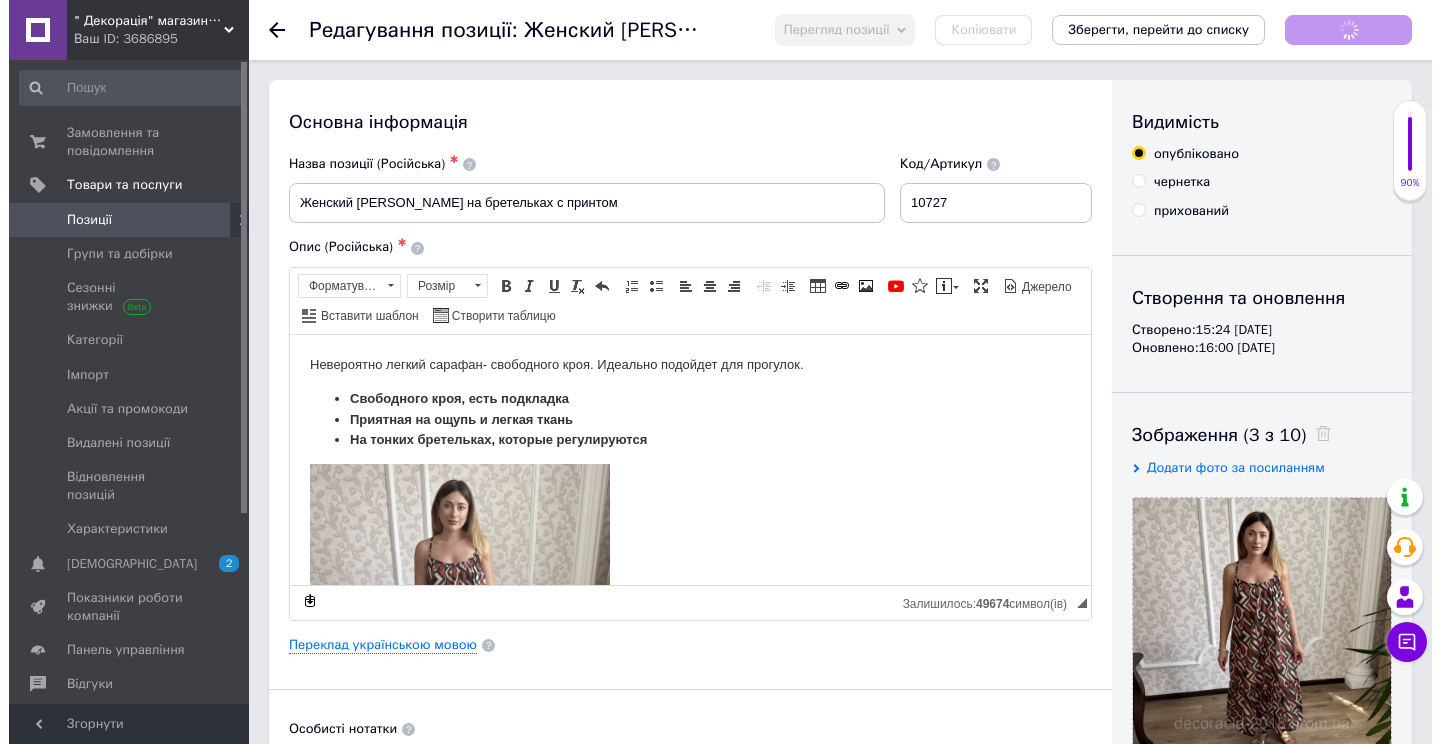 scroll, scrollTop: 0, scrollLeft: 0, axis: both 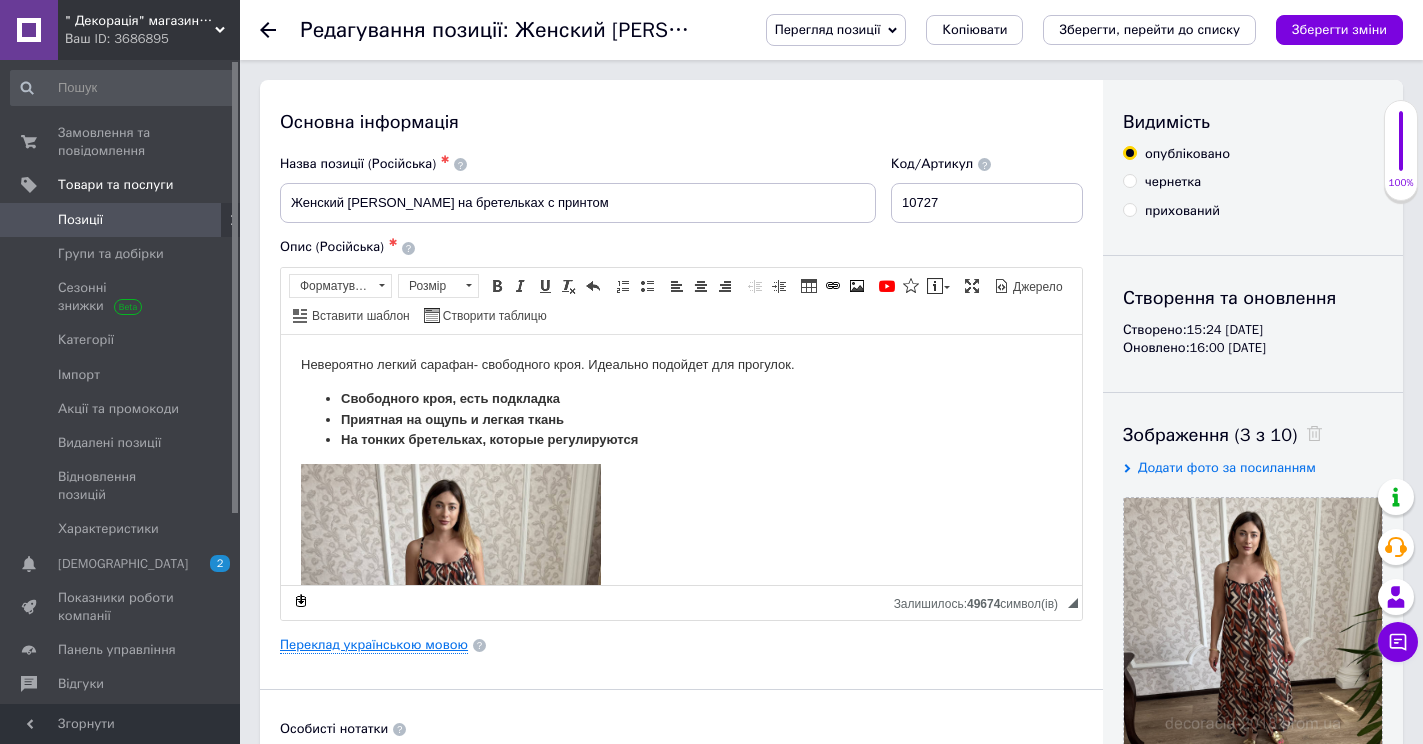 click on "Переклад українською мовою" at bounding box center (374, 645) 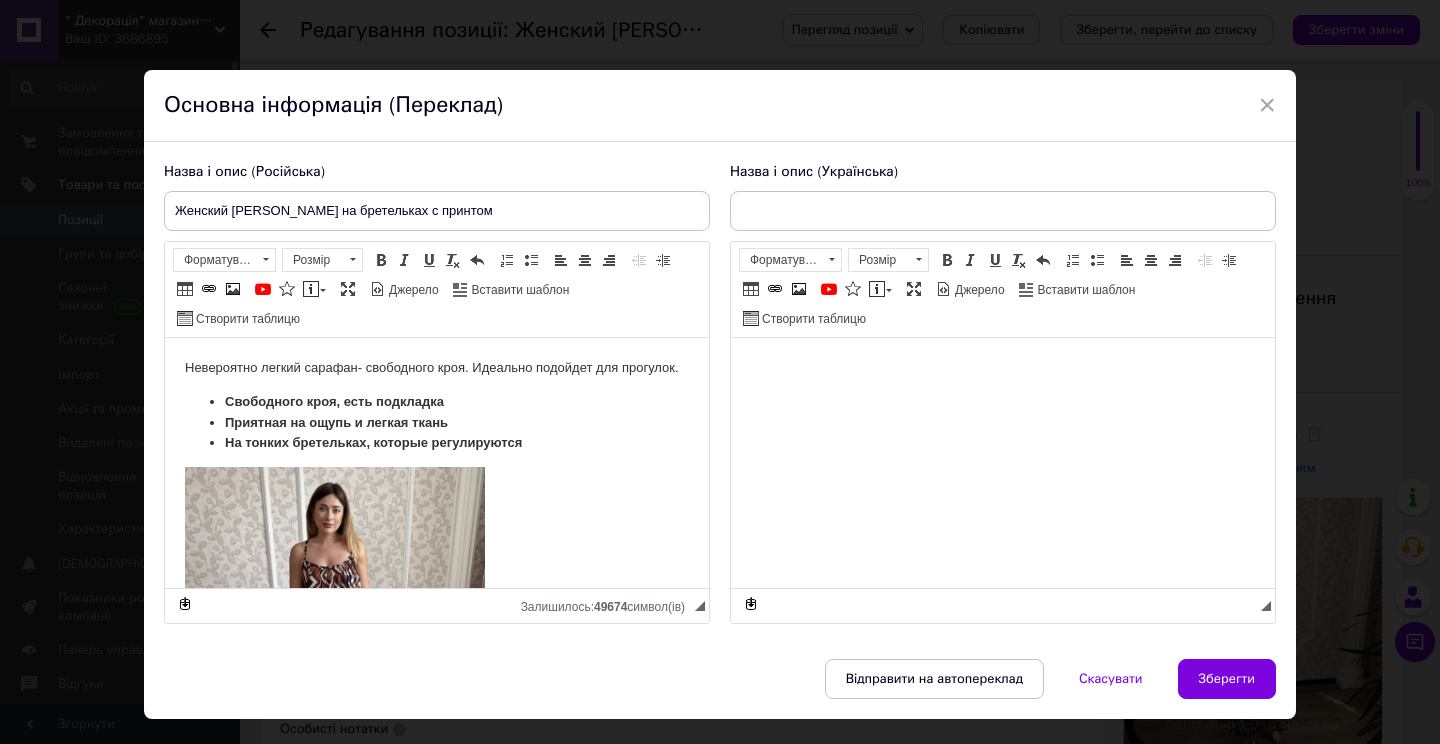 scroll, scrollTop: 0, scrollLeft: 0, axis: both 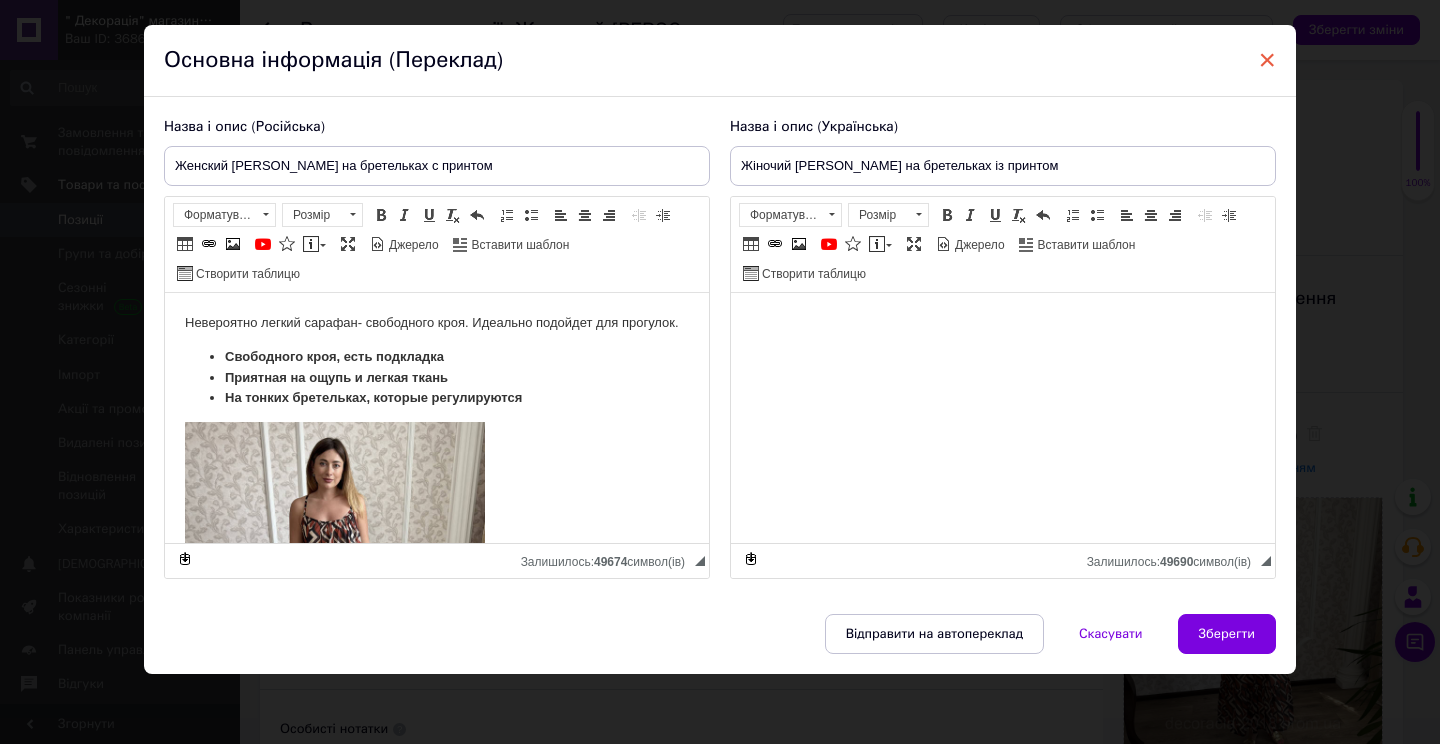 click on "×" at bounding box center (1267, 60) 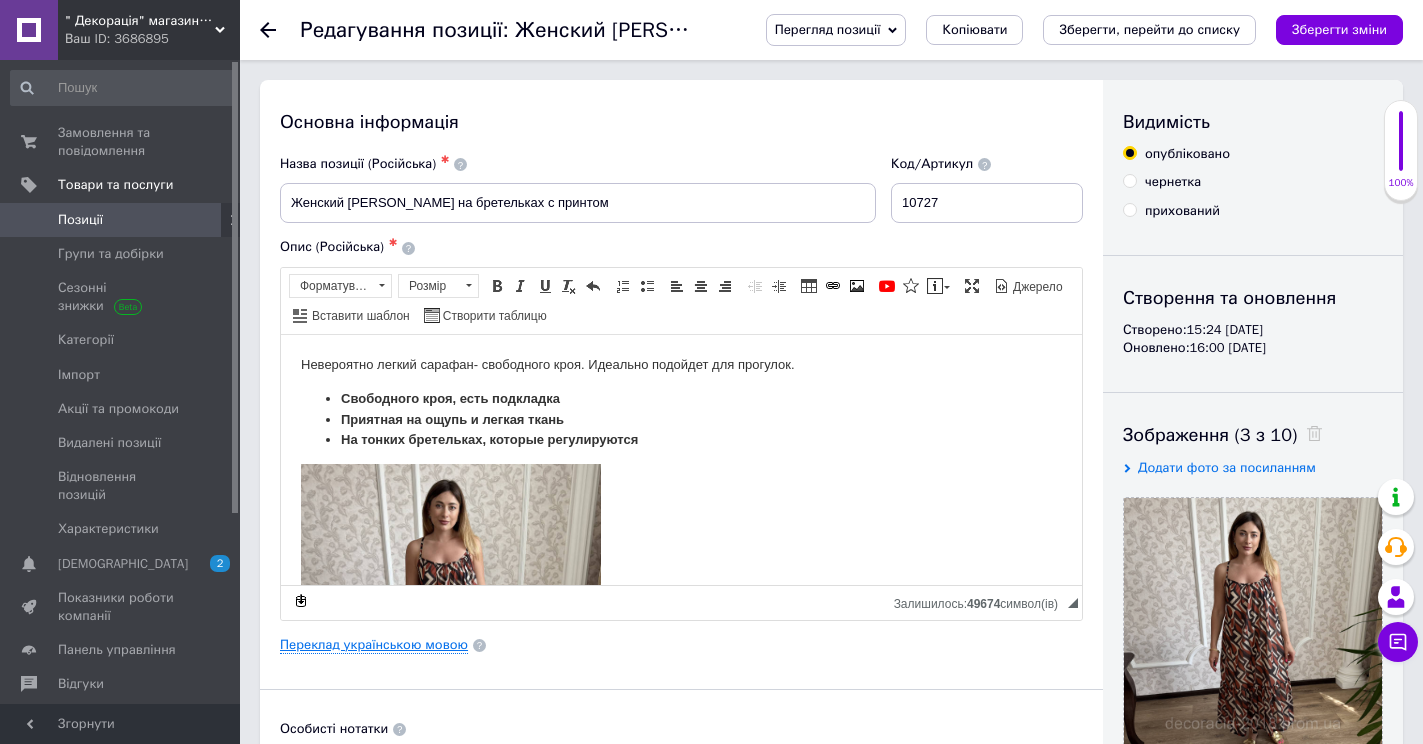 click on "Переклад українською мовою" at bounding box center [374, 645] 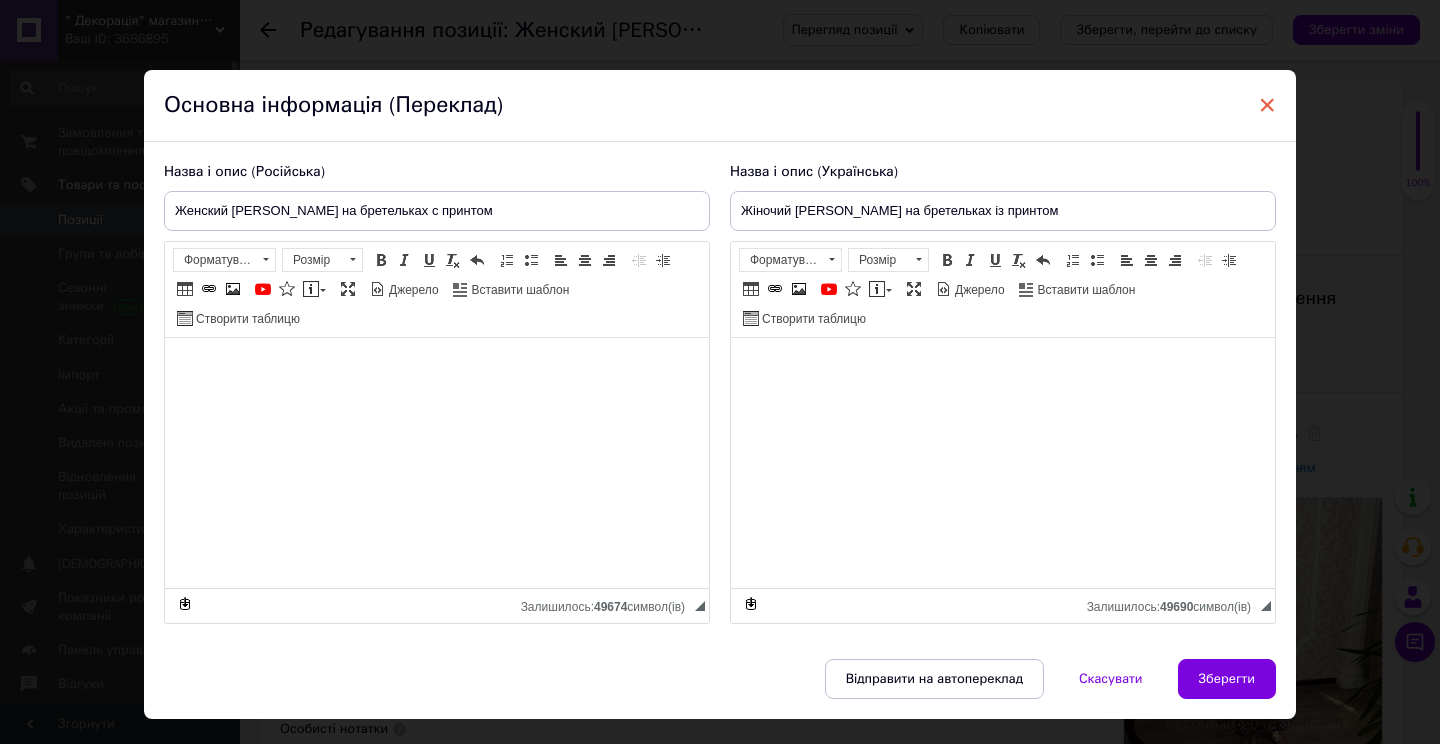 click on "×" at bounding box center [1267, 105] 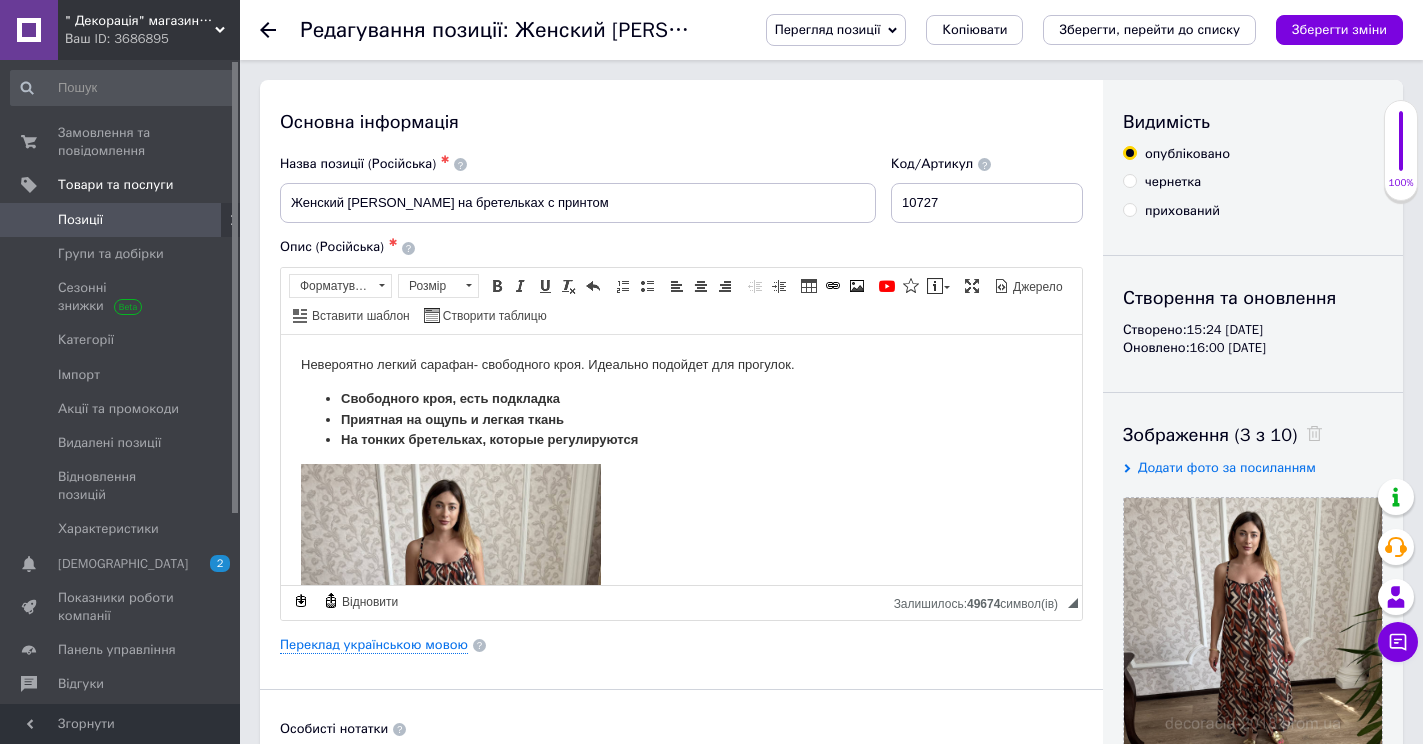 click 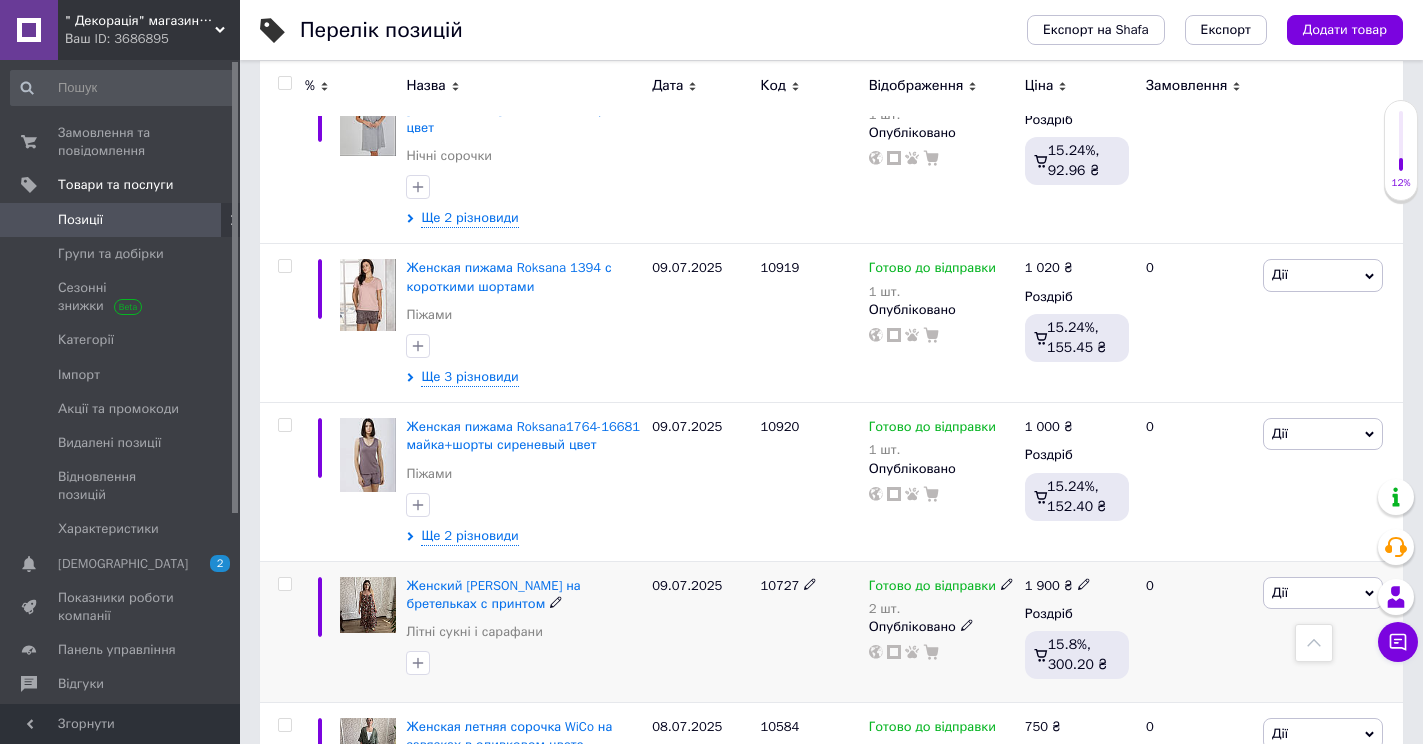 scroll, scrollTop: 1200, scrollLeft: 0, axis: vertical 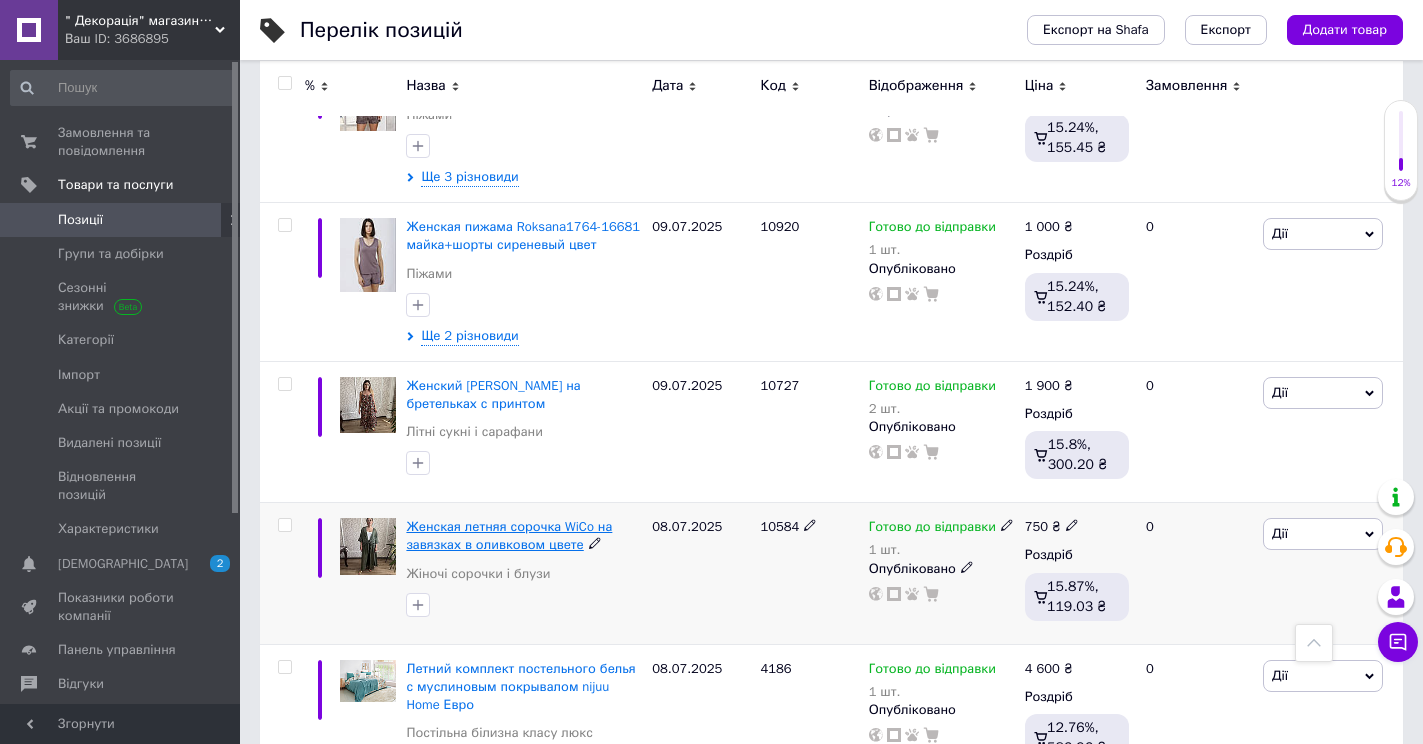 click on "Женская летняя сорочка WiCo на завязках в оливковом цвете" at bounding box center [509, 535] 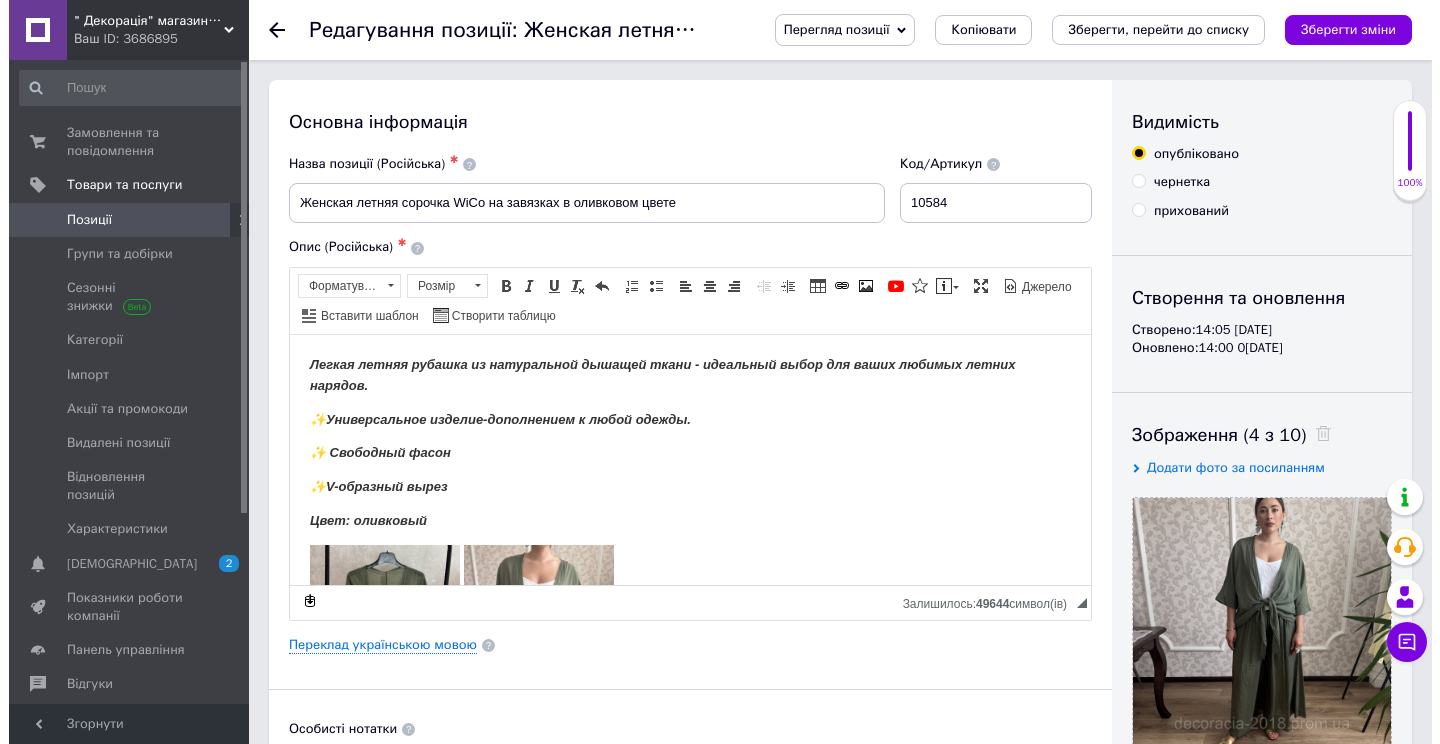 scroll, scrollTop: 381, scrollLeft: 0, axis: vertical 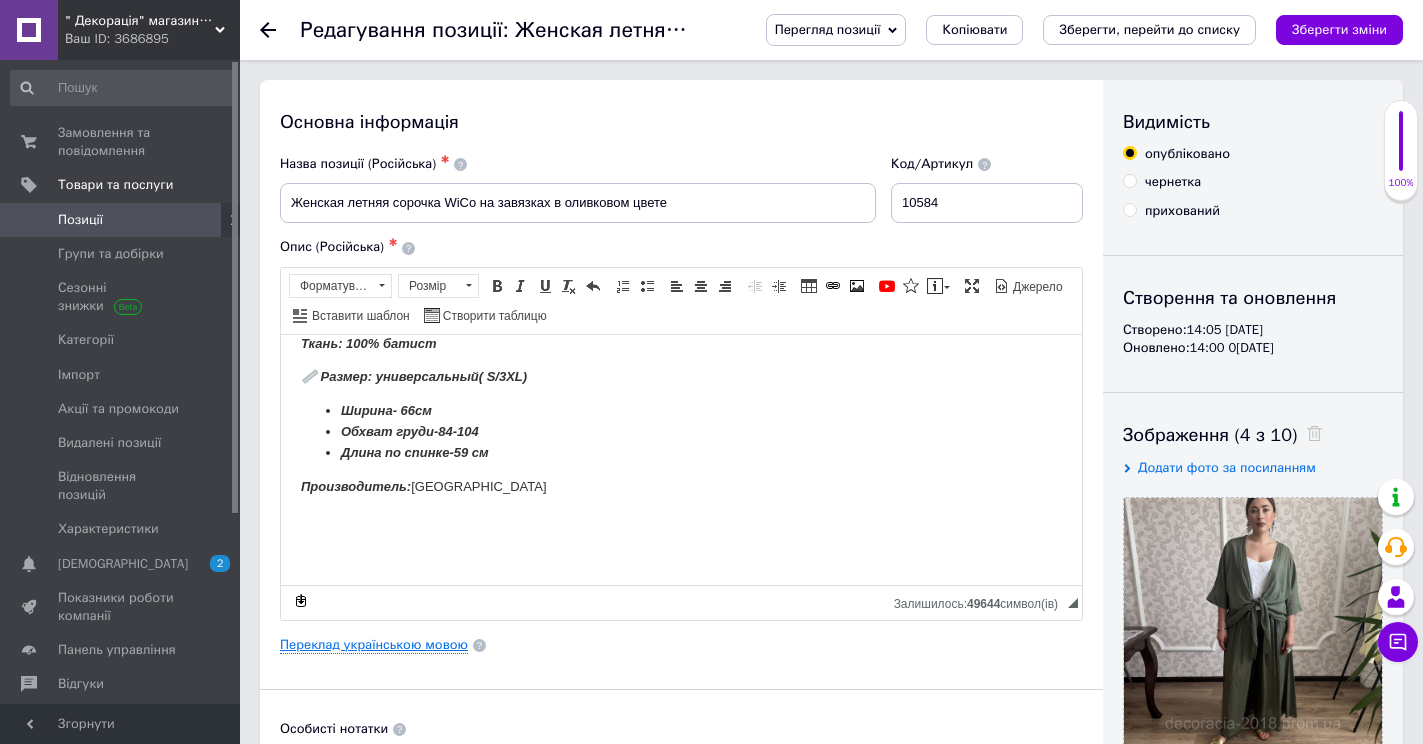 click on "Переклад українською мовою" at bounding box center [374, 645] 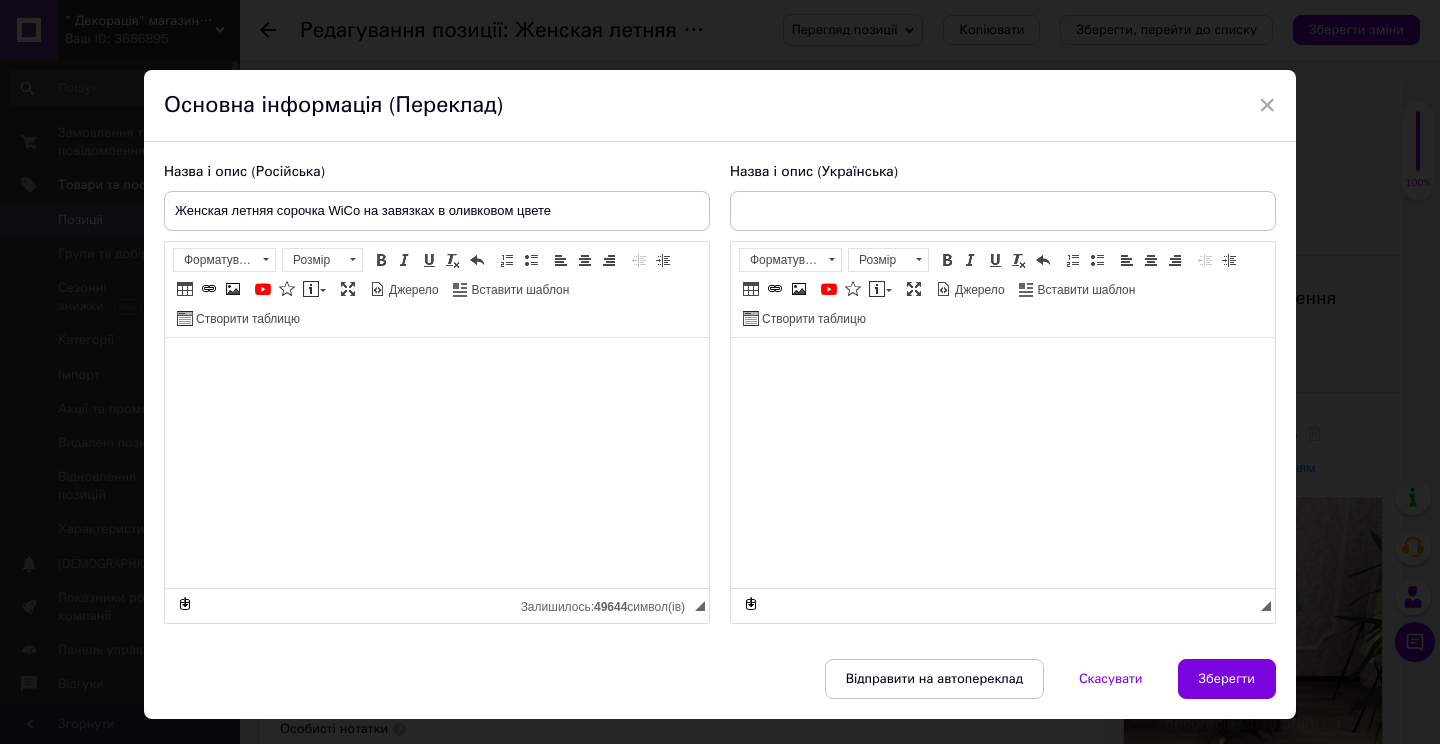 type on "Жіноча літня сорочка WiCo на зав'язках в оливковому кольорі" 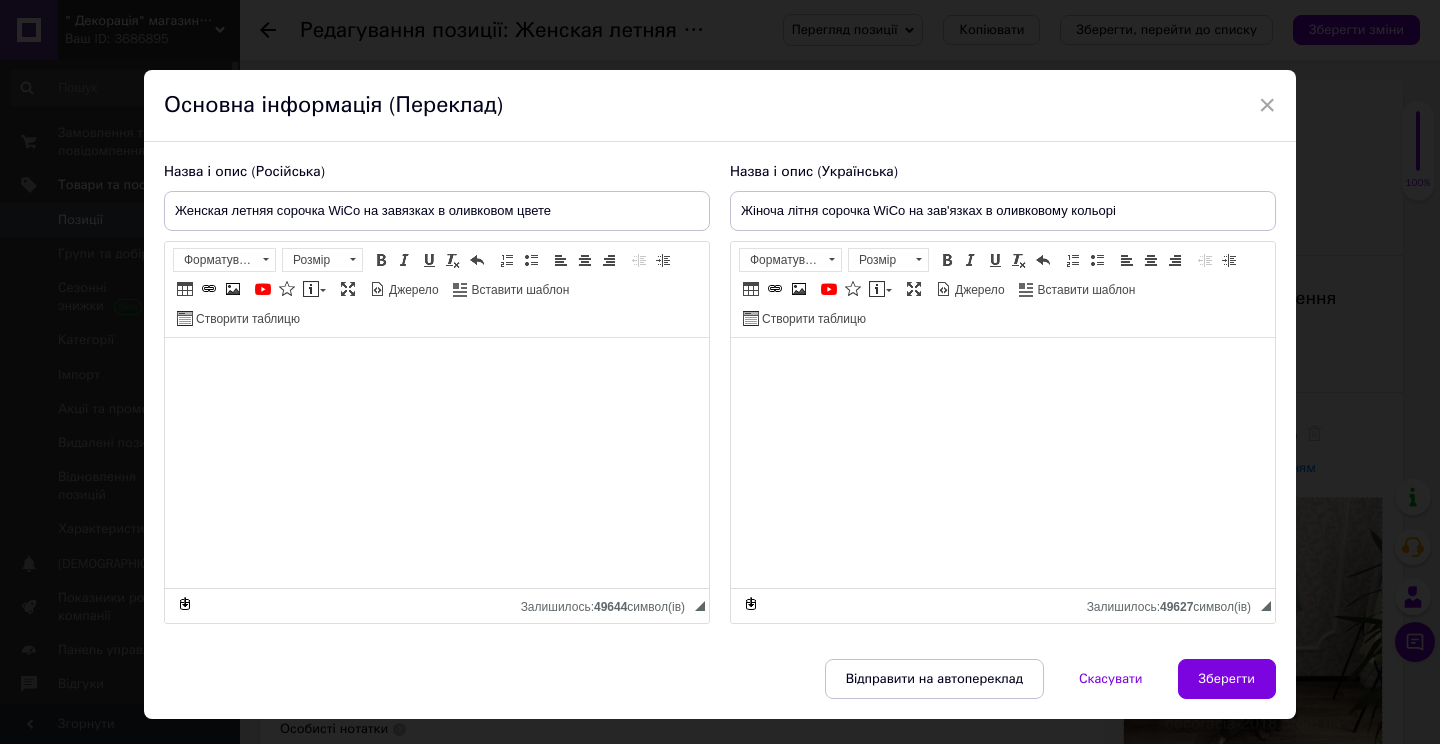 click on "×" at bounding box center [1267, 105] 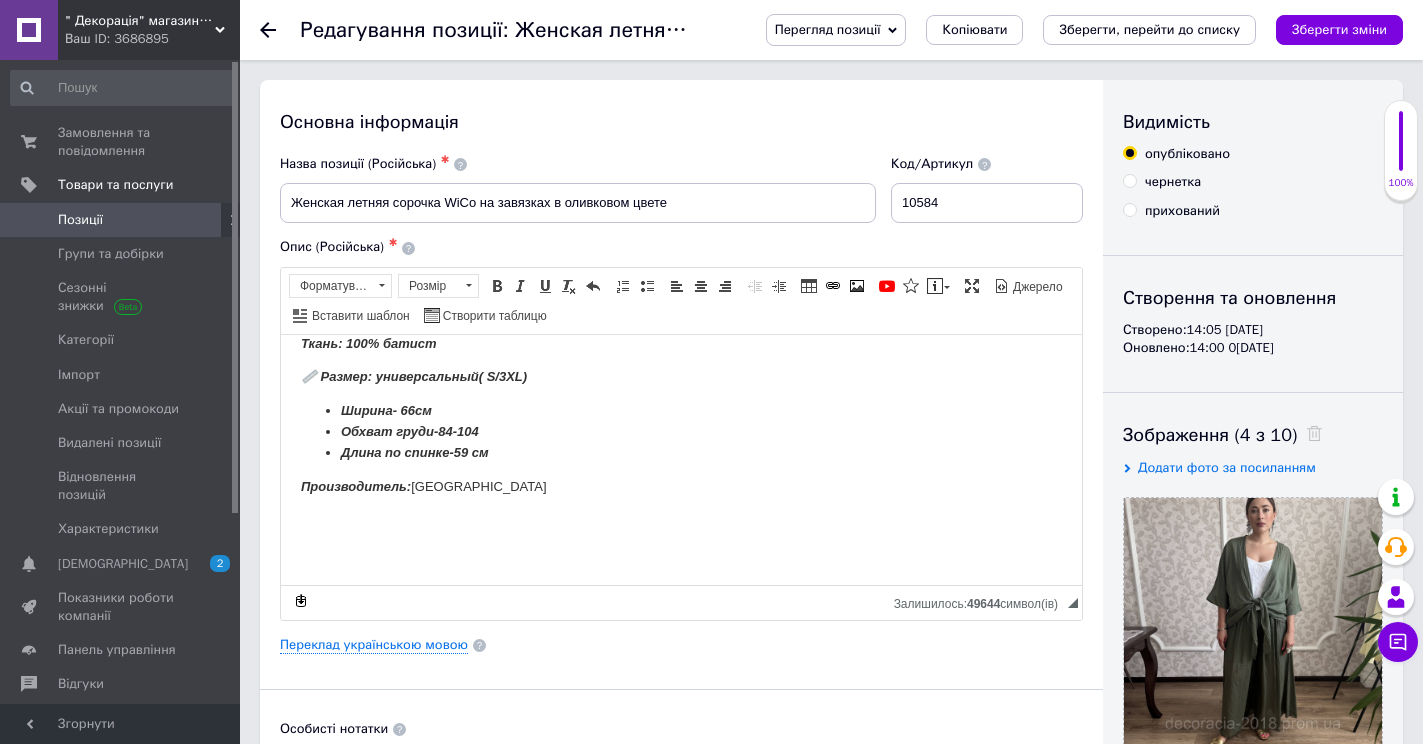click 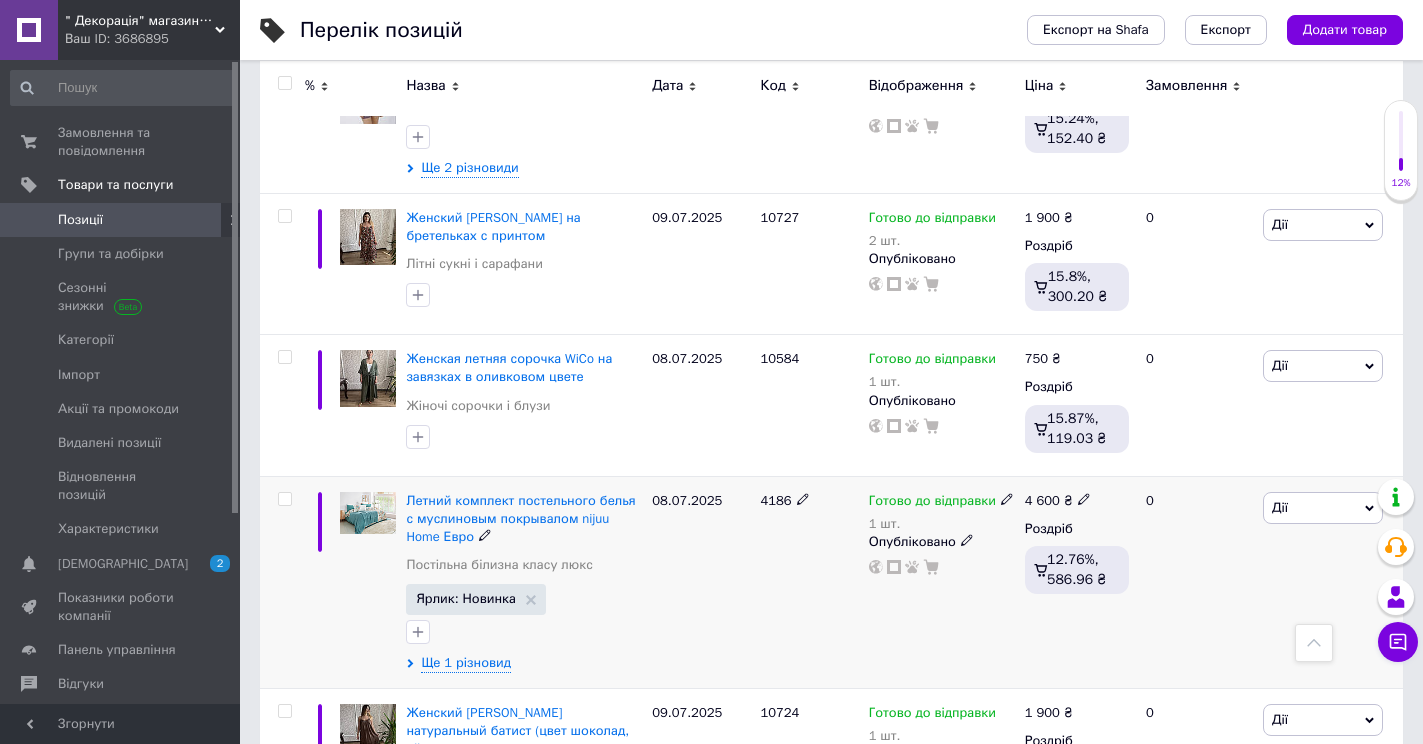 scroll, scrollTop: 1400, scrollLeft: 0, axis: vertical 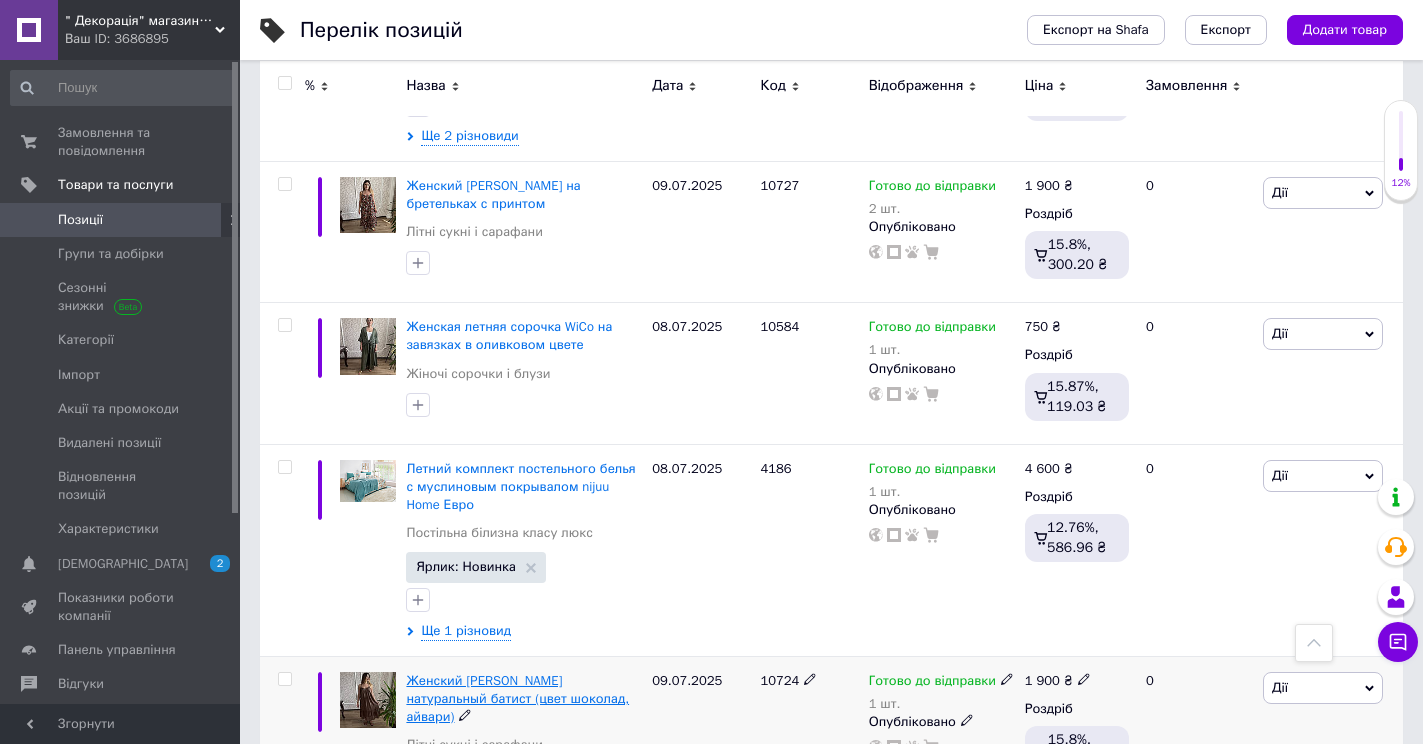 click on "Женский сарафан Mihos натуральный батист (цвет шоколад, айвари)" at bounding box center [517, 698] 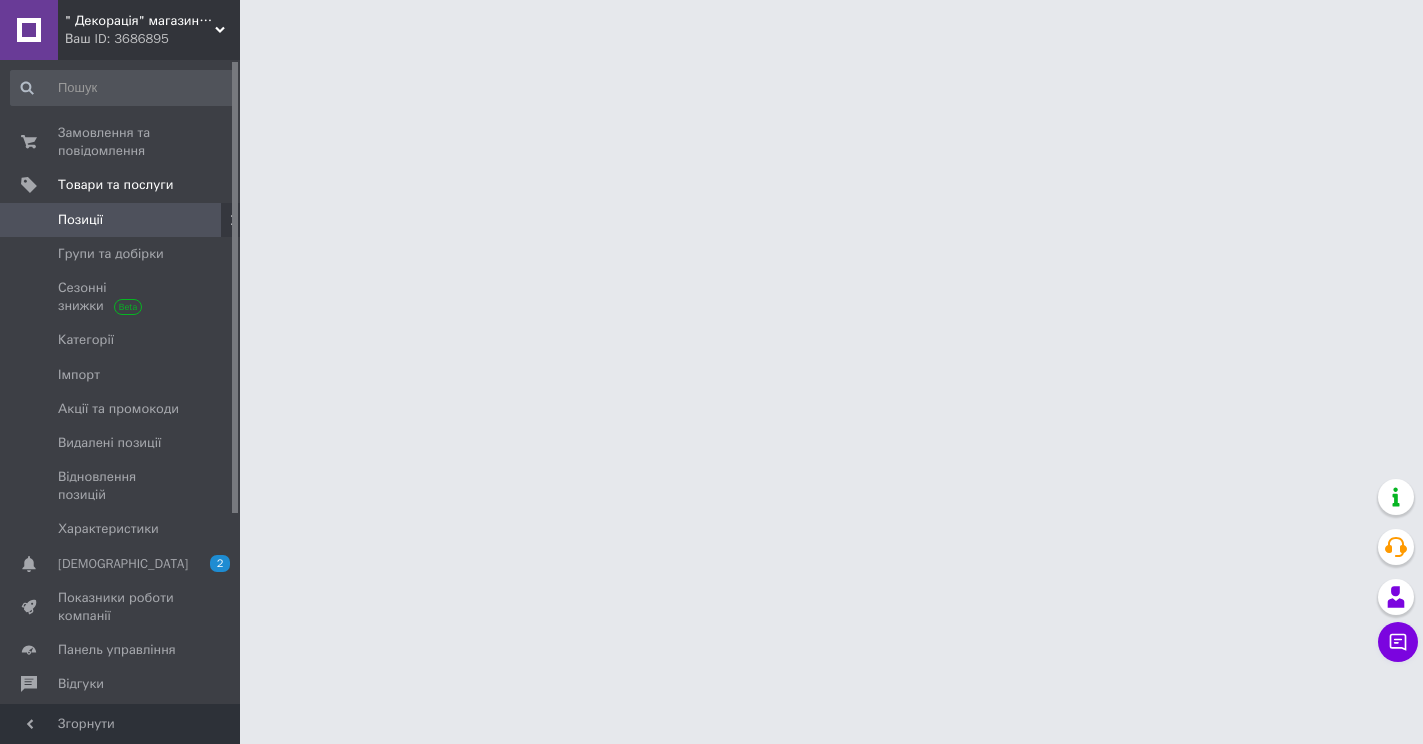 click on "" Декорація" магазин текстилю та декору для дому Ваш ID: 3686895 Сайт " Декорація" магазин текстилю та де... Кабінет покупця Перевірити стан системи Сторінка на порталі Довідка Вийти Замовлення та повідомлення 0 0 Товари та послуги Позиції Групи та добірки Сезонні знижки Категорії Імпорт Акції та промокоди Видалені позиції Відновлення позицій Характеристики Сповіщення 2 0 Показники роботи компанії Панель управління Відгуки Клієнти Каталог ProSale Аналітика Управління сайтом Гаманець компанії Маркет Prom мікс 6 000" at bounding box center [711, 25] 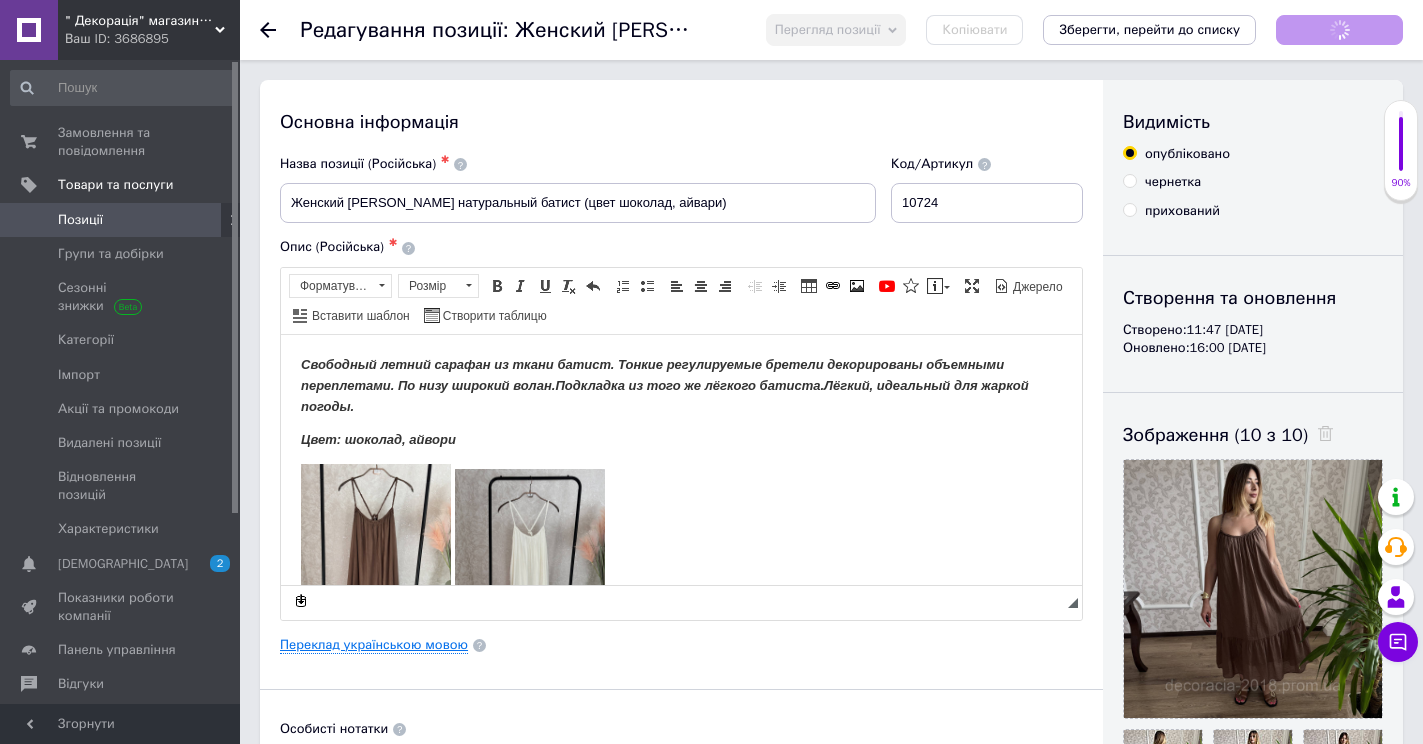 scroll, scrollTop: 0, scrollLeft: 0, axis: both 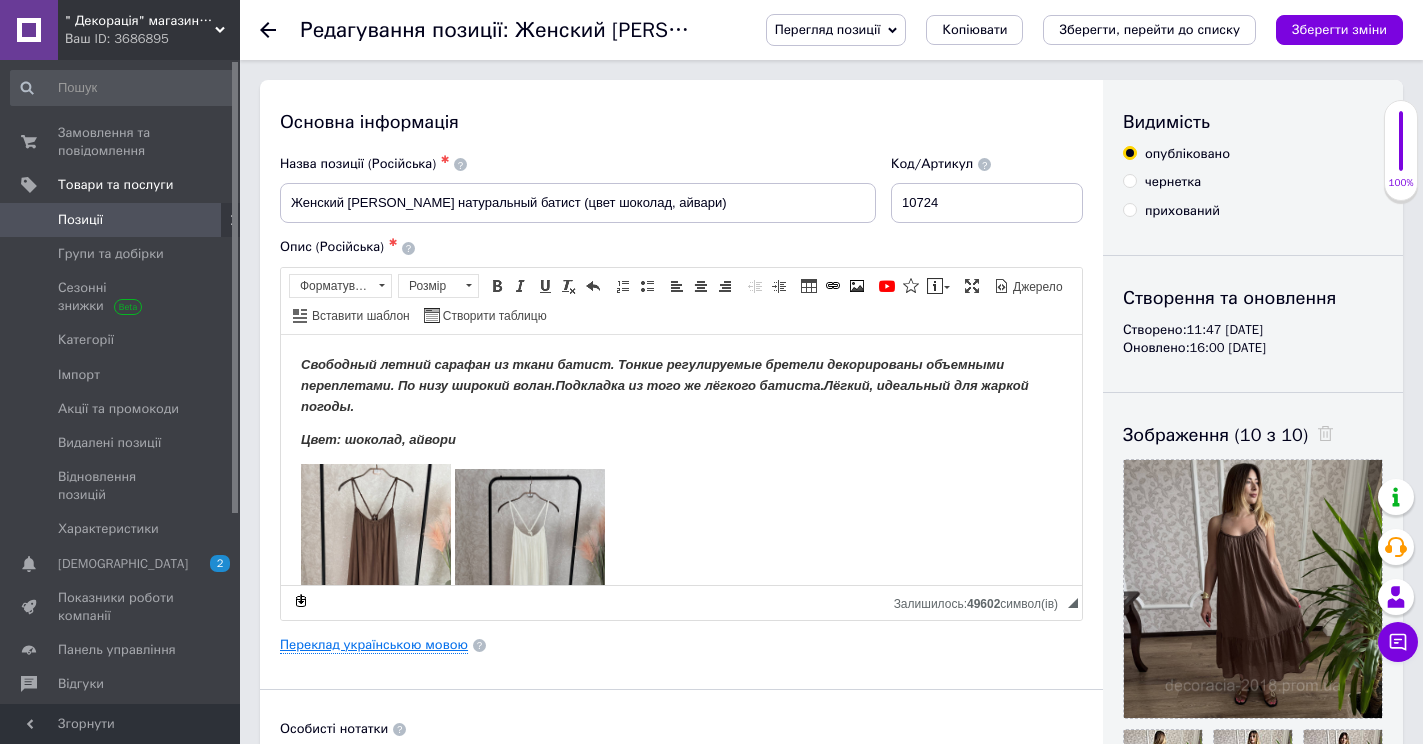 click on "Переклад українською мовою" at bounding box center (374, 645) 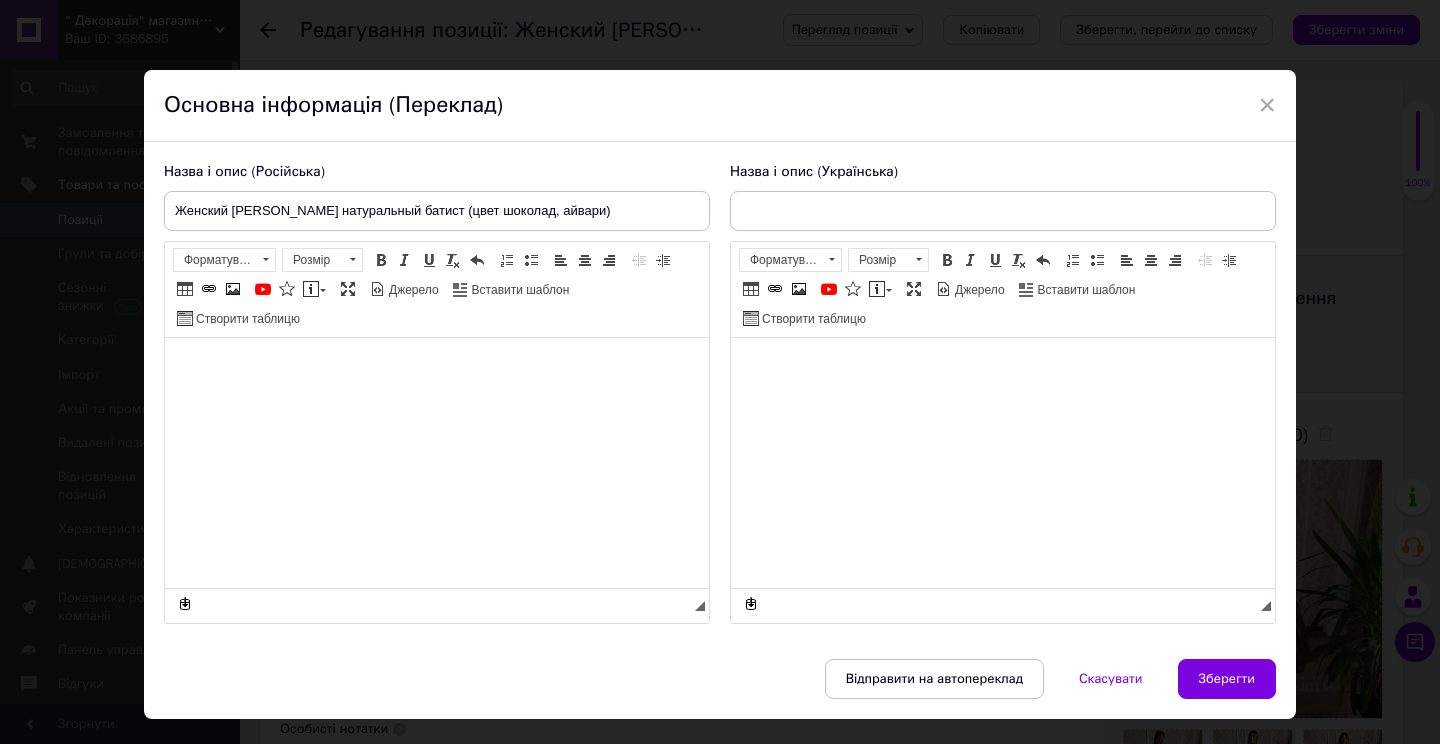 type on "Жіночий сарафан Mihos натуральний батист (колір шоколад, айварі)" 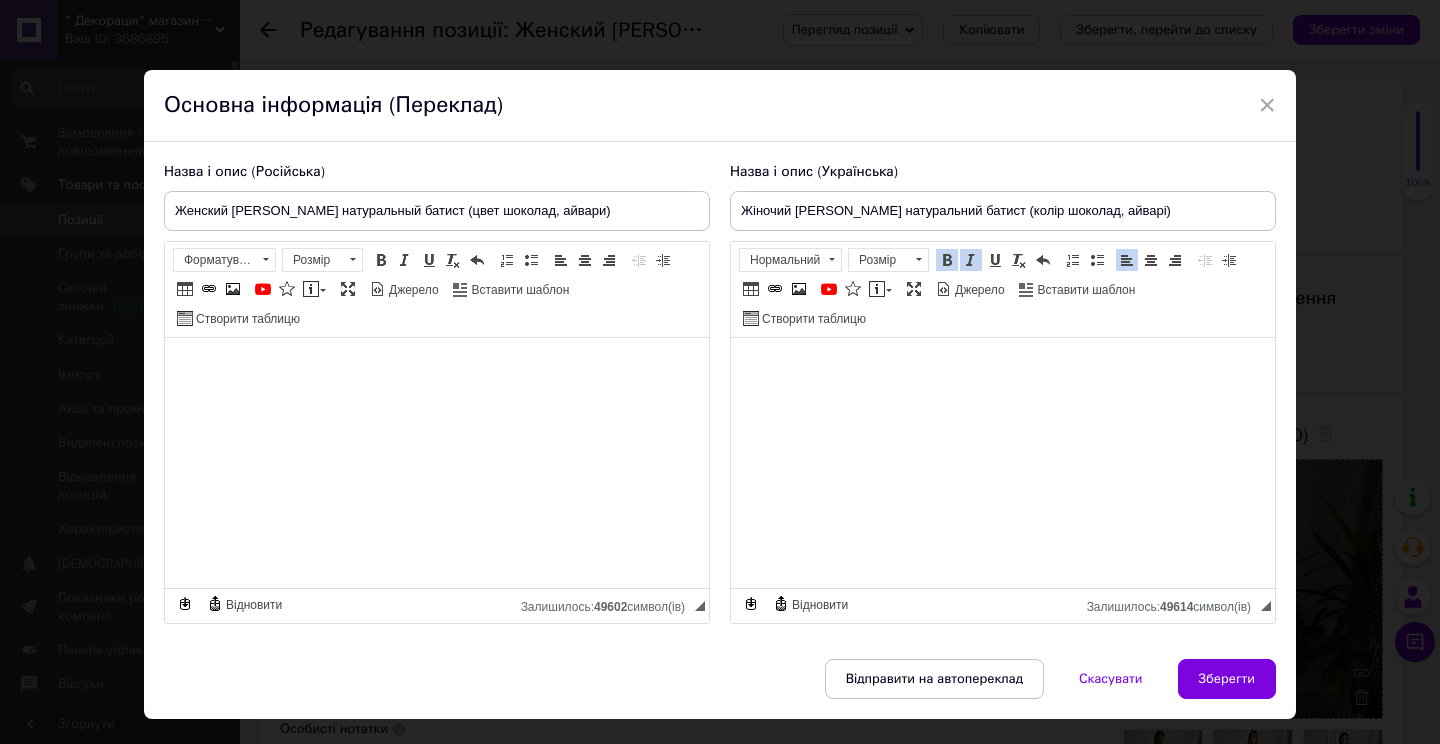 click on "Зберегти" at bounding box center [1227, 679] 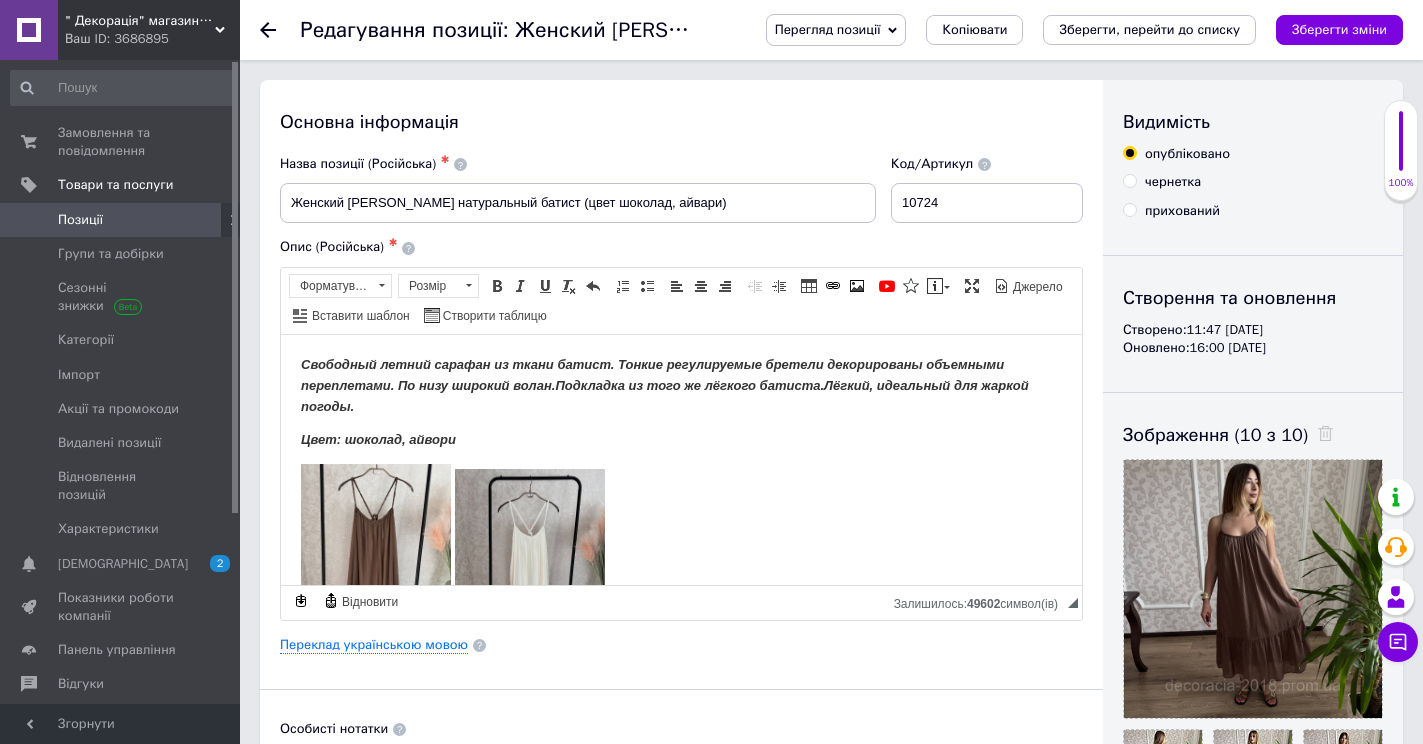 drag, startPoint x: 1342, startPoint y: 36, endPoint x: 1338, endPoint y: 53, distance: 17.464249 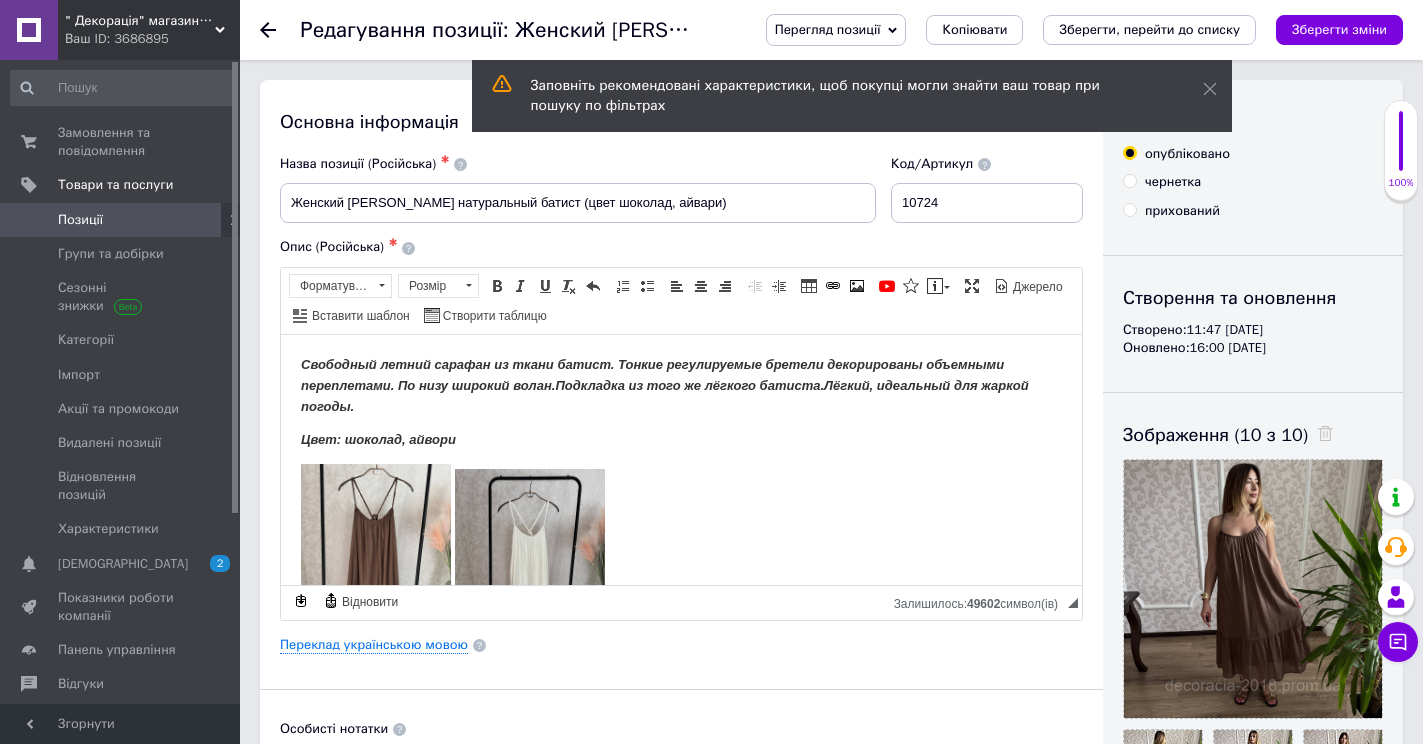 click 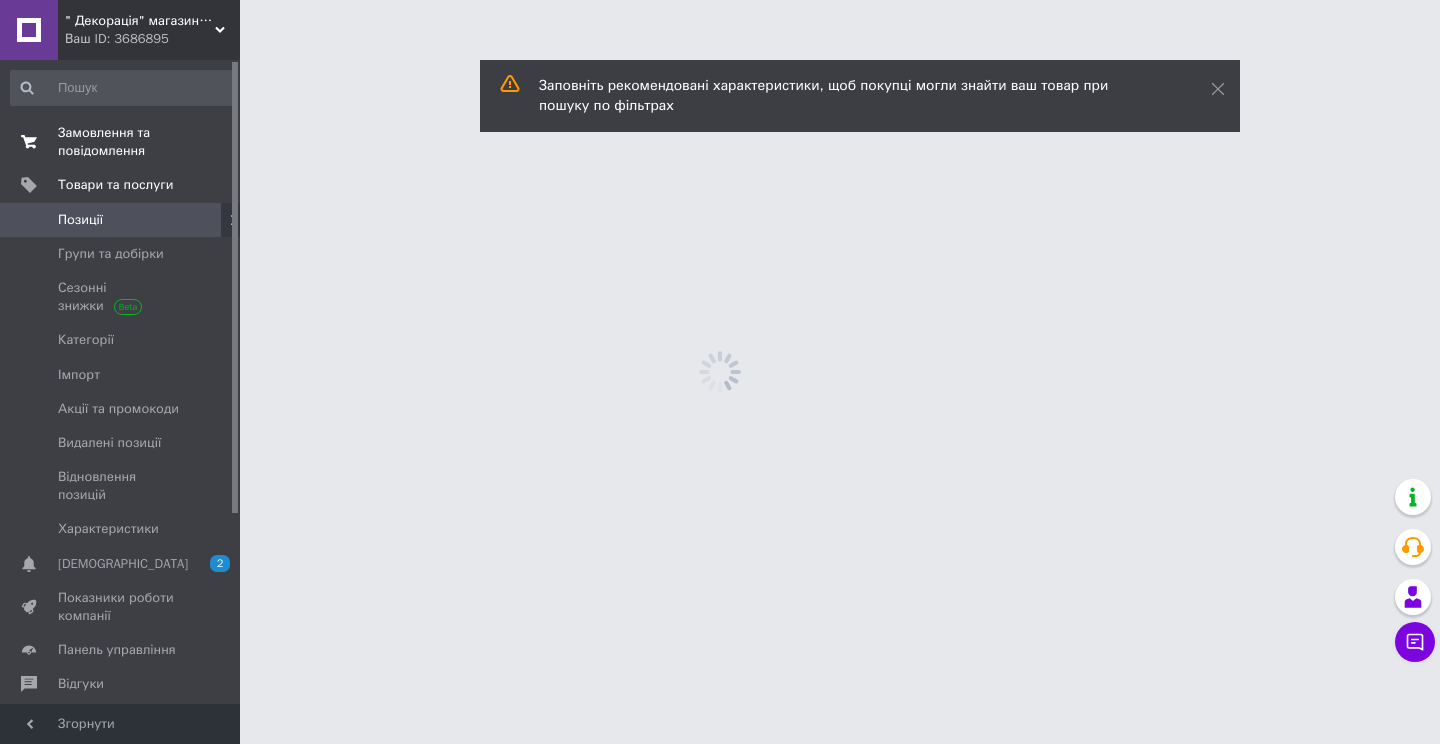 click on "Замовлення та повідомлення" at bounding box center [121, 142] 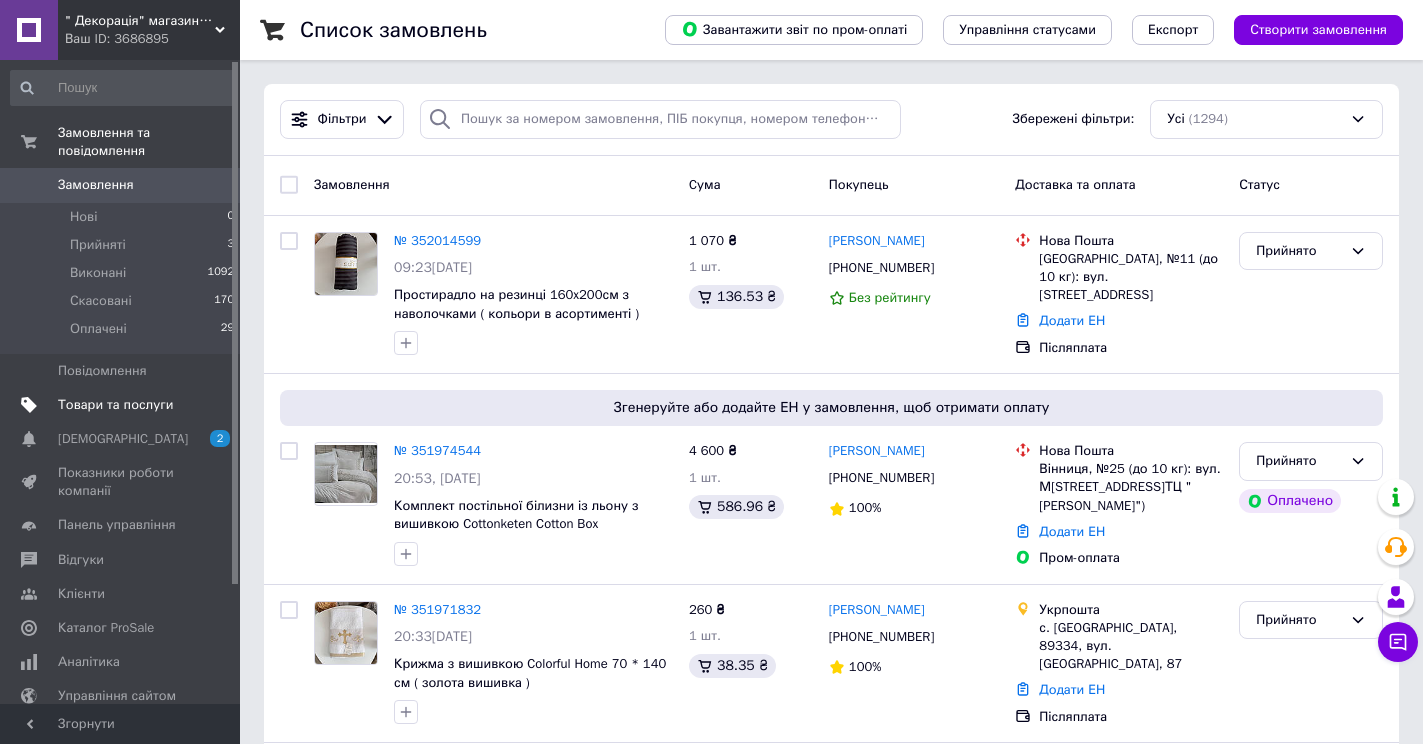 click on "Товари та послуги" at bounding box center (115, 405) 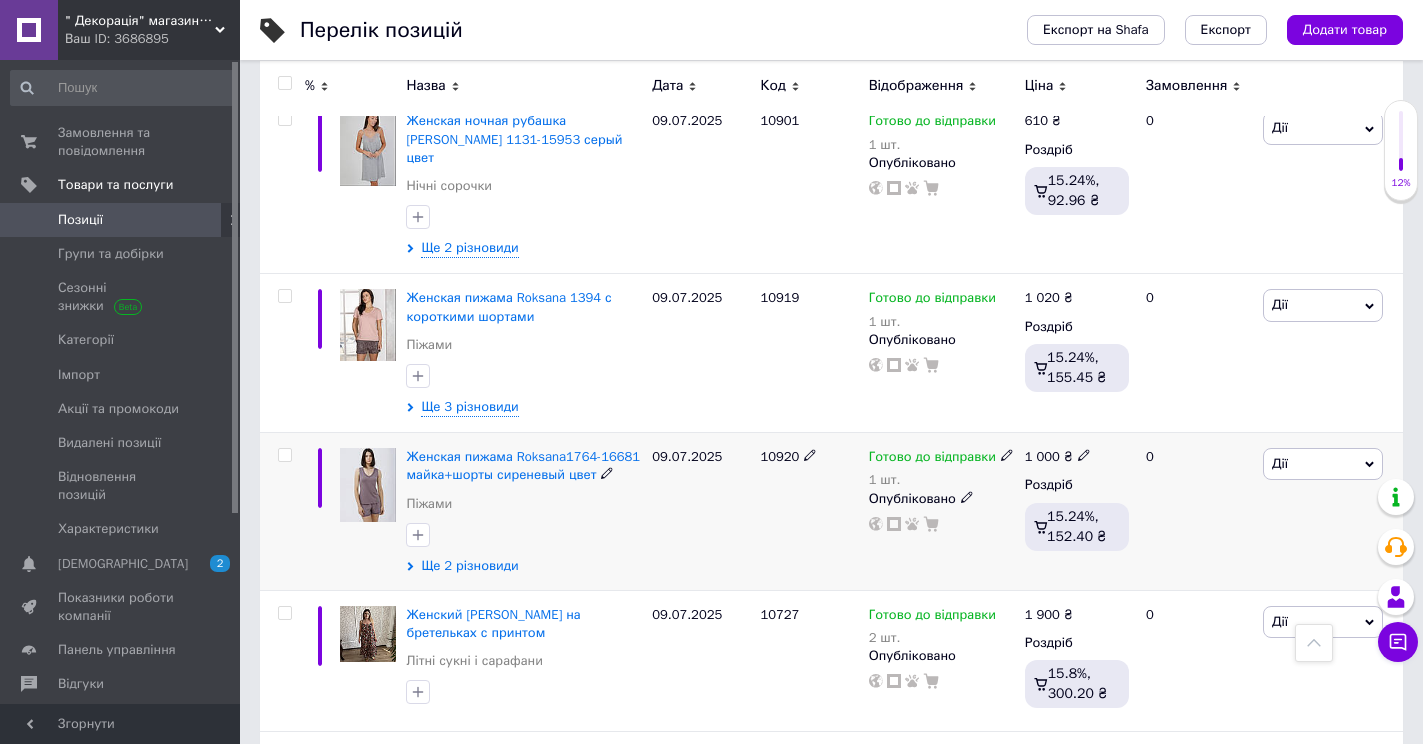 scroll, scrollTop: 1000, scrollLeft: 0, axis: vertical 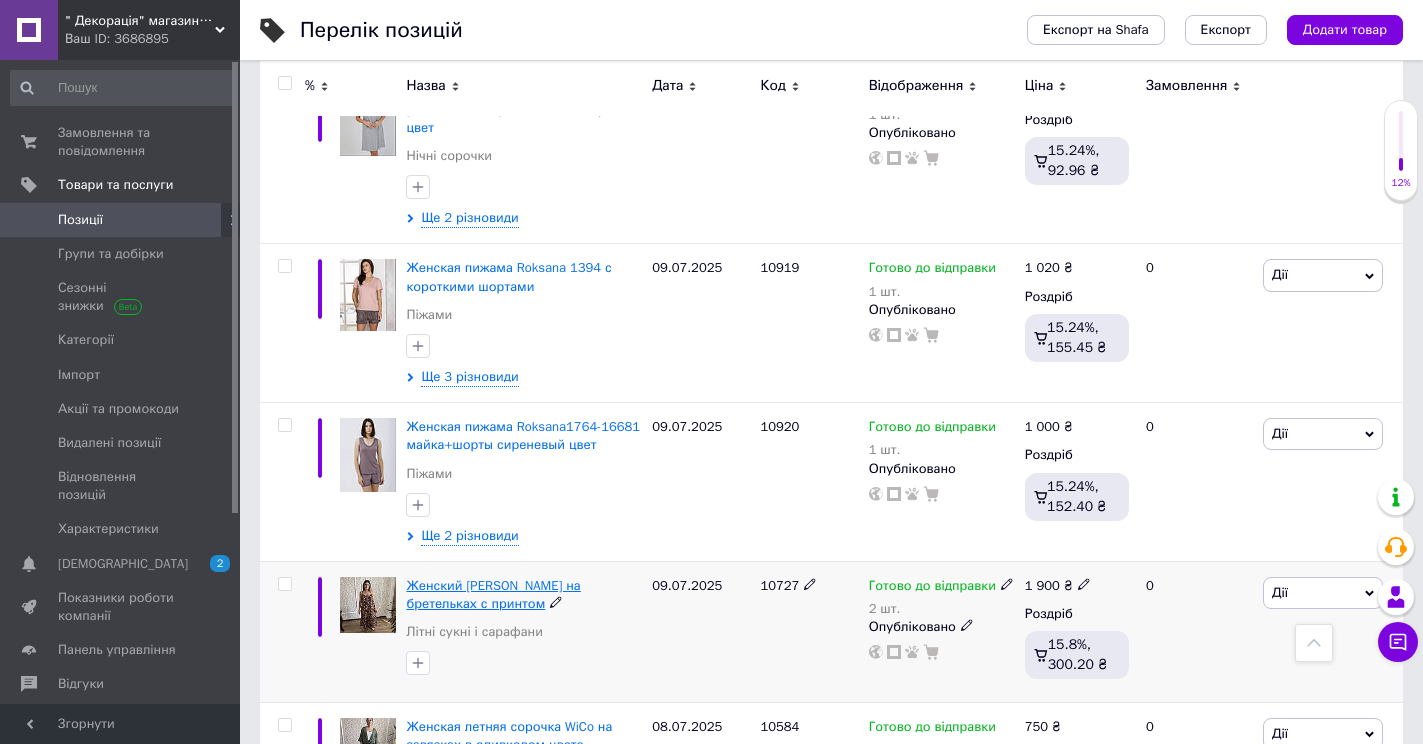 click on "Женский сарафан Mihos на бретельках с принтом" at bounding box center [493, 594] 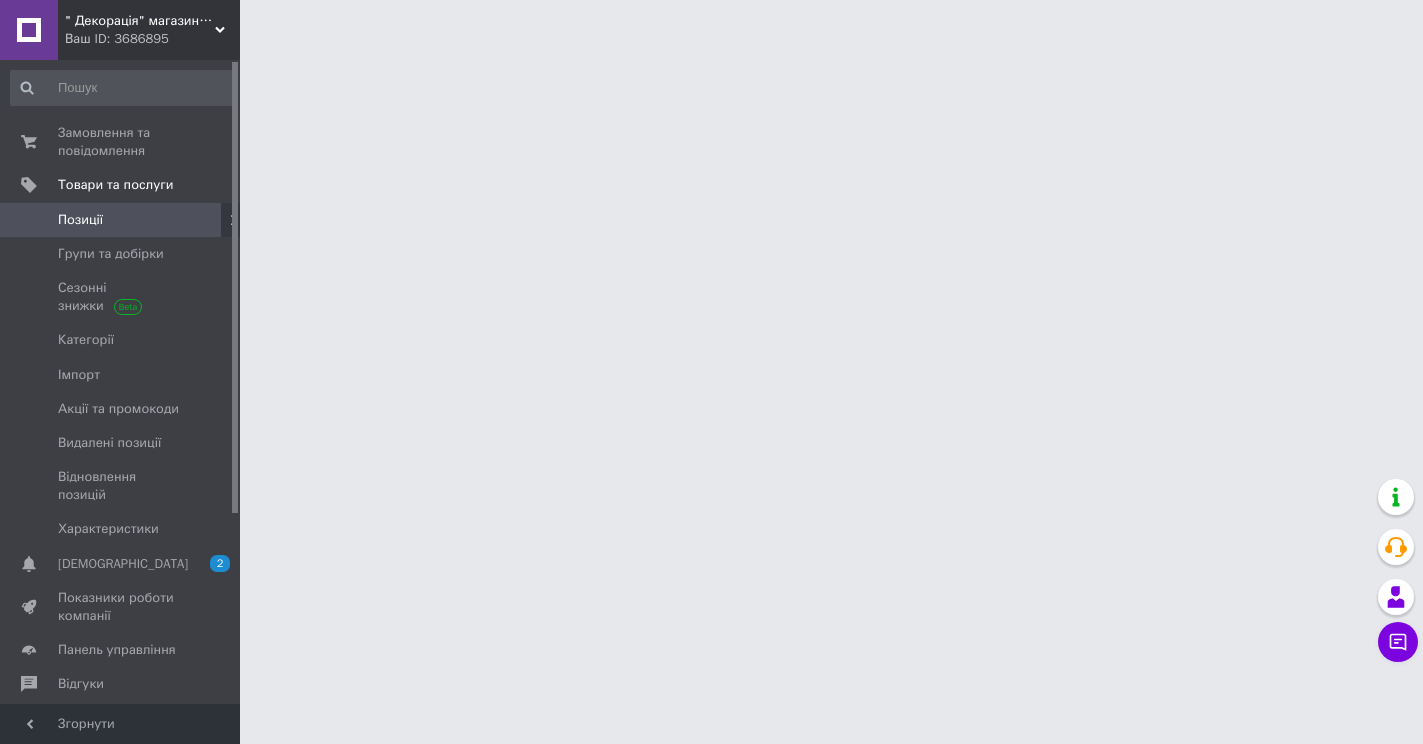 click on "" Декорація" магазин текстилю та декору для дому Ваш ID: 3686895 Сайт " Декорація" магазин текстилю та де... Кабінет покупця Перевірити стан системи Сторінка на порталі Довідка Вийти Замовлення та повідомлення 0 0 Товари та послуги Позиції Групи та добірки Сезонні знижки Категорії Імпорт Акції та промокоди Видалені позиції Відновлення позицій Характеристики Сповіщення 2 0 Показники роботи компанії Панель управління Відгуки Клієнти Каталог ProSale Аналітика Управління сайтом Гаманець компанії Маркет Prom мікс 6 000" at bounding box center [711, 25] 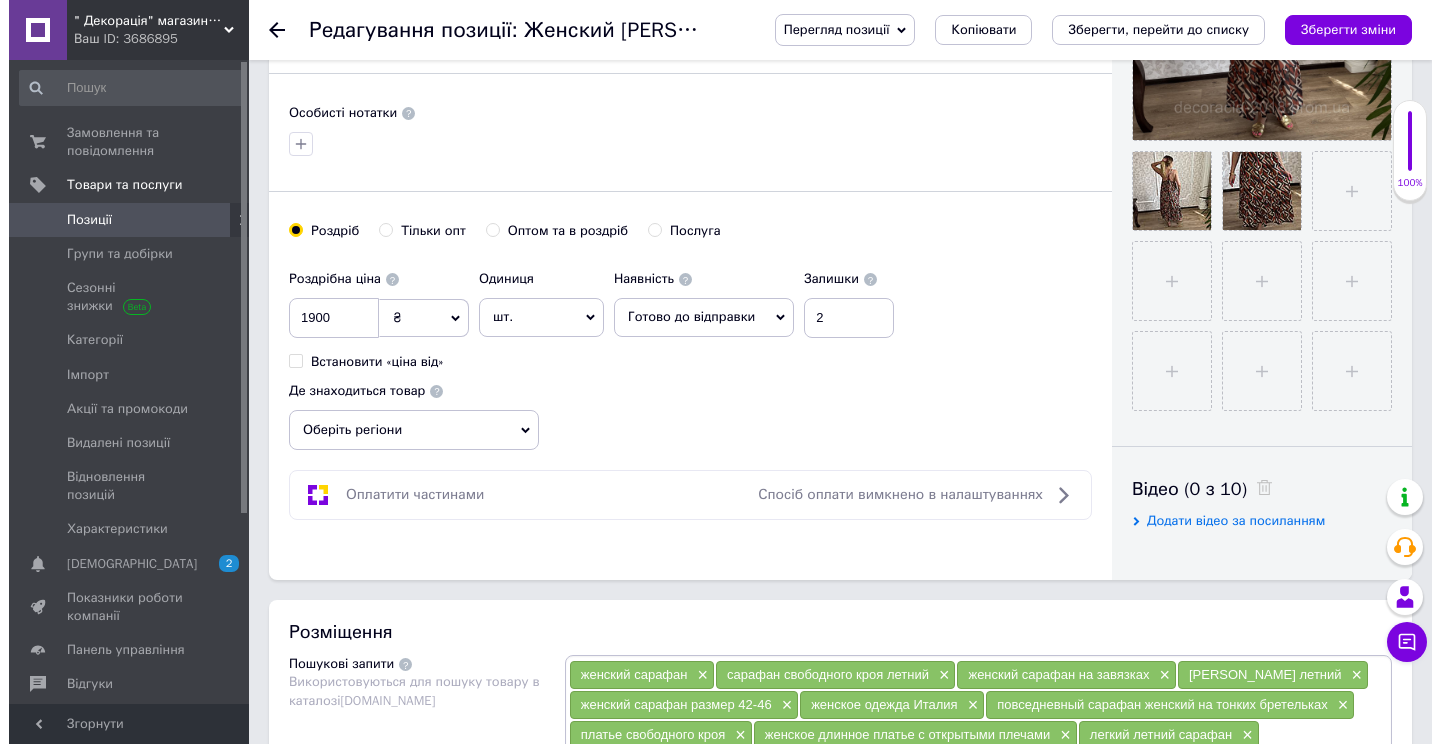 scroll, scrollTop: 1100, scrollLeft: 0, axis: vertical 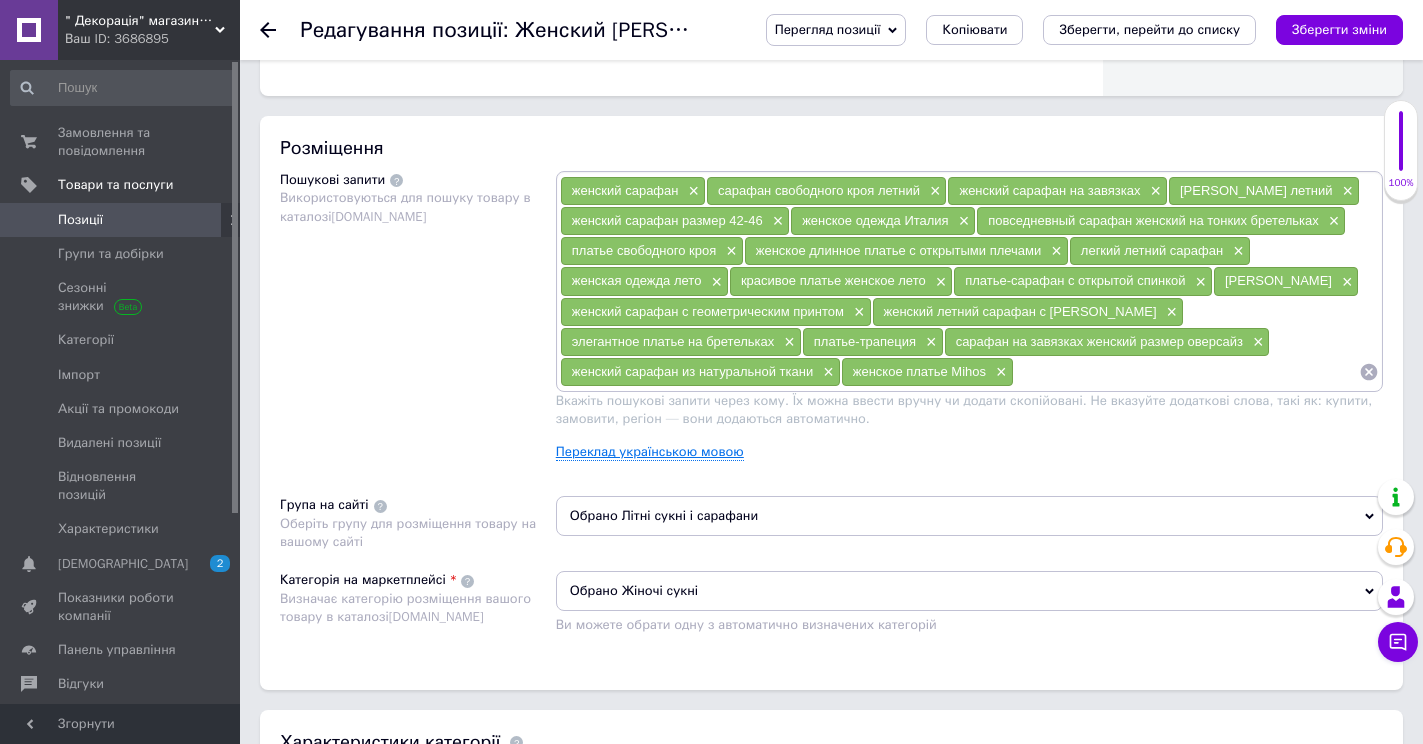 click on "Переклад українською мовою" at bounding box center [650, 452] 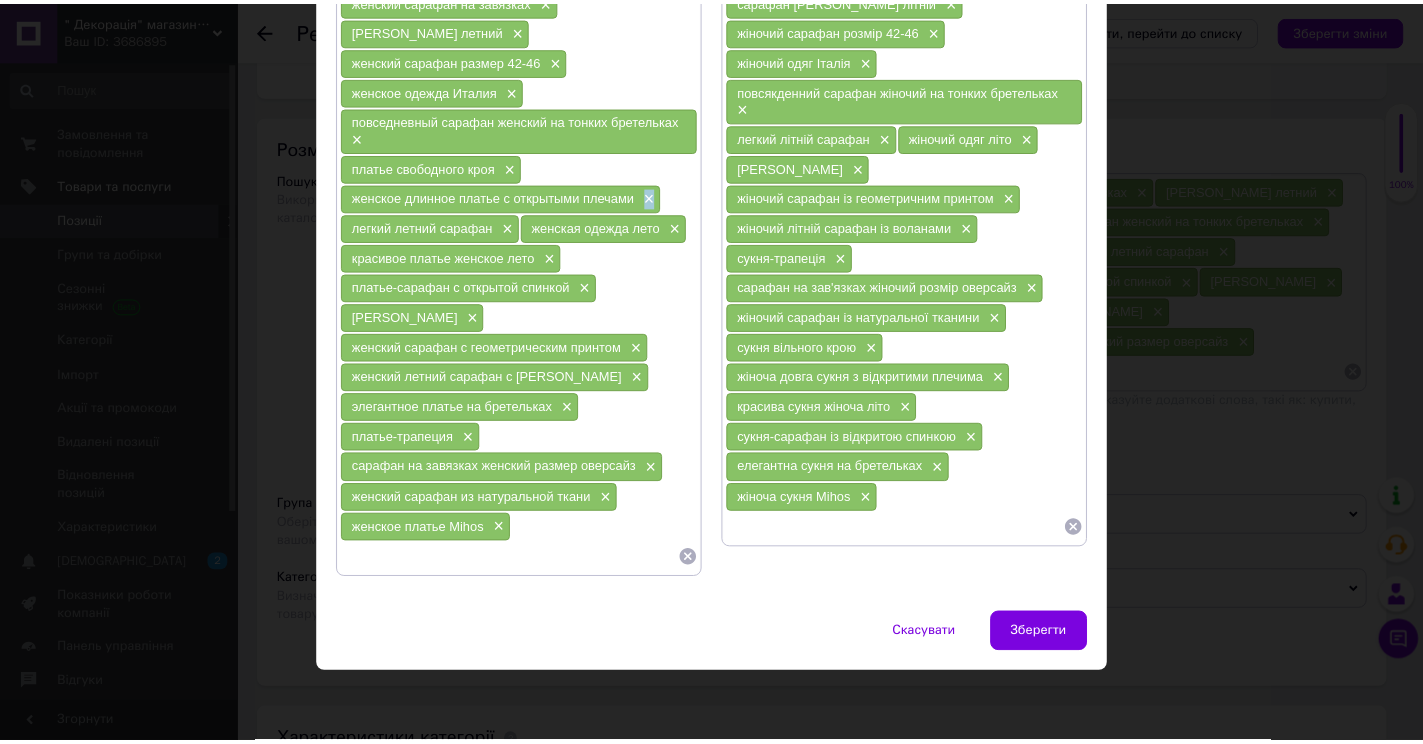 scroll, scrollTop: 72, scrollLeft: 0, axis: vertical 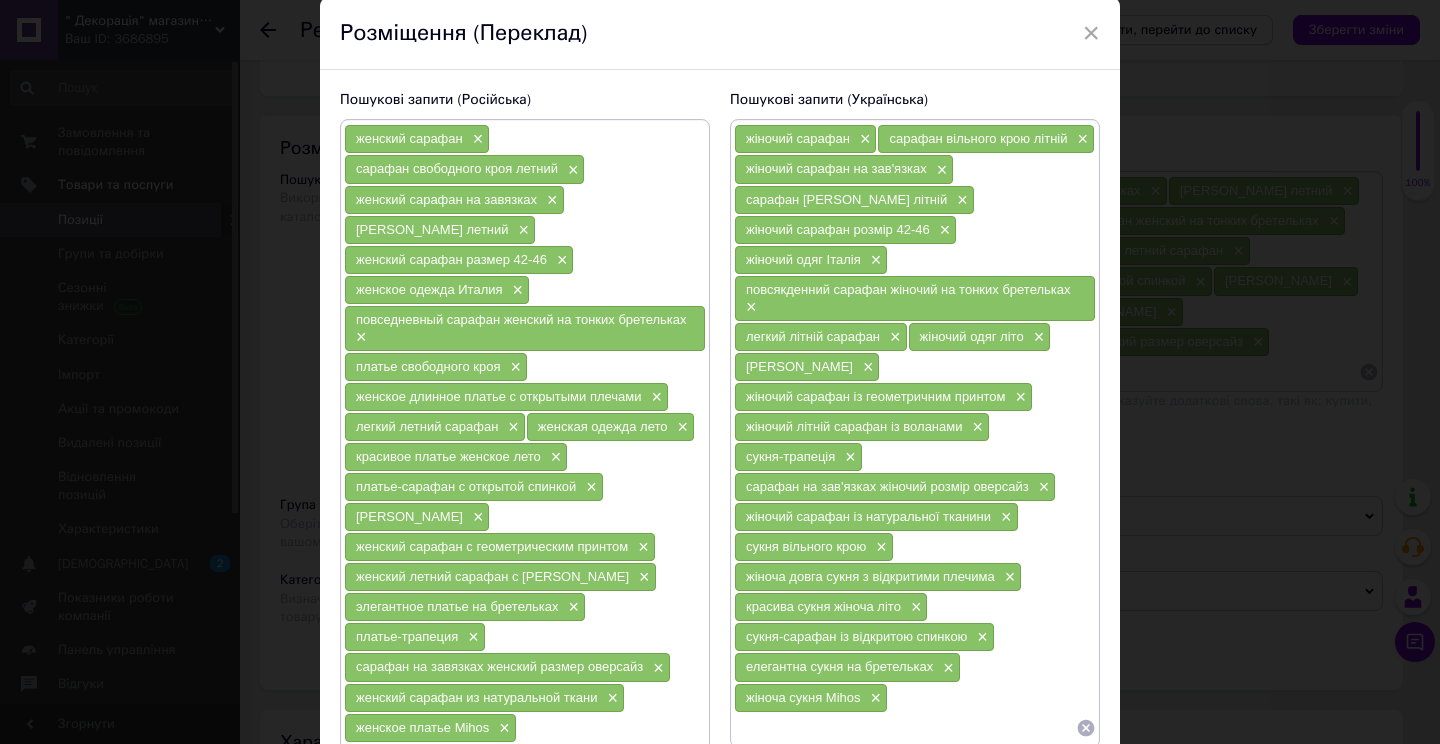 click on "×" at bounding box center (1091, 33) 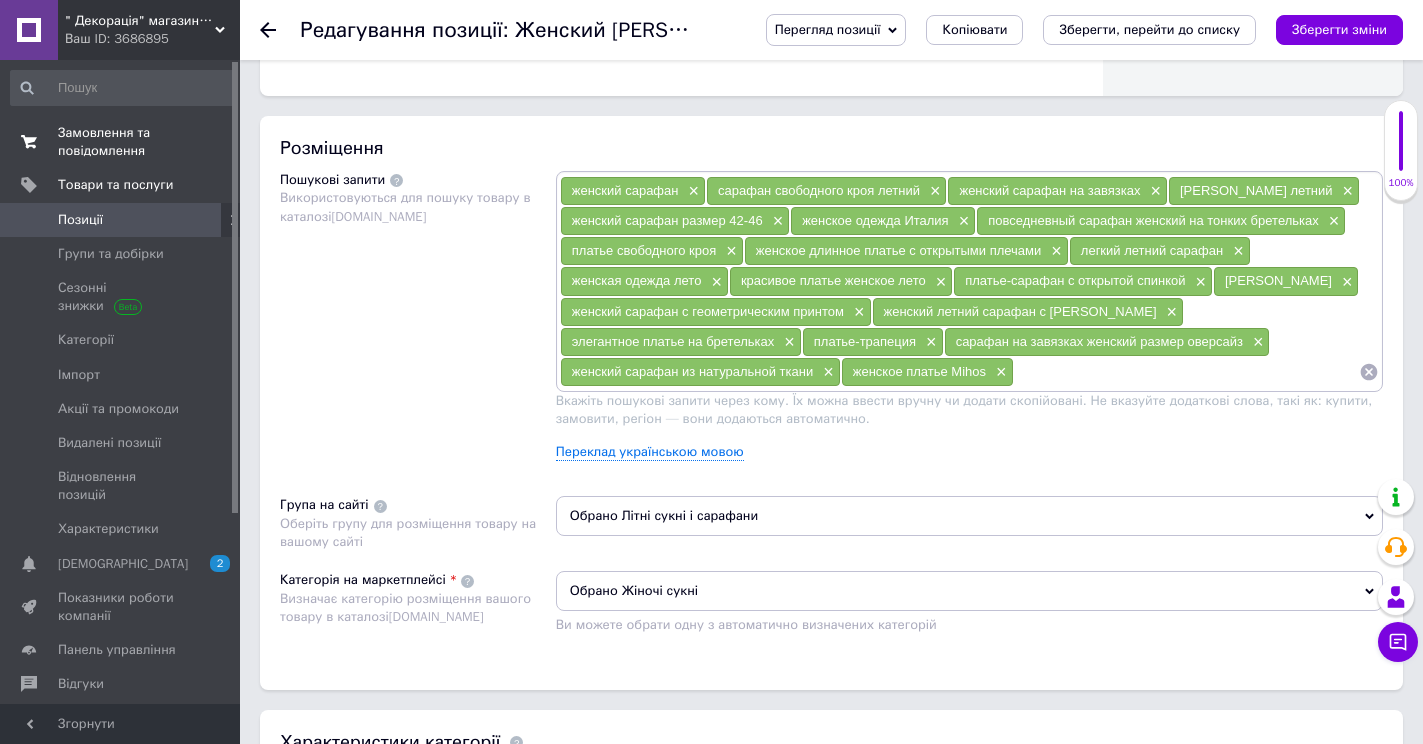 click on "Замовлення та повідомлення" at bounding box center (121, 142) 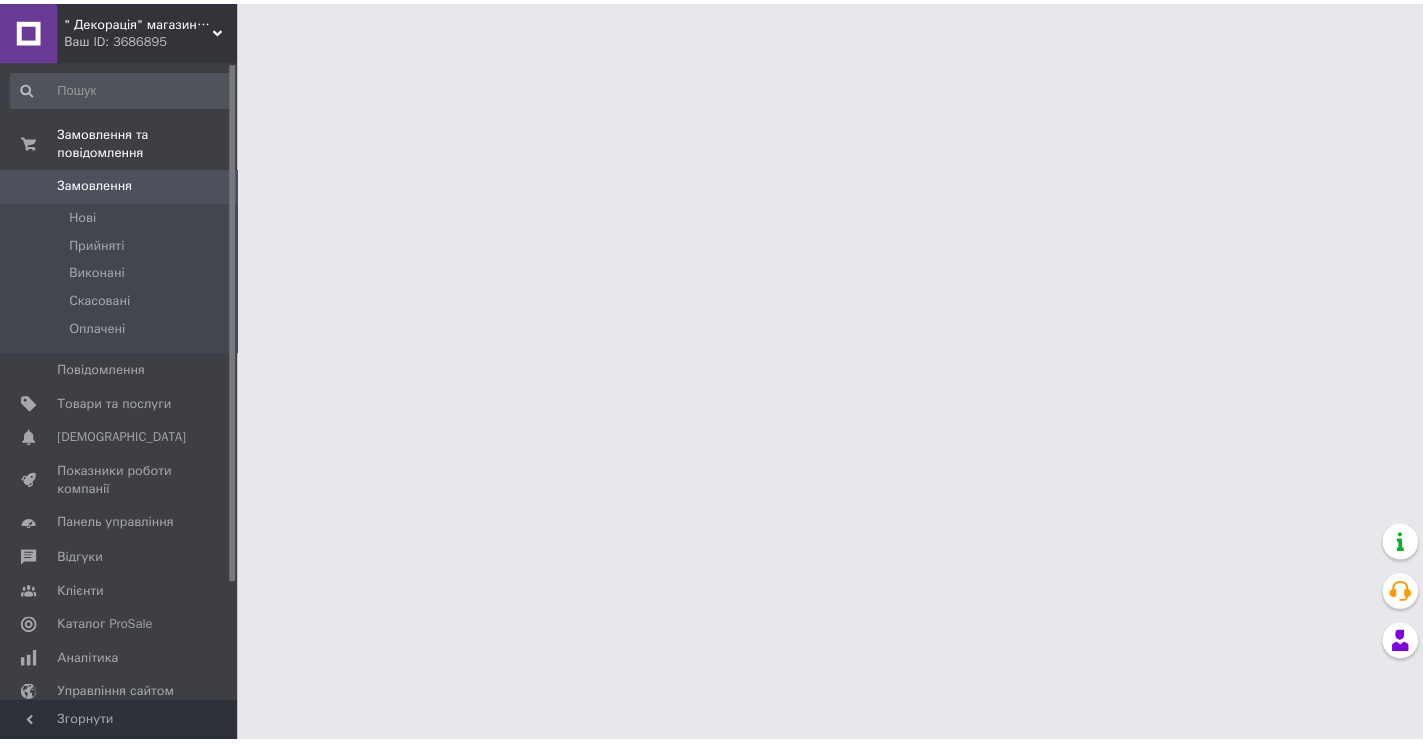 scroll, scrollTop: 0, scrollLeft: 0, axis: both 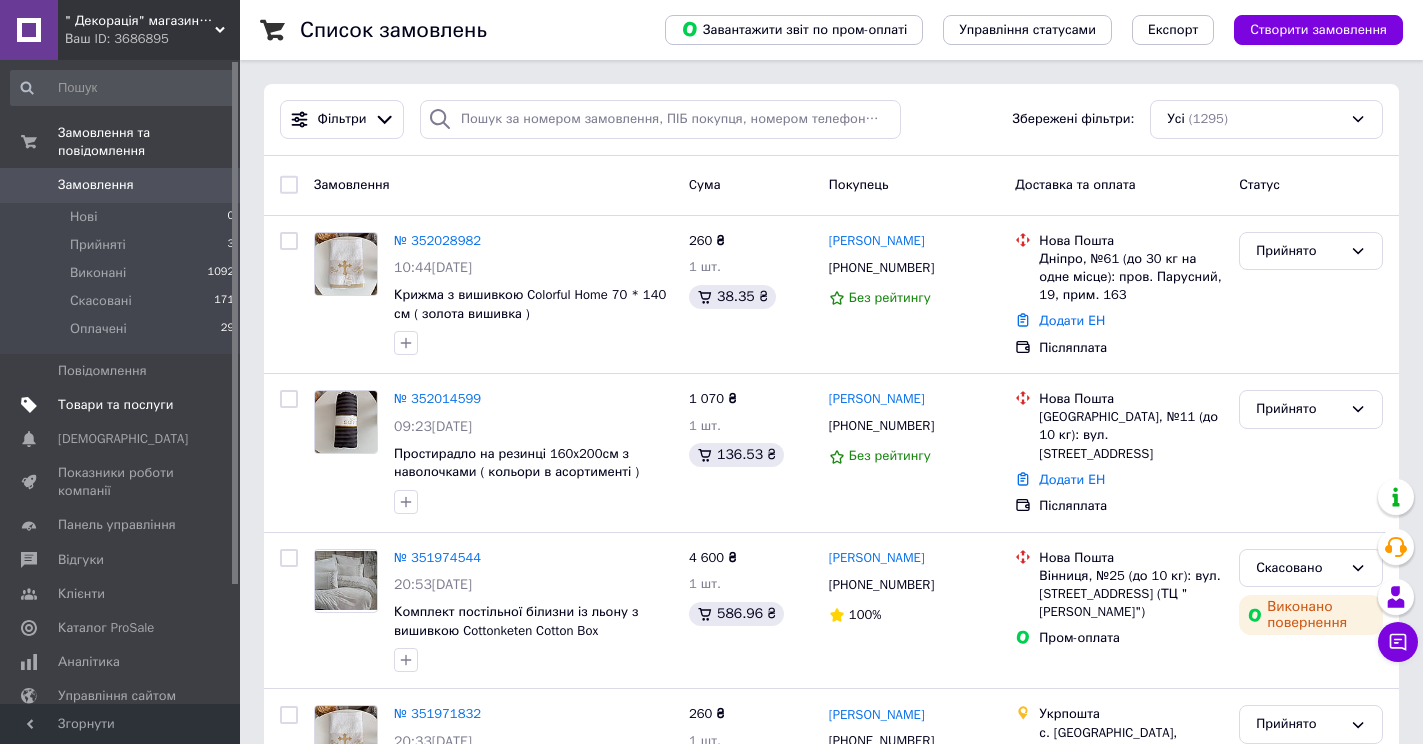 click on "Товари та послуги" at bounding box center [115, 405] 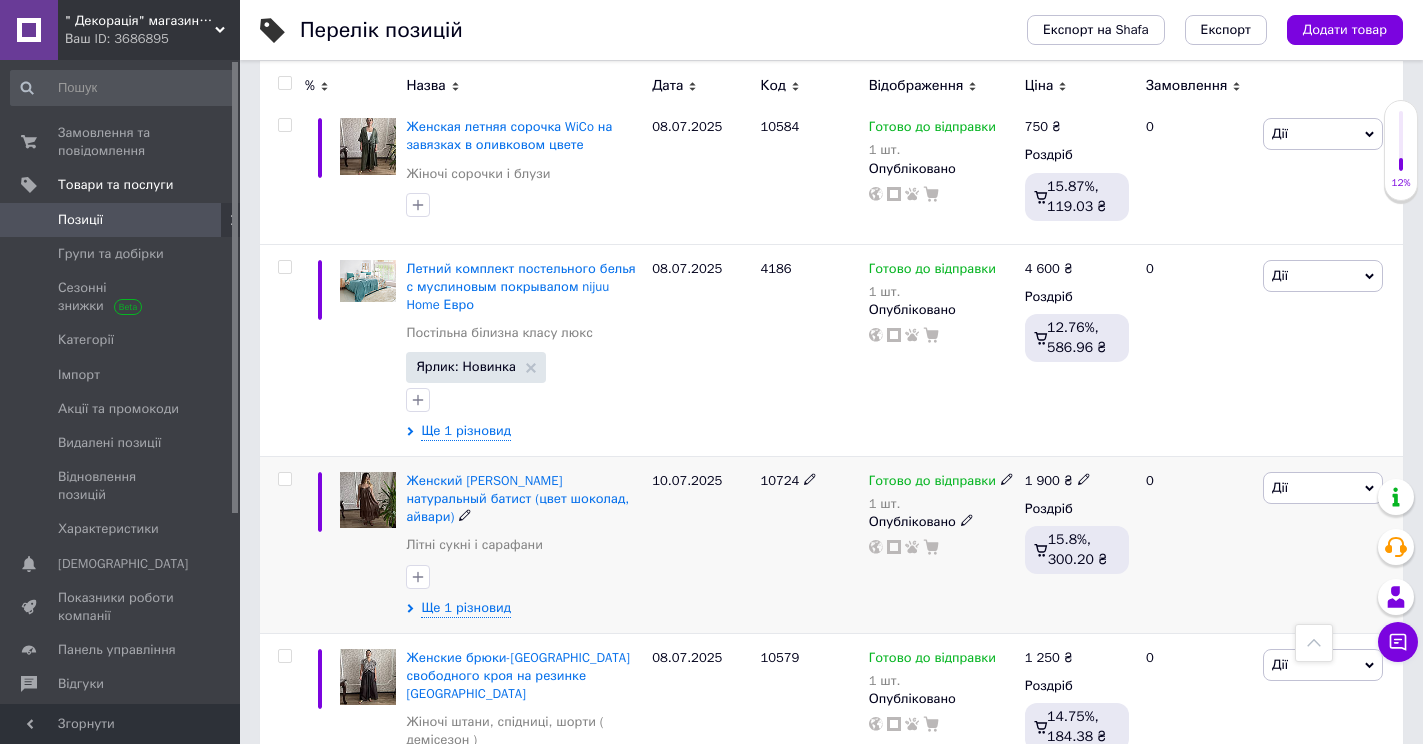 scroll, scrollTop: 1800, scrollLeft: 0, axis: vertical 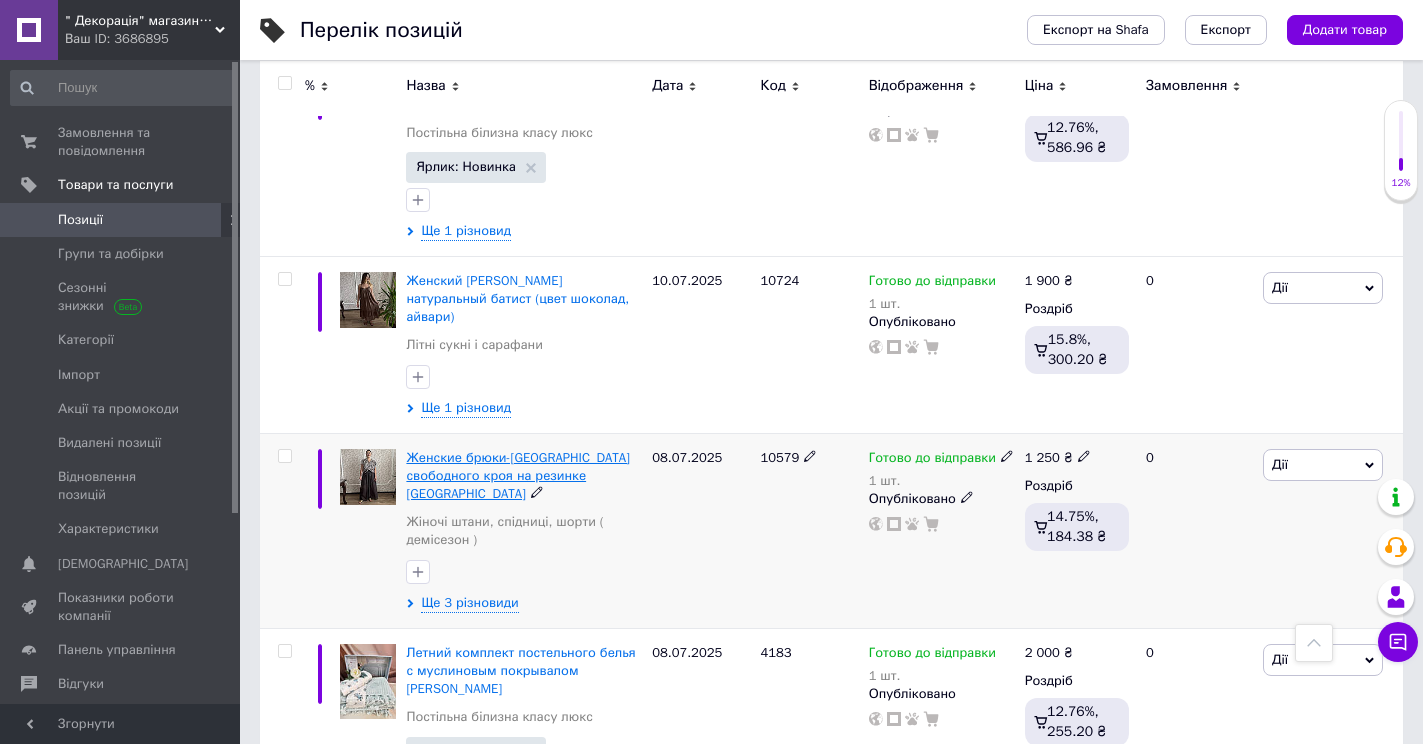click on "Женские брюки-[GEOGRAPHIC_DATA] свободного кроя на резинке [GEOGRAPHIC_DATA]" at bounding box center (518, 475) 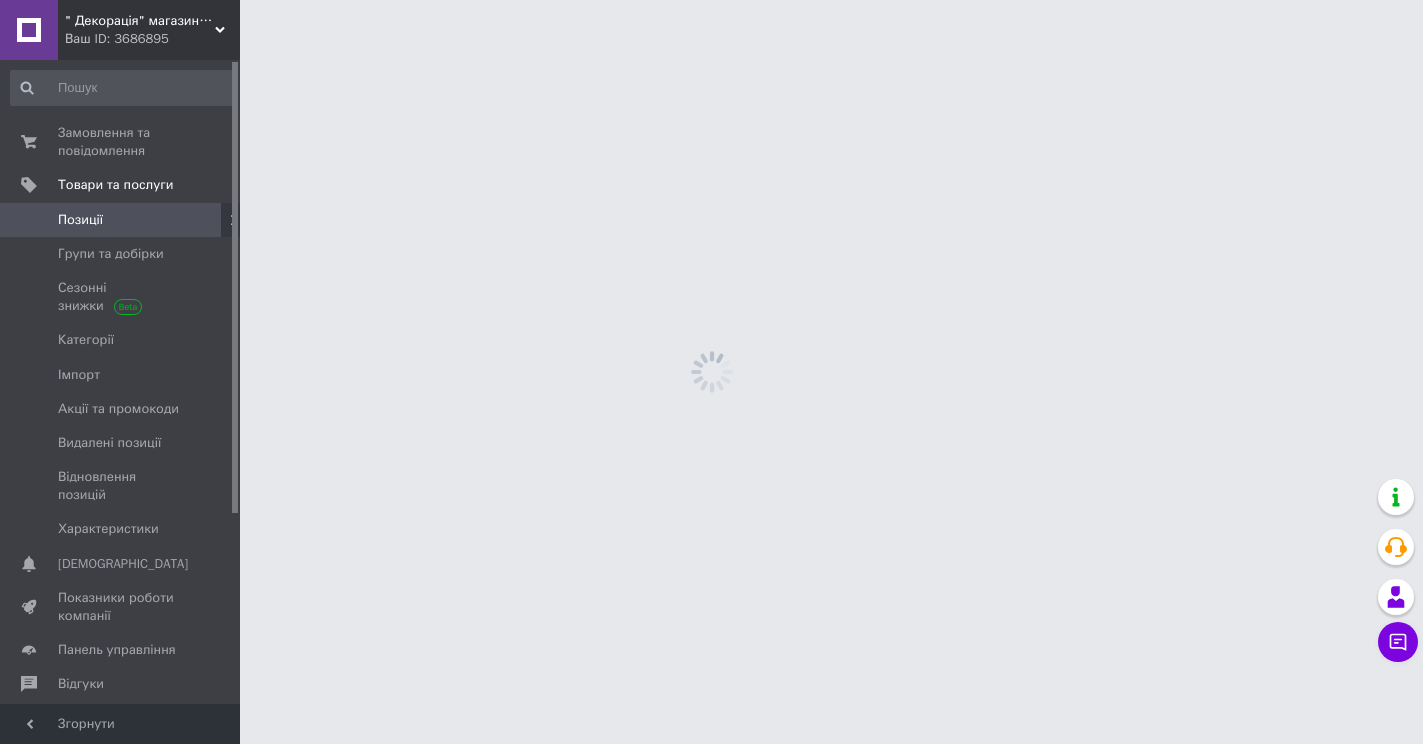 scroll, scrollTop: 0, scrollLeft: 0, axis: both 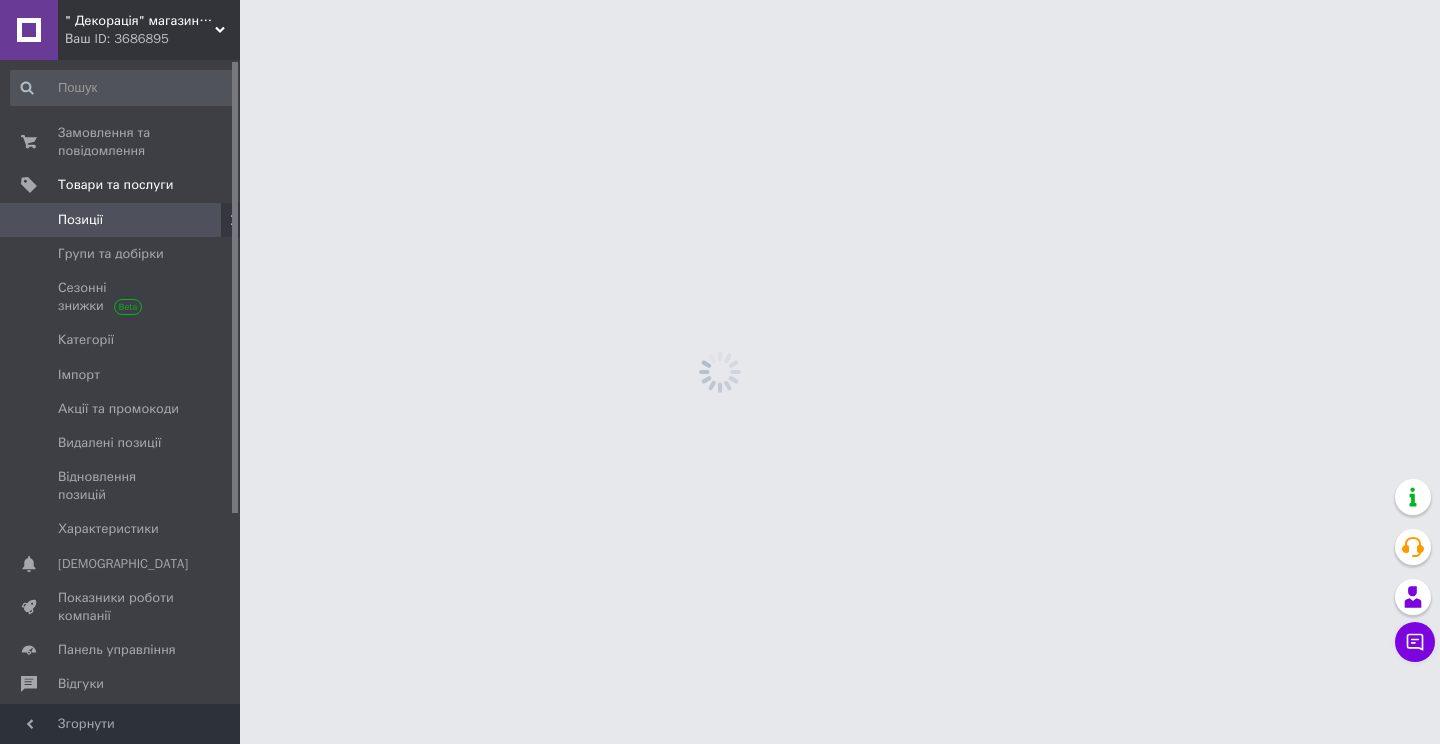 click on "" Декорація" магазин текстилю та декору для дому Ваш ID: 3686895 Сайт " Декорація" магазин текстилю та де... Кабінет покупця Перевірити стан системи Сторінка на порталі Довідка Вийти Замовлення та повідомлення 0 0 Товари та послуги Позиції Групи та добірки Сезонні знижки Категорії Імпорт Акції та промокоди Видалені позиції Відновлення позицій Характеристики Сповіщення 0 0 Показники роботи компанії Панель управління Відгуки Клієнти Каталог ProSale Аналітика Управління сайтом Гаманець компанії Маркет Prom мікс 6 000" at bounding box center (720, 0) 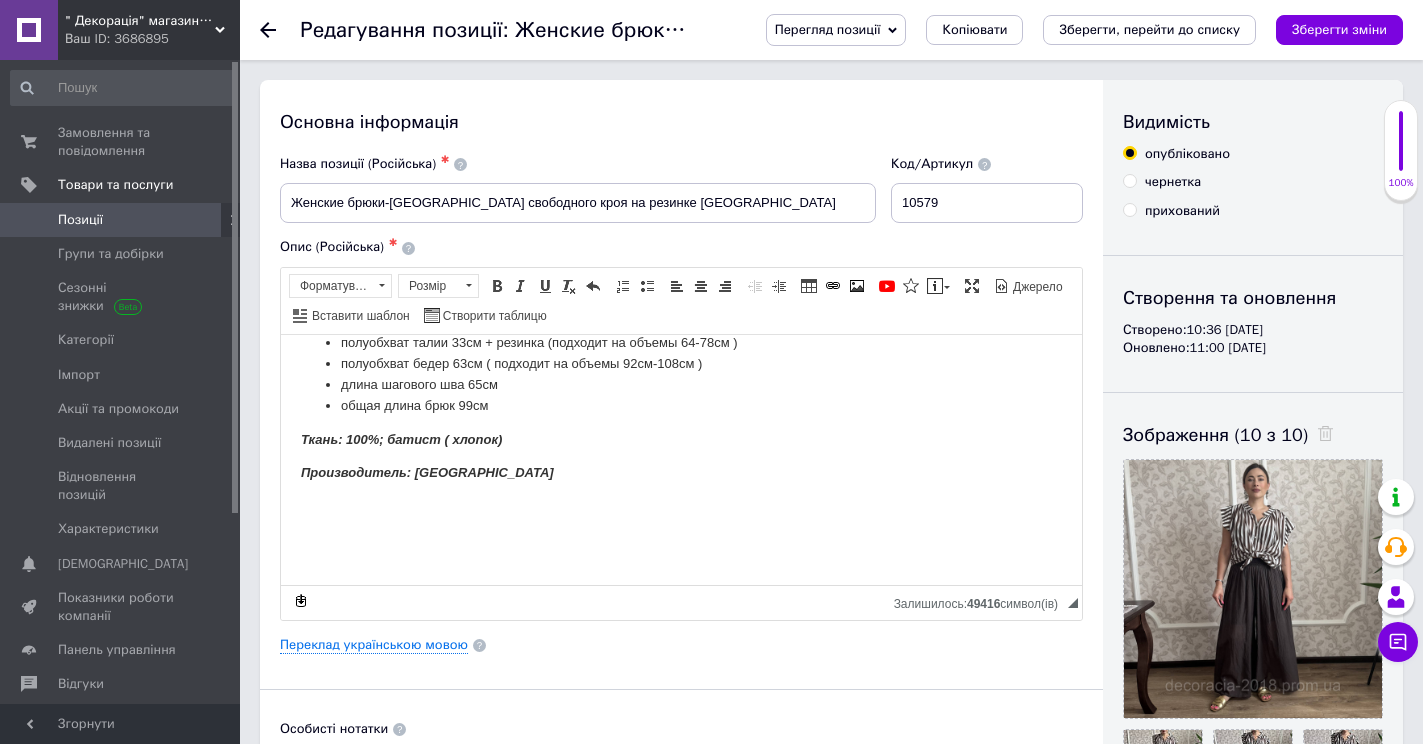 scroll, scrollTop: 559, scrollLeft: 0, axis: vertical 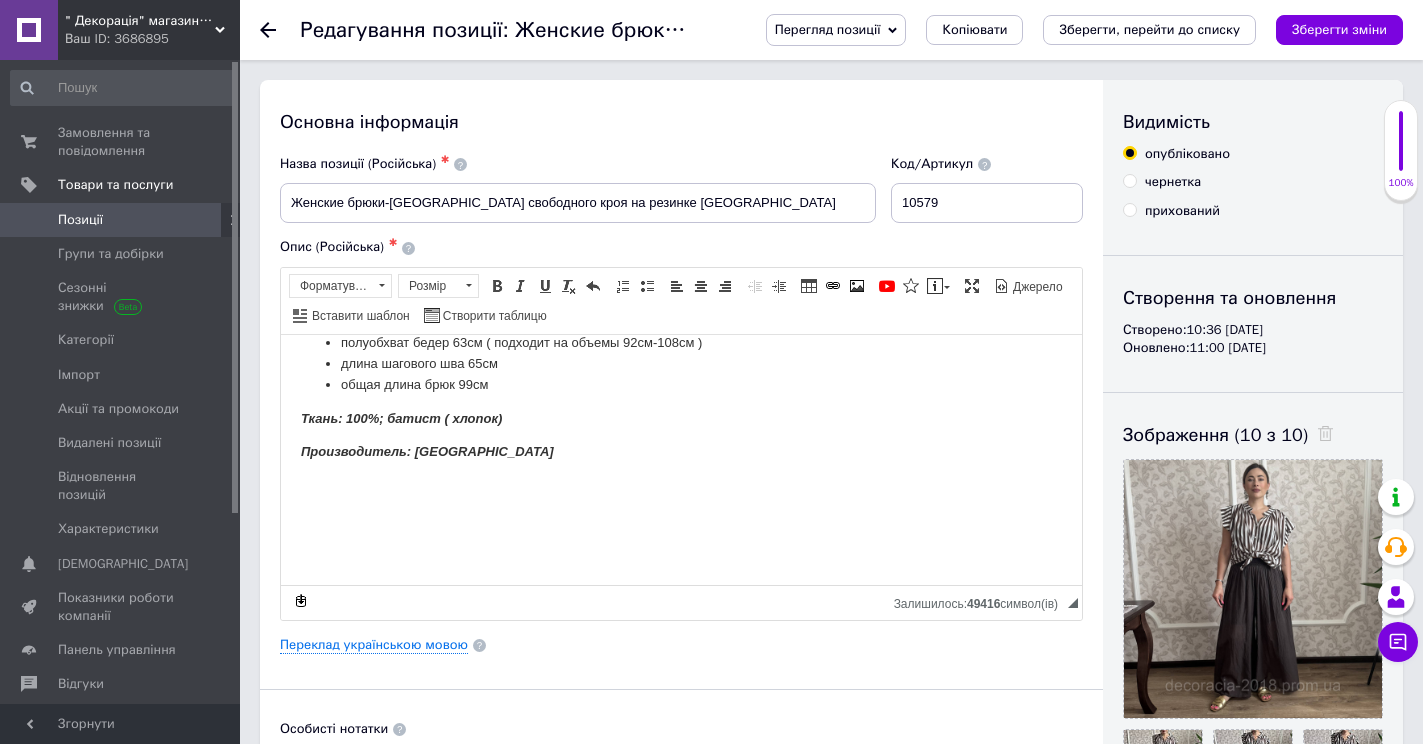 click 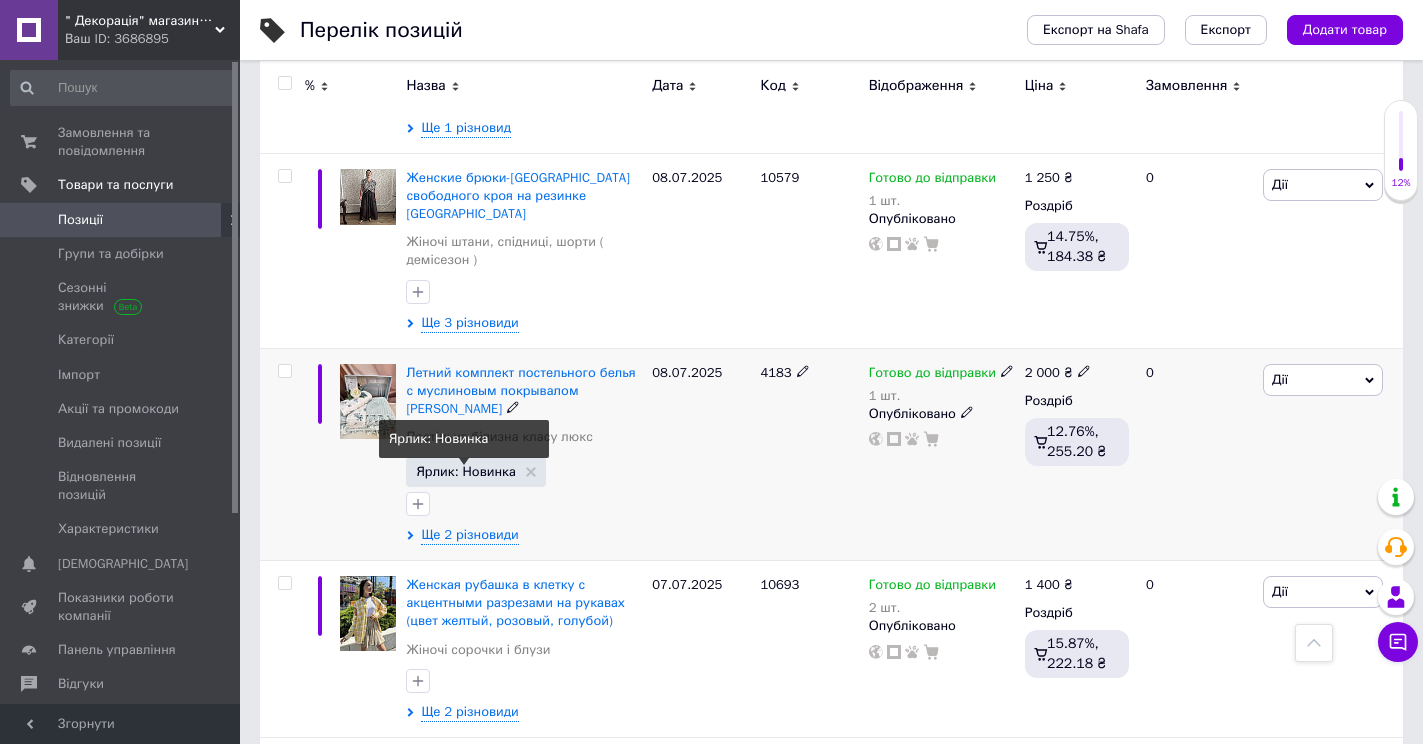 scroll, scrollTop: 2200, scrollLeft: 0, axis: vertical 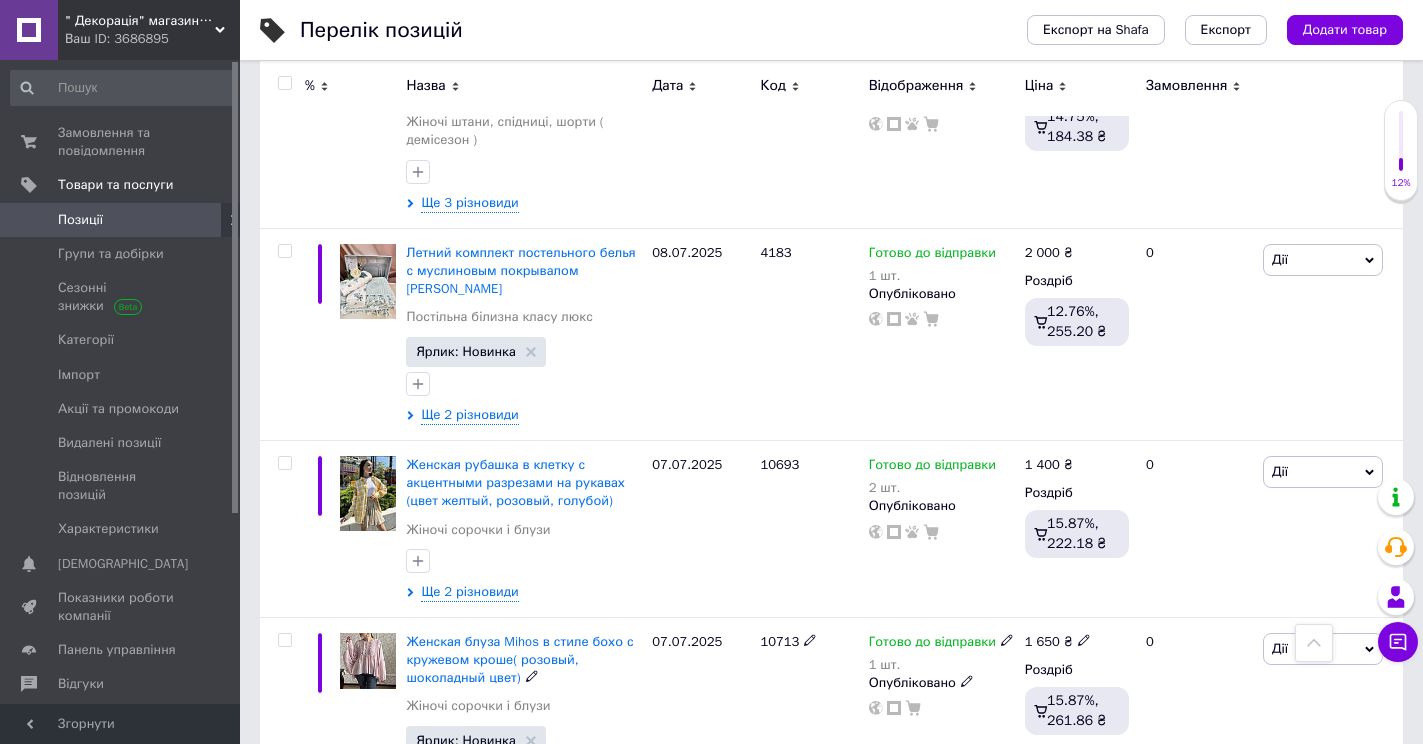 click on "Женская блуза Mihos в стиле бохо с кружевом кроше( розовый, шоколадный цвет)" at bounding box center (519, 659) 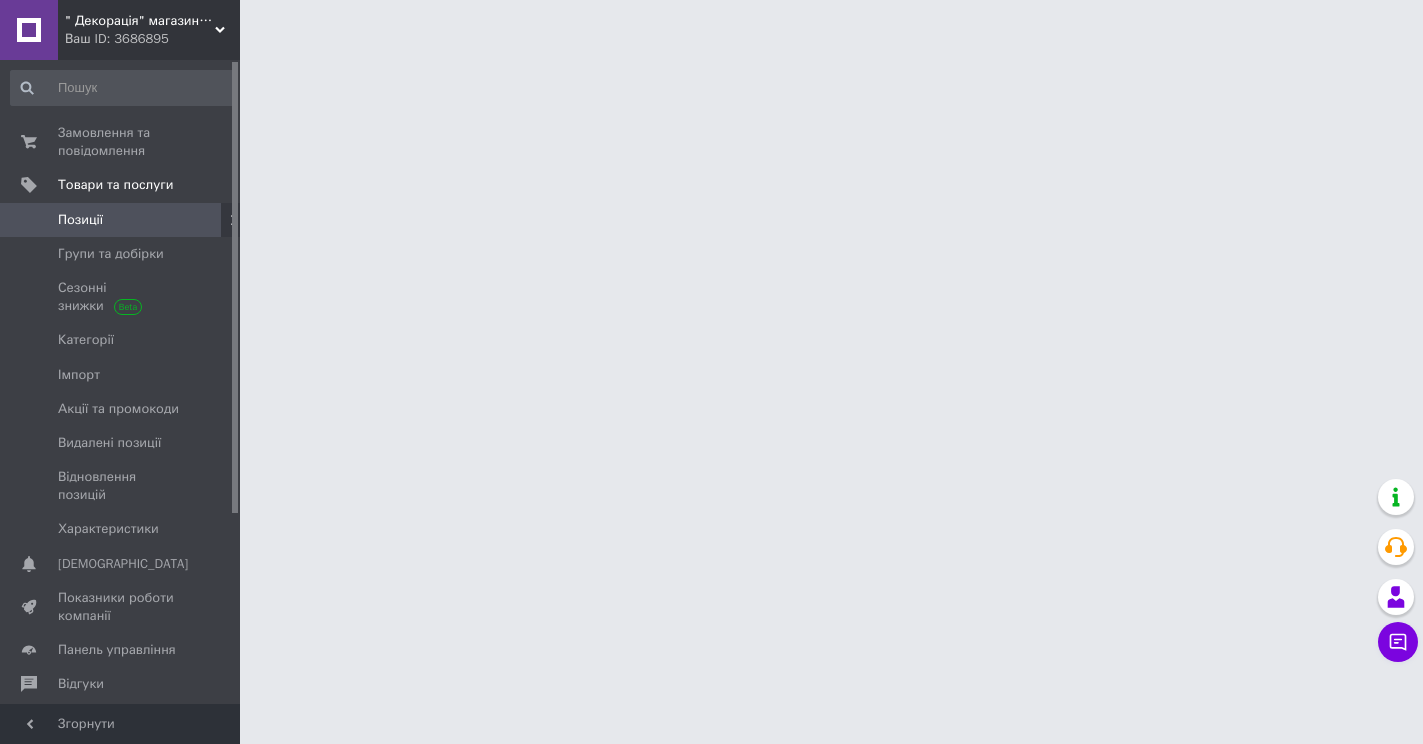 scroll, scrollTop: 0, scrollLeft: 0, axis: both 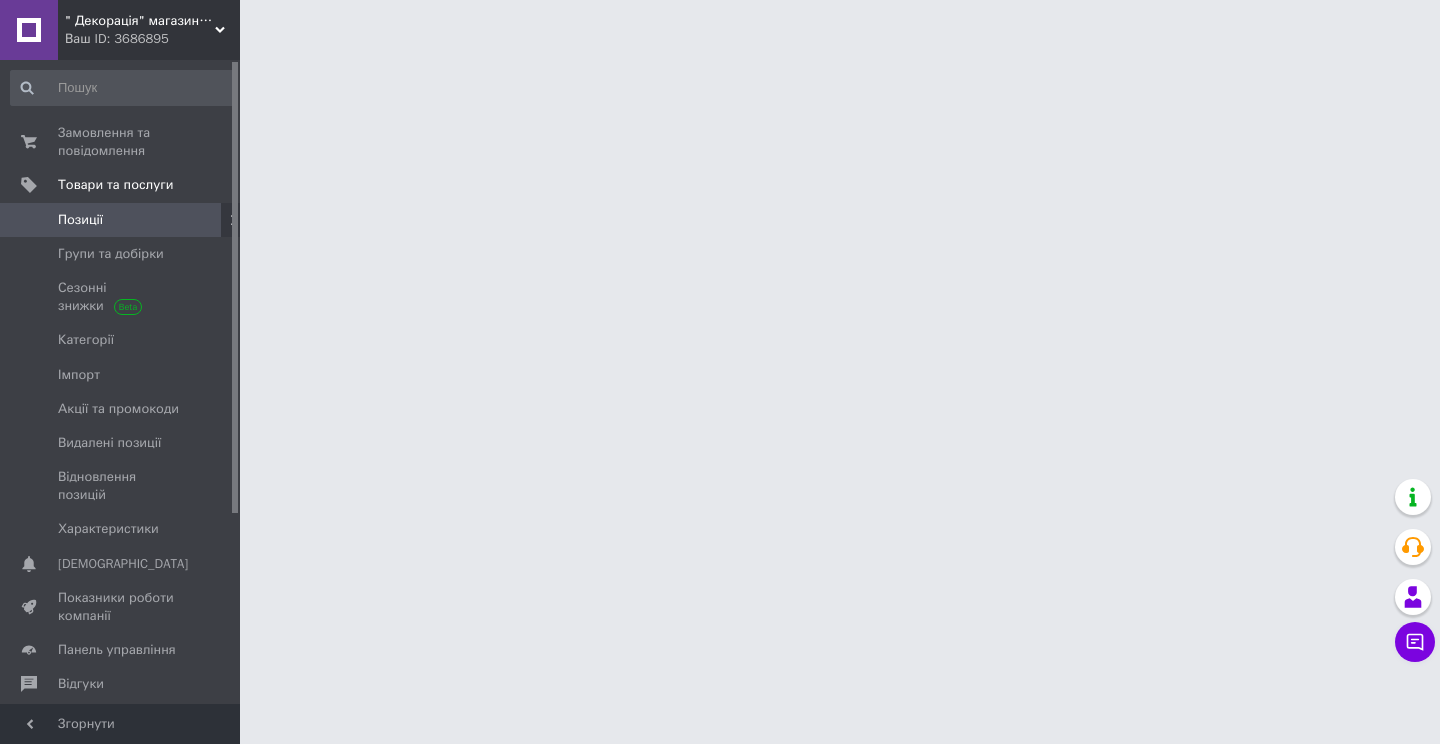 click on "" Декорація" магазин текстилю та декору для дому Ваш ID: 3686895 Сайт " Декорація" магазин текстилю та де... Кабінет покупця Перевірити стан системи Сторінка на порталі Довідка Вийти Замовлення та повідомлення 0 0 Товари та послуги Позиції Групи та добірки Сезонні знижки Категорії Імпорт Акції та промокоди Видалені позиції Відновлення позицій Характеристики Сповіщення 0 0 Показники роботи компанії Панель управління Відгуки Клієнти Каталог ProSale Аналітика Управління сайтом Гаманець компанії Маркет Prom мікс 6 000" at bounding box center (720, 25) 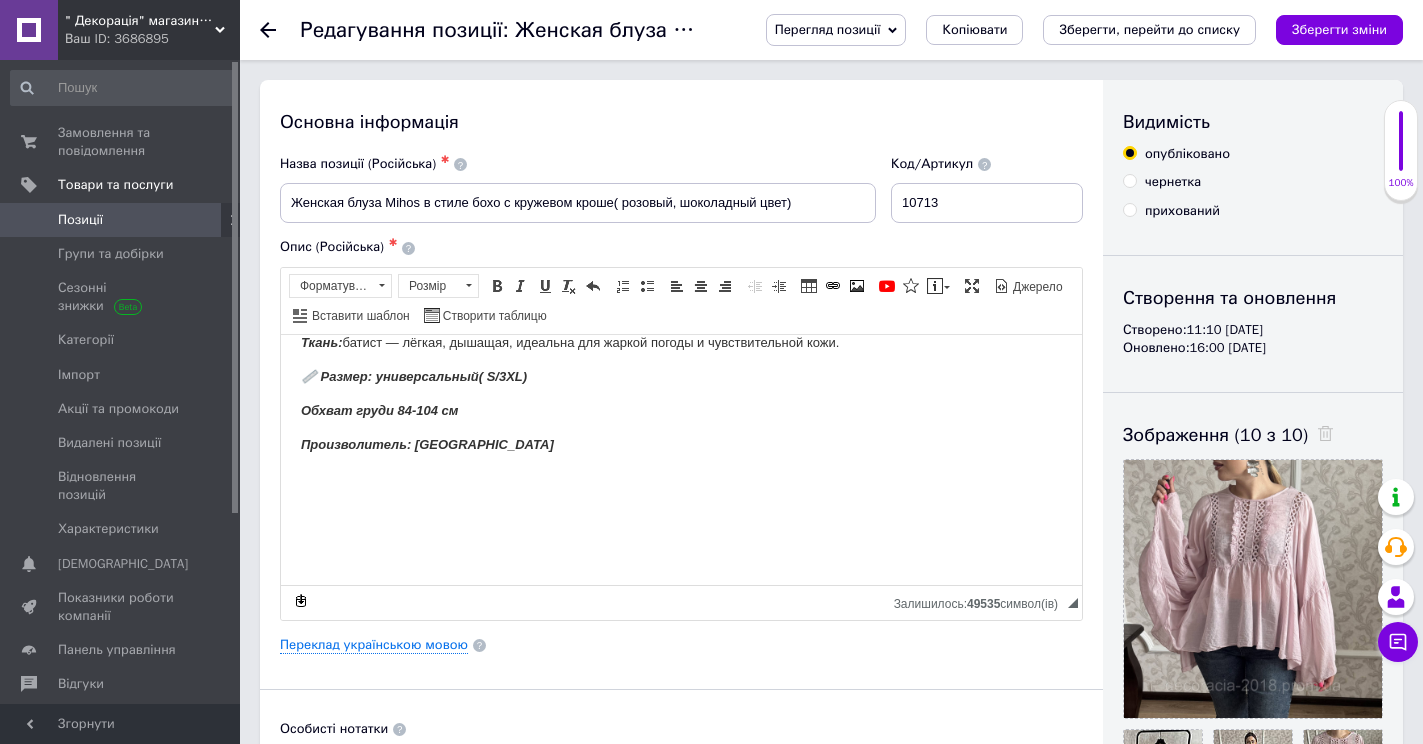scroll, scrollTop: 572, scrollLeft: 0, axis: vertical 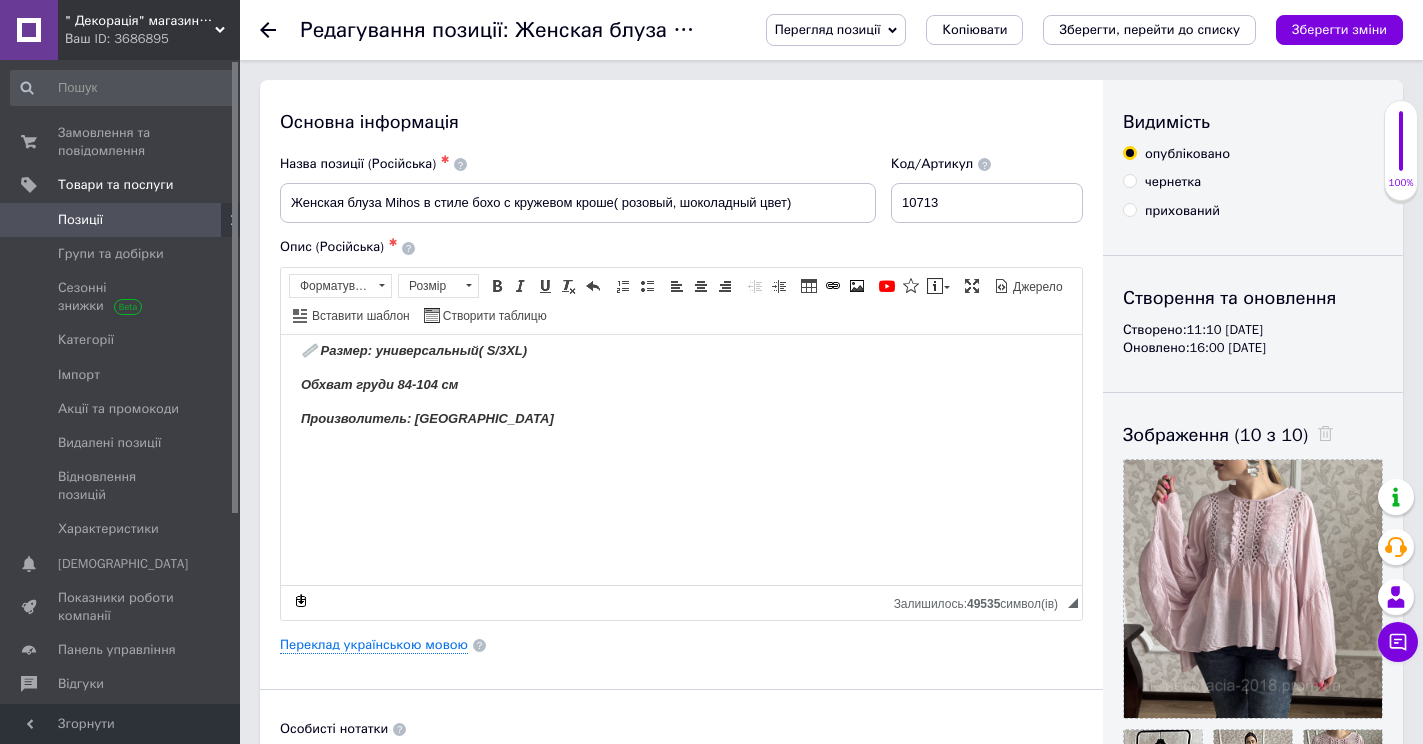 click at bounding box center [280, 30] 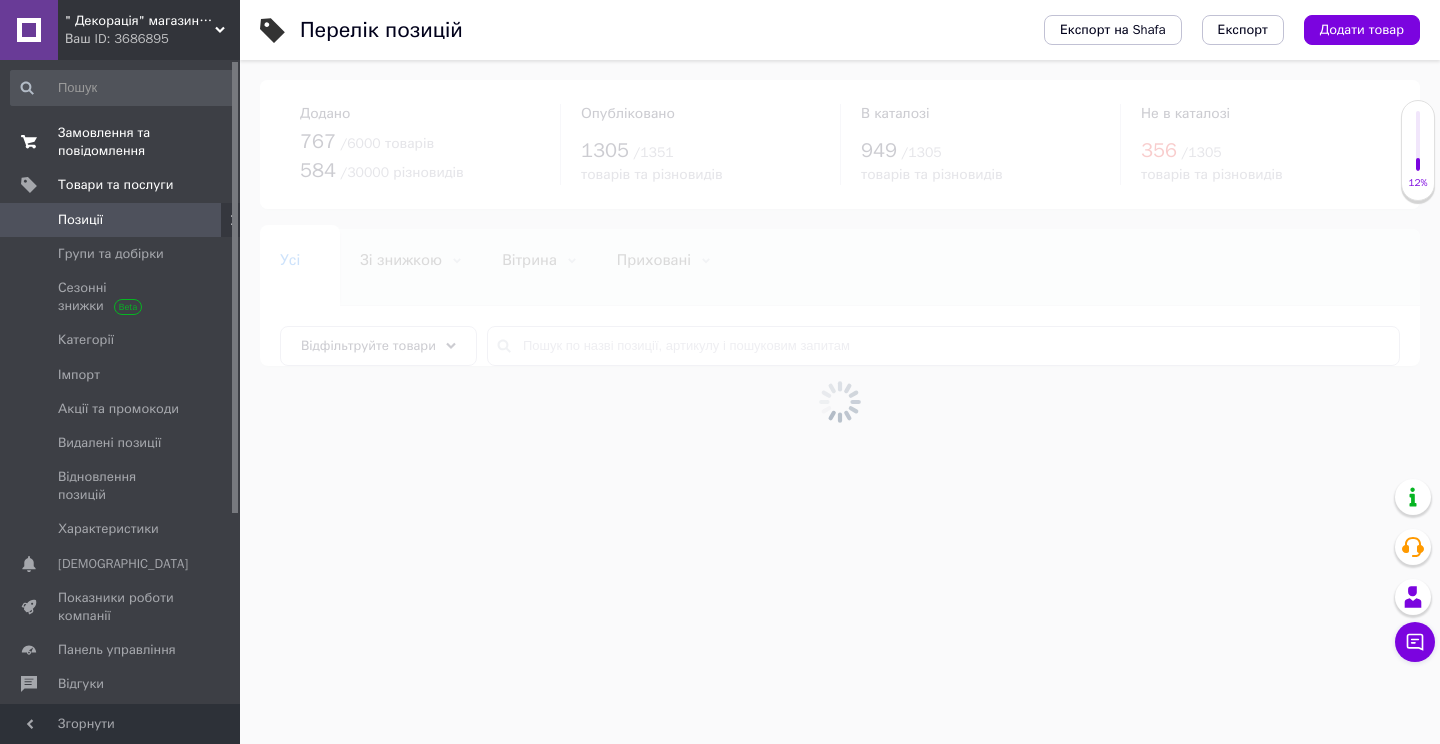 click on "Замовлення та повідомлення" at bounding box center [121, 142] 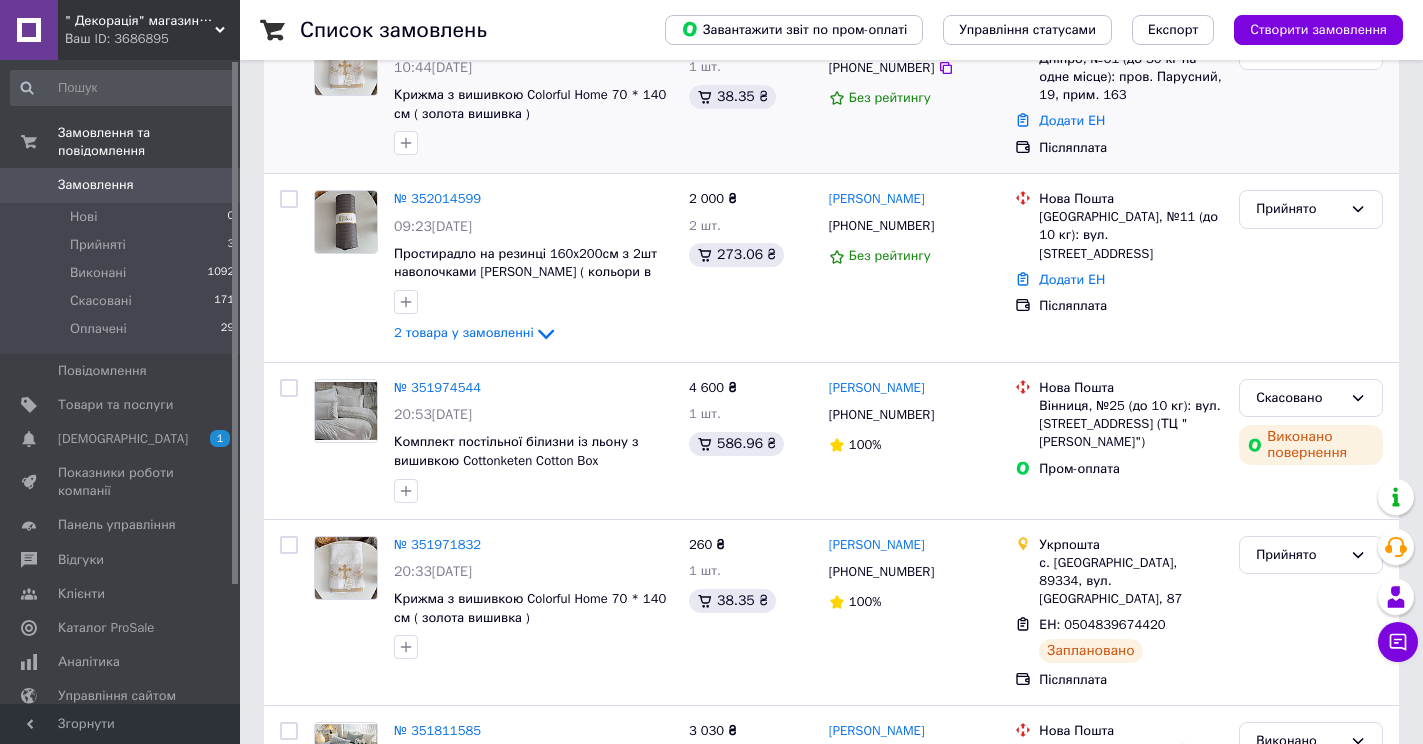 scroll, scrollTop: 100, scrollLeft: 0, axis: vertical 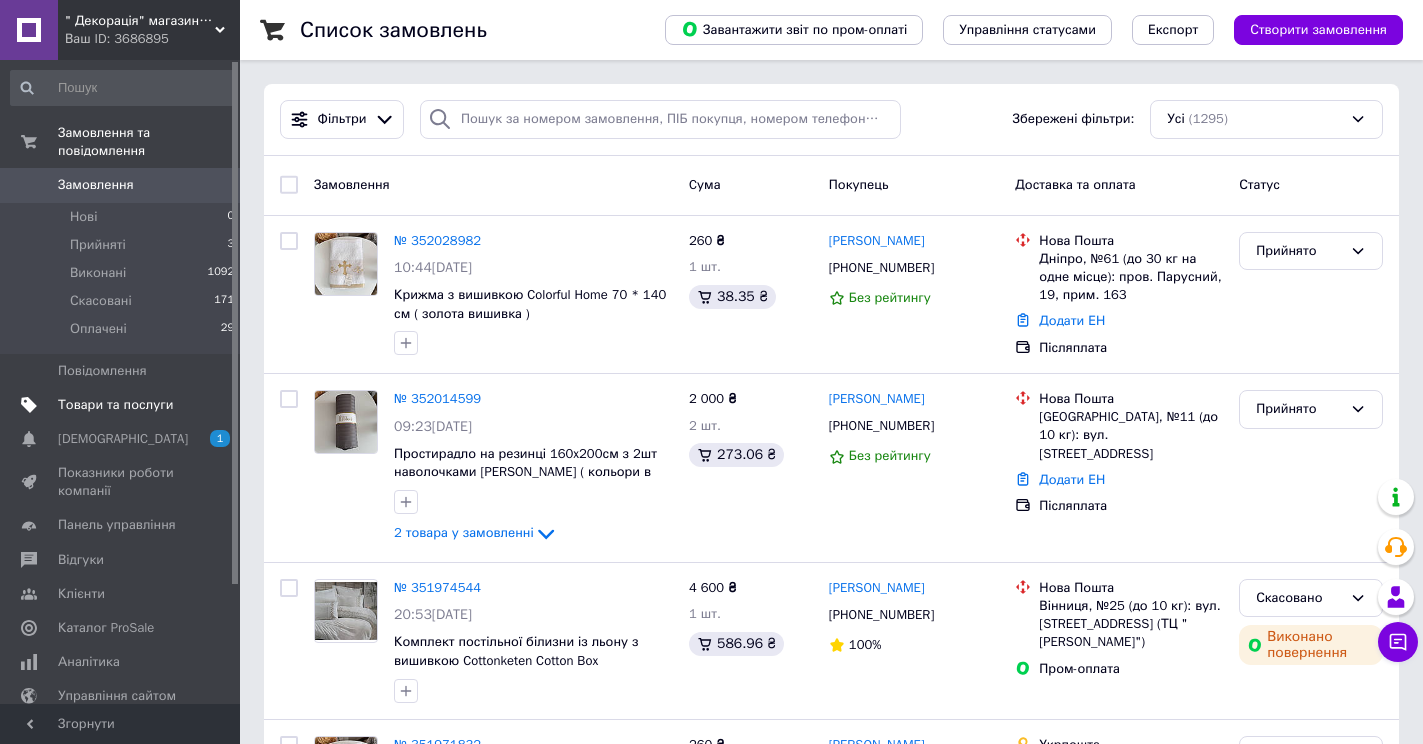 click on "Товари та послуги" at bounding box center (115, 405) 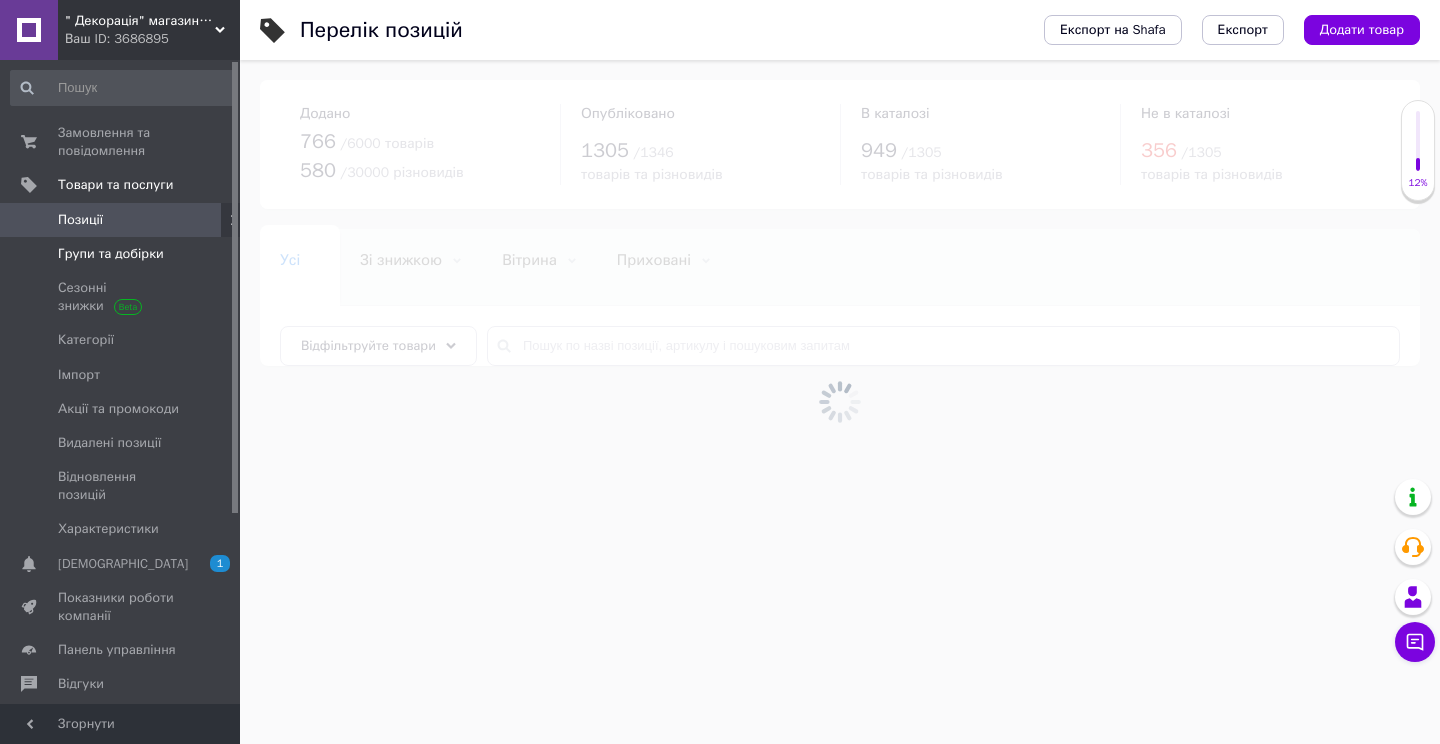 click on "Групи та добірки" at bounding box center (111, 254) 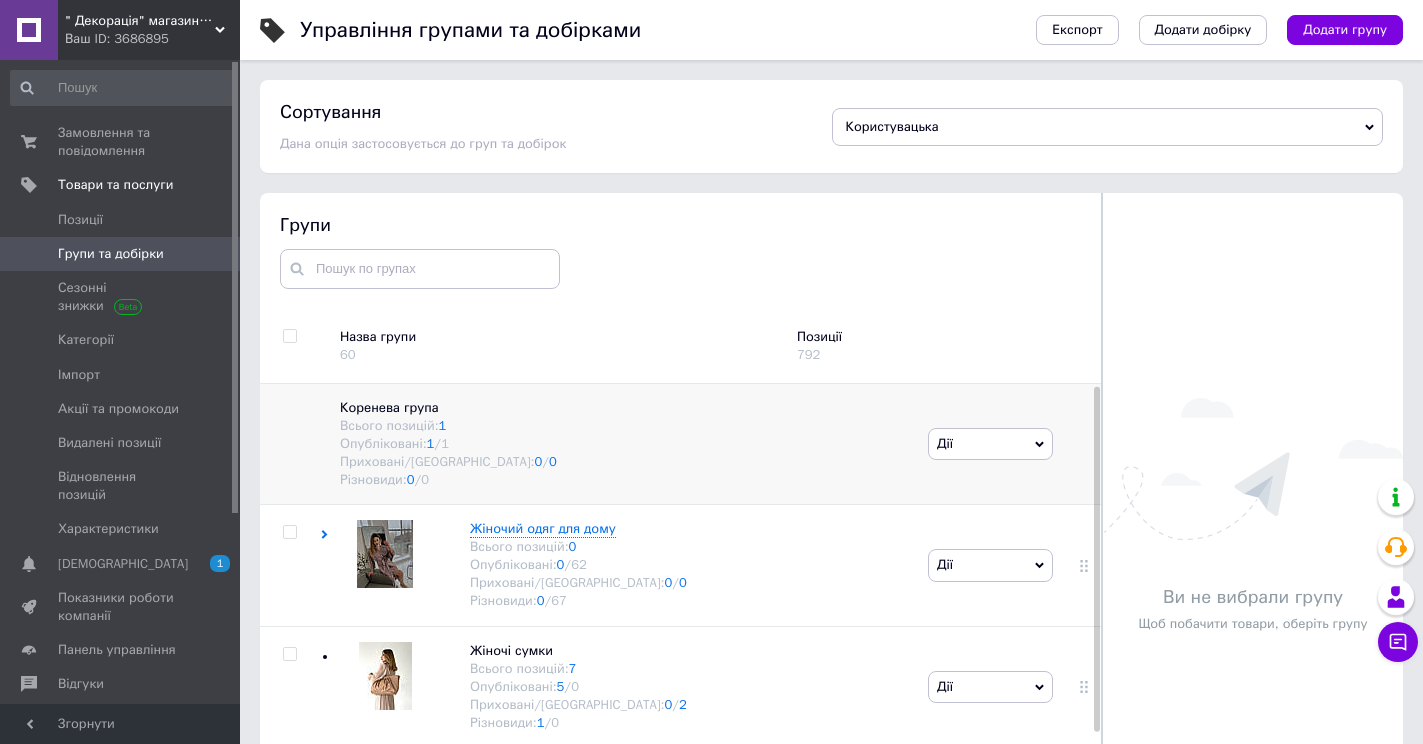 scroll, scrollTop: 137, scrollLeft: 0, axis: vertical 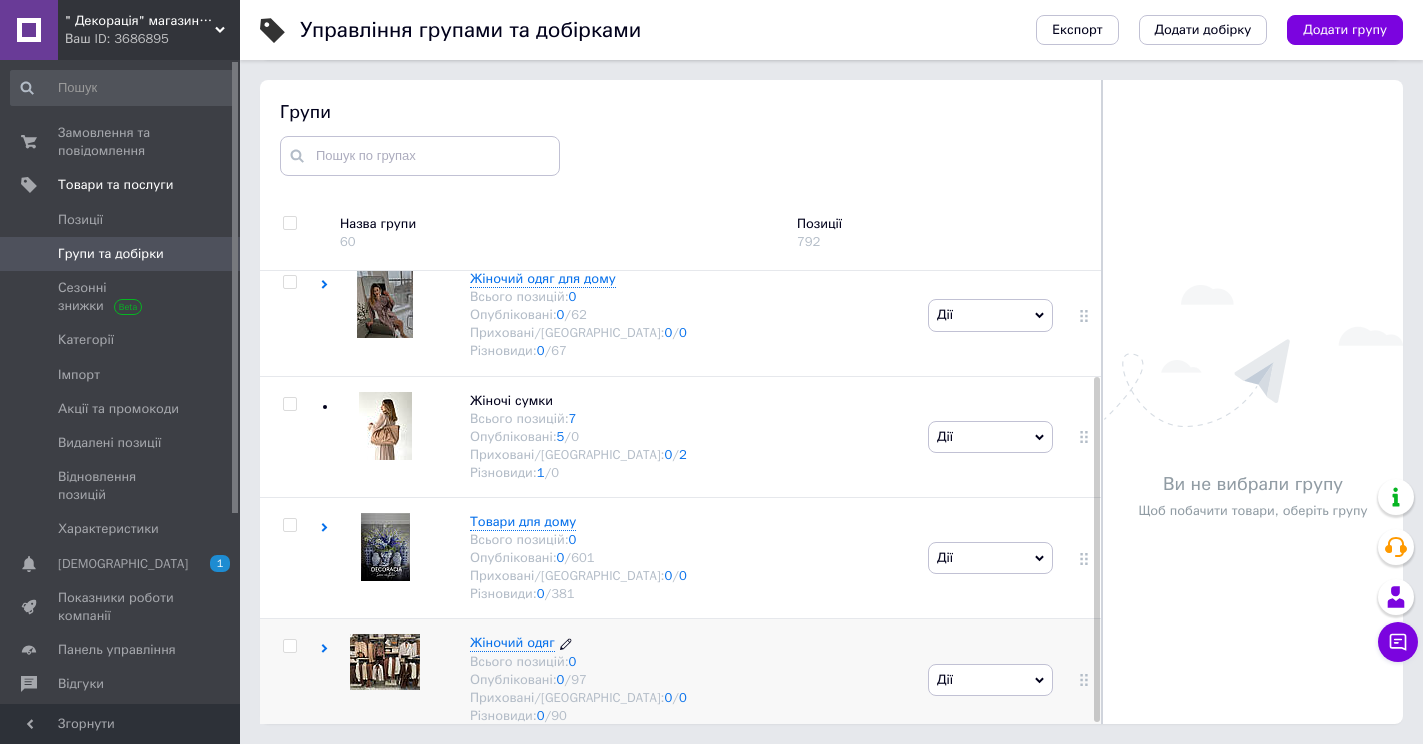 click on "Жіночий одяг" at bounding box center [512, 642] 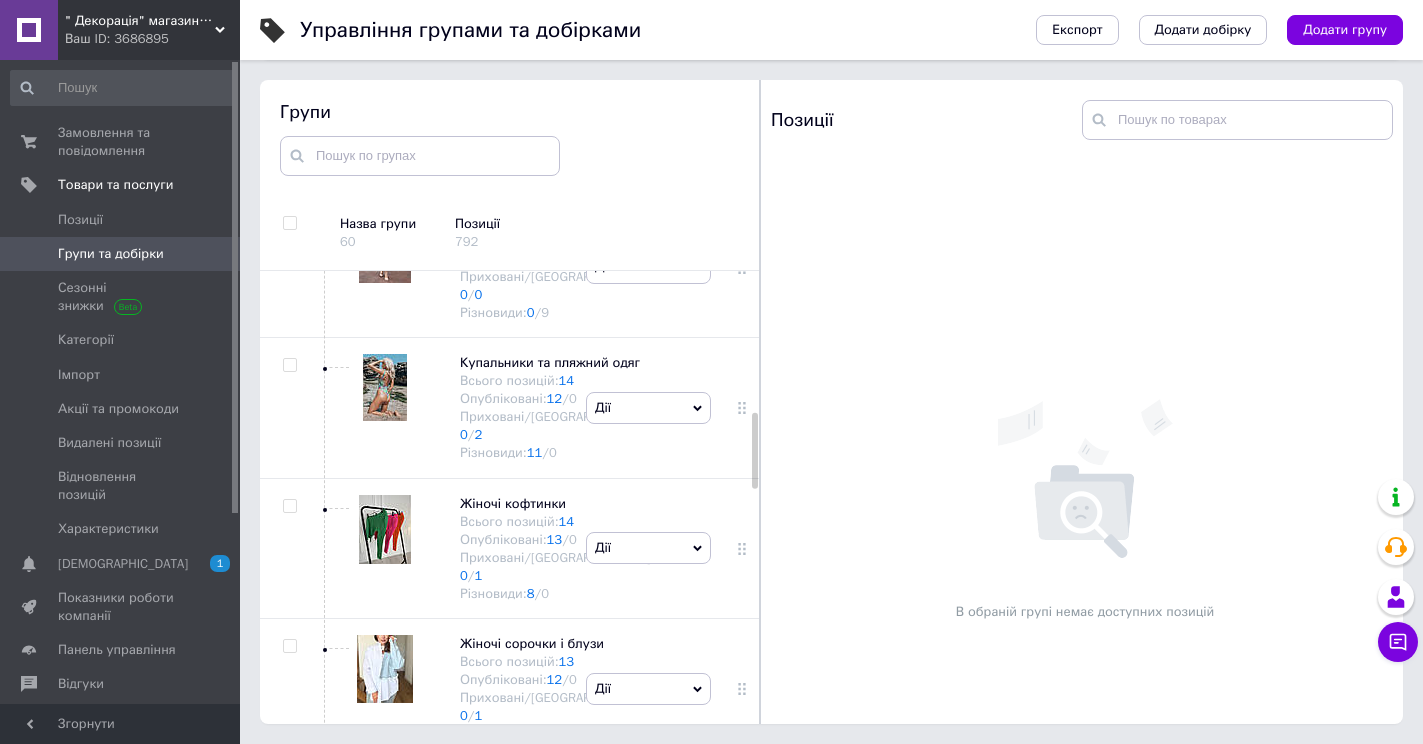 scroll, scrollTop: 837, scrollLeft: 0, axis: vertical 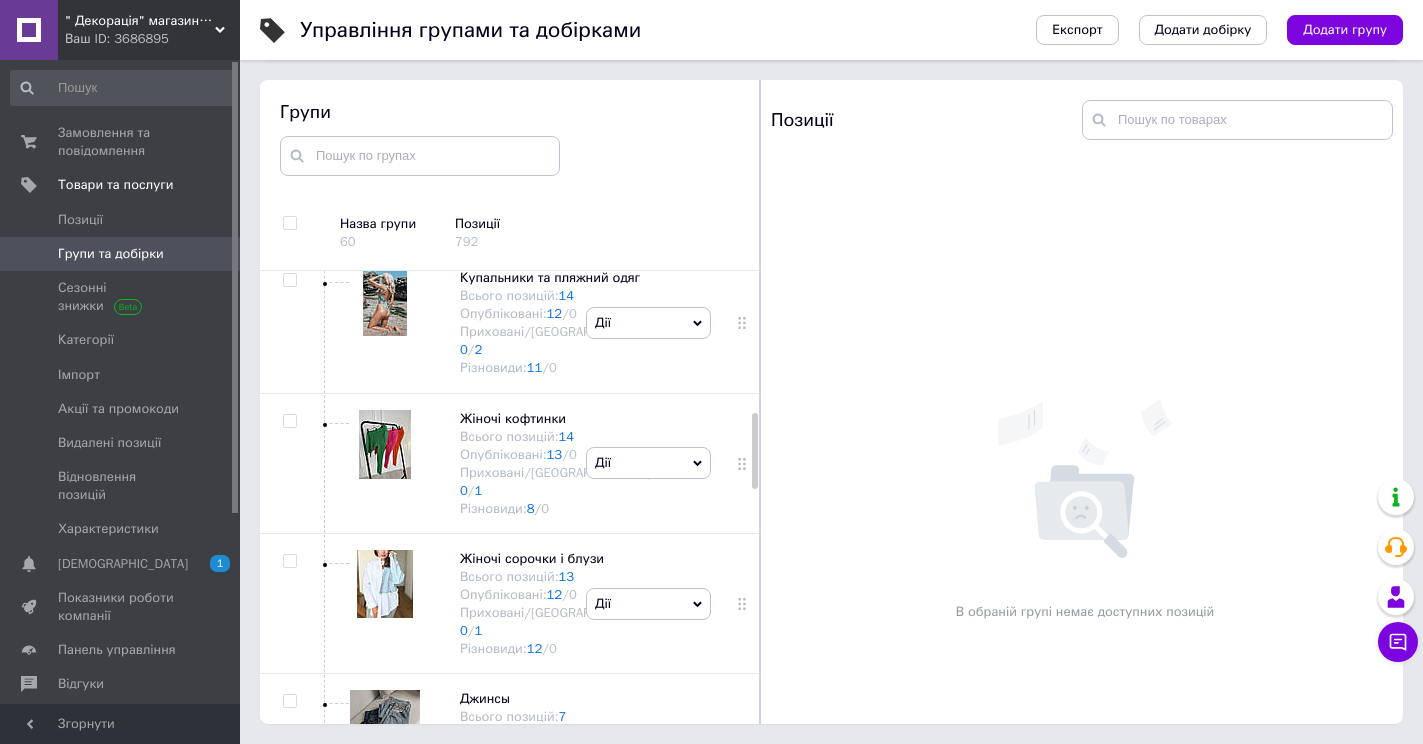 click on "Жіночі сукні та сарафани" at bounding box center (539, 137) 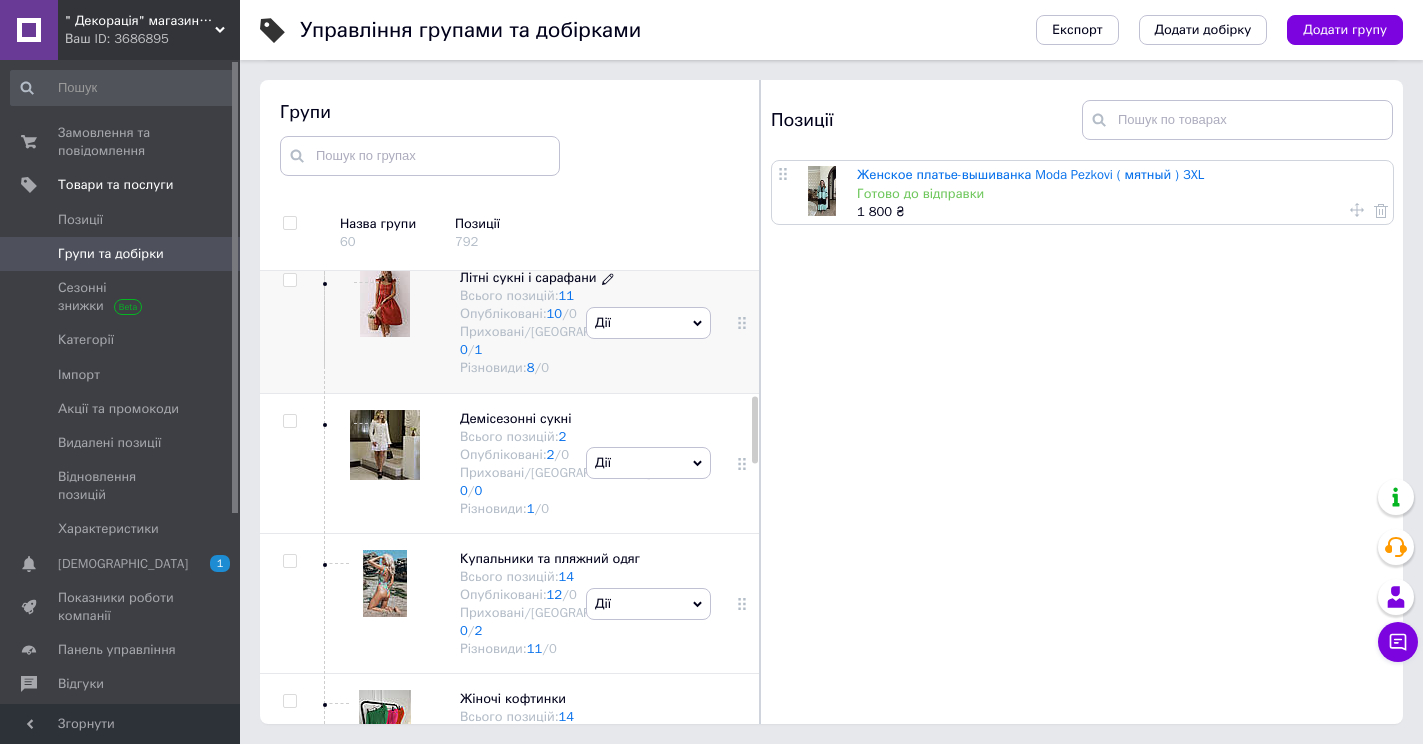 click on "Літні сукні і сарафани" at bounding box center [528, 277] 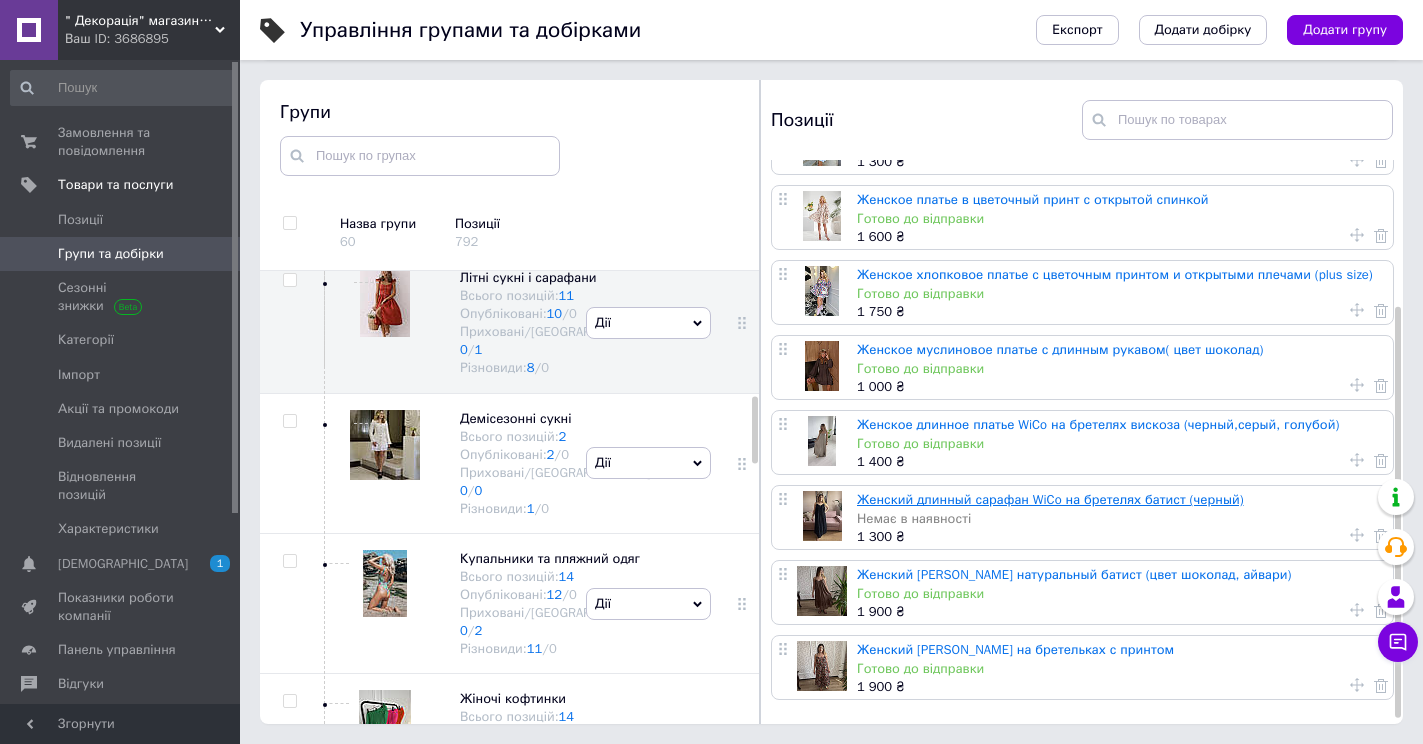 scroll, scrollTop: 206, scrollLeft: 0, axis: vertical 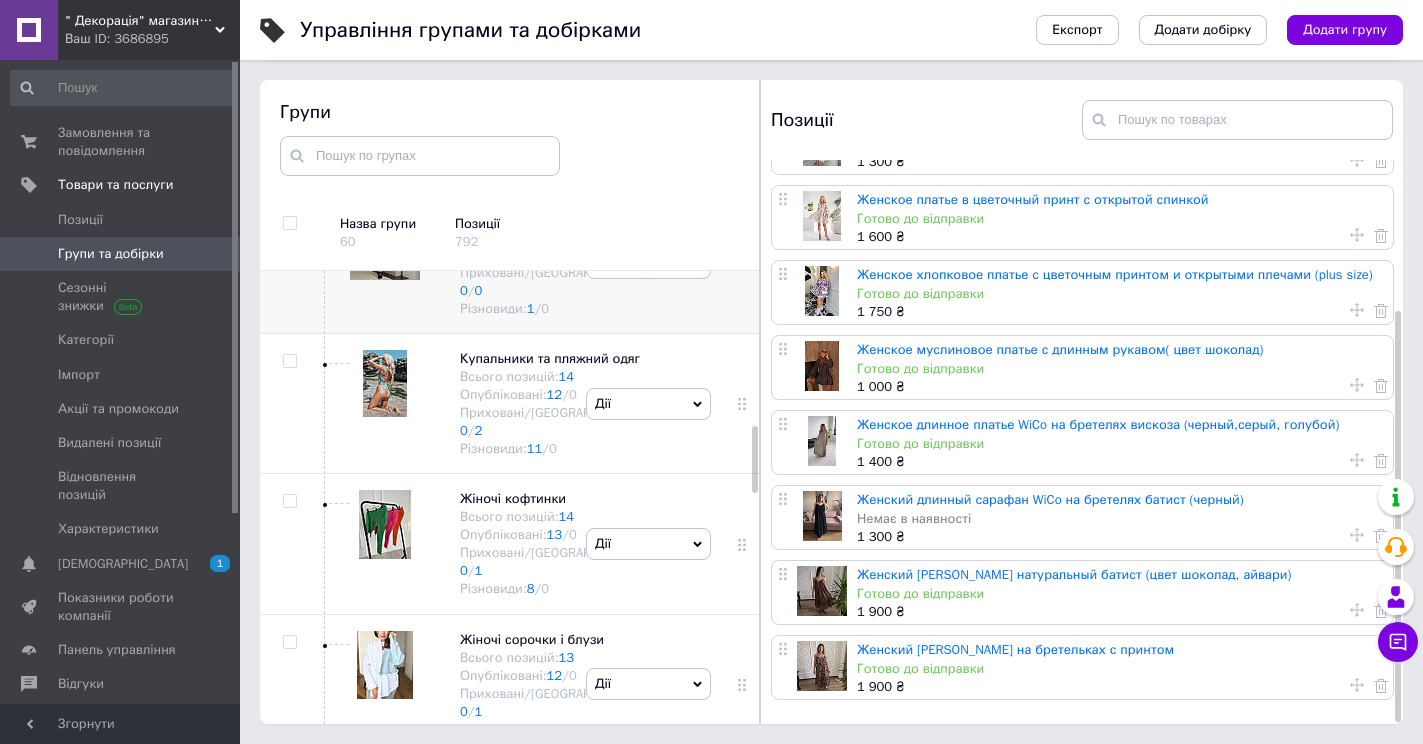 click on "Демісезонні сукні" at bounding box center [515, 218] 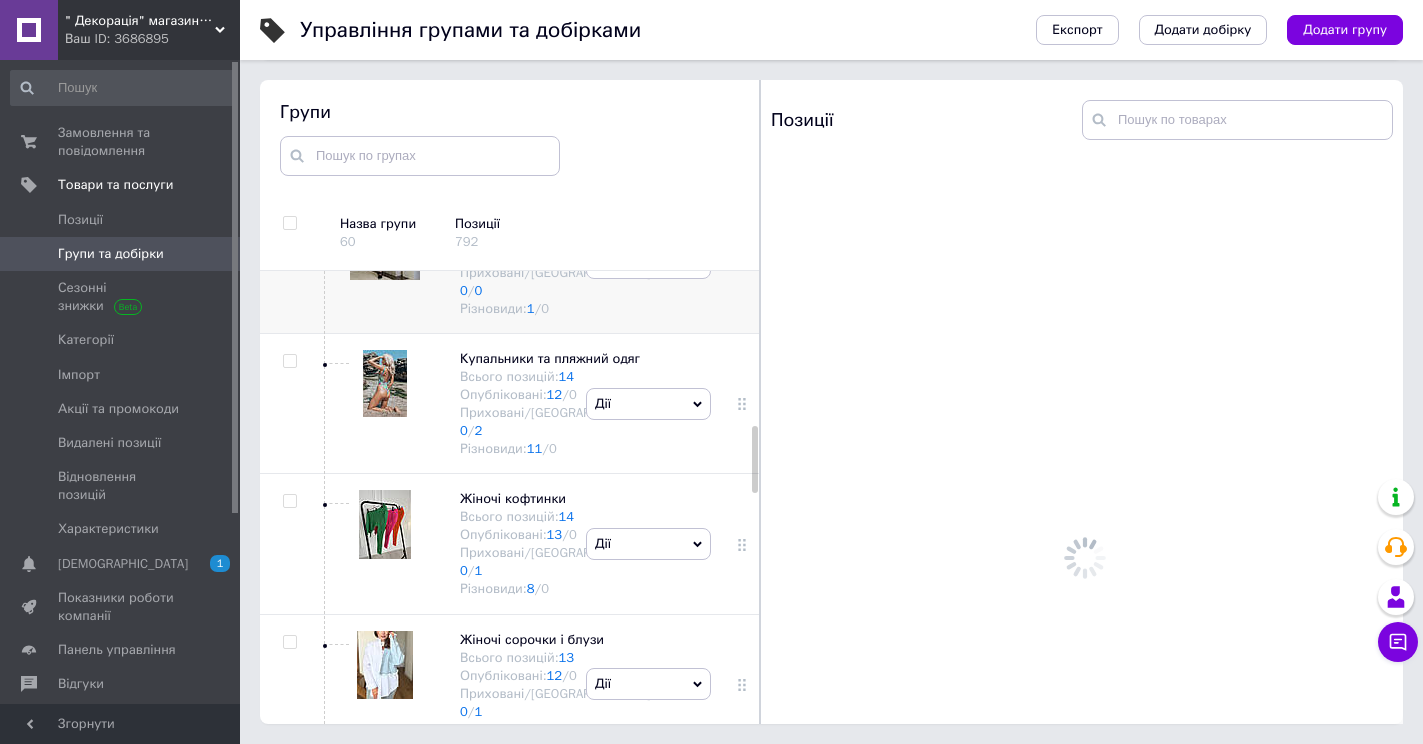 scroll, scrollTop: 0, scrollLeft: 0, axis: both 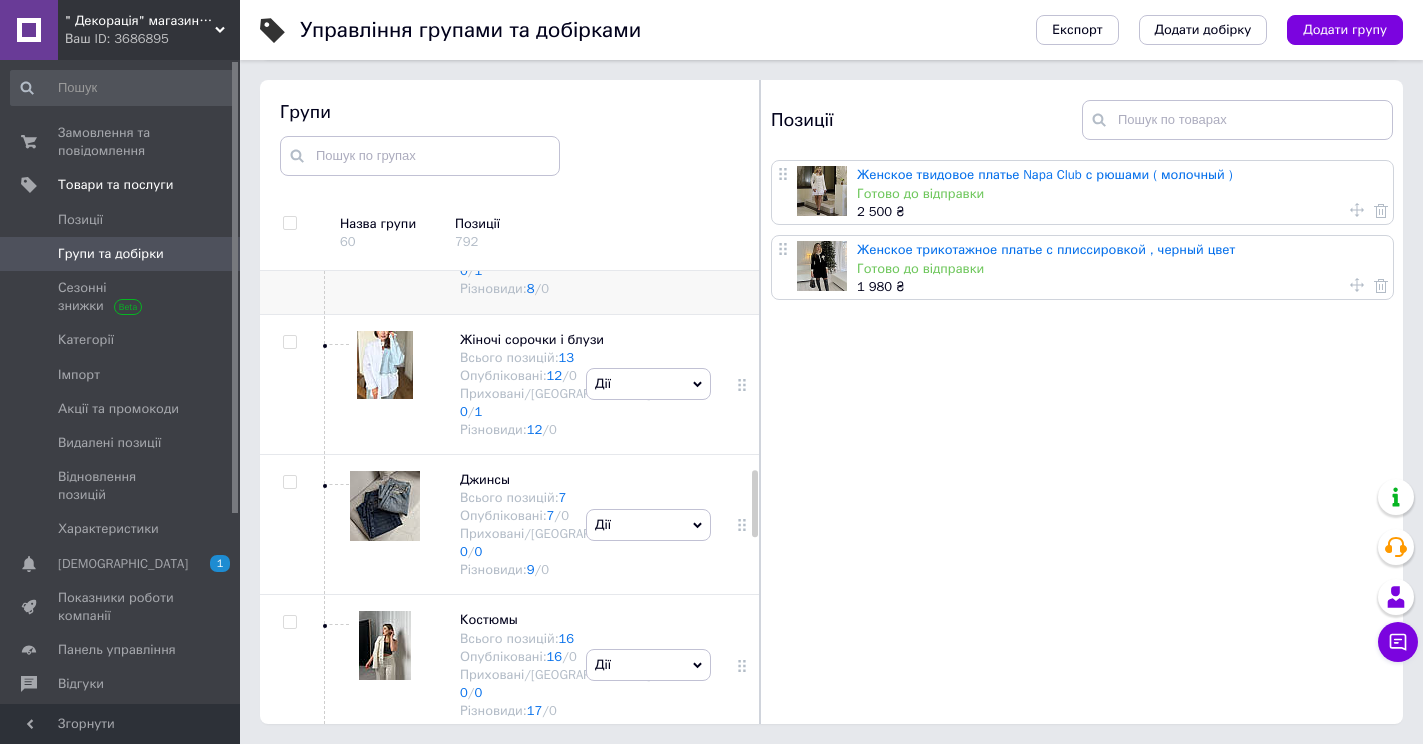 click on "Жіночі кофтинки" at bounding box center (513, 198) 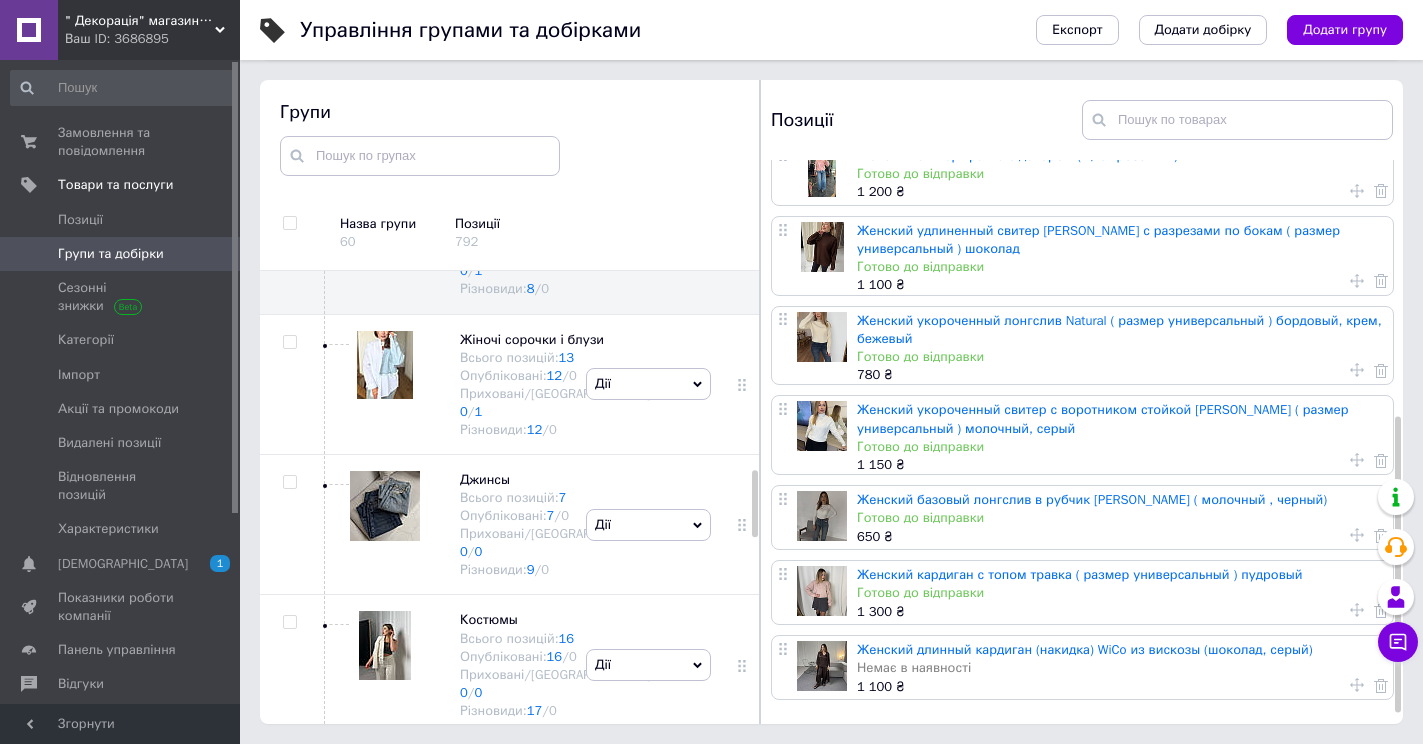 scroll, scrollTop: 505, scrollLeft: 0, axis: vertical 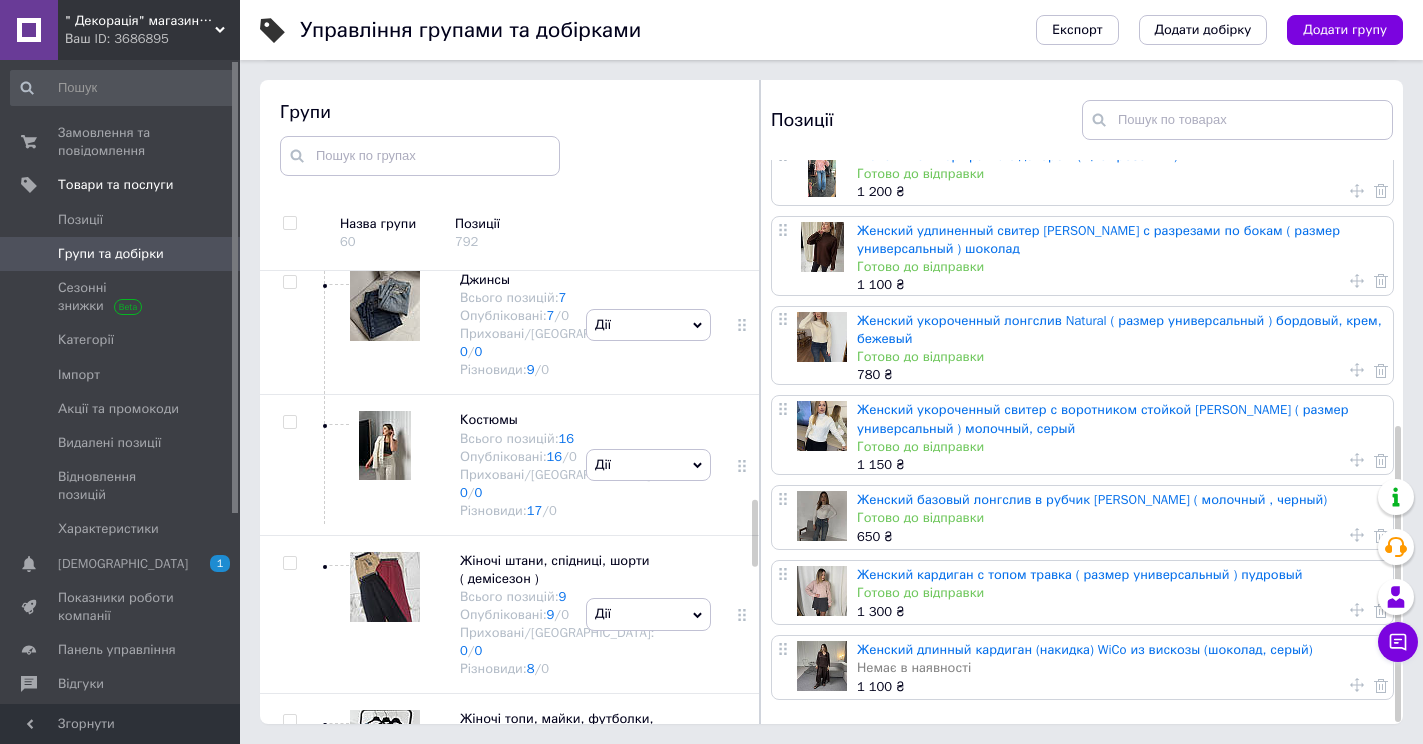 click on "Жіночі сорочки і блузи" at bounding box center (532, 139) 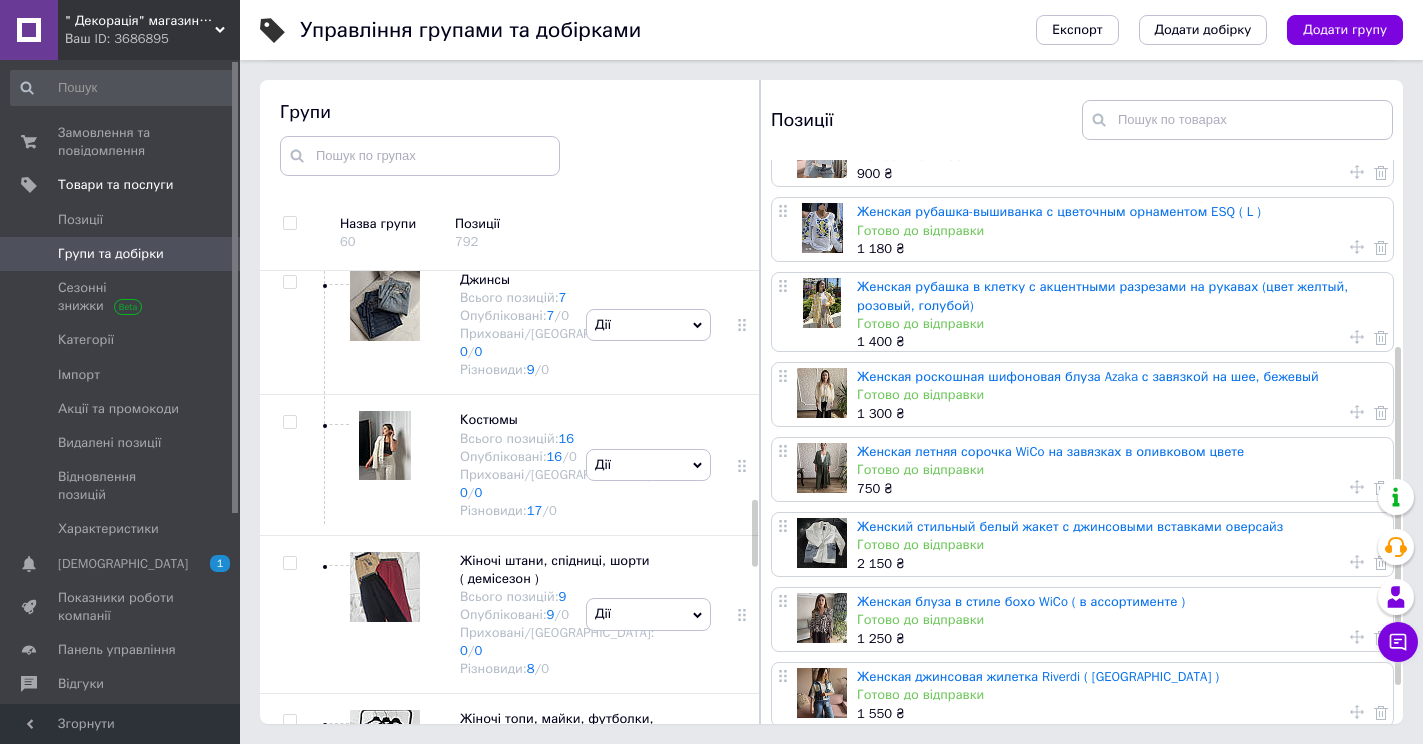 scroll, scrollTop: 371, scrollLeft: 0, axis: vertical 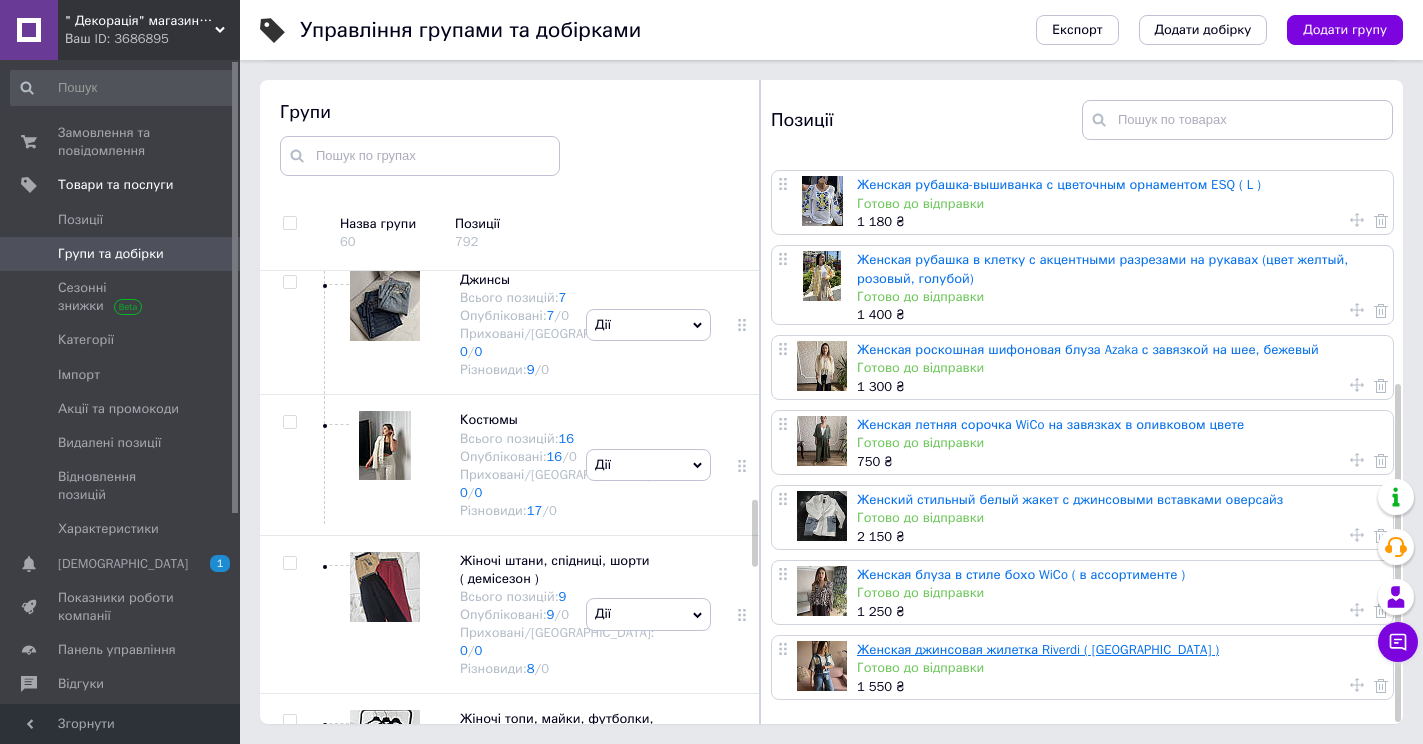 click on "Женская джинсовая жилетка Riverdi ( голубой )" at bounding box center (1038, 649) 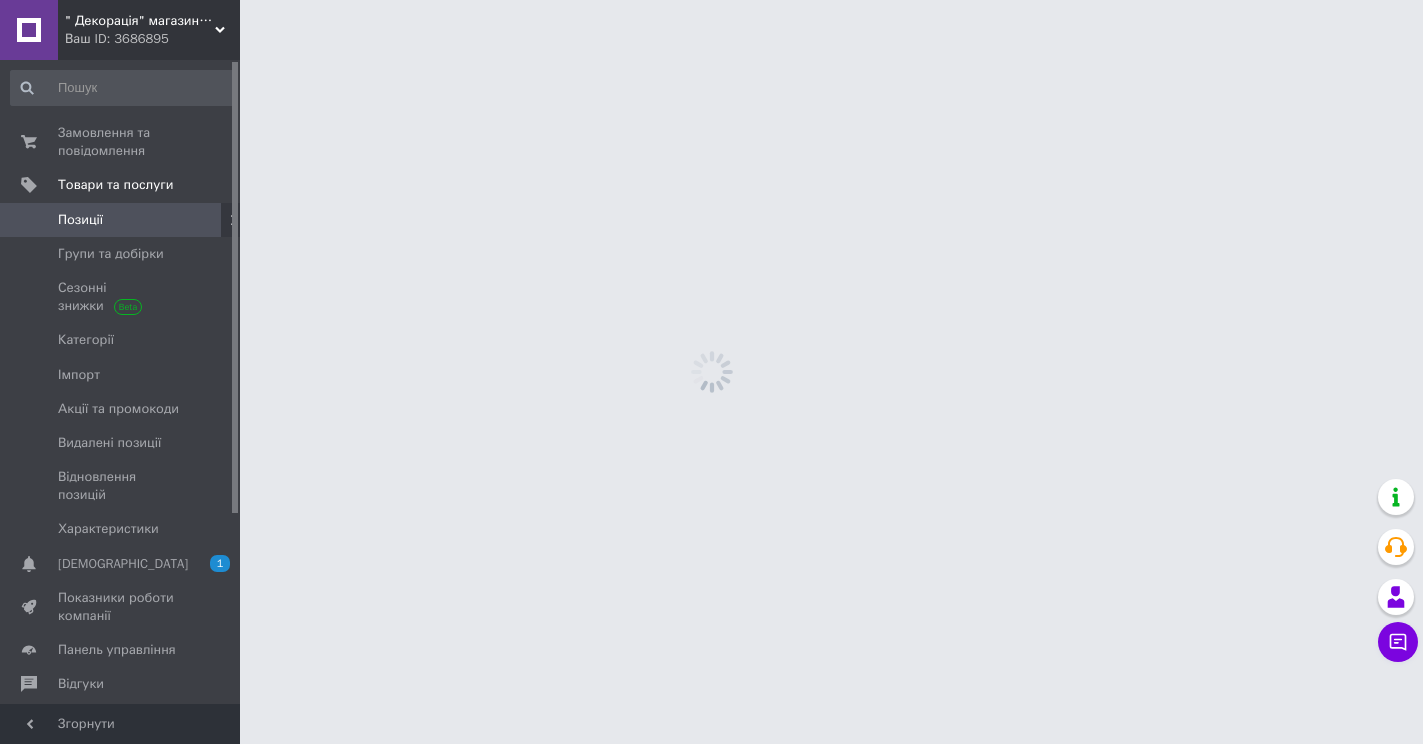 scroll, scrollTop: 0, scrollLeft: 0, axis: both 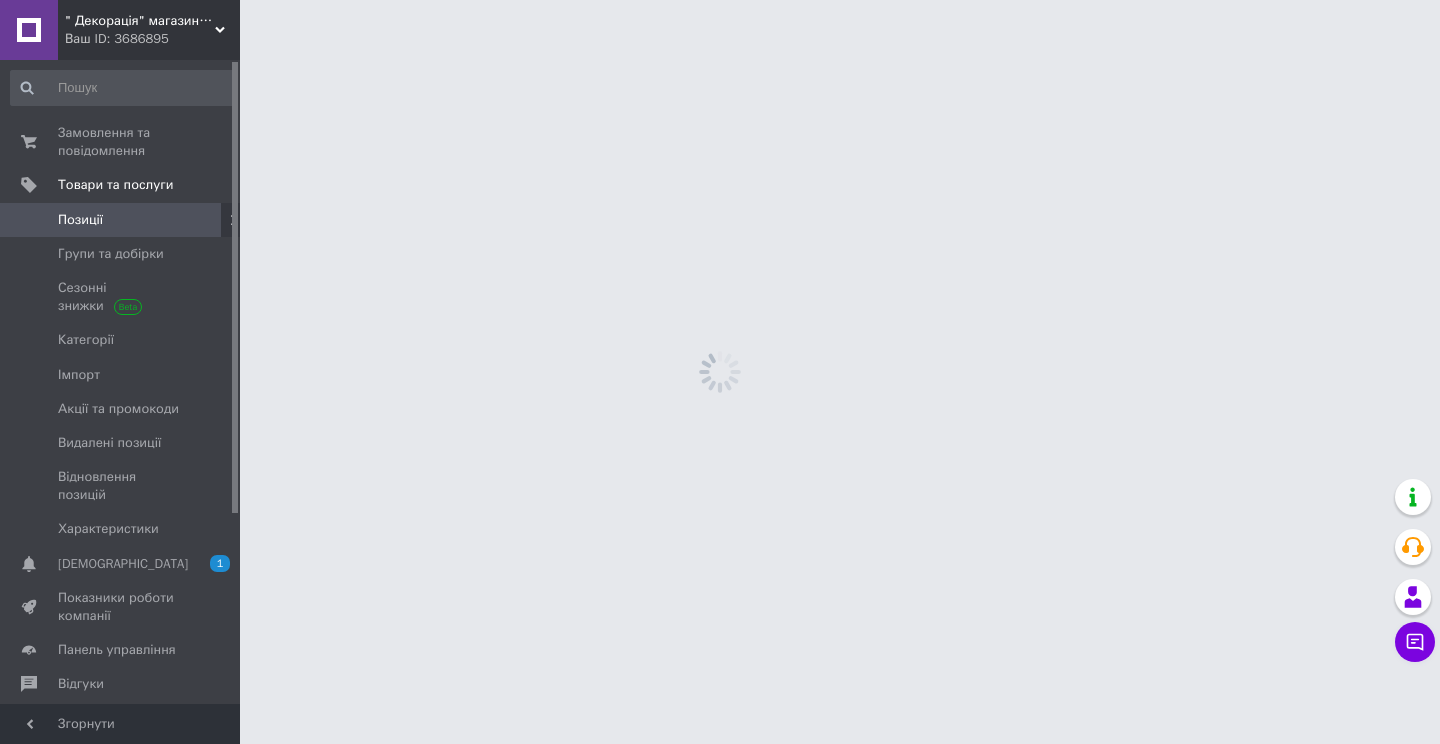 click on "" Декорація" магазин текстилю та декору для дому Ваш ID: 3686895 Сайт " Декорація" магазин текстилю та де... Кабінет покупця Перевірити стан системи Сторінка на порталі Довідка Вийти Замовлення та повідомлення 0 0 Товари та послуги Позиції Групи та добірки Сезонні знижки Категорії Імпорт Акції та промокоди Видалені позиції Відновлення позицій Характеристики Сповіщення 1 0 Показники роботи компанії Панель управління Відгуки Клієнти Каталог ProSale Аналітика Управління сайтом Гаманець компанії Маркет Prom мікс 6 000" at bounding box center [720, 0] 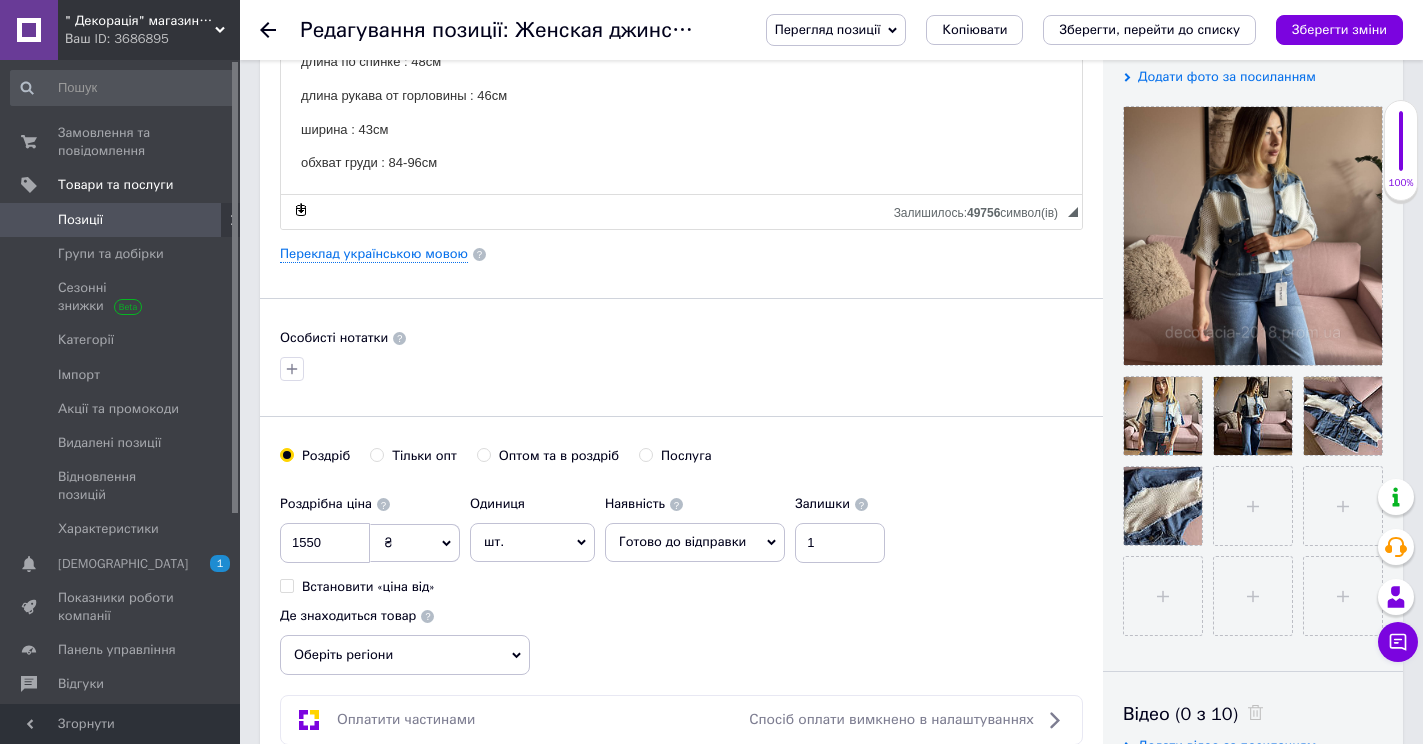 scroll, scrollTop: 400, scrollLeft: 0, axis: vertical 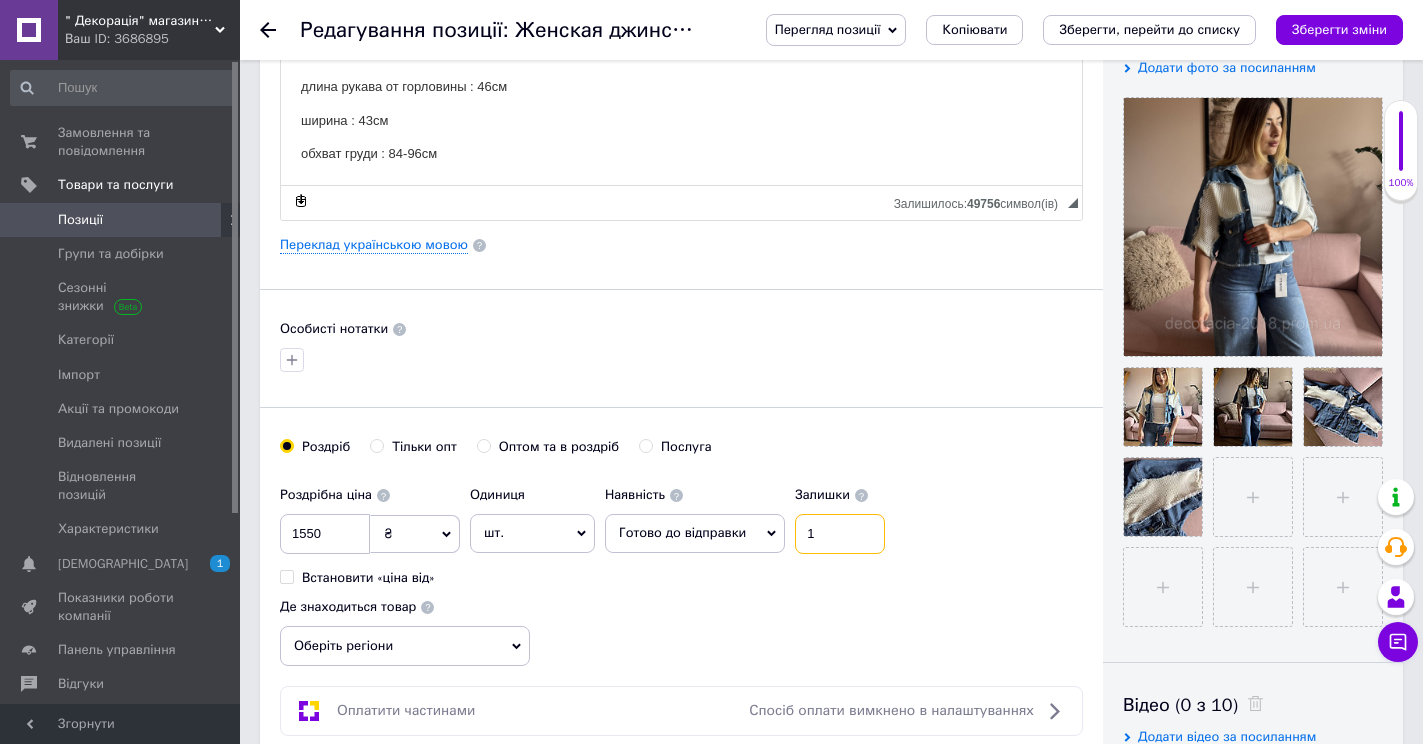 drag, startPoint x: 832, startPoint y: 536, endPoint x: 776, endPoint y: 542, distance: 56.32051 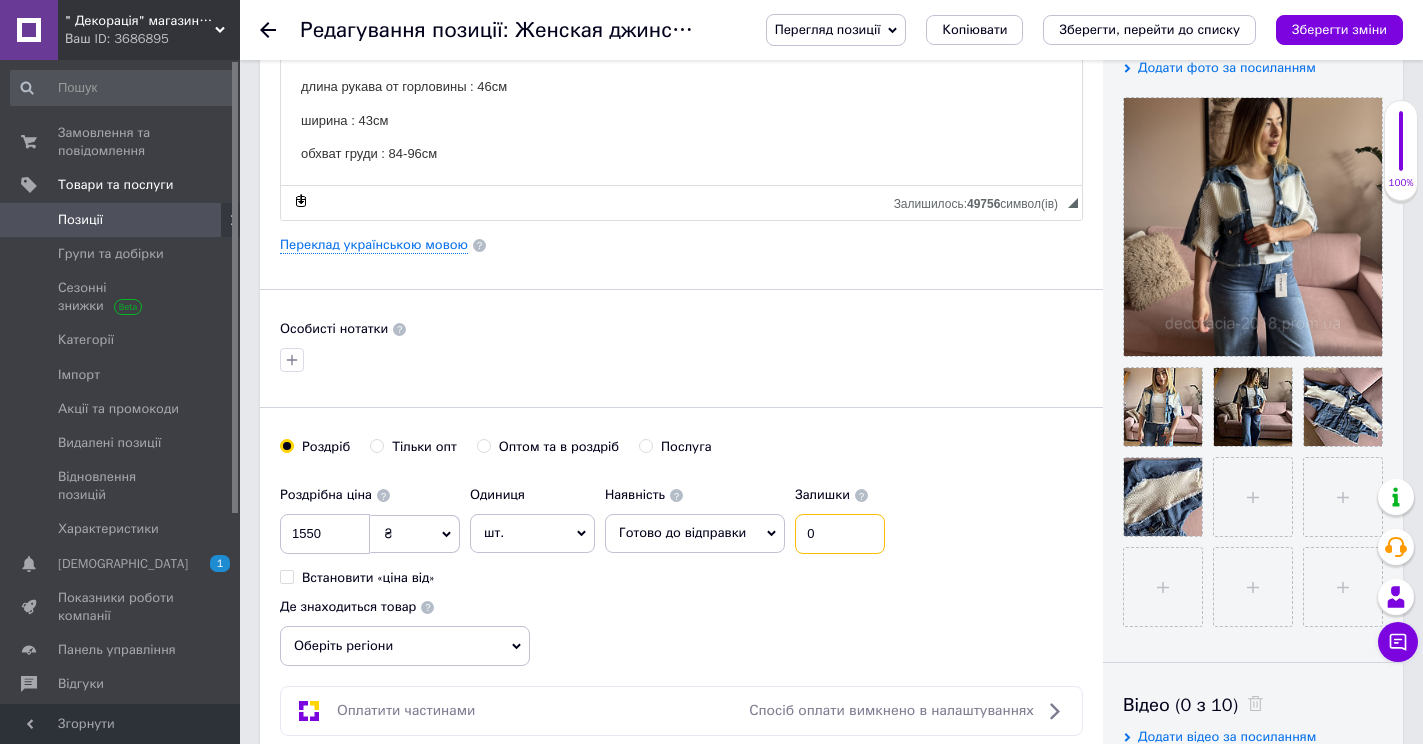 type on "0" 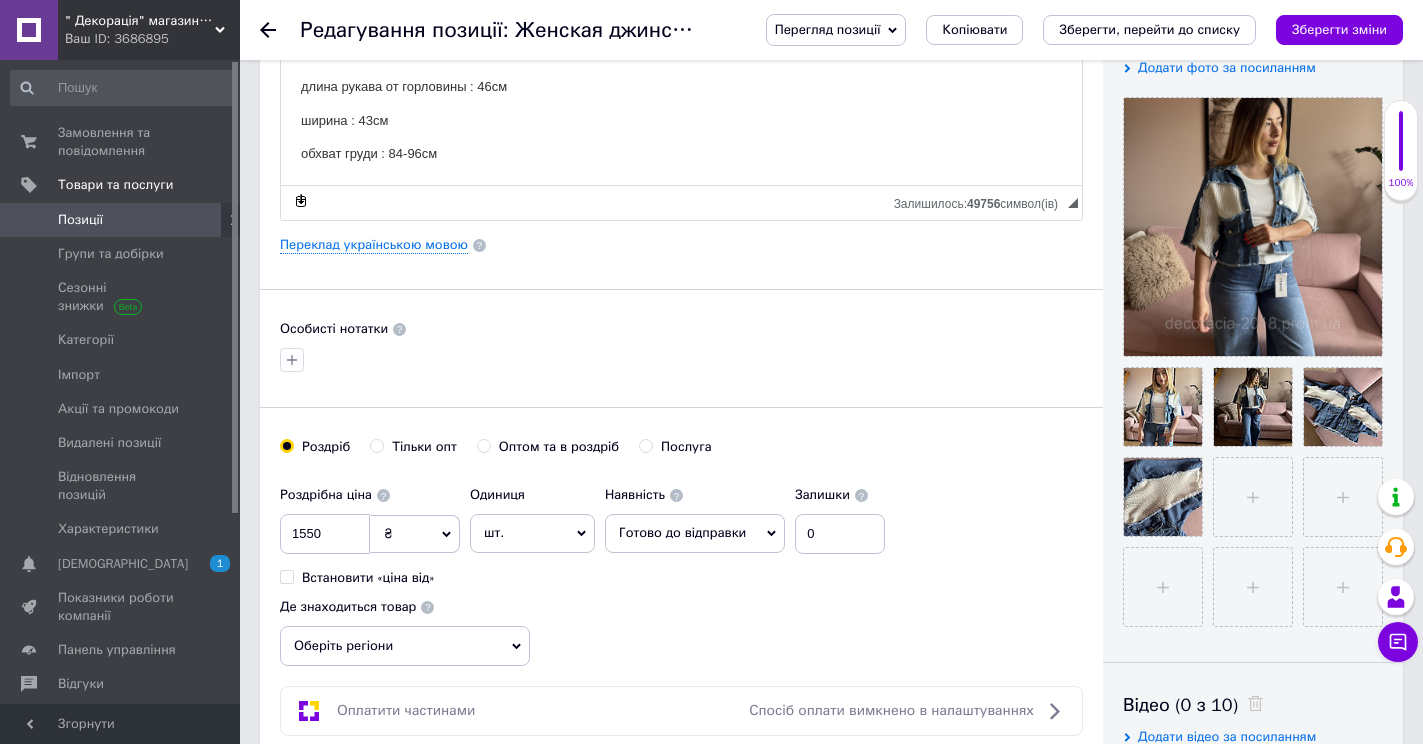 drag, startPoint x: 761, startPoint y: 534, endPoint x: 757, endPoint y: 546, distance: 12.649111 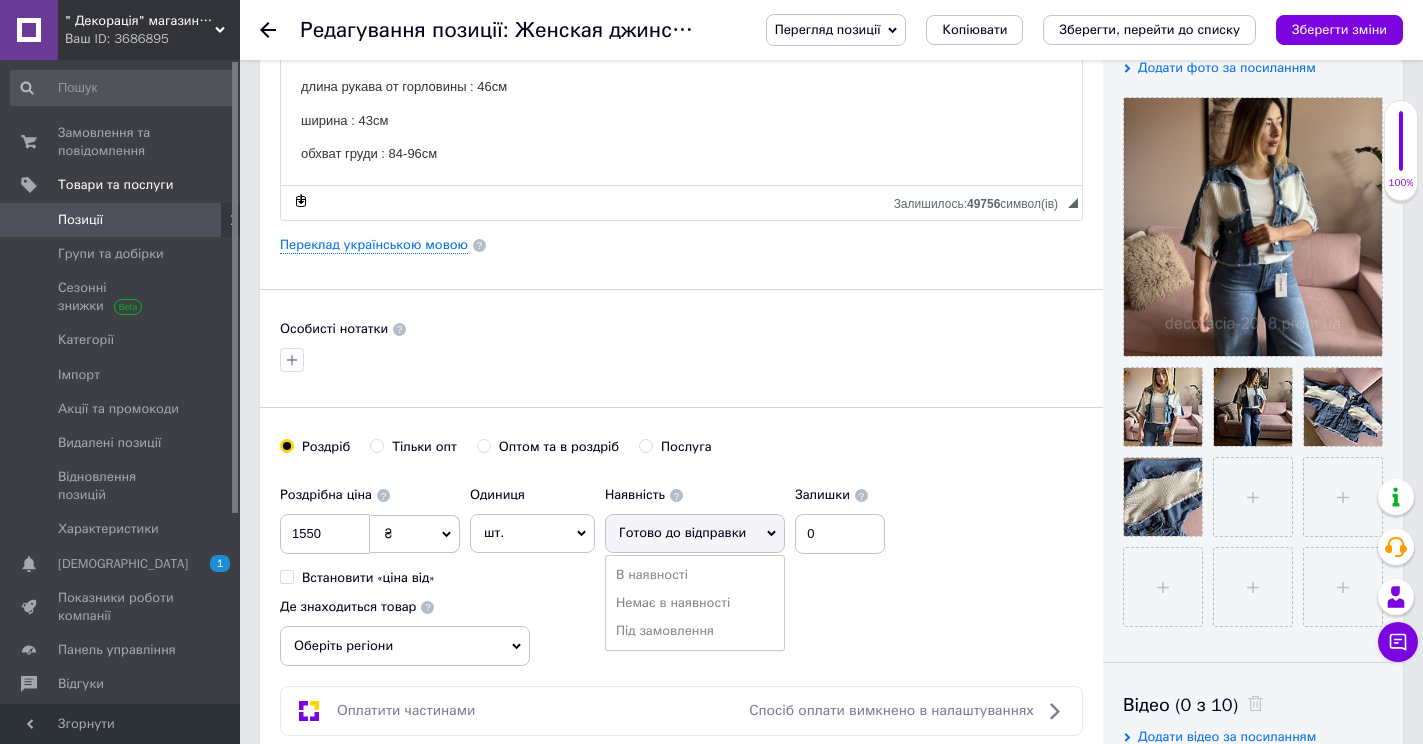 click on "Немає в наявності" at bounding box center (695, 603) 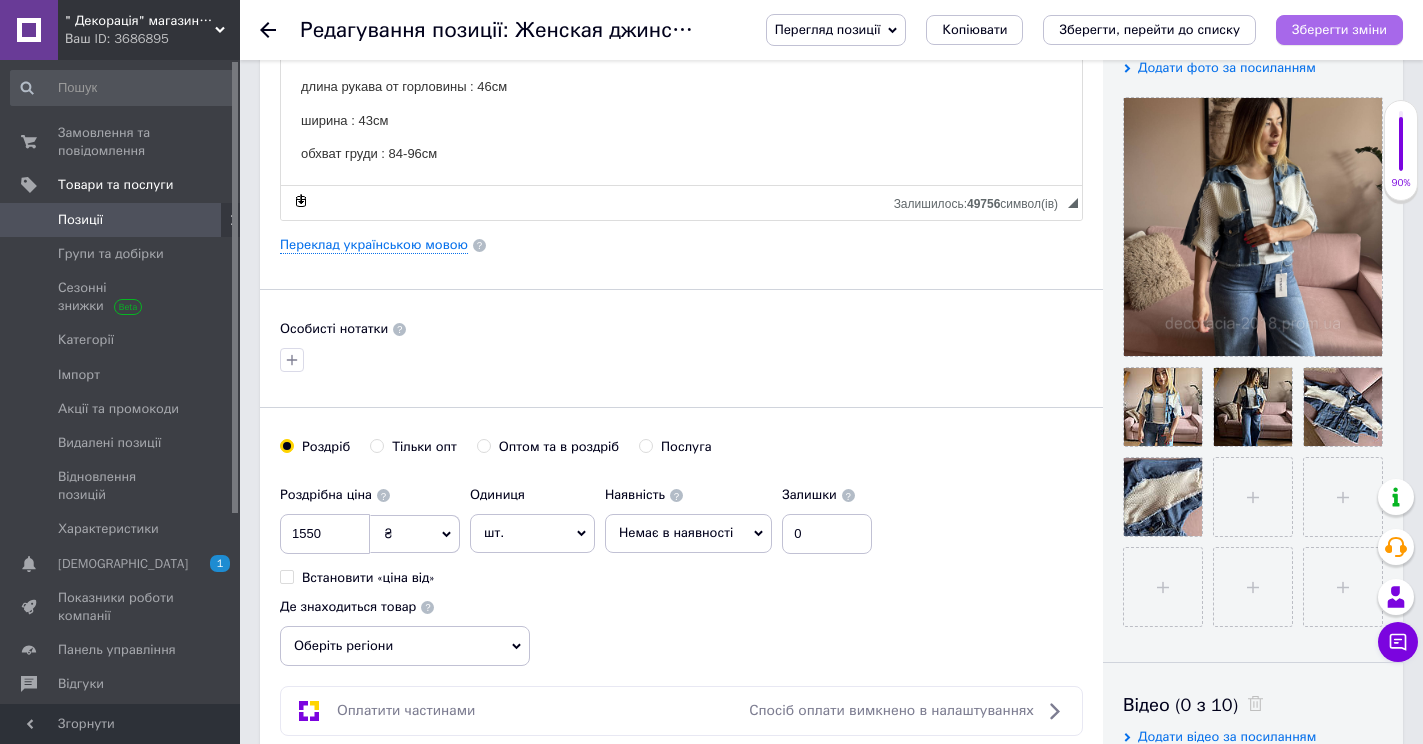 click on "Зберегти зміни" at bounding box center (1339, 29) 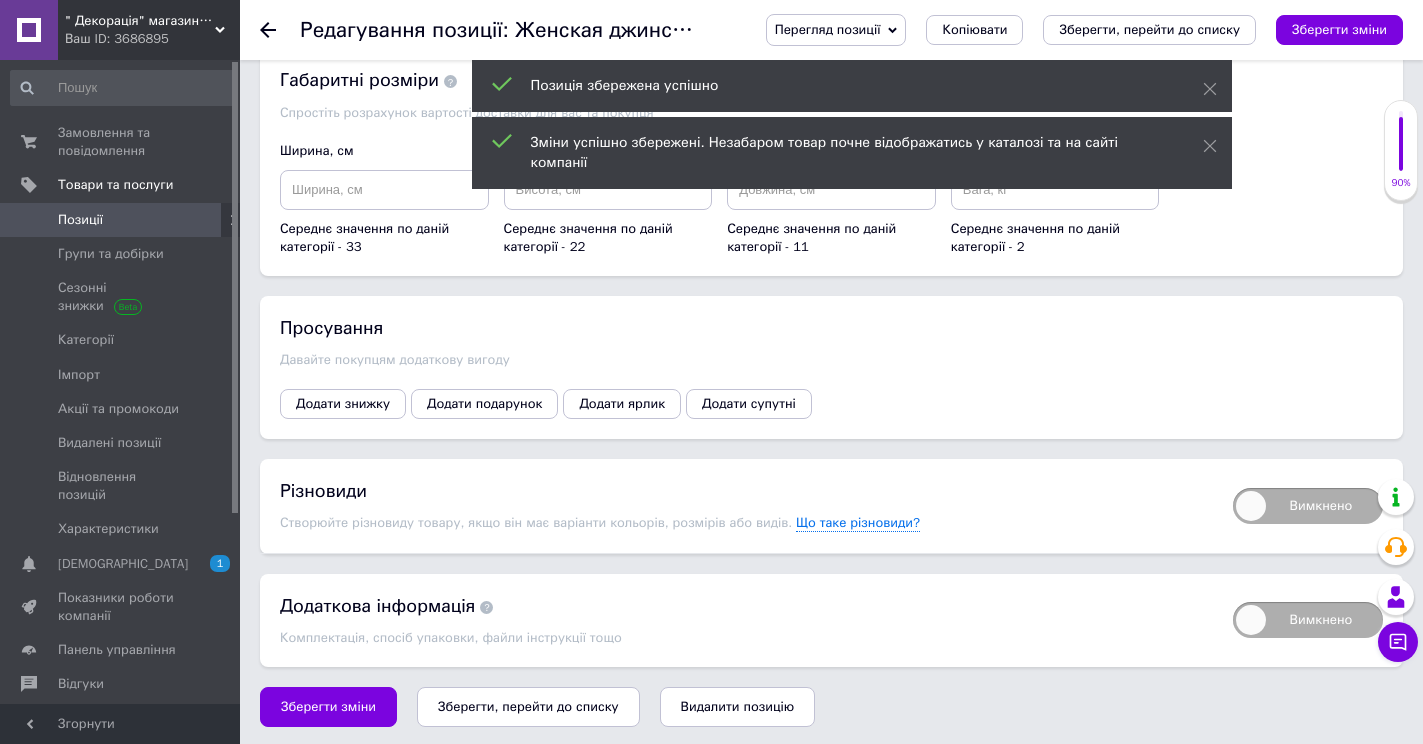 scroll, scrollTop: 1821, scrollLeft: 0, axis: vertical 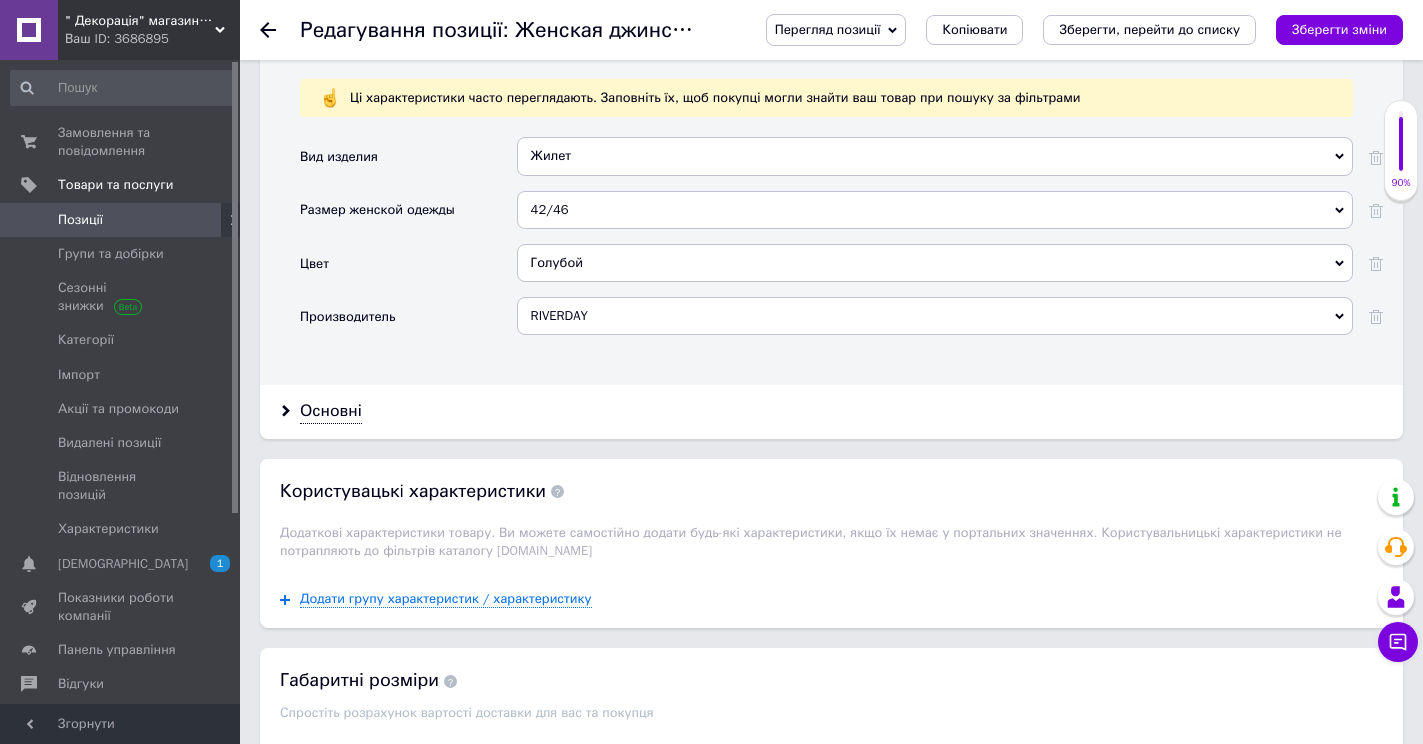 click 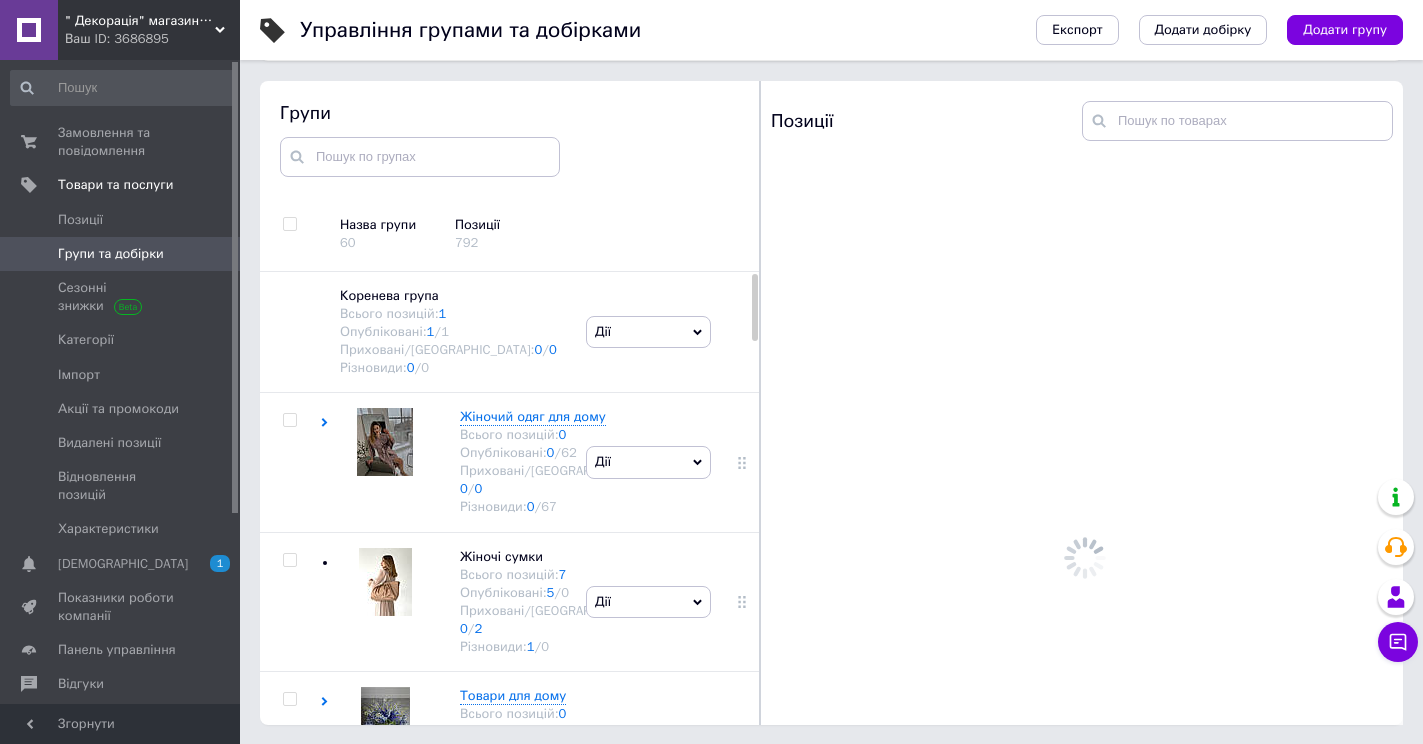 scroll, scrollTop: 113, scrollLeft: 0, axis: vertical 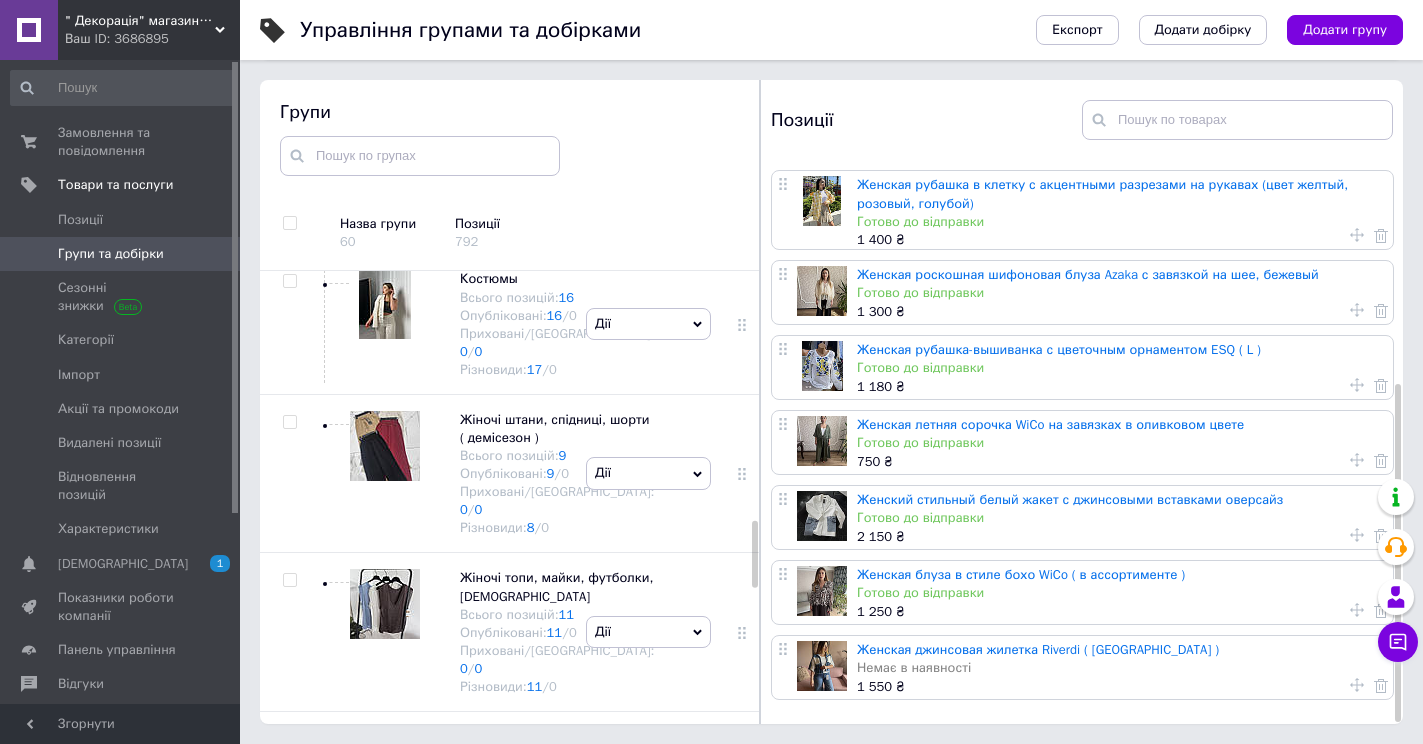 click on "Джинсы" at bounding box center [485, 138] 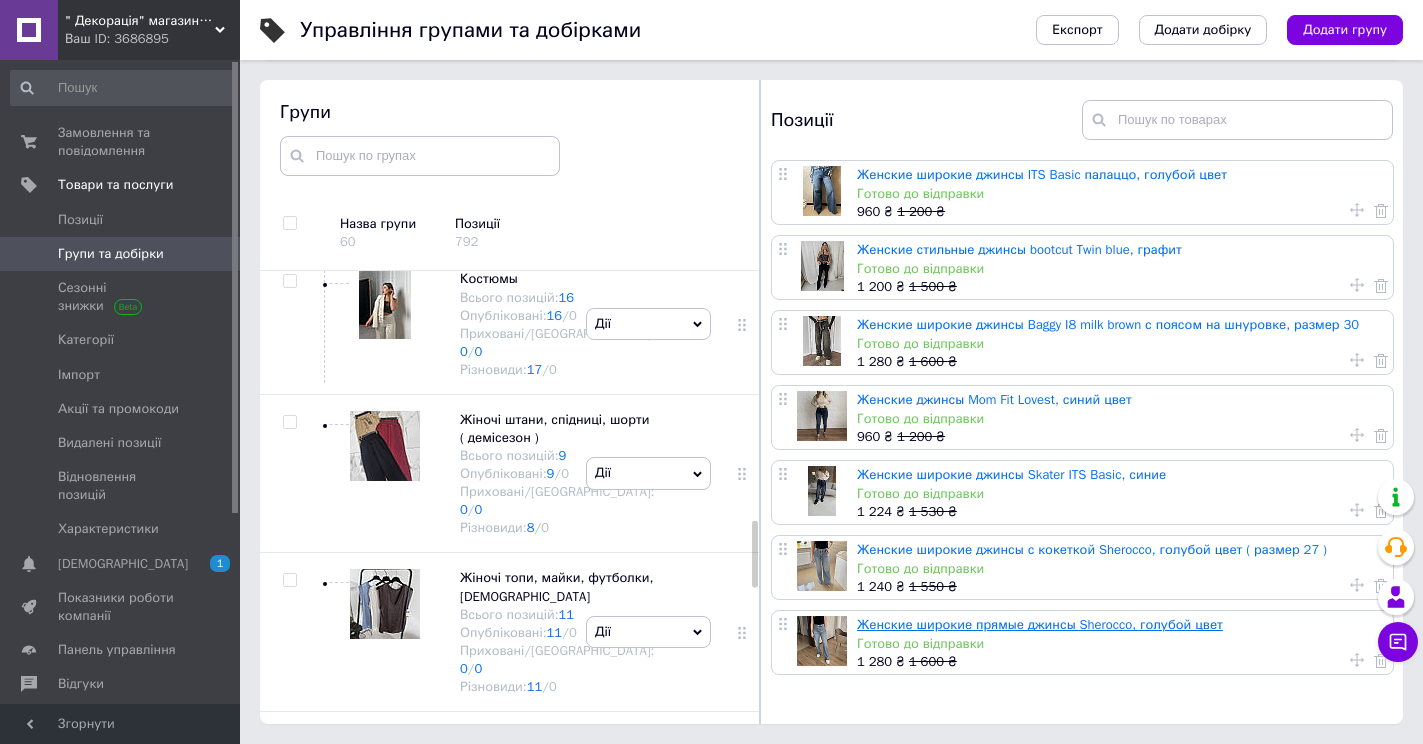 click on "Женские широкие прямые джинсы Sherocco, голубой цвет" at bounding box center [1040, 624] 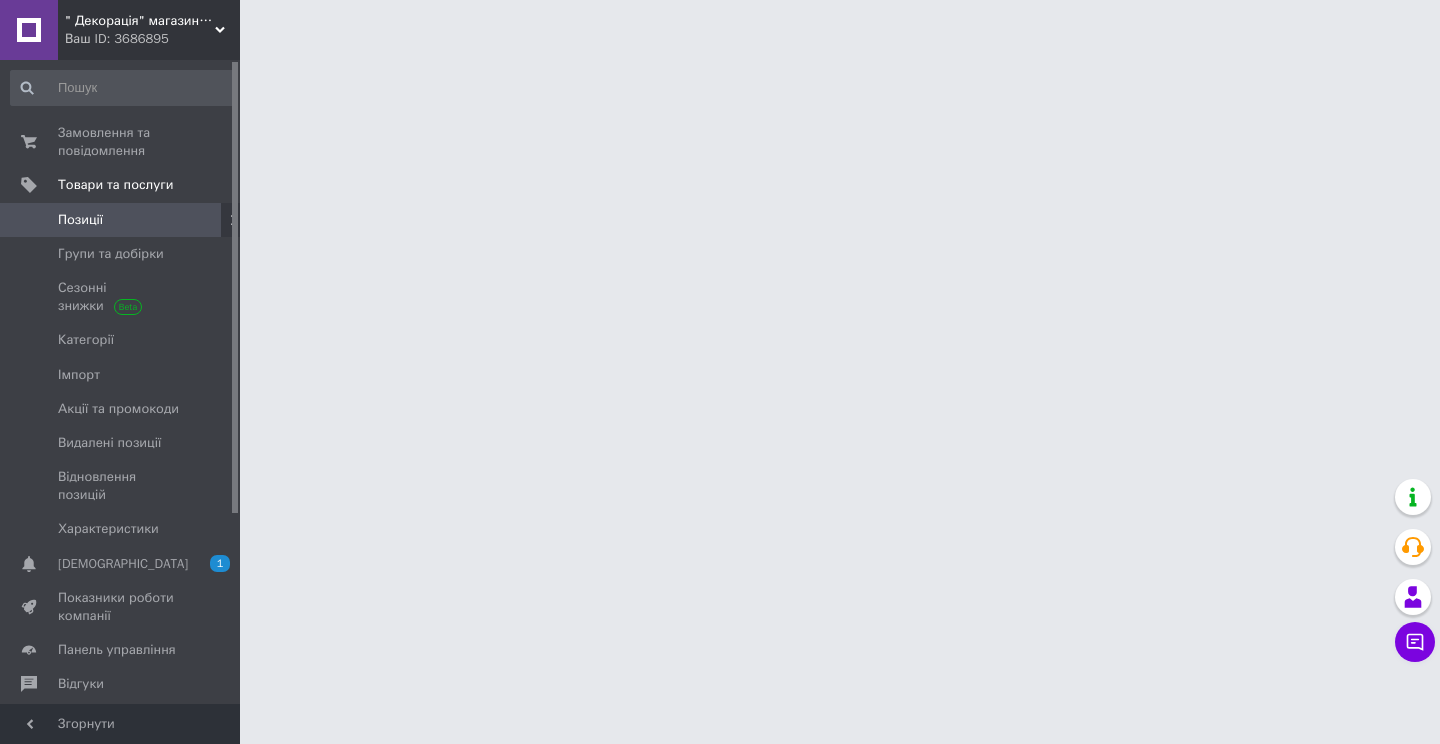 click on "" Декорація" магазин текстилю та декору для дому Ваш ID: 3686895 Сайт " Декорація" магазин текстилю та де... Кабінет покупця Перевірити стан системи Сторінка на порталі Довідка Вийти Замовлення та повідомлення 0 0 Товари та послуги Позиції Групи та добірки Сезонні знижки Категорії Імпорт Акції та промокоди Видалені позиції Відновлення позицій Характеристики Сповіщення 1 0 Показники роботи компанії Панель управління Відгуки Клієнти Каталог ProSale Аналітика Управління сайтом Гаманець компанії Маркет Prom мікс 6 000" at bounding box center (720, 25) 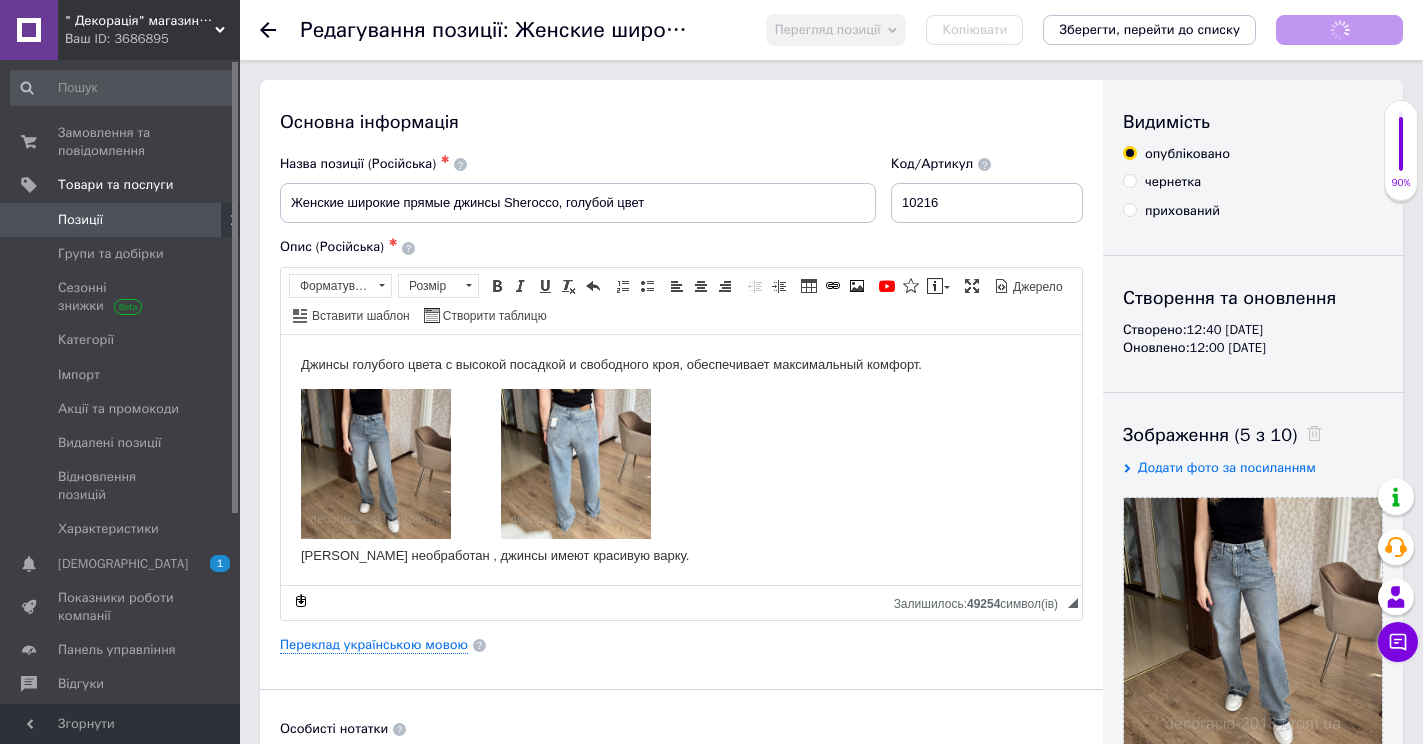 scroll, scrollTop: 0, scrollLeft: 0, axis: both 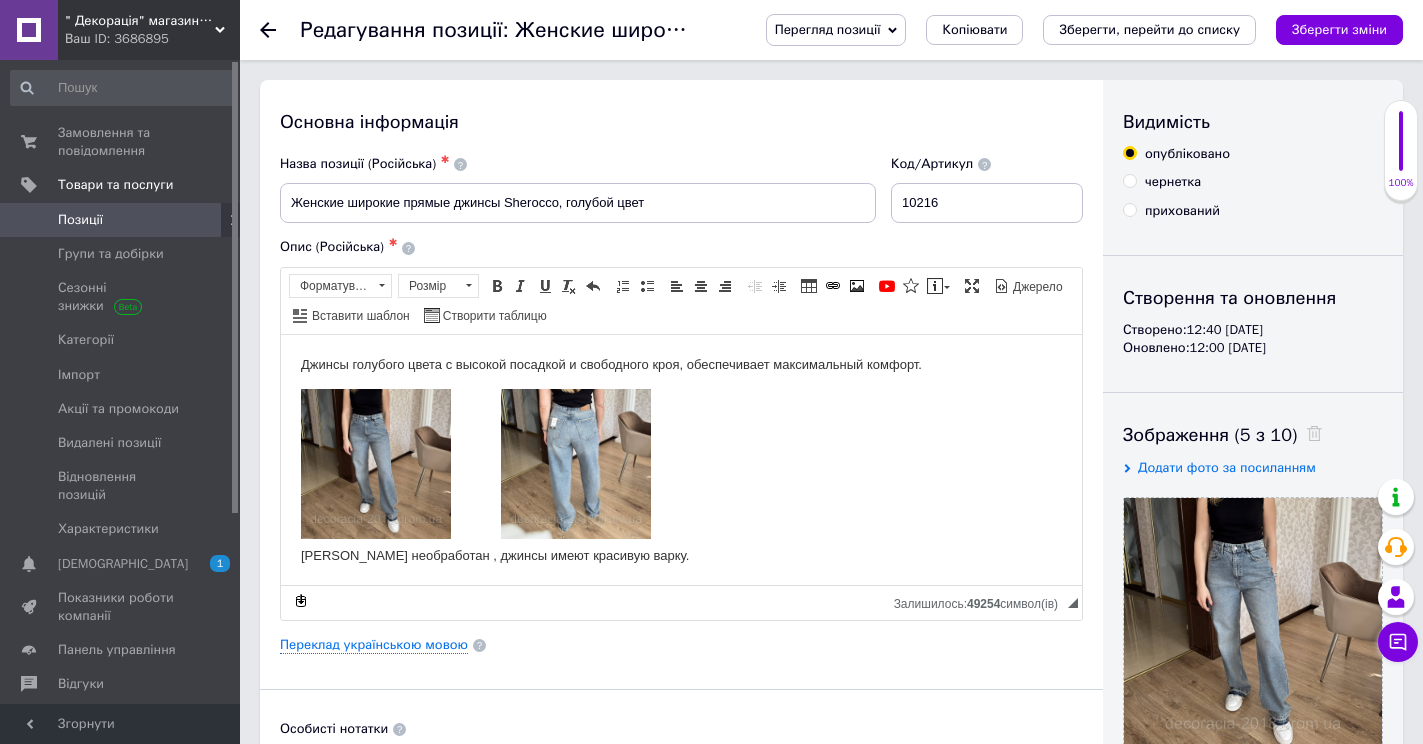 click 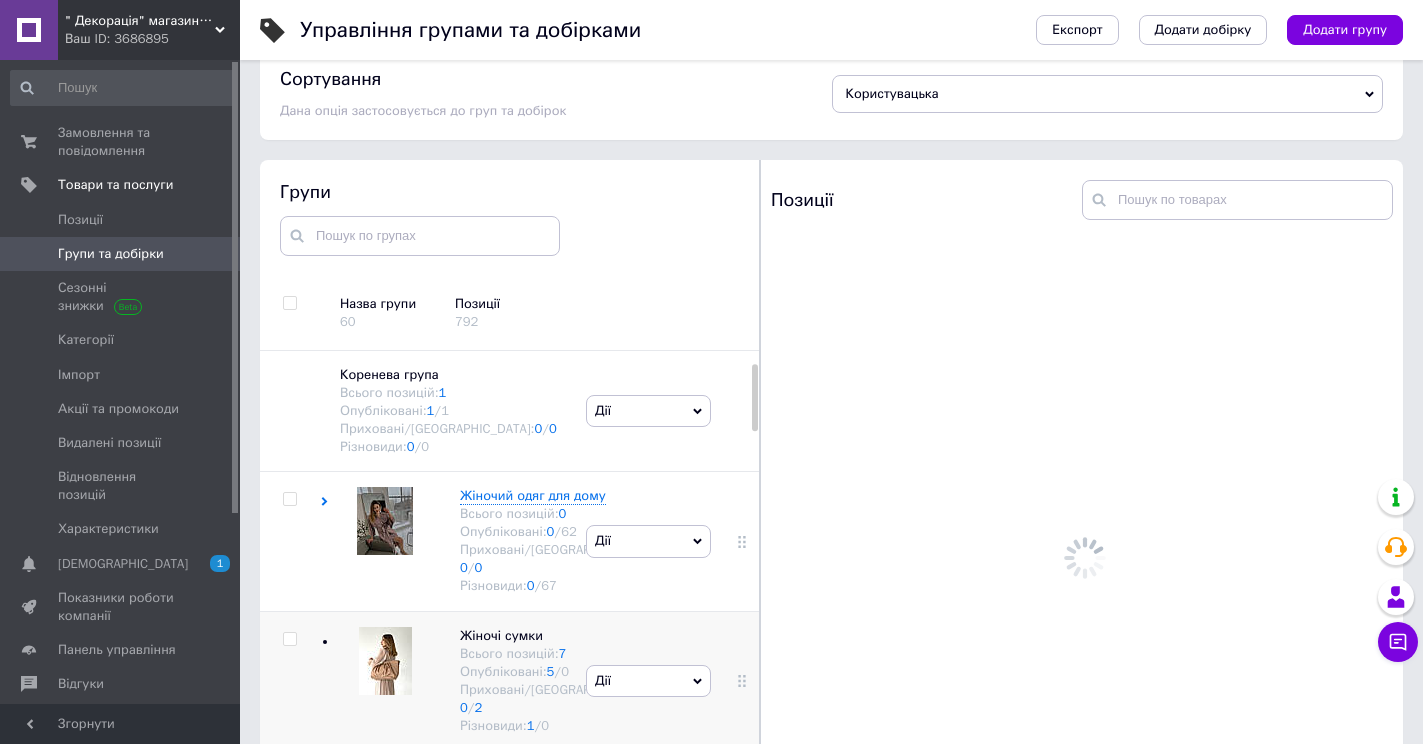 scroll, scrollTop: 68, scrollLeft: 0, axis: vertical 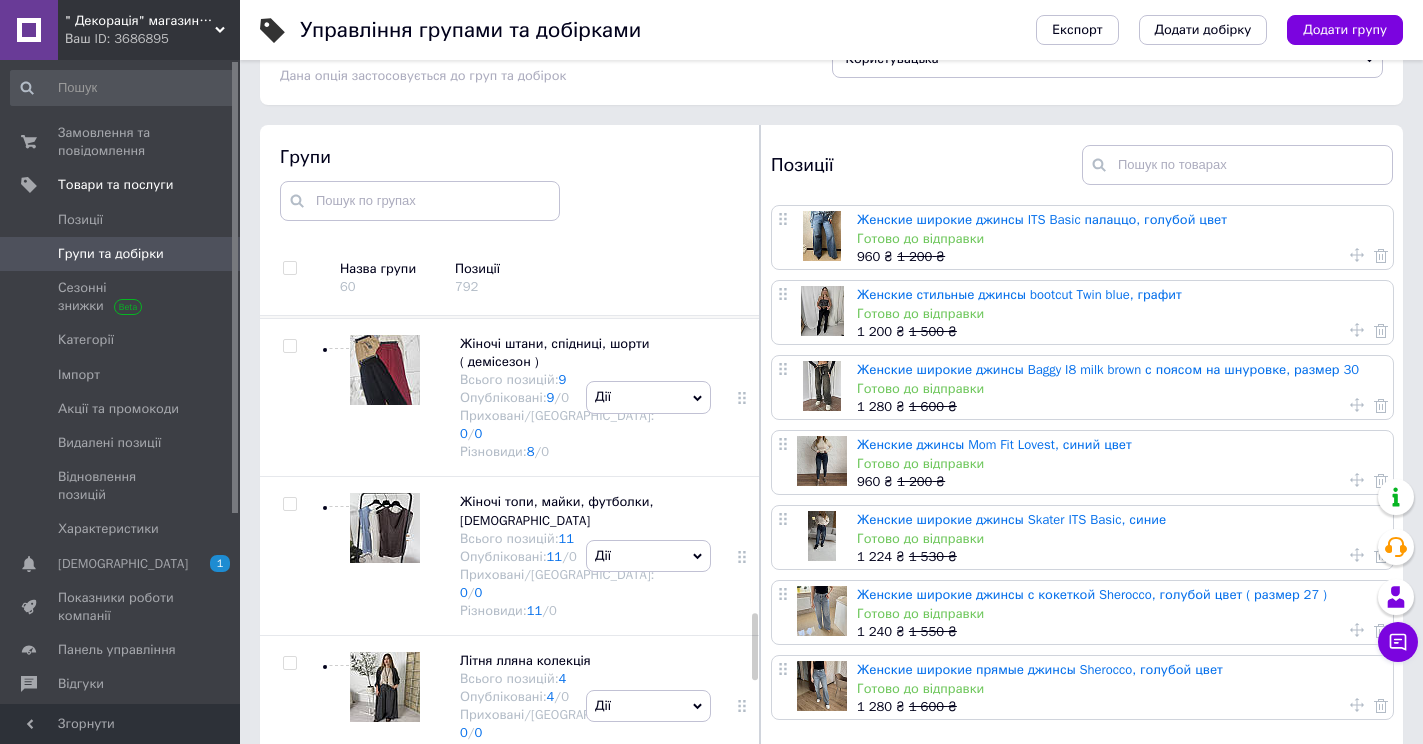 click on "Костюмы" at bounding box center [489, 202] 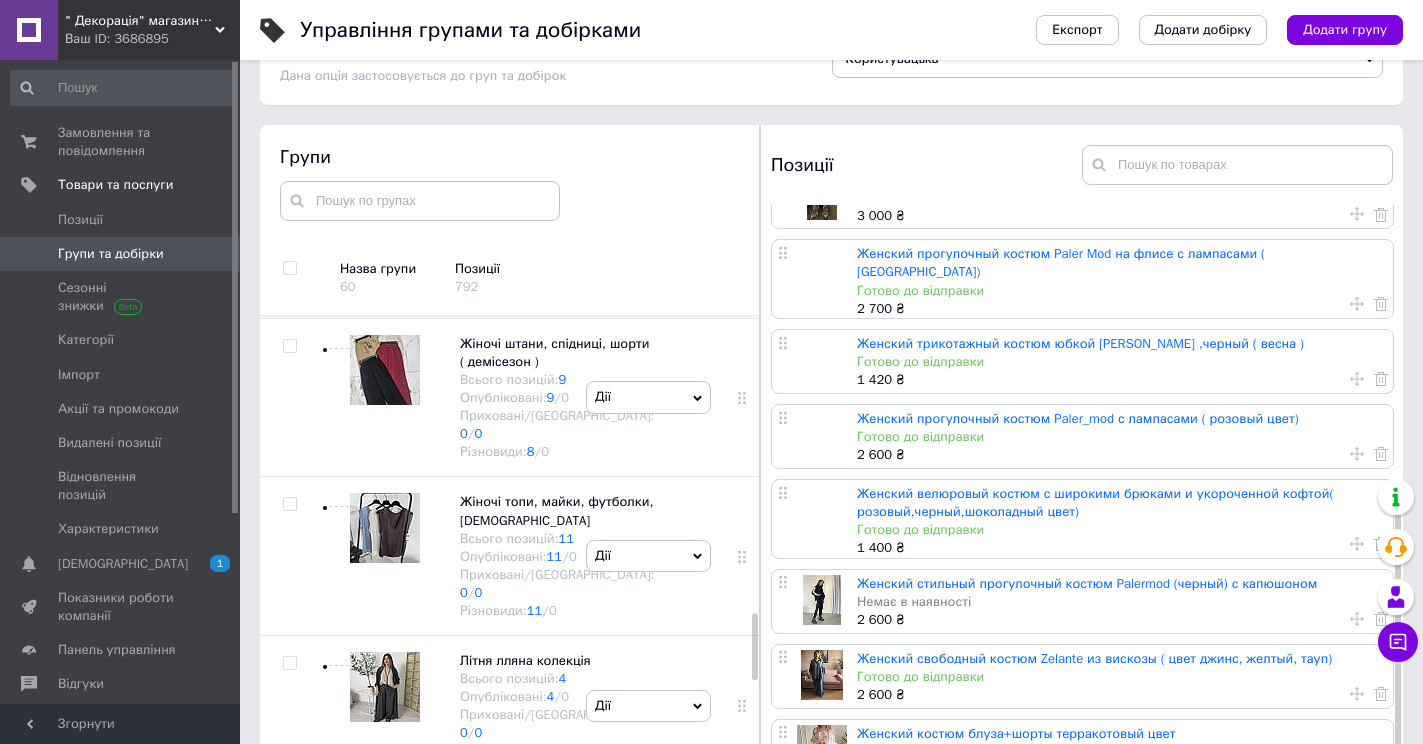 scroll, scrollTop: 686, scrollLeft: 0, axis: vertical 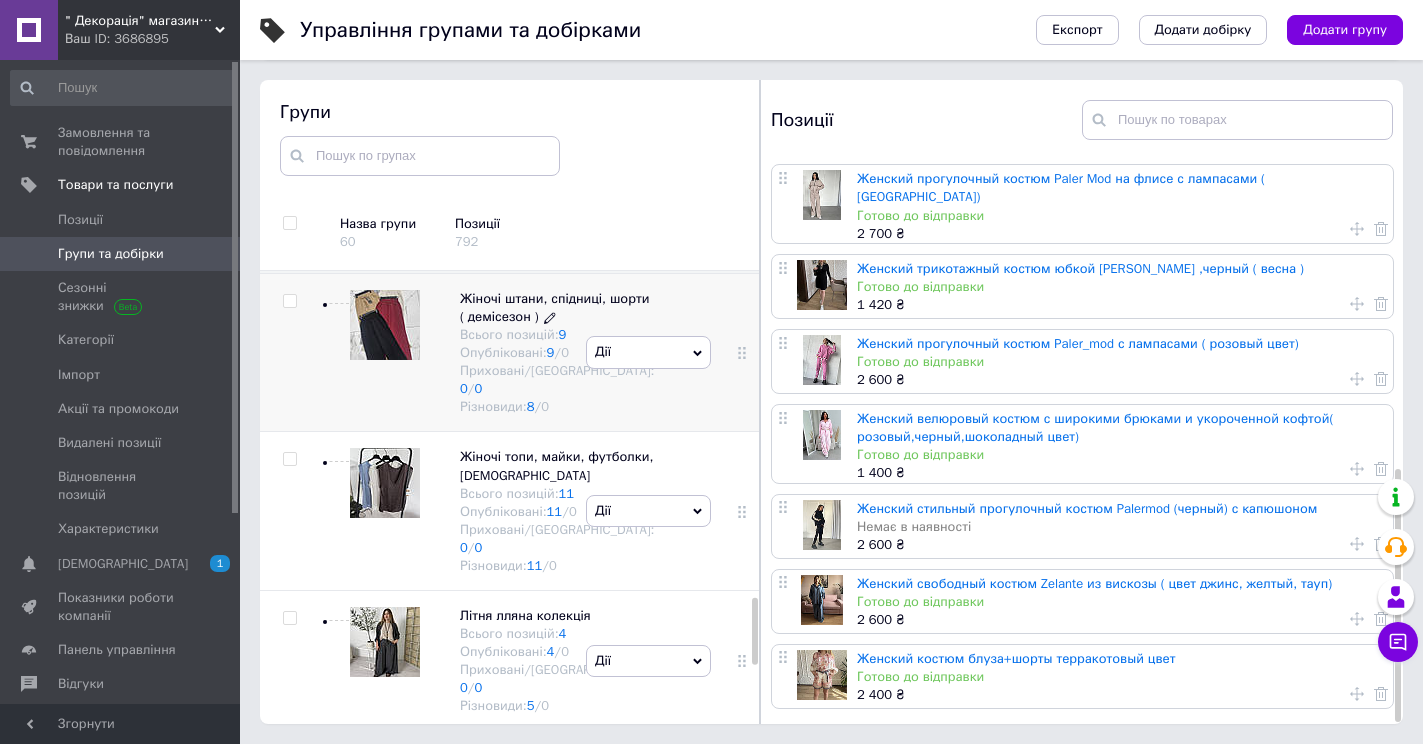 click on "Жіночі штани, спідниці, шорти  ( демісезон )" at bounding box center (555, 307) 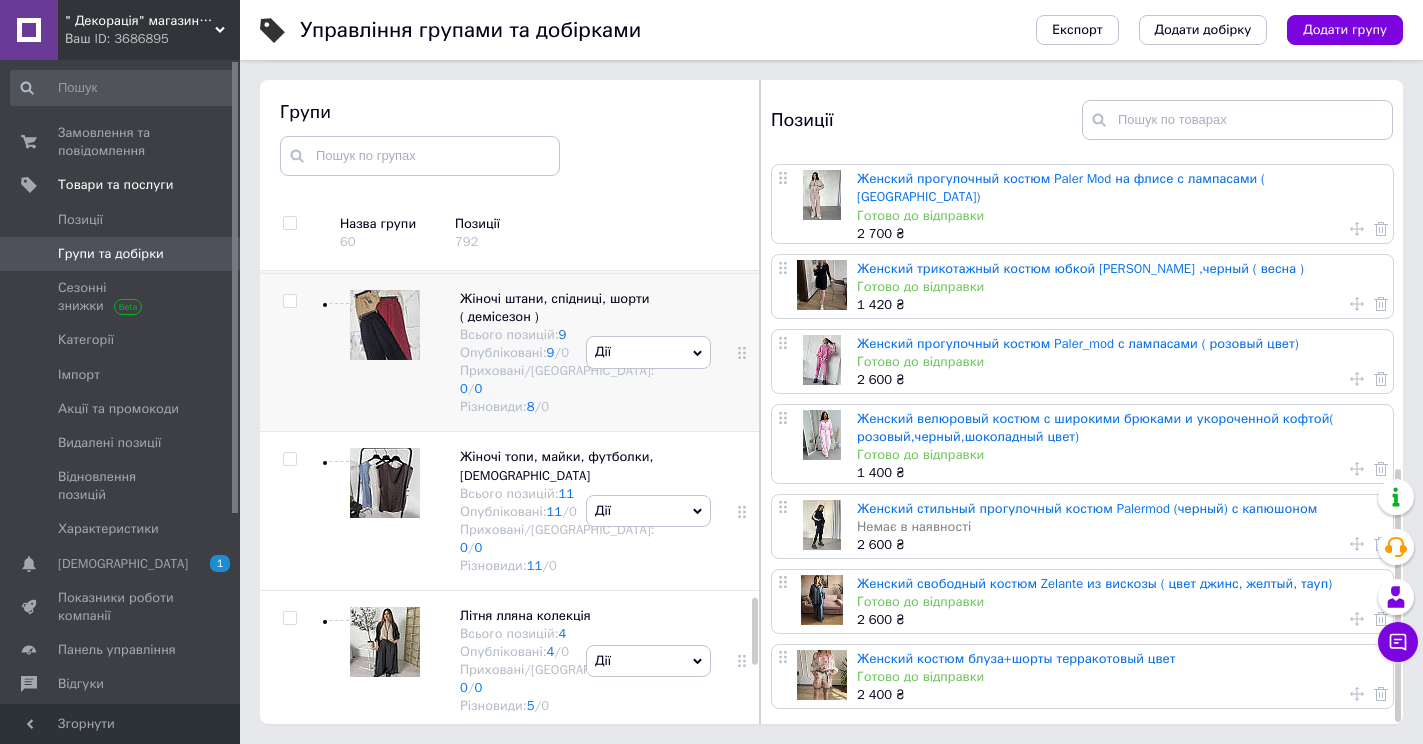 scroll, scrollTop: 0, scrollLeft: 0, axis: both 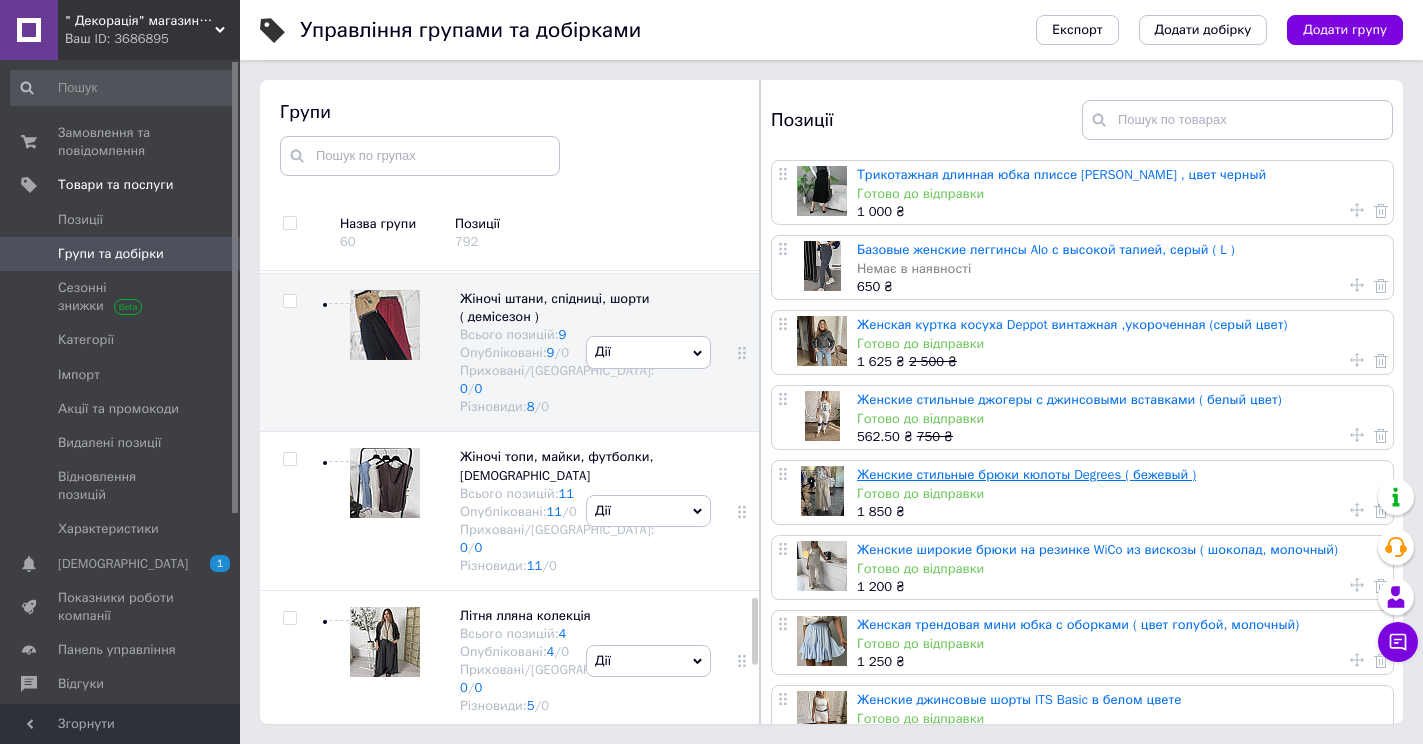 click on "Женские стильные брюки кюлоты Degrees ( бежевый )" at bounding box center [1026, 474] 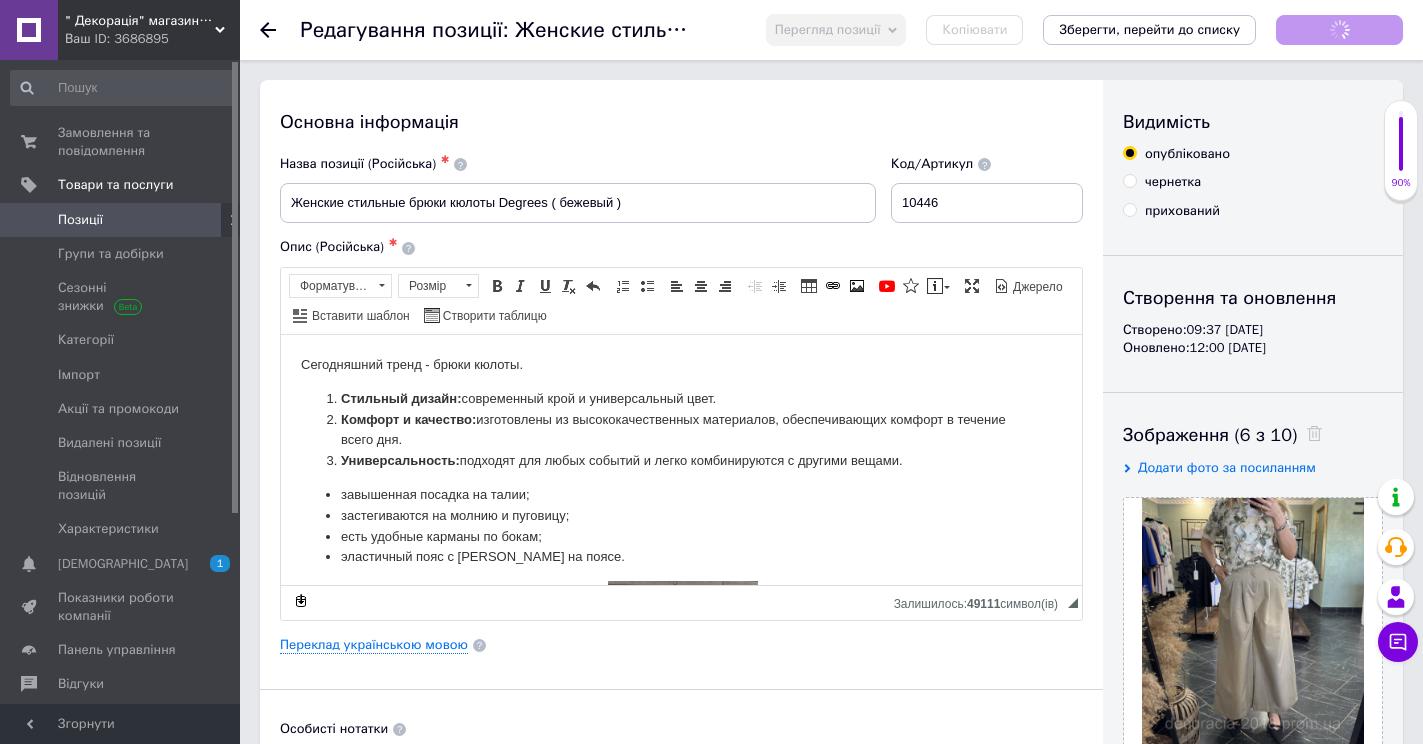scroll, scrollTop: 0, scrollLeft: 0, axis: both 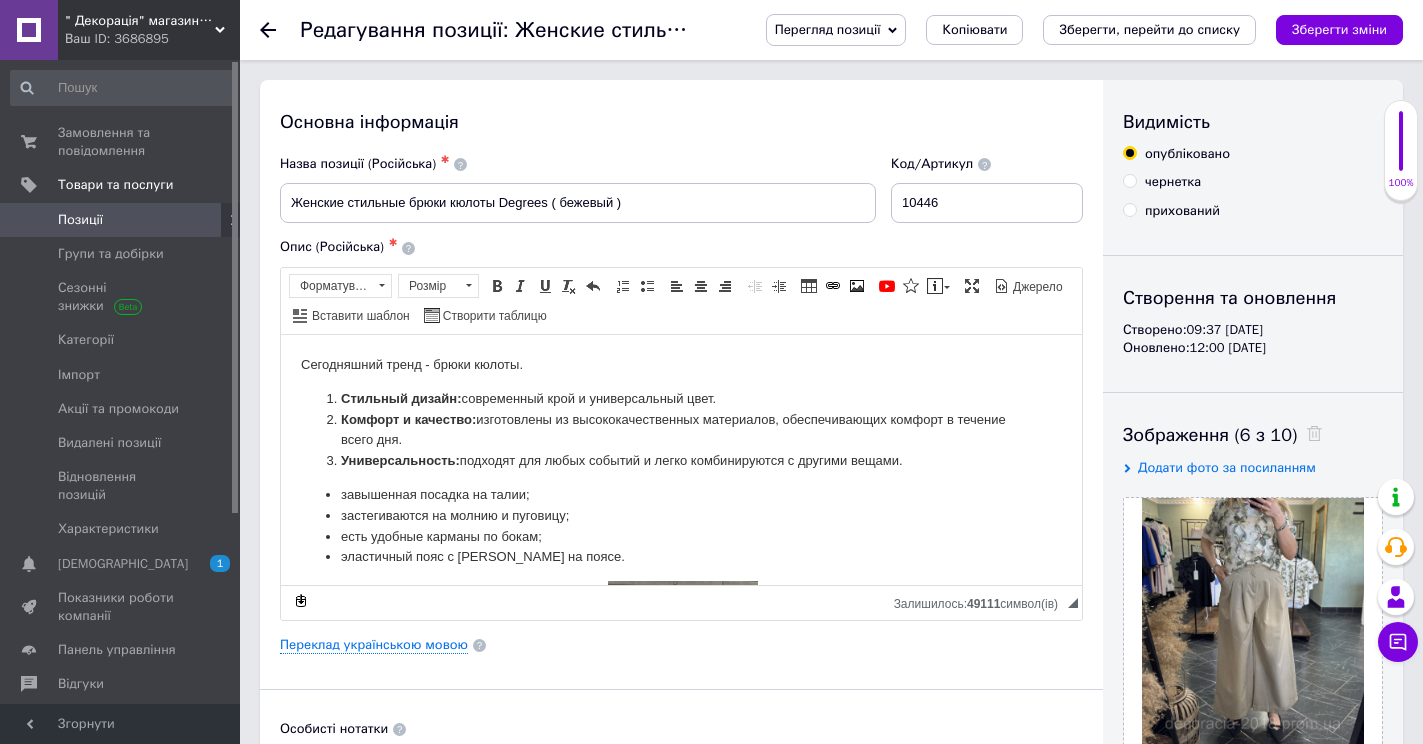 click on "Редагування позиції: Женские стильные брюки кюлоты Degrees ( бежевый ) Перегляд позиції Зберегти та переглянути на сайті Зберегти та переглянути на маркетплейсі Bigl.ua Копіювати Зберегти, перейти до списку Зберегти зміни" at bounding box center [831, 30] 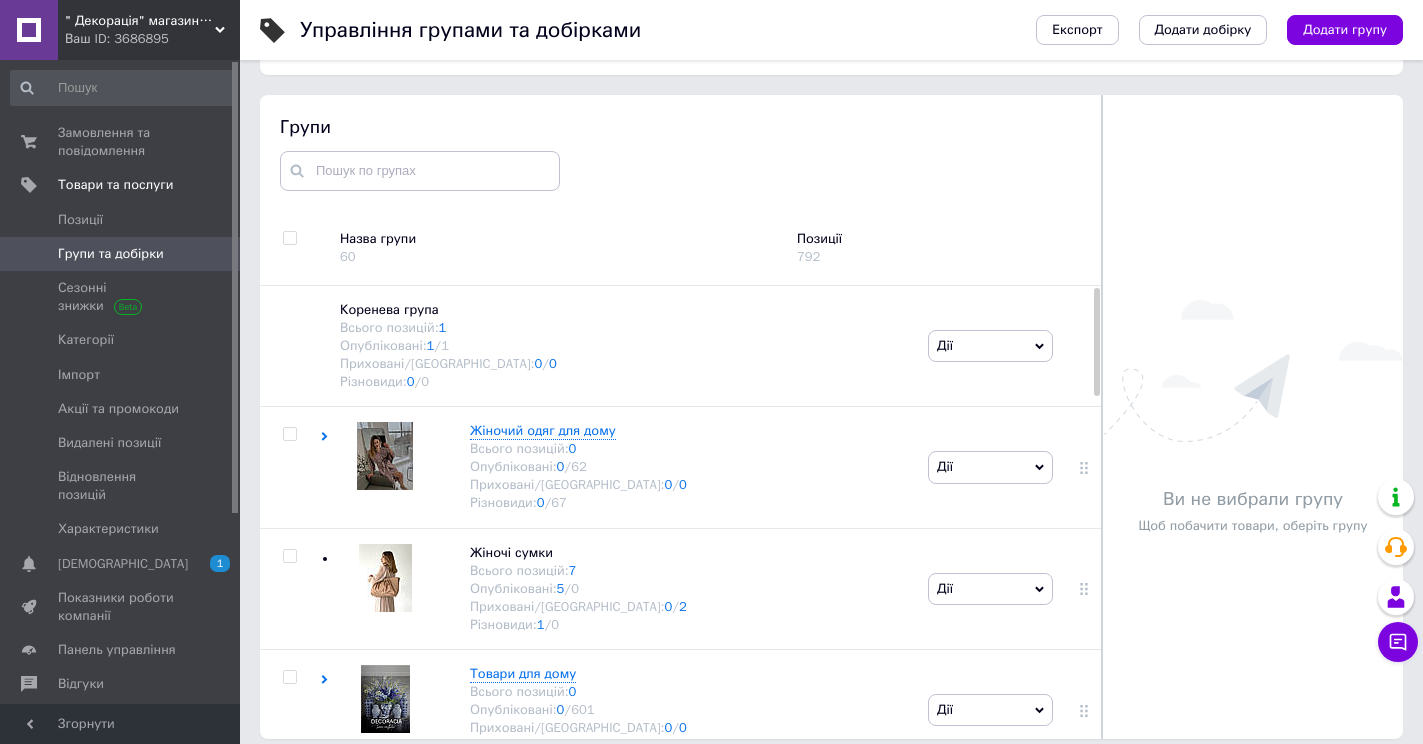 scroll, scrollTop: 113, scrollLeft: 0, axis: vertical 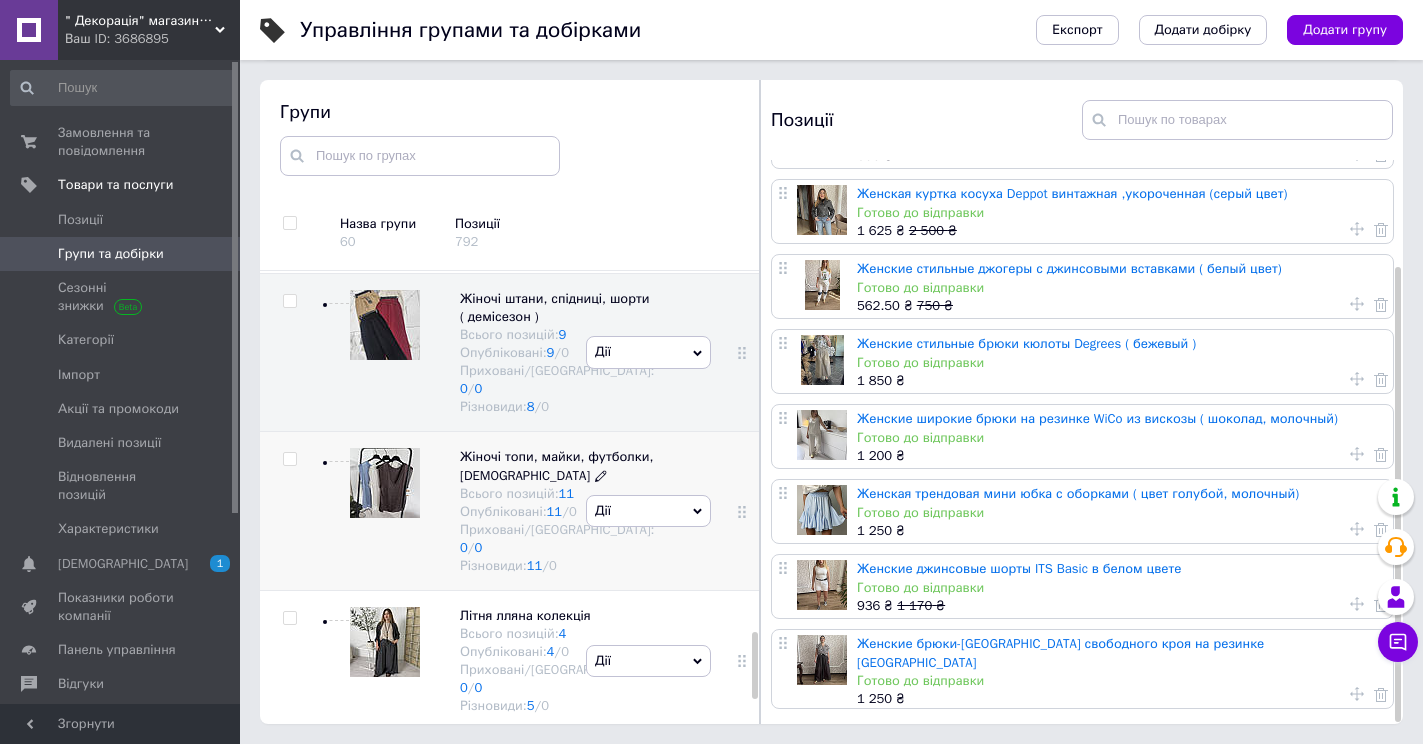 click on "Жіночі топи, майки, футболки, американки" at bounding box center [556, 465] 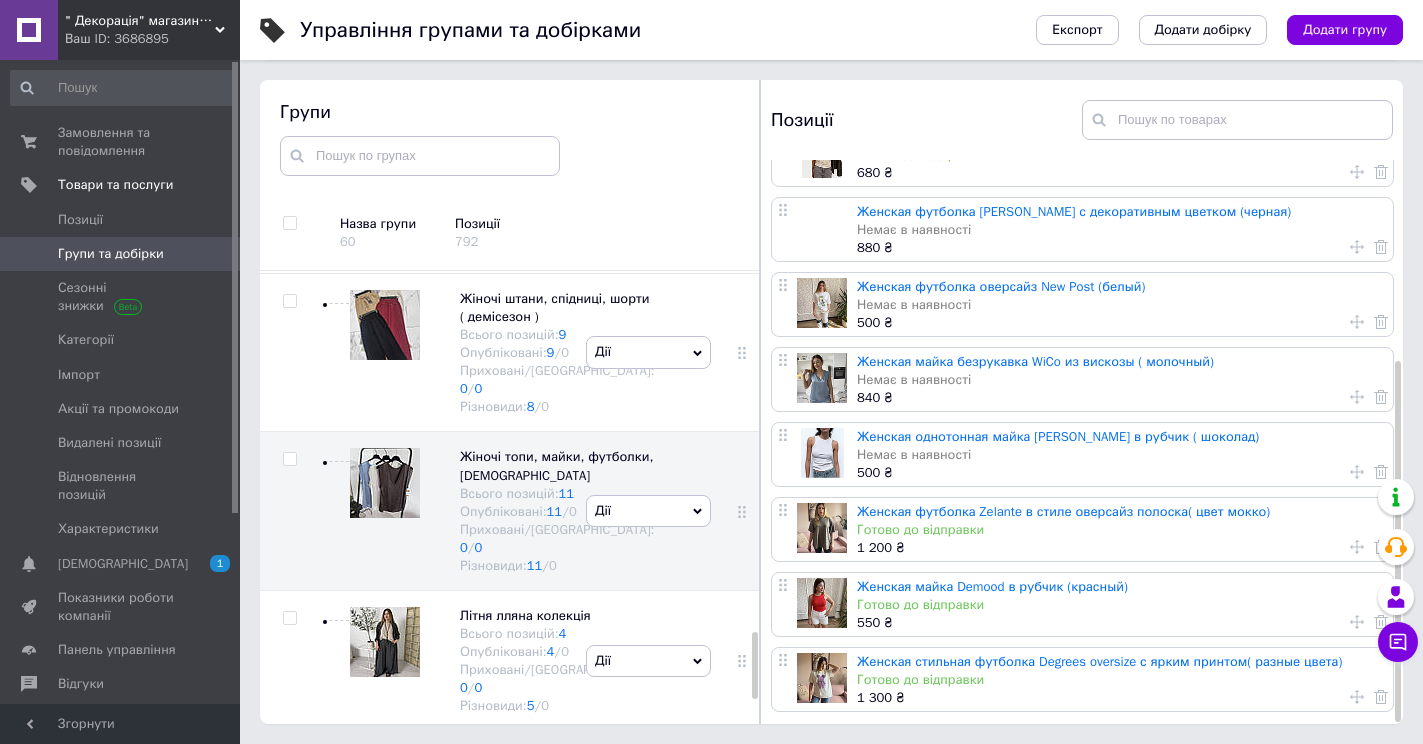 scroll, scrollTop: 311, scrollLeft: 0, axis: vertical 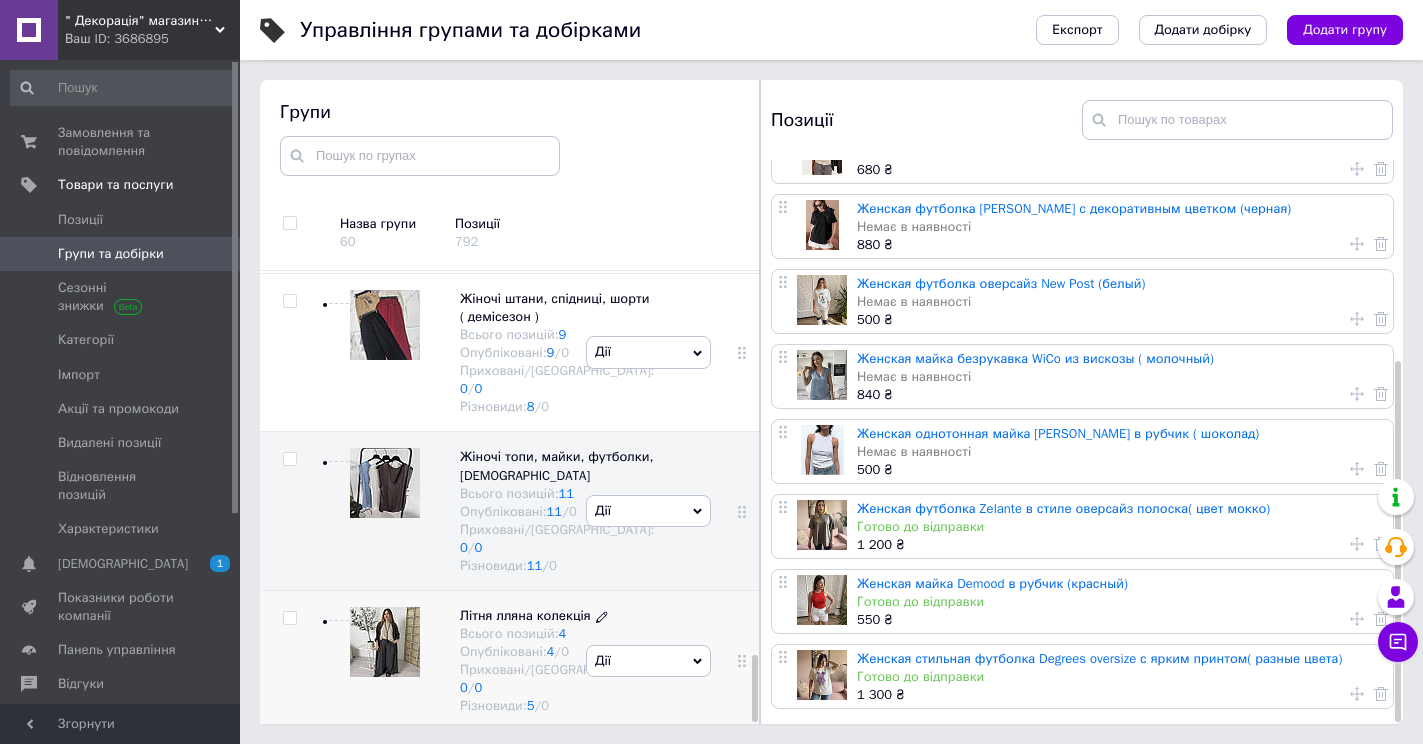click on "Літня лляна колекція" at bounding box center [525, 615] 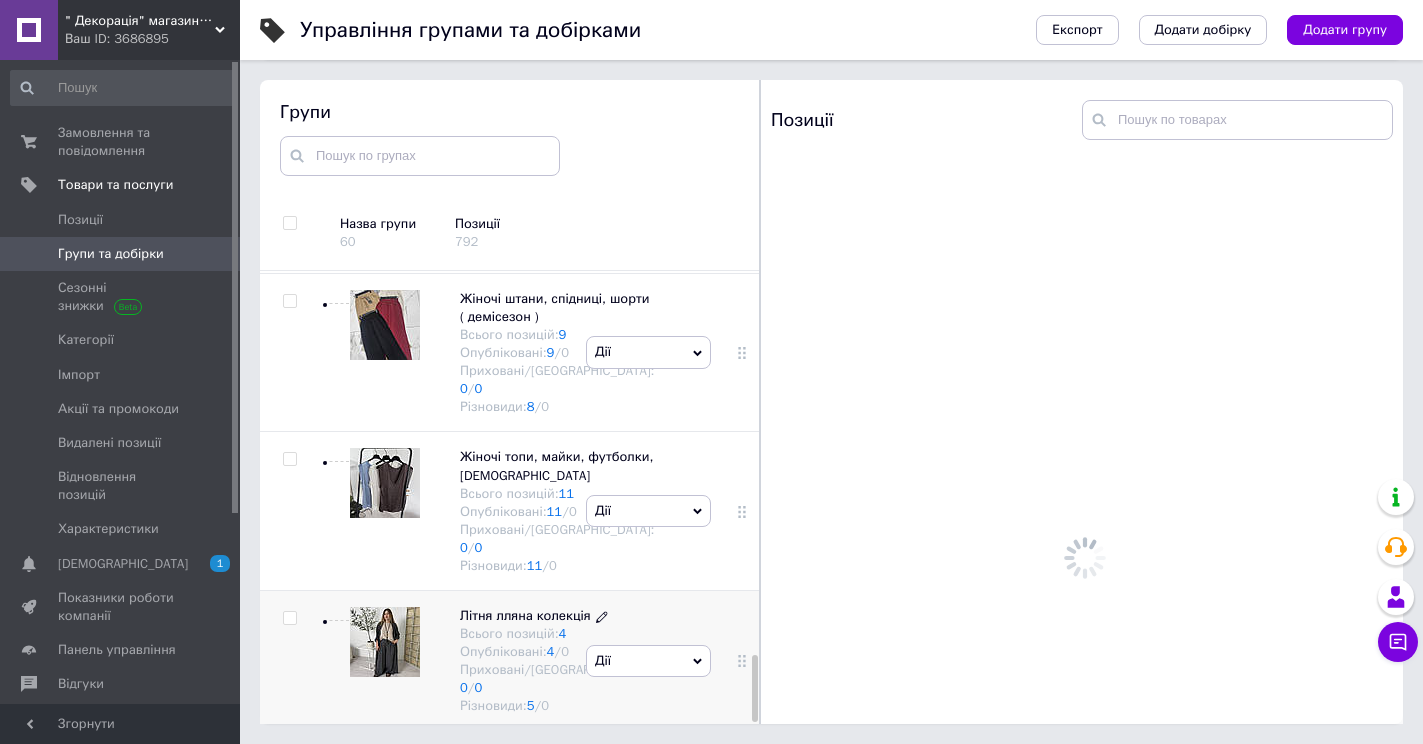 scroll, scrollTop: 0, scrollLeft: 0, axis: both 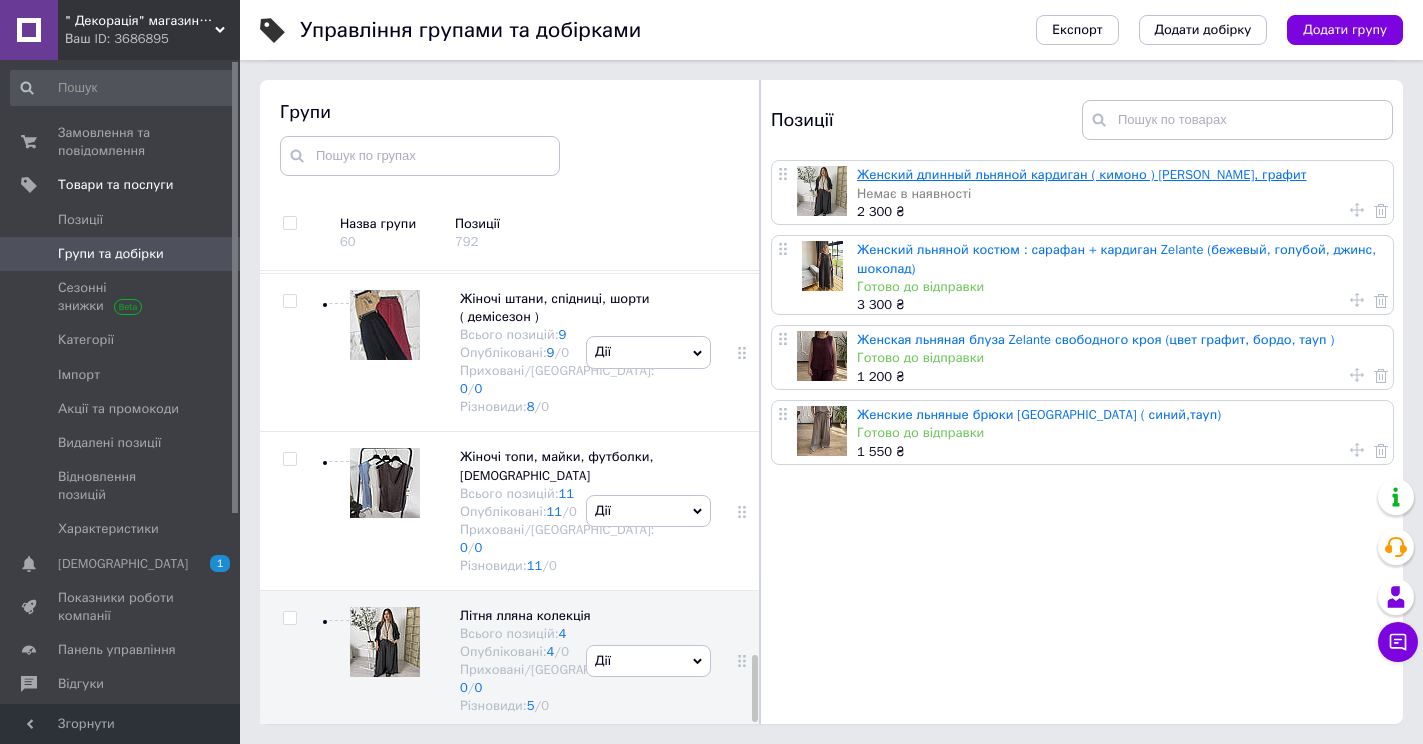 click on "Женский длинный льняной кардиган ( кимоно ) Zelante Оversize, графит" at bounding box center (1082, 174) 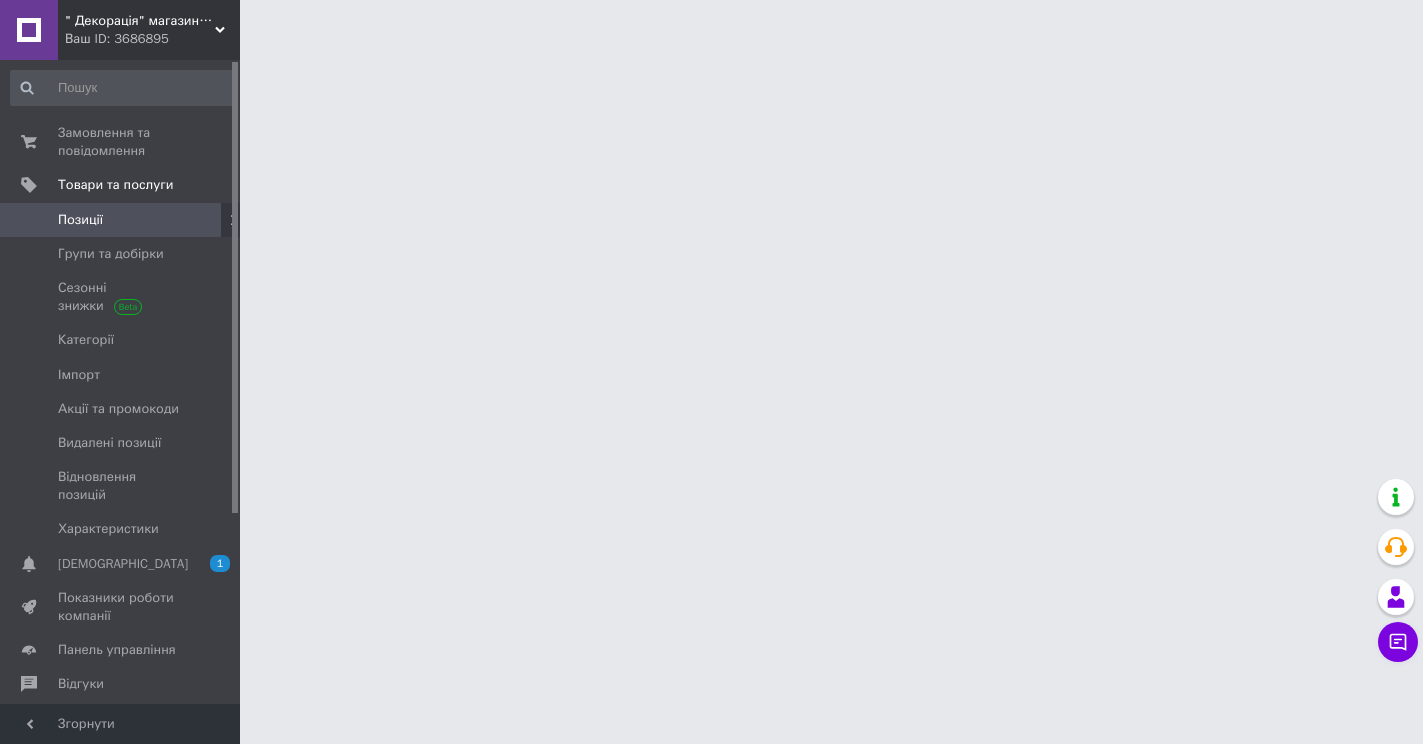 scroll, scrollTop: 0, scrollLeft: 0, axis: both 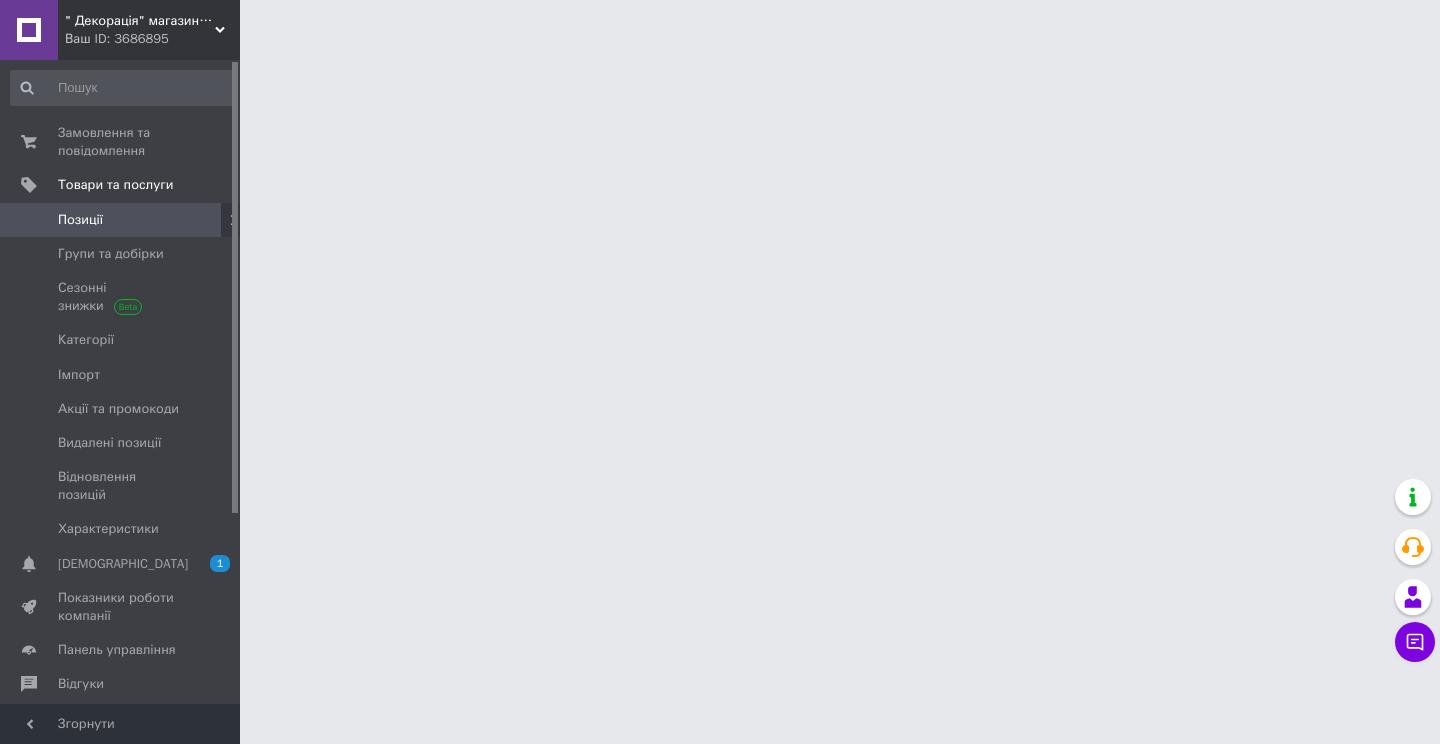 click on "" Декорація" магазин текстилю та декору для дому Ваш ID: 3686895 Сайт " Декорація" магазин текстилю та де... Кабінет покупця Перевірити стан системи Сторінка на порталі Довідка Вийти Замовлення та повідомлення 0 0 Товари та послуги Позиції Групи та добірки Сезонні знижки Категорії Імпорт Акції та промокоди Видалені позиції Відновлення позицій Характеристики Сповіщення 1 0 Показники роботи компанії Панель управління Відгуки Клієнти Каталог ProSale Аналітика Управління сайтом Гаманець компанії Маркет Prom мікс 6 000" at bounding box center (720, 25) 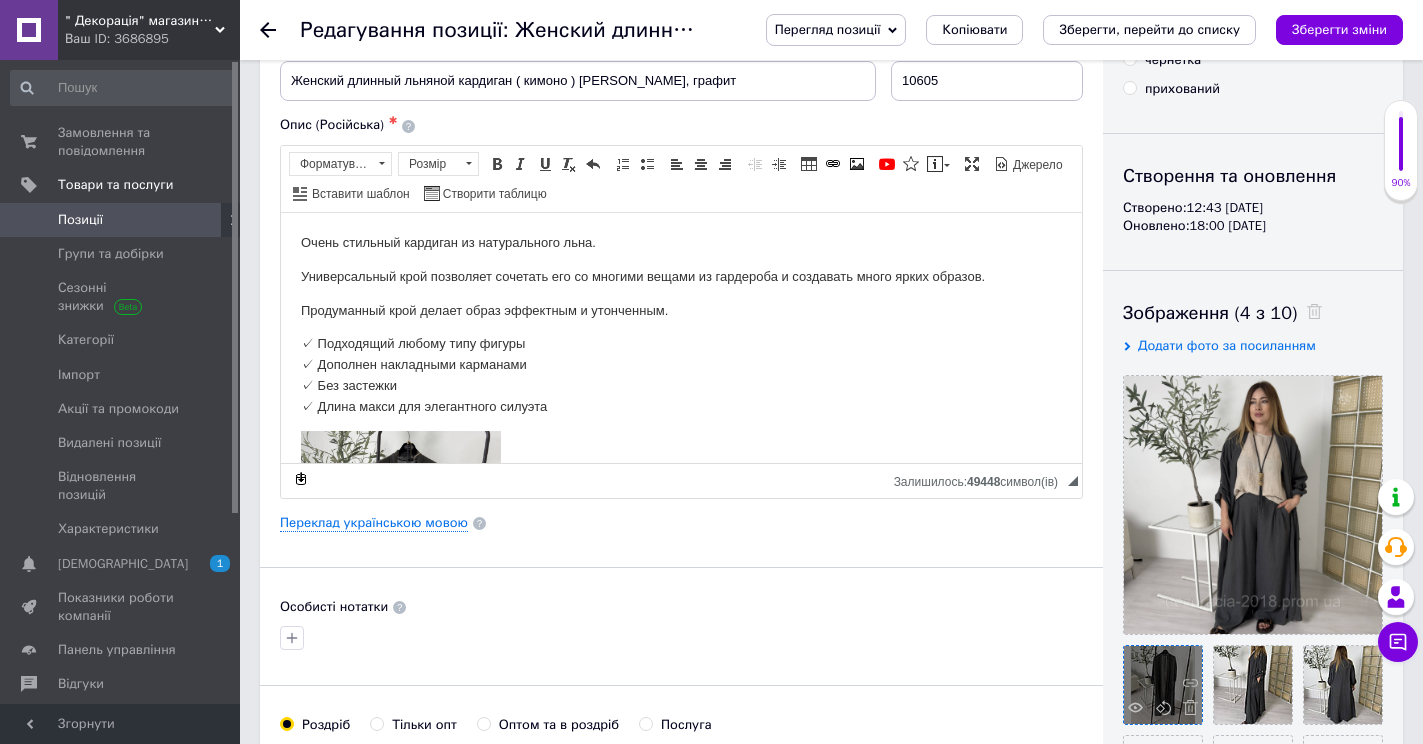 scroll, scrollTop: 400, scrollLeft: 0, axis: vertical 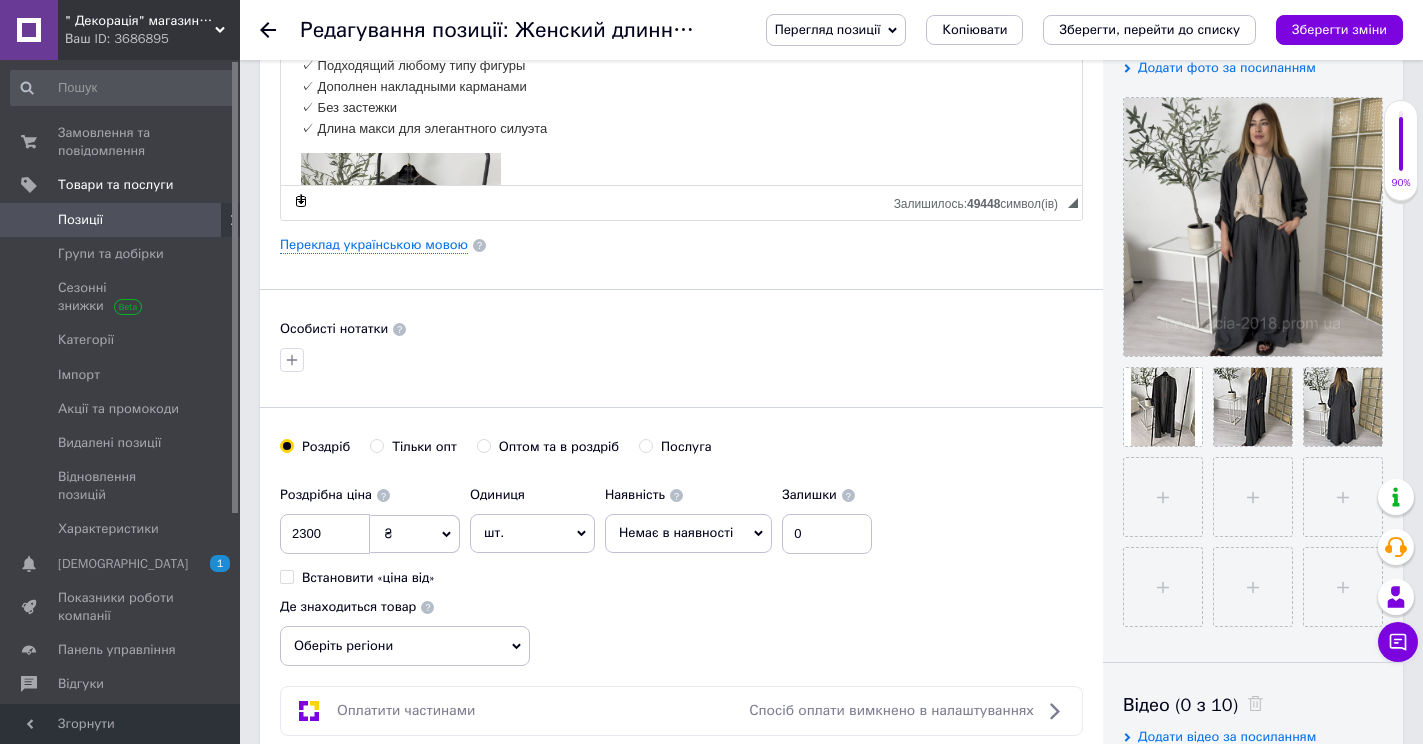 click 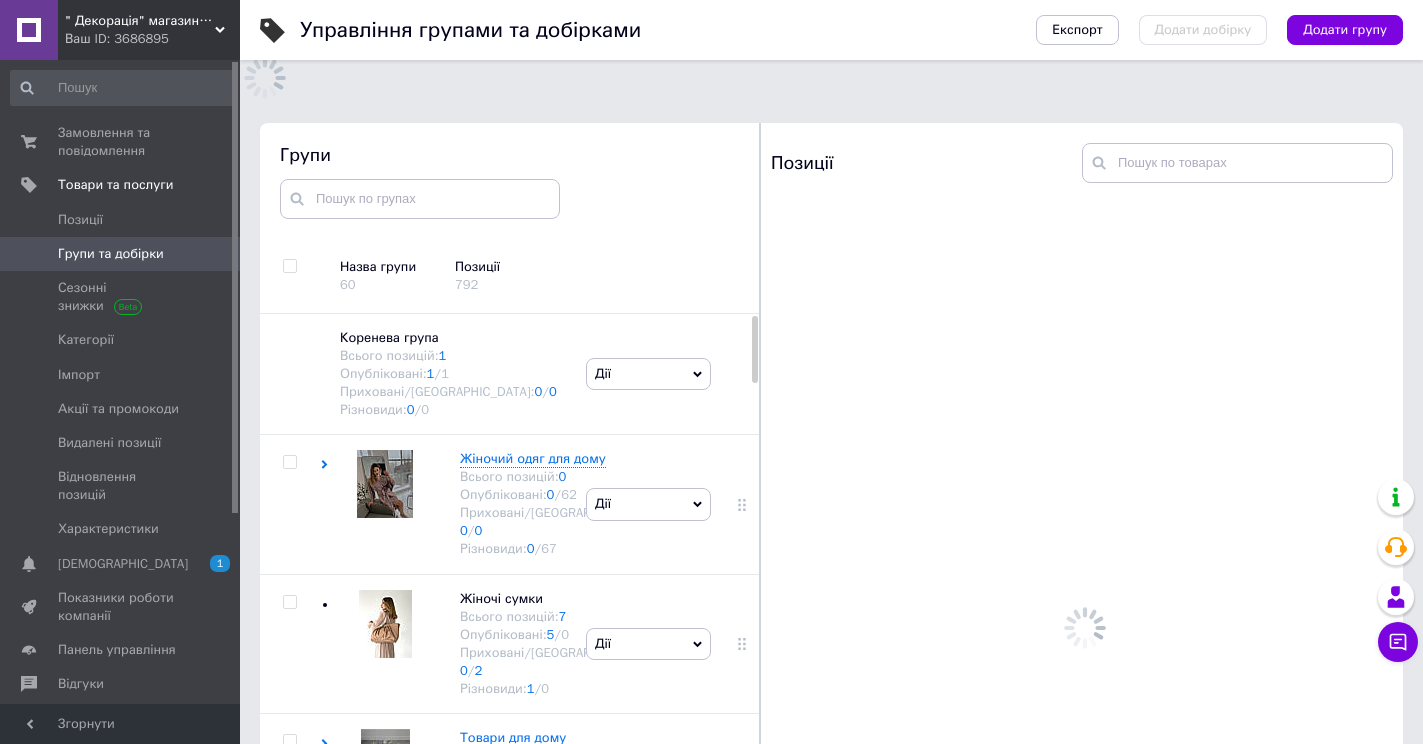 scroll, scrollTop: 183, scrollLeft: 0, axis: vertical 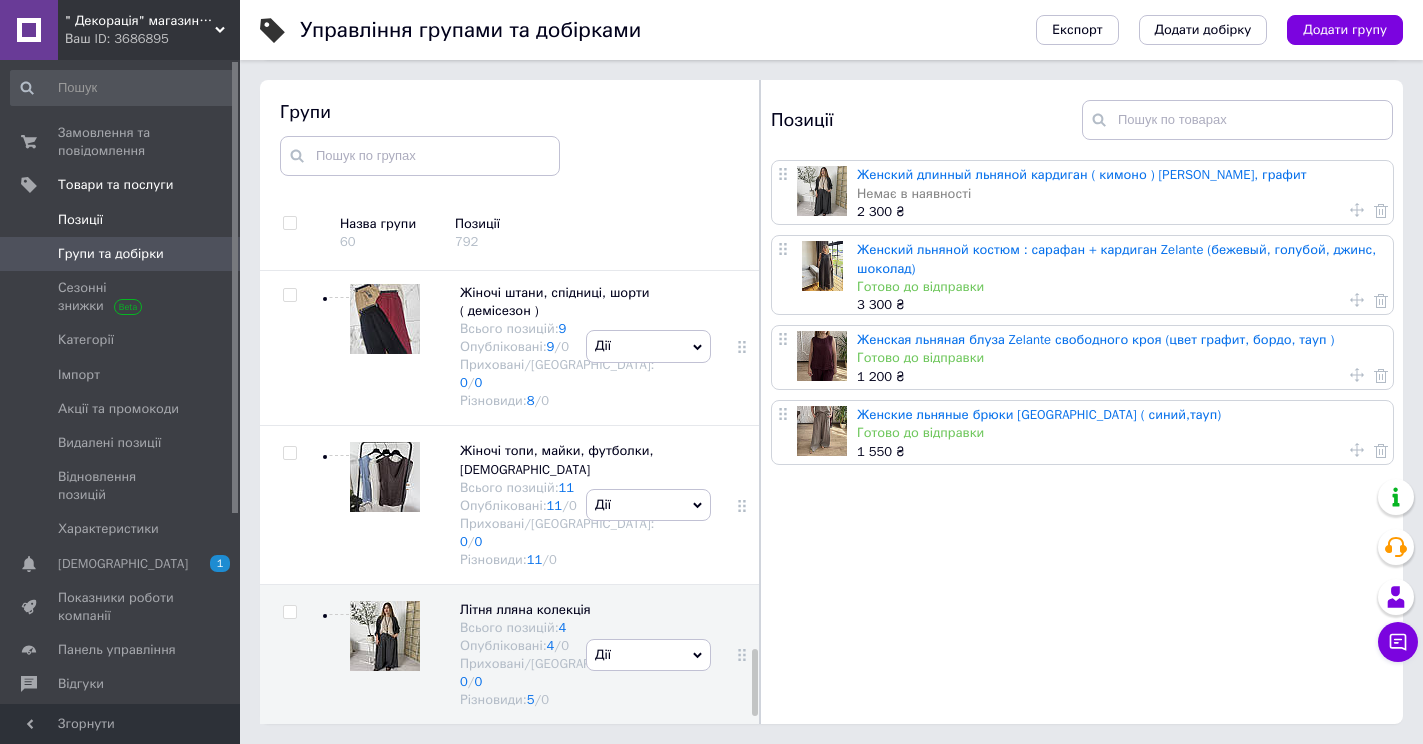 click on "Позиції" at bounding box center [80, 220] 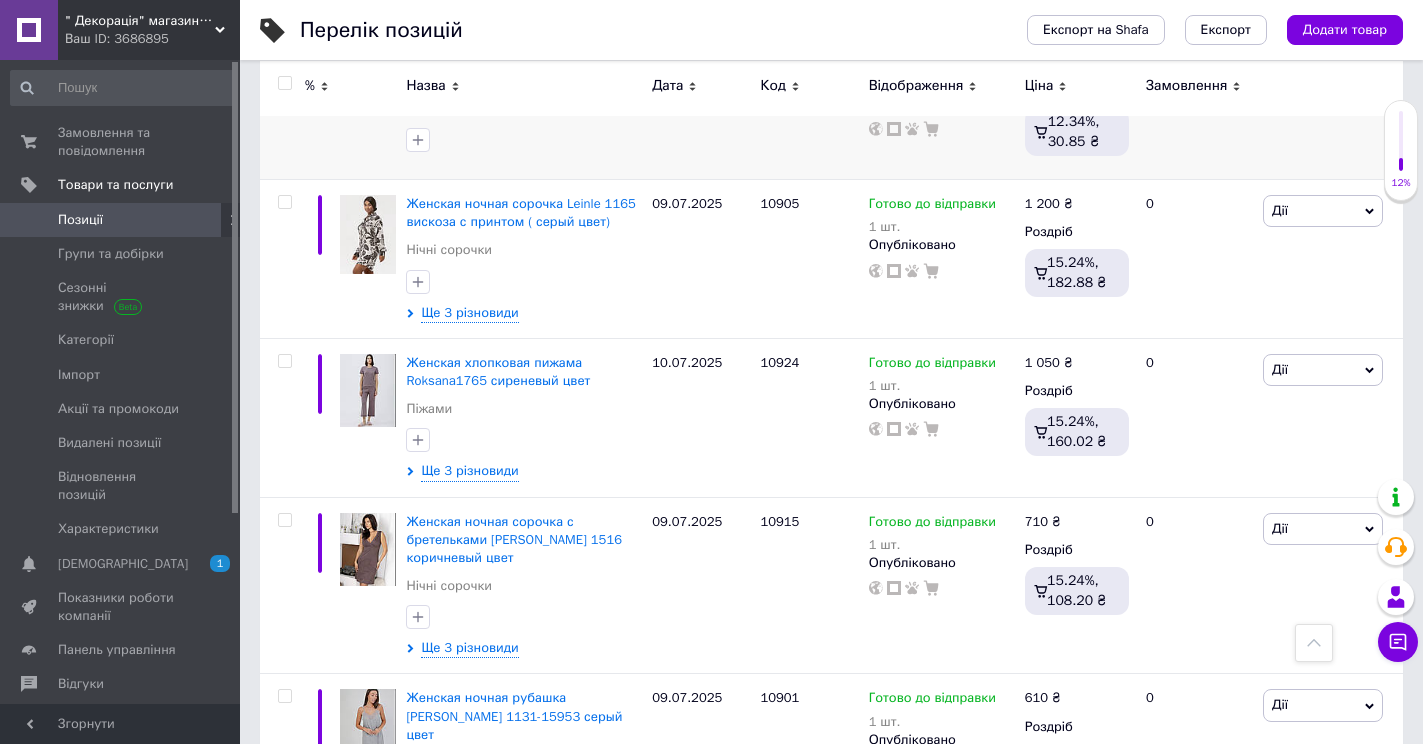 scroll, scrollTop: 200, scrollLeft: 0, axis: vertical 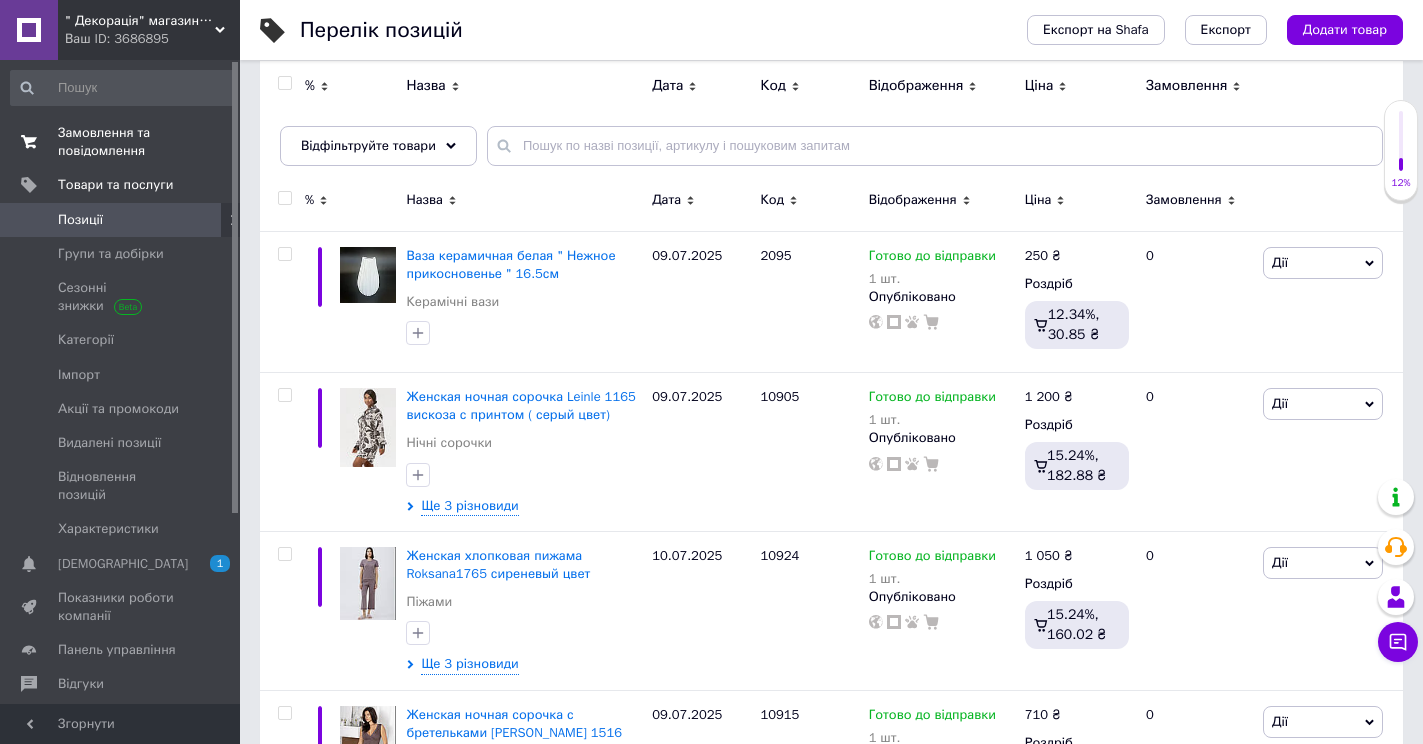 click on "Замовлення та повідомлення" at bounding box center (121, 142) 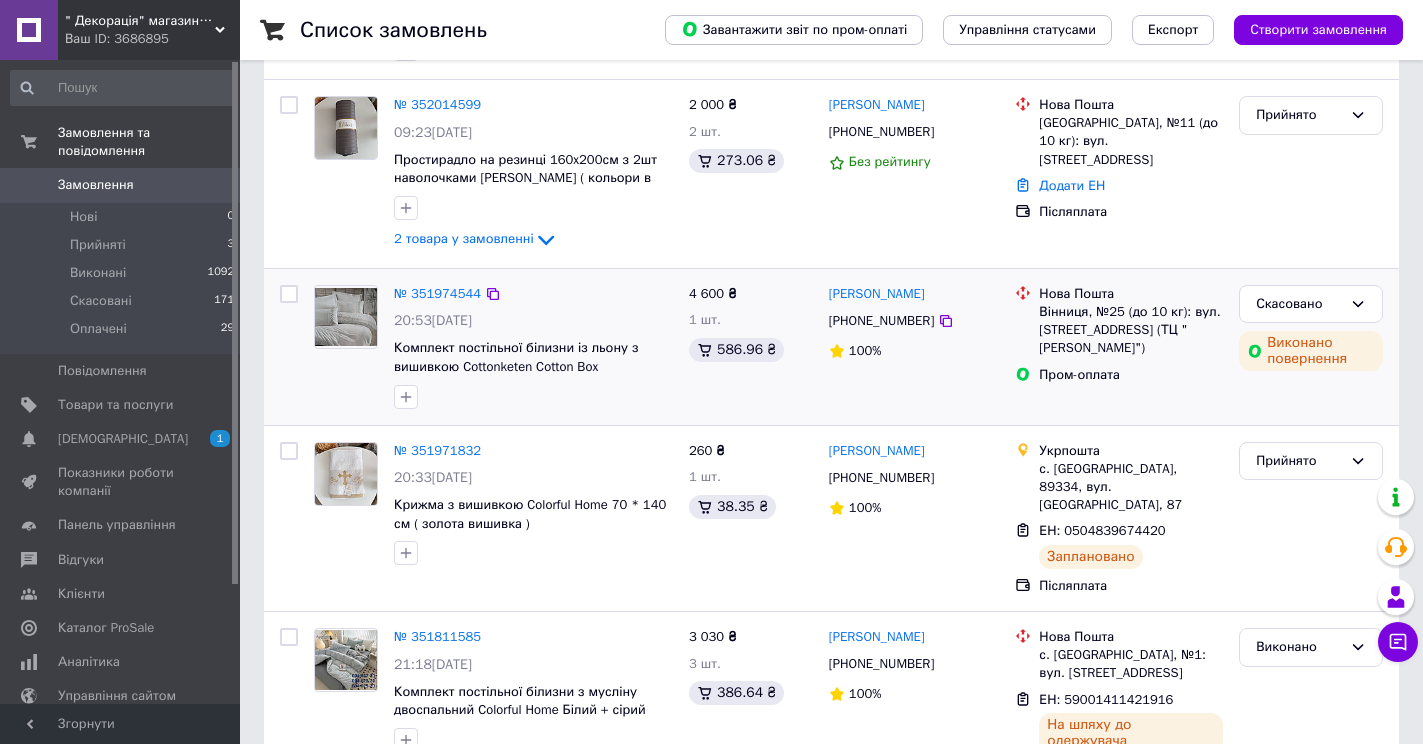 scroll, scrollTop: 300, scrollLeft: 0, axis: vertical 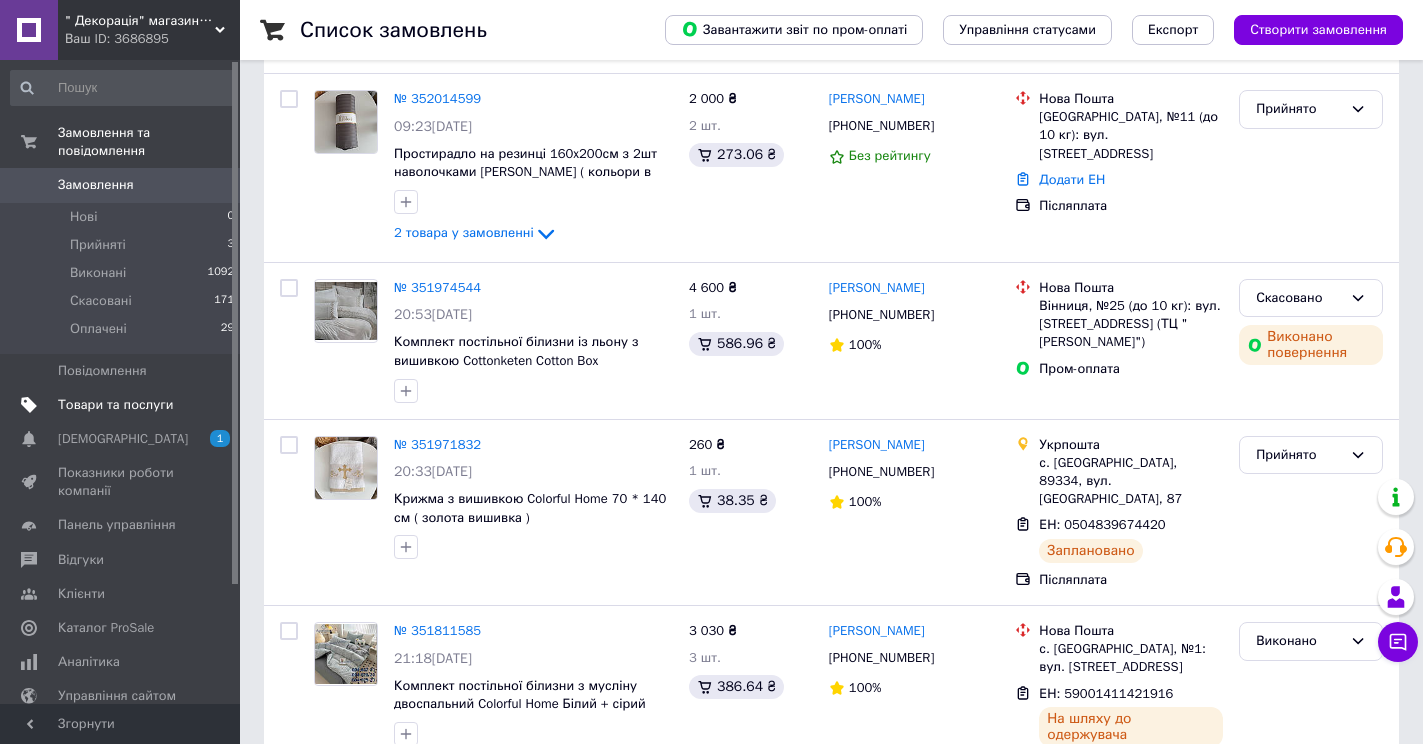 click on "Товари та послуги" at bounding box center [115, 405] 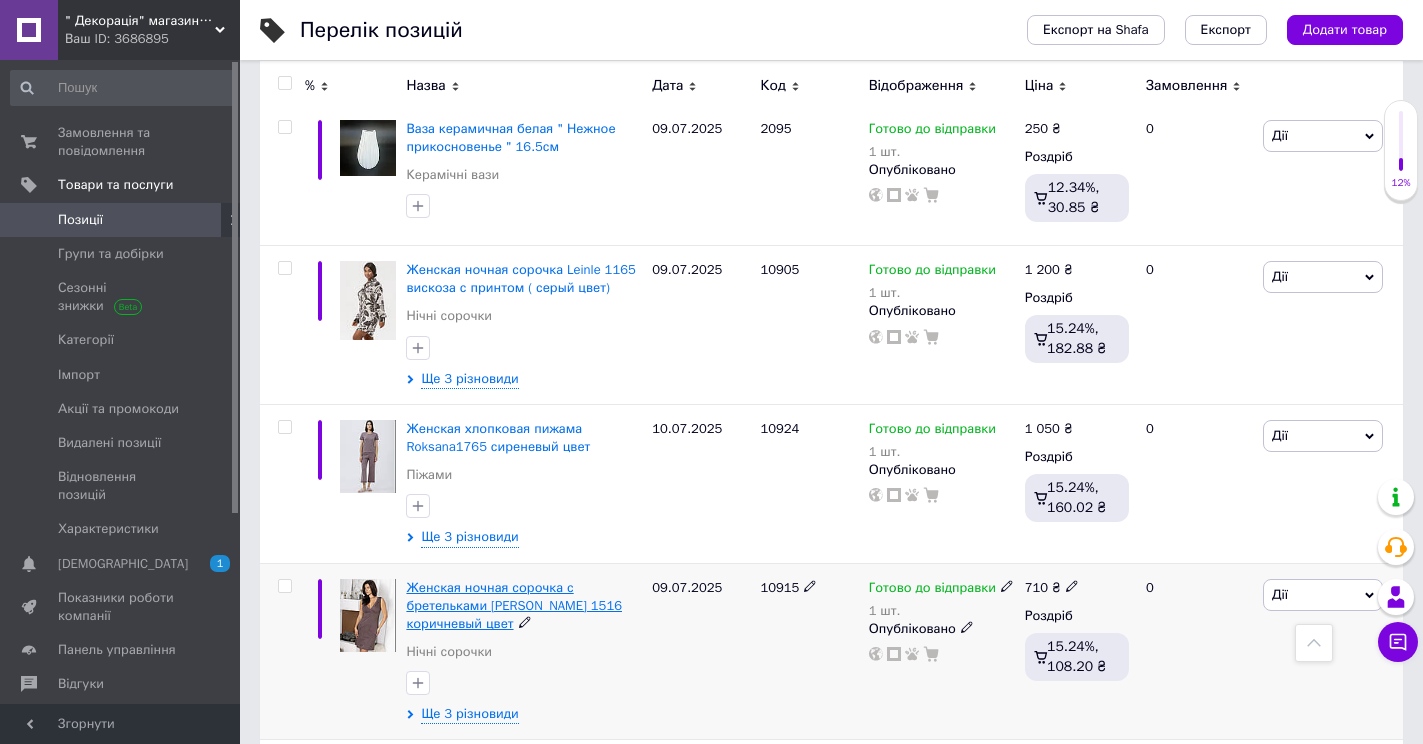 scroll, scrollTop: 500, scrollLeft: 0, axis: vertical 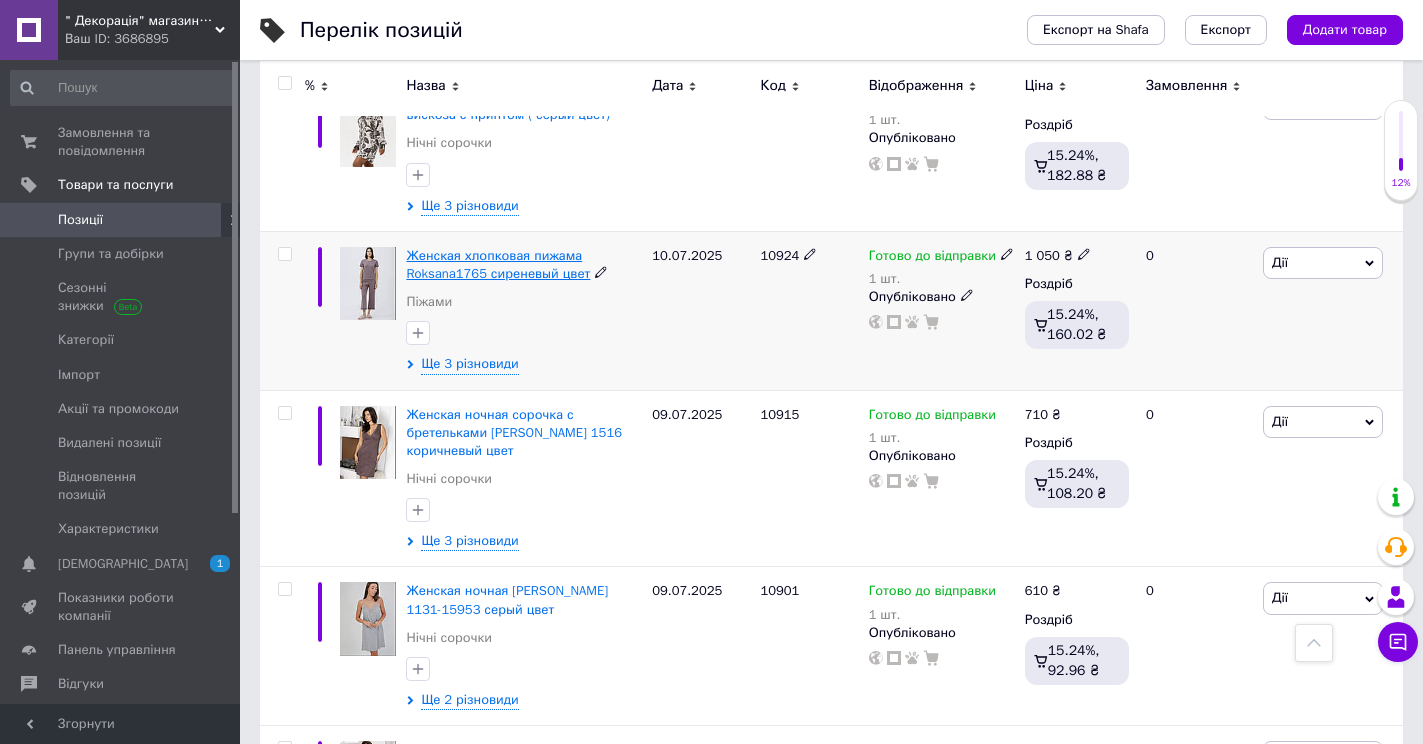 click on "Женская хлопковая пижама Roksana1765 сиреневый цвет" at bounding box center [498, 264] 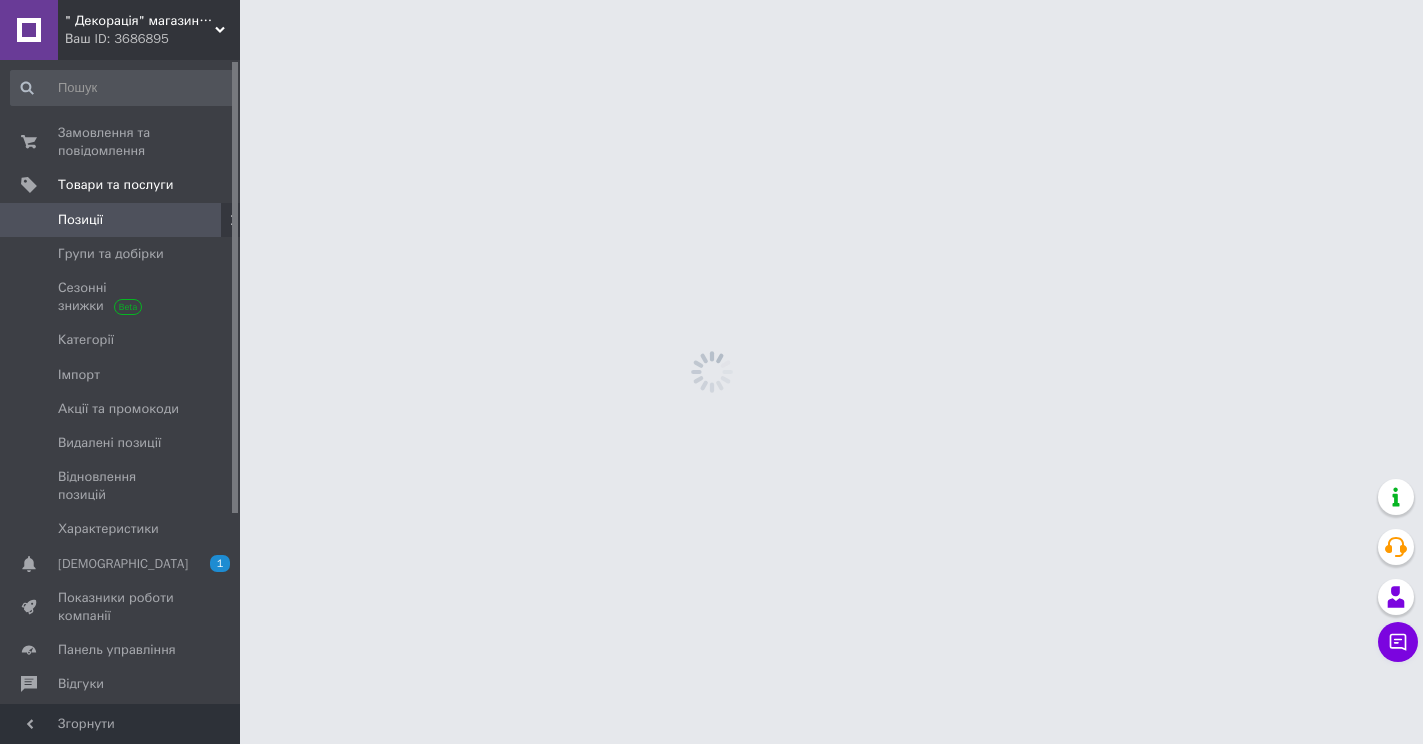 scroll, scrollTop: 0, scrollLeft: 0, axis: both 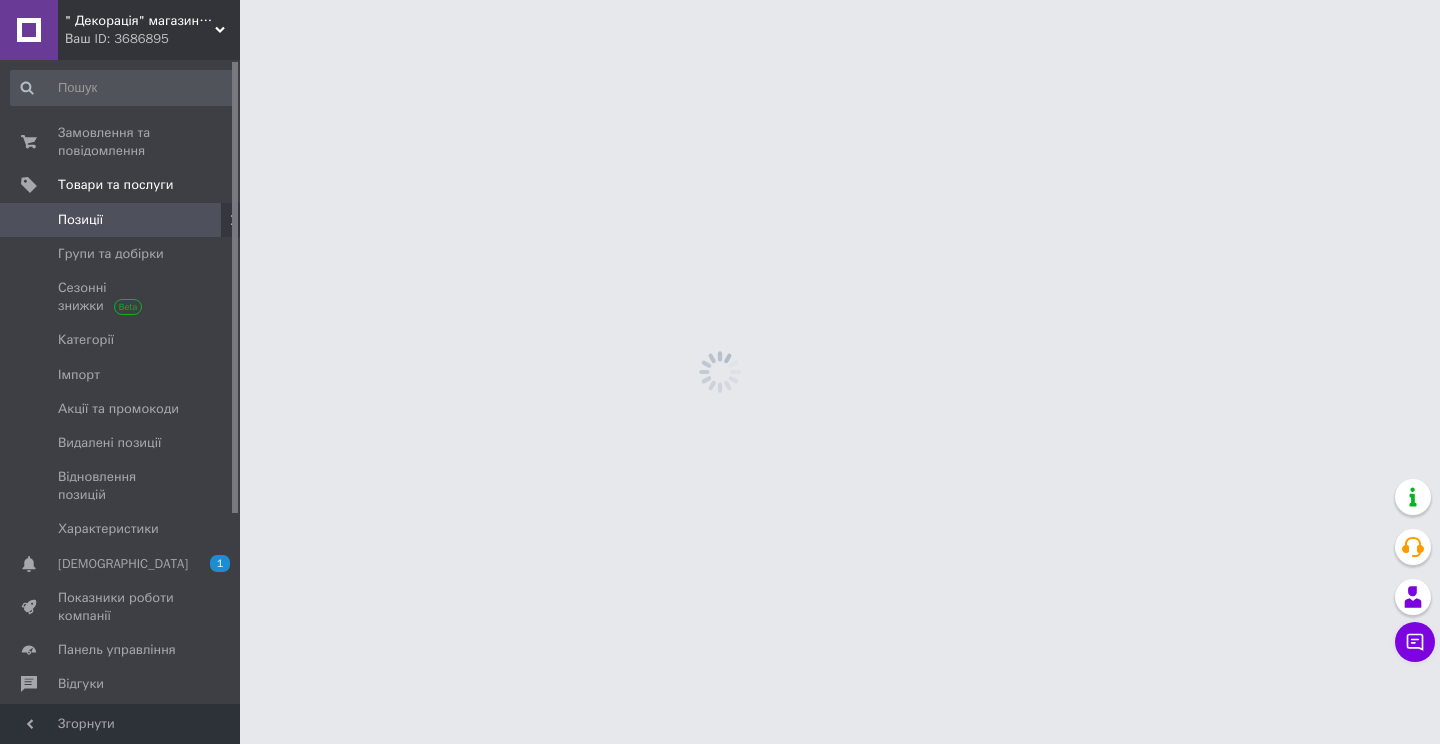 click on "" Декорація" магазин текстилю та декору для дому Ваш ID: 3686895 Сайт " Декорація" магазин текстилю та де... Кабінет покупця Перевірити стан системи Сторінка на порталі Довідка Вийти Замовлення та повідомлення 0 0 Товари та послуги Позиції Групи та добірки Сезонні знижки Категорії Імпорт Акції та промокоди Видалені позиції Відновлення позицій Характеристики Сповіщення 1 0 Показники роботи компанії Панель управління Відгуки Клієнти Каталог ProSale Аналітика Управління сайтом Гаманець компанії Маркет Prom мікс 6 000" at bounding box center [720, 0] 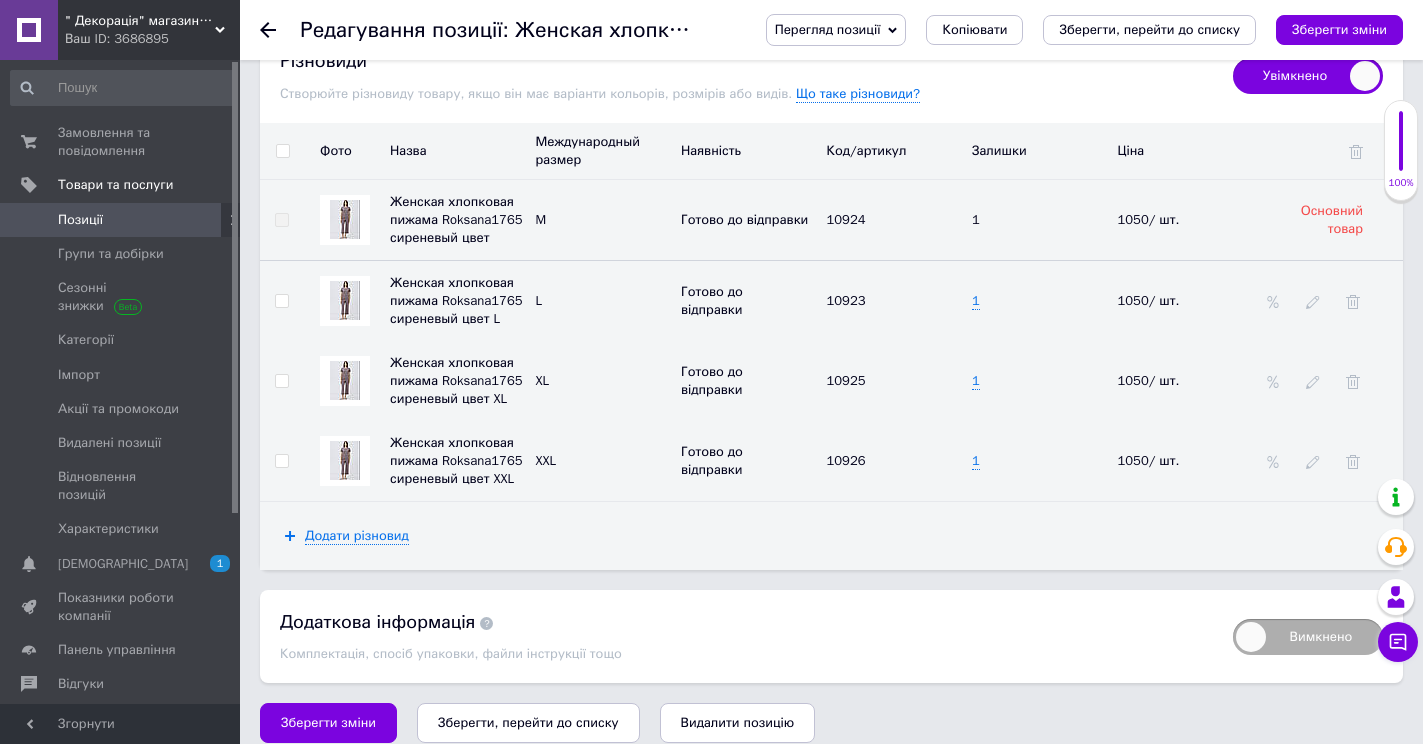 scroll, scrollTop: 2887, scrollLeft: 0, axis: vertical 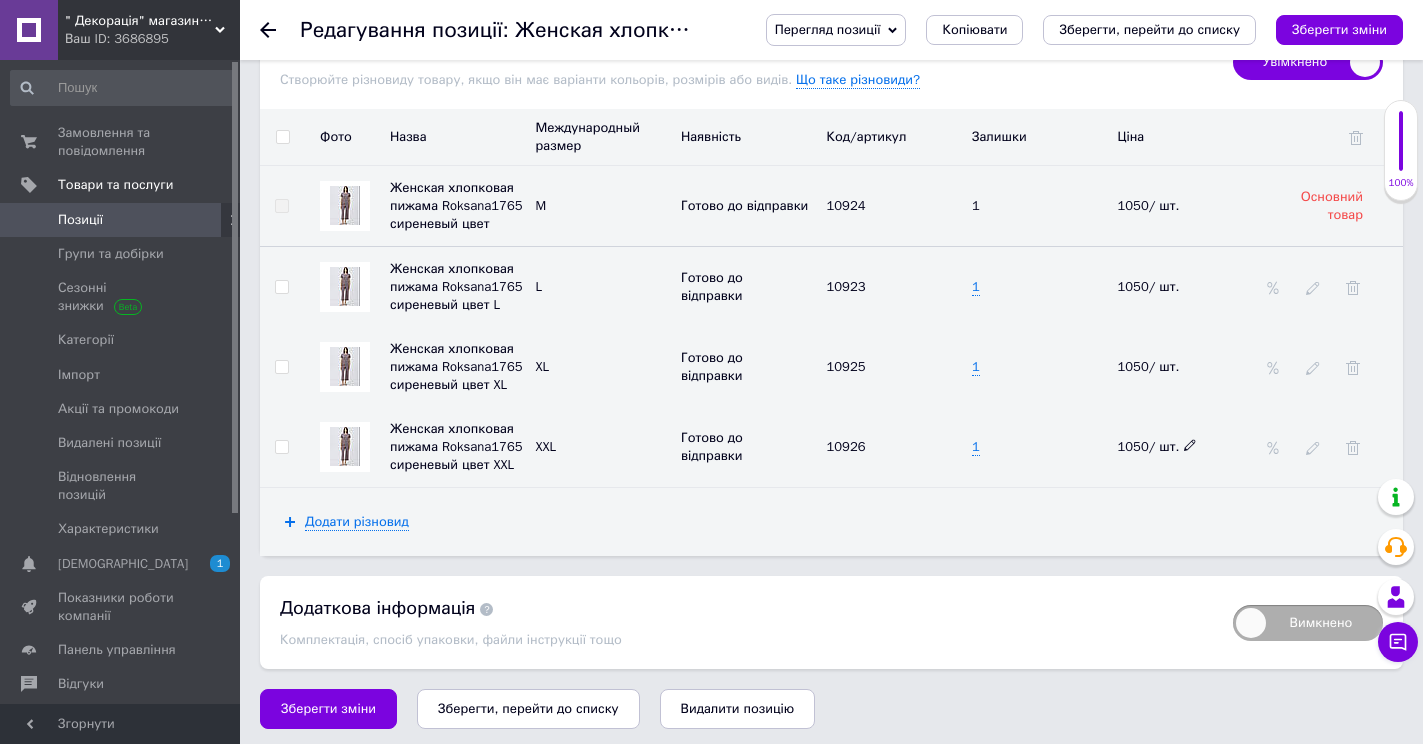click 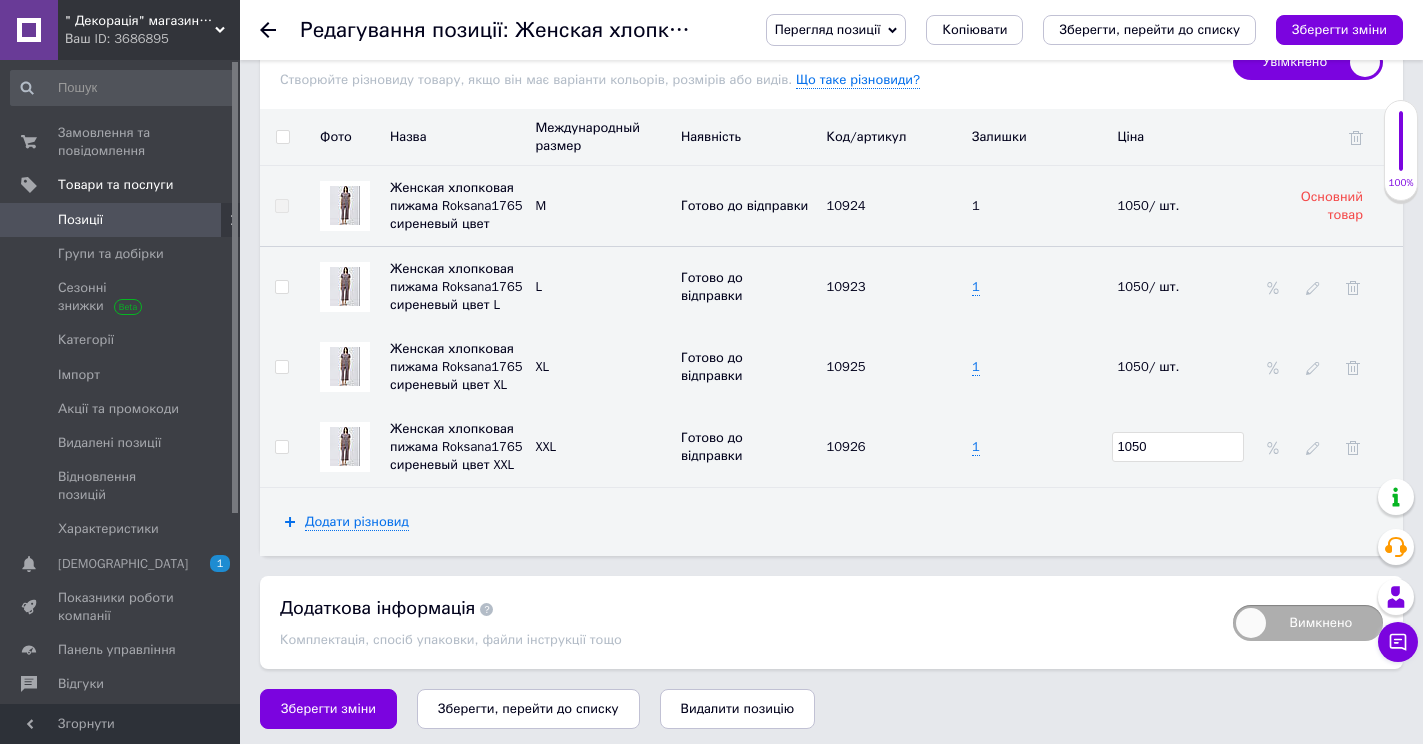 click on "1050" at bounding box center (1178, 447) 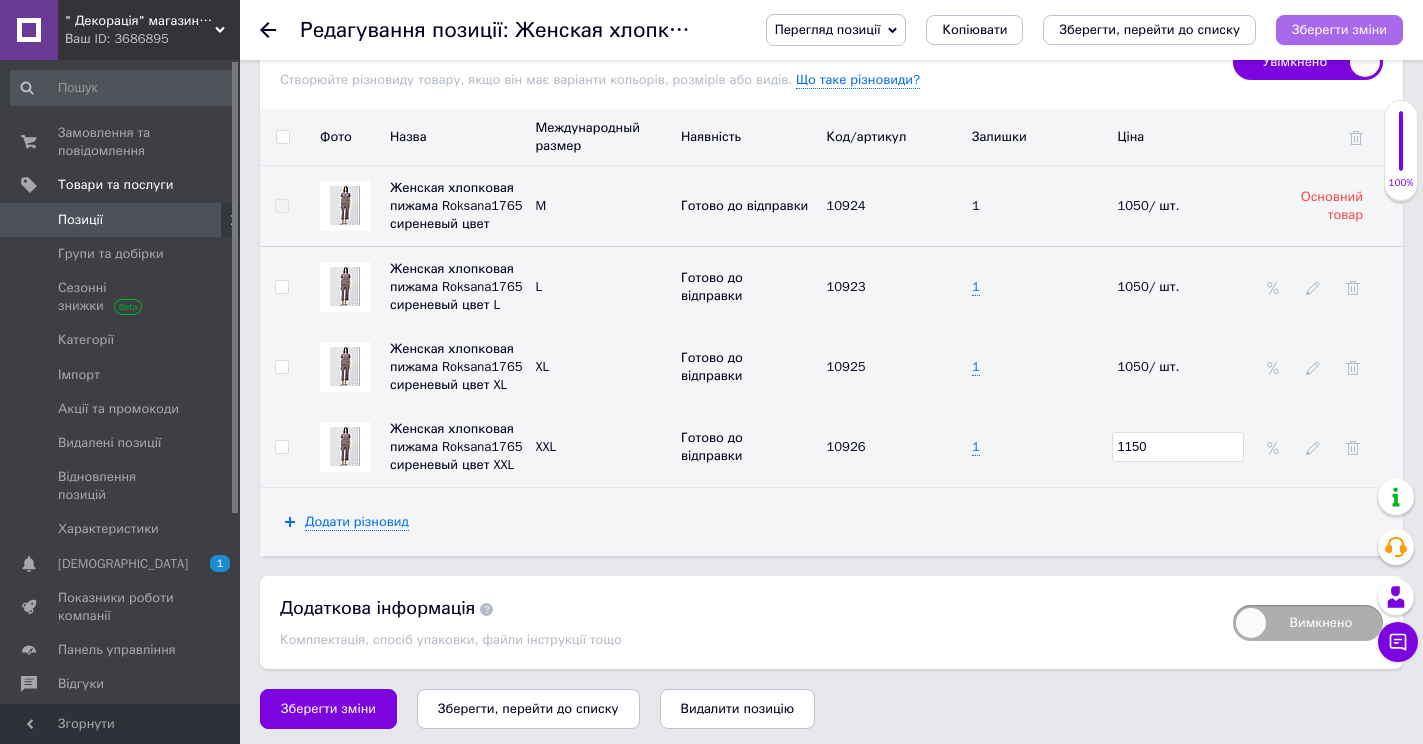 type on "1150" 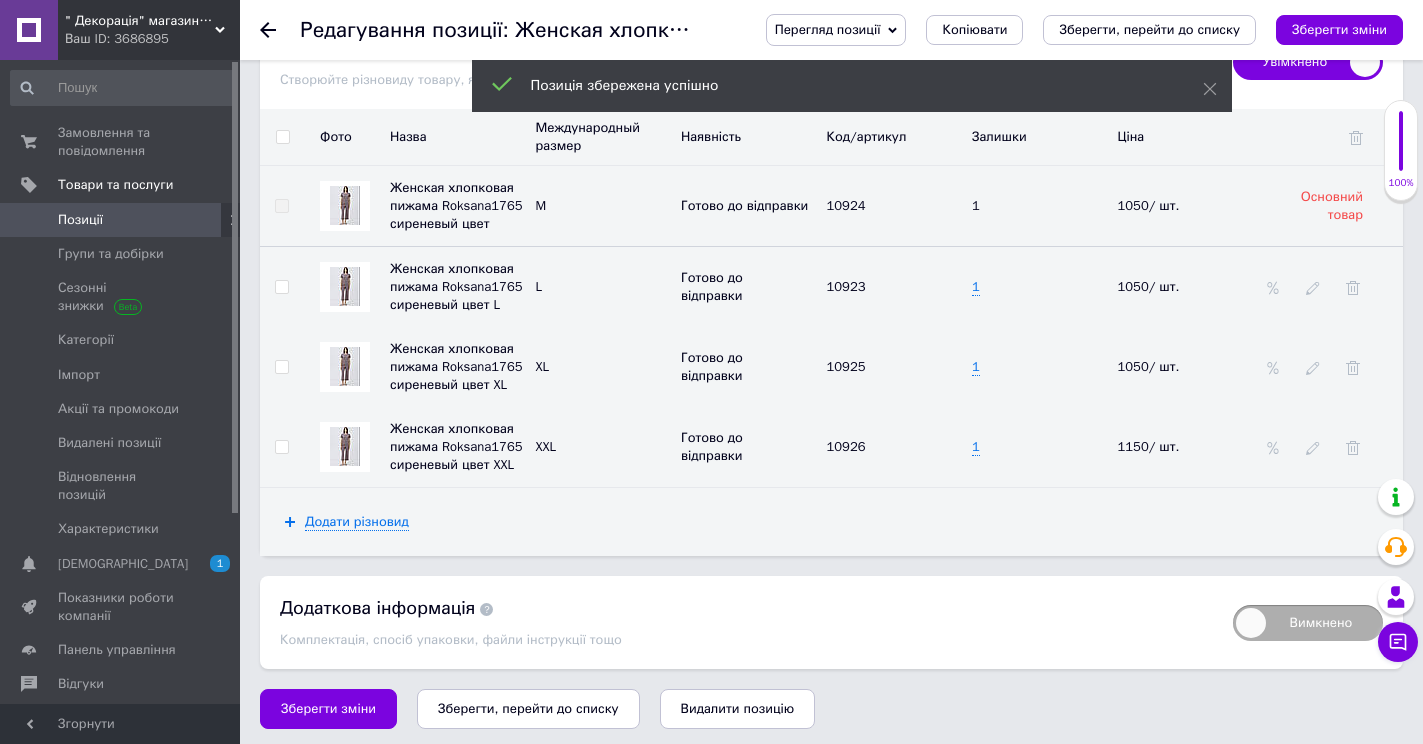 click 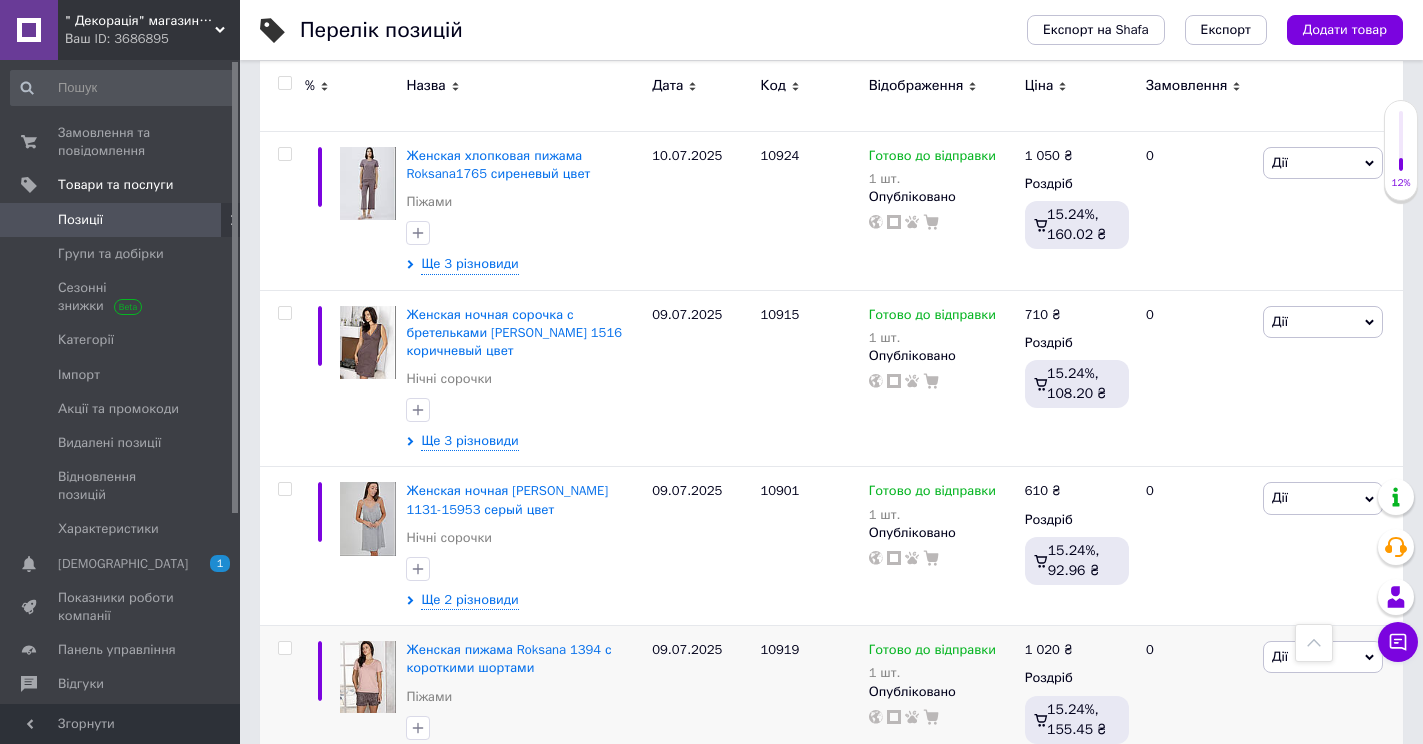 scroll, scrollTop: 900, scrollLeft: 0, axis: vertical 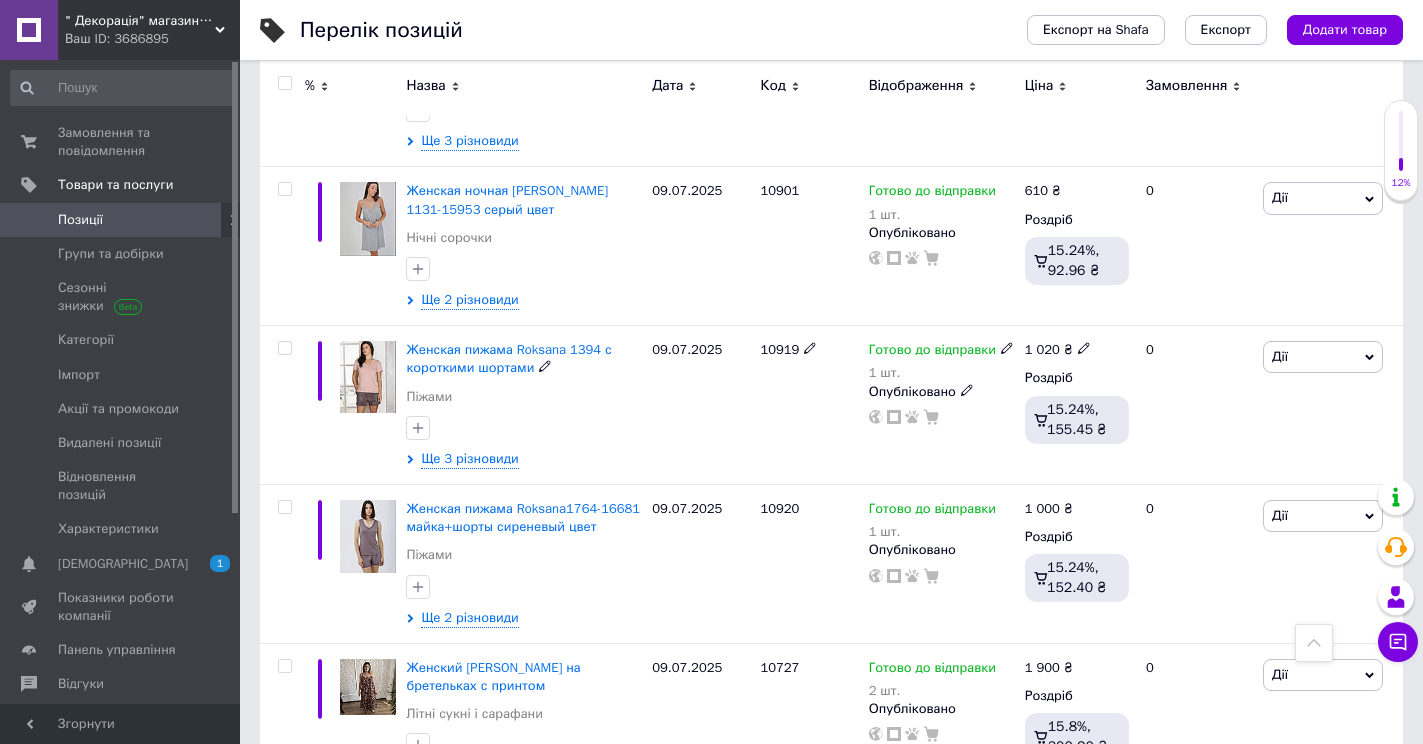 click on "Женская пижама Roksana 1394 с короткими шортами" at bounding box center (508, 358) 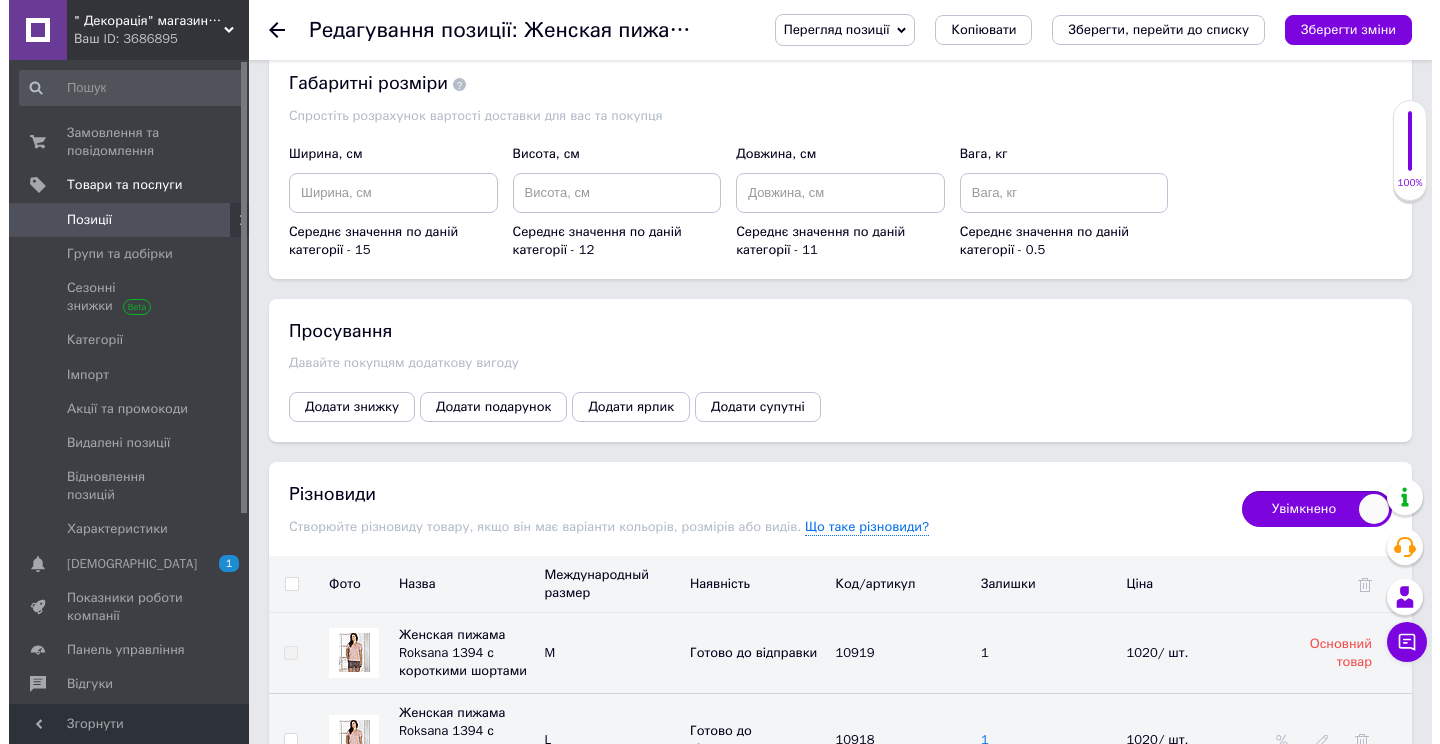 scroll, scrollTop: 2963, scrollLeft: 0, axis: vertical 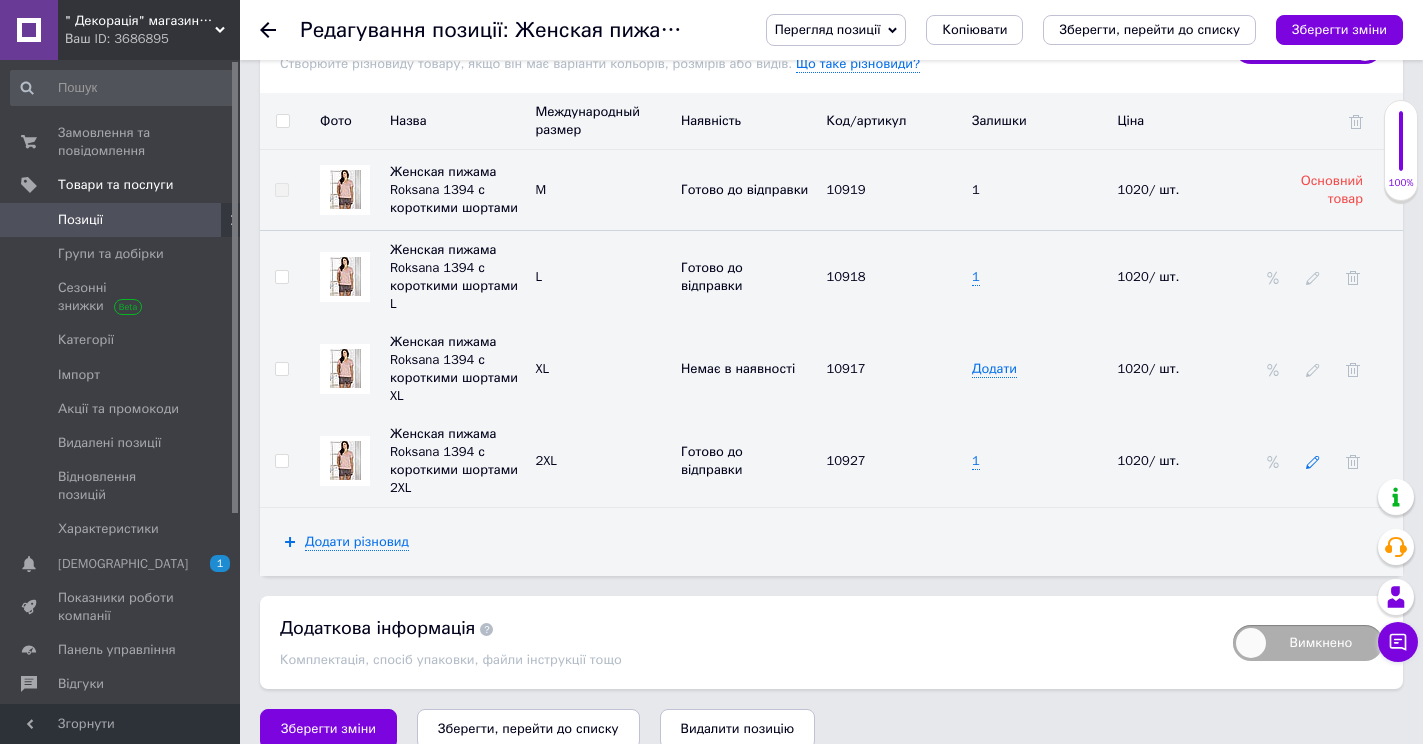 click 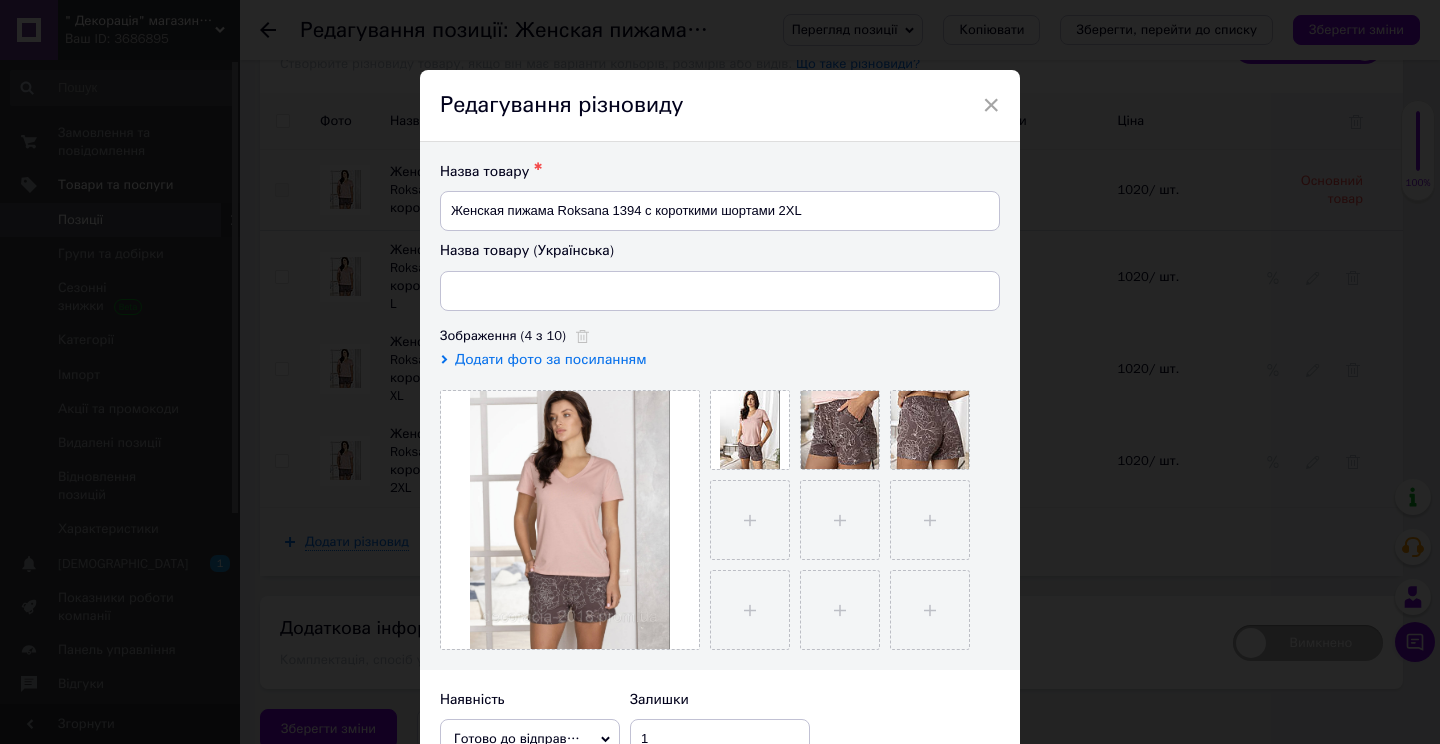 type on "Жіноча піжама [PERSON_NAME] 1394 з короткими шортами 2XL" 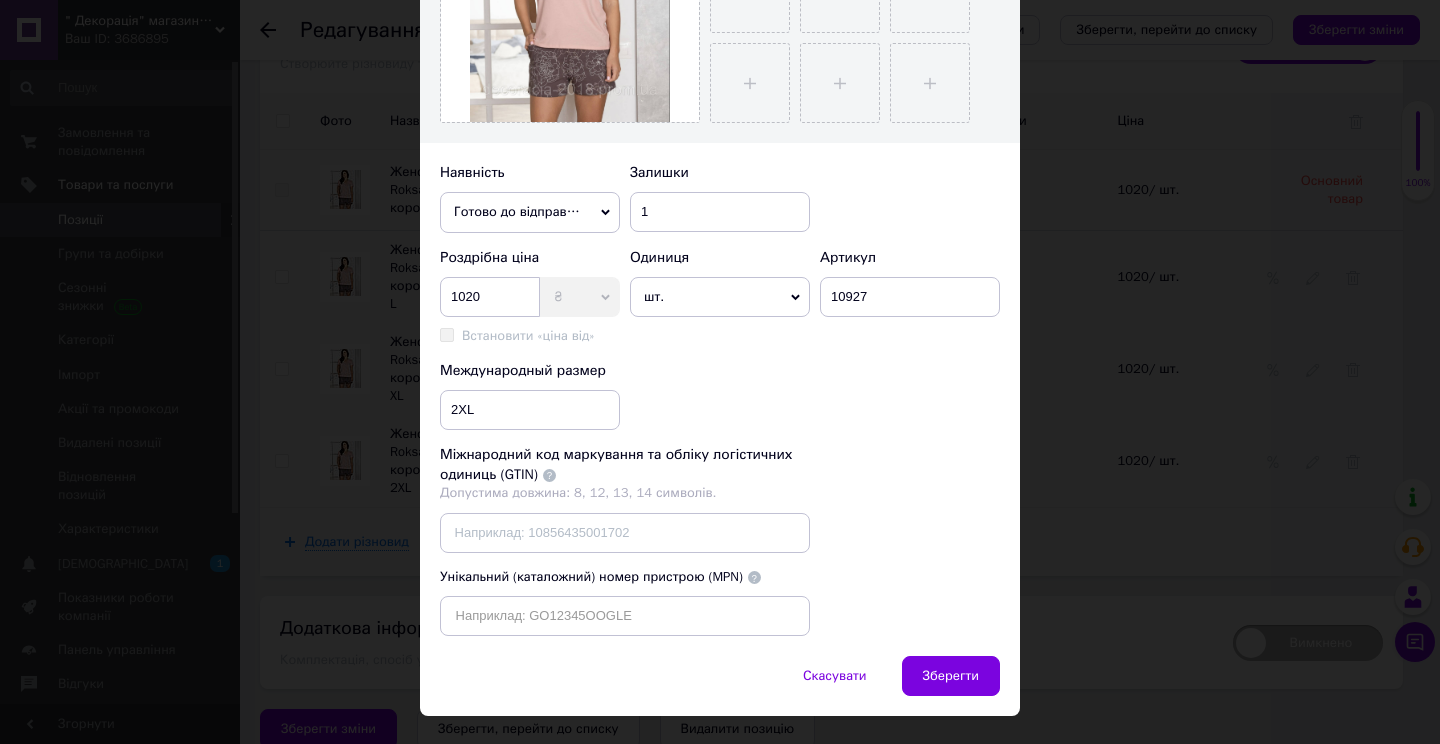 scroll, scrollTop: 569, scrollLeft: 0, axis: vertical 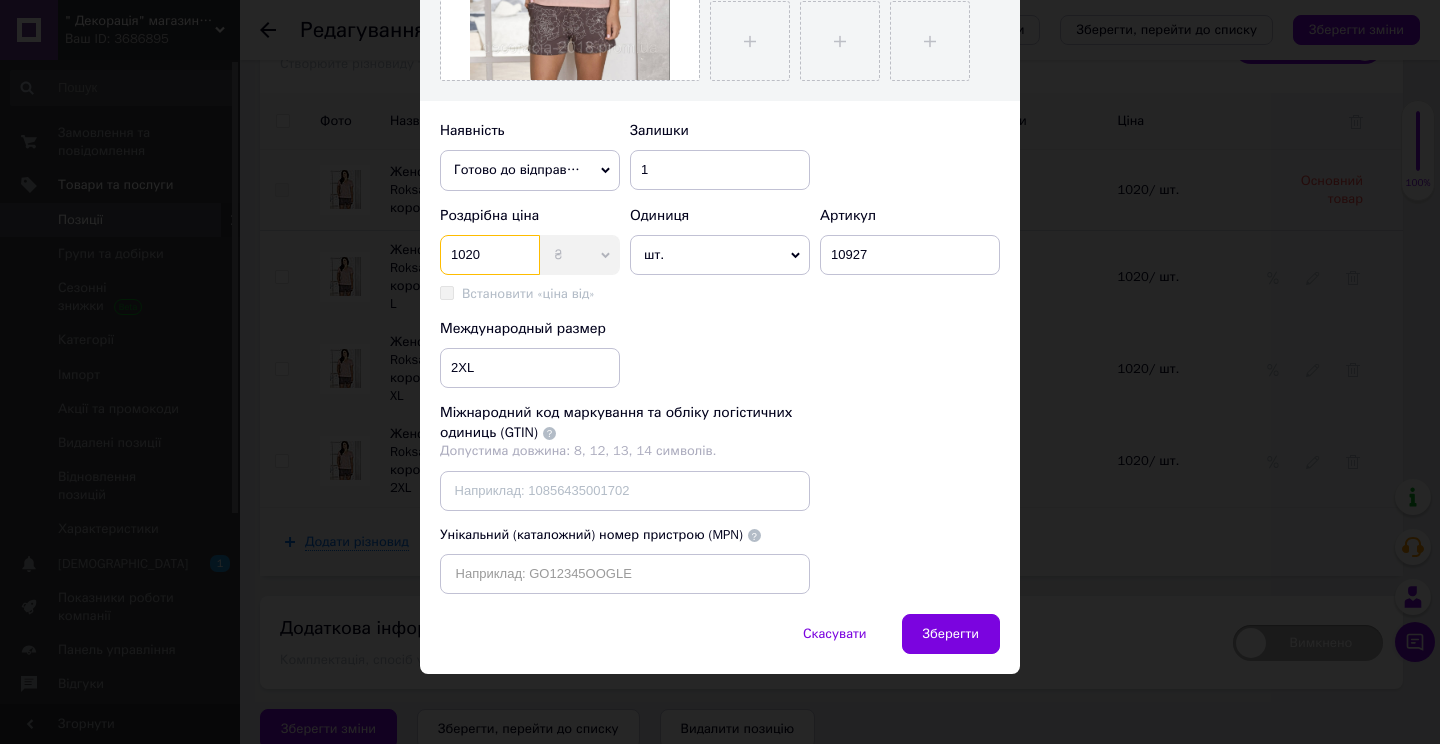 drag, startPoint x: 434, startPoint y: 256, endPoint x: 386, endPoint y: 261, distance: 48.259712 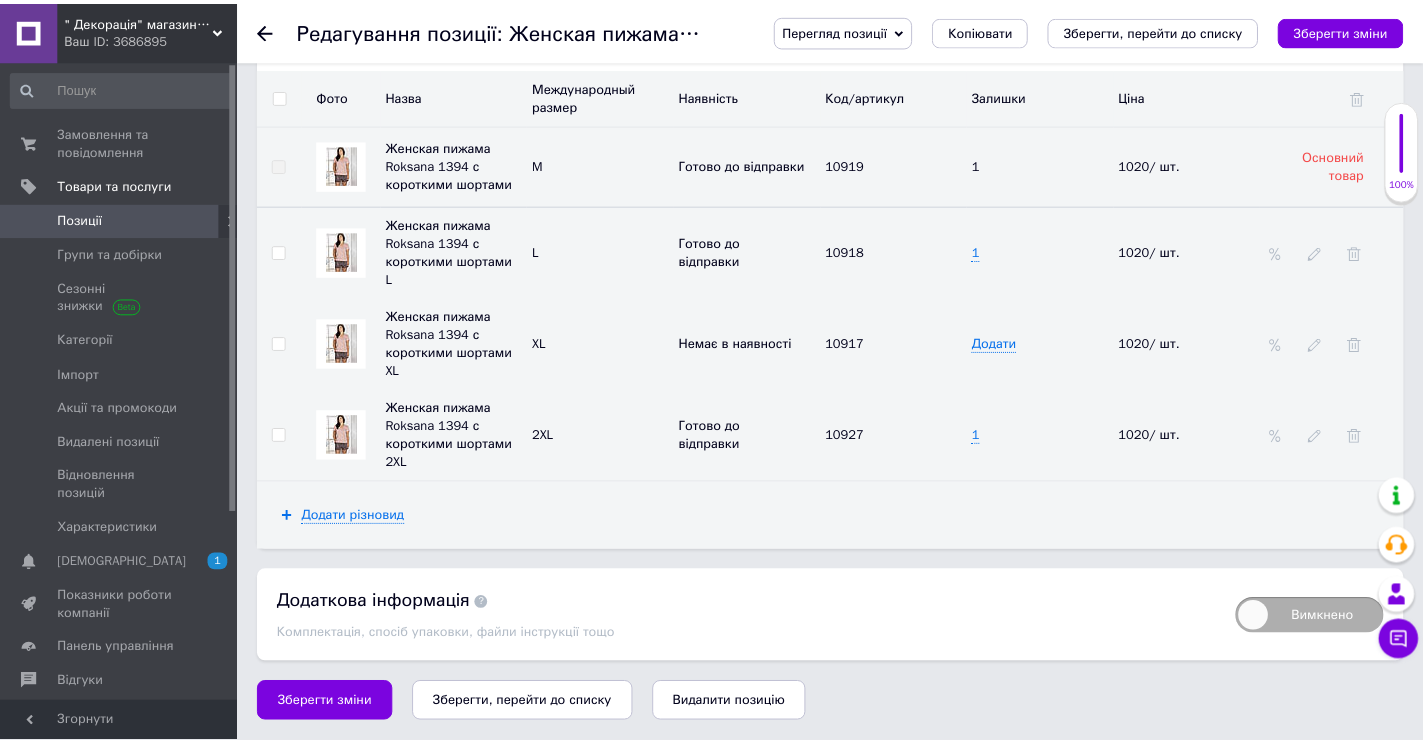 scroll, scrollTop: 2933, scrollLeft: 0, axis: vertical 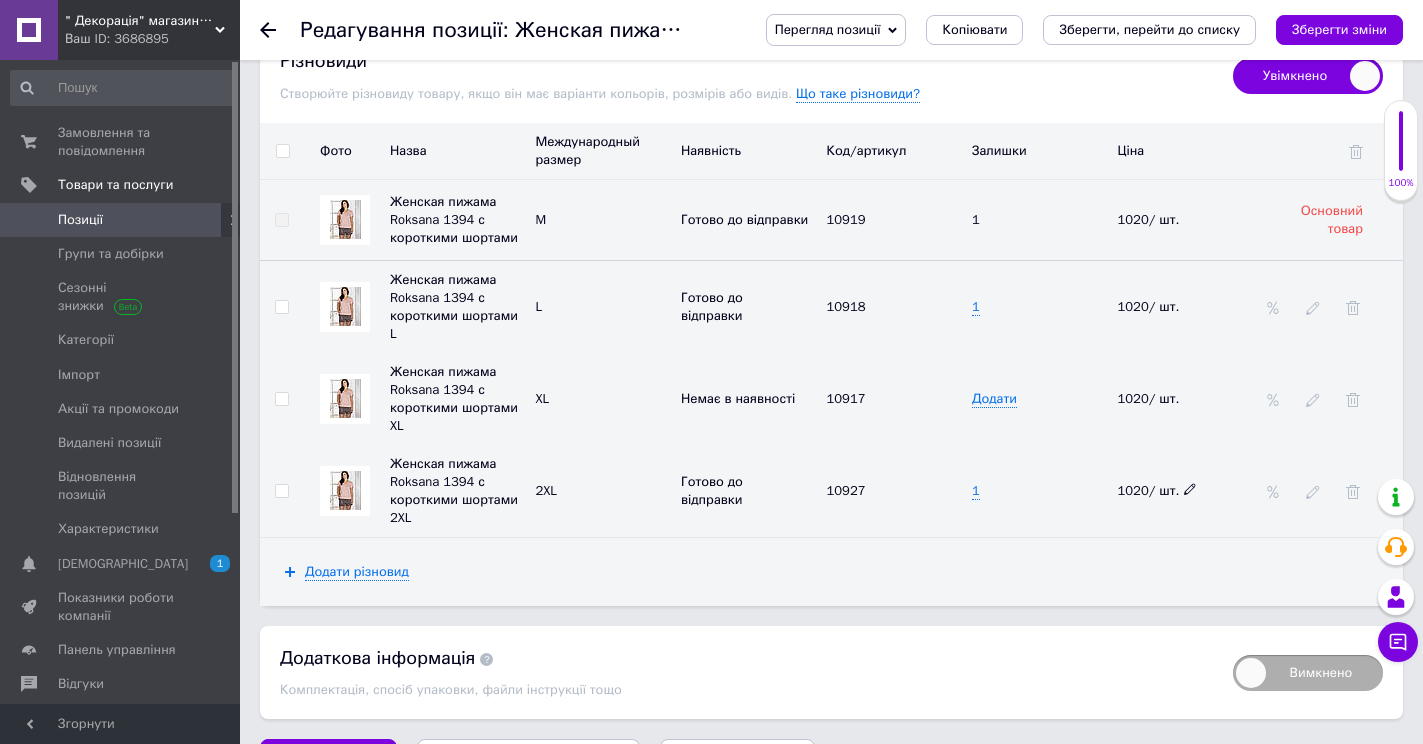 click 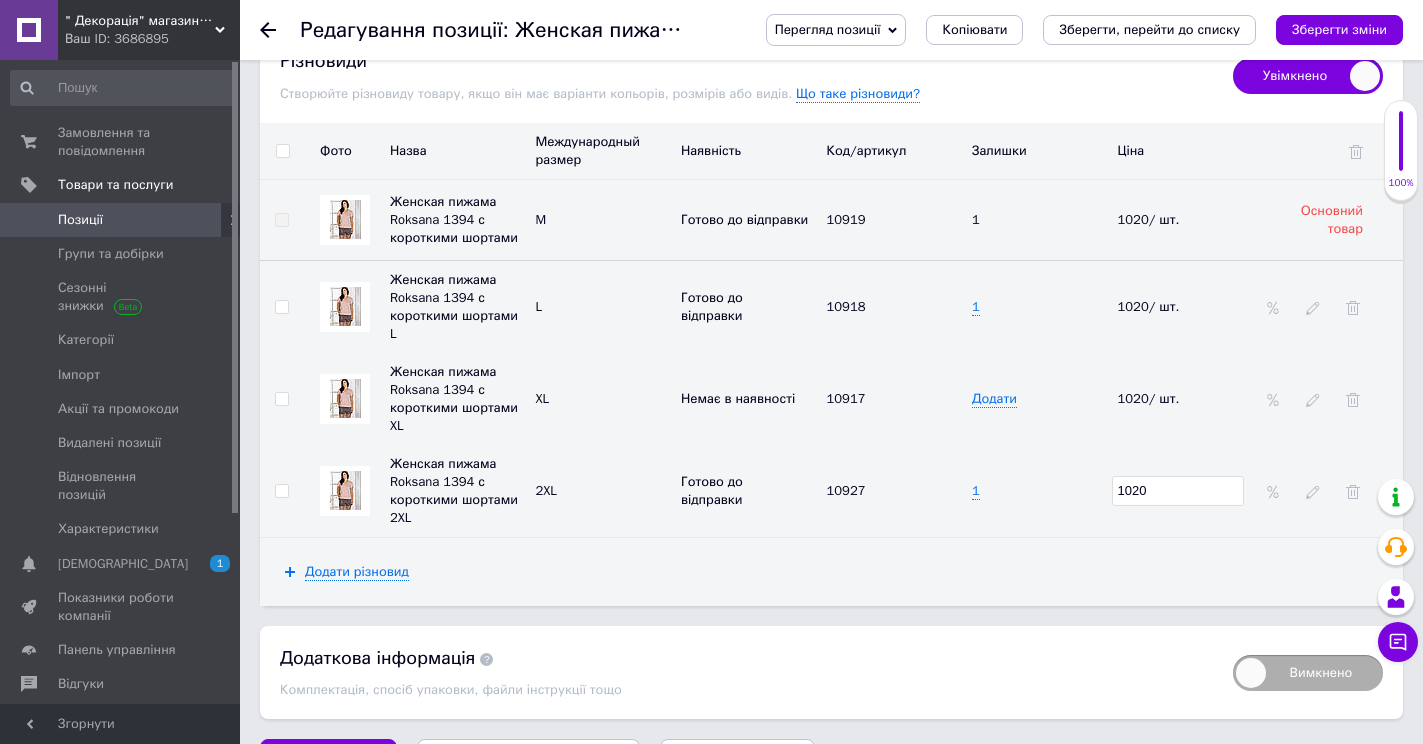 click on "1020" at bounding box center [1178, 491] 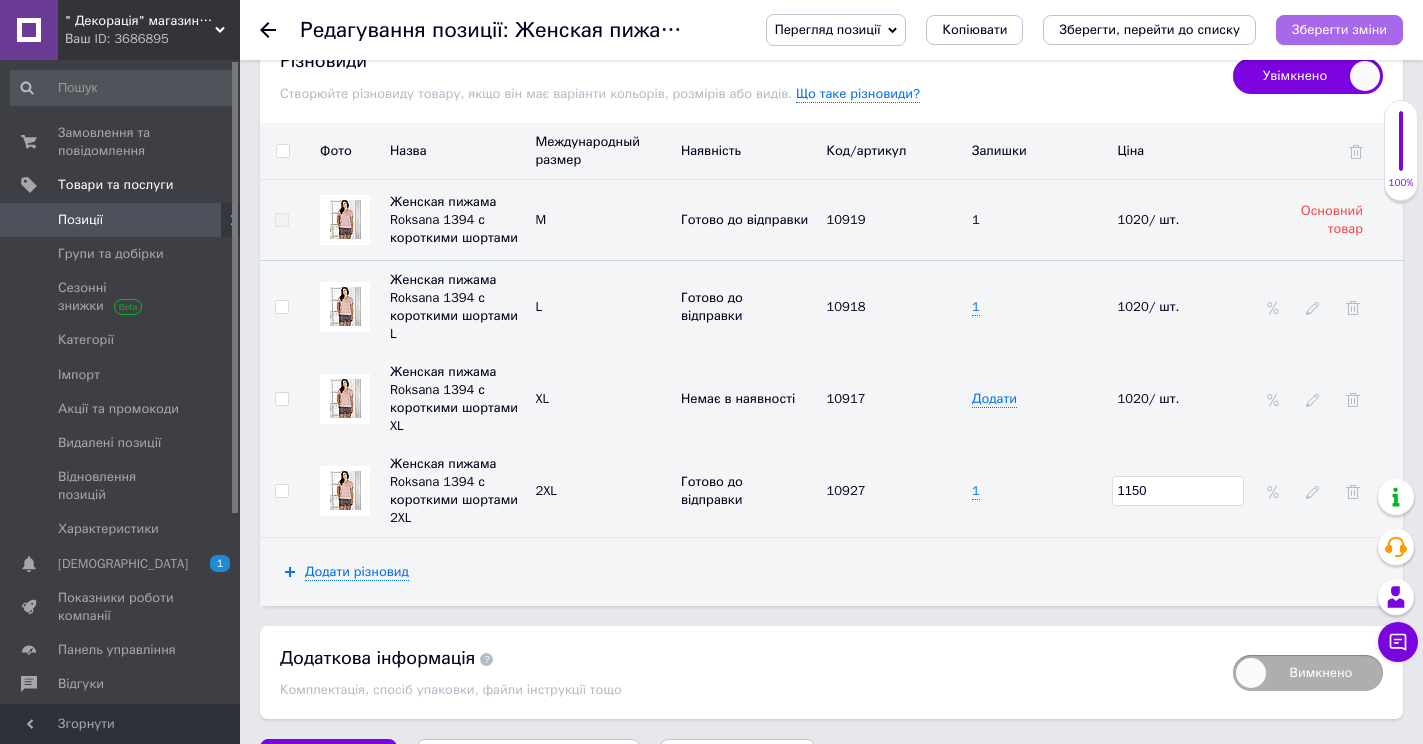 type on "1150" 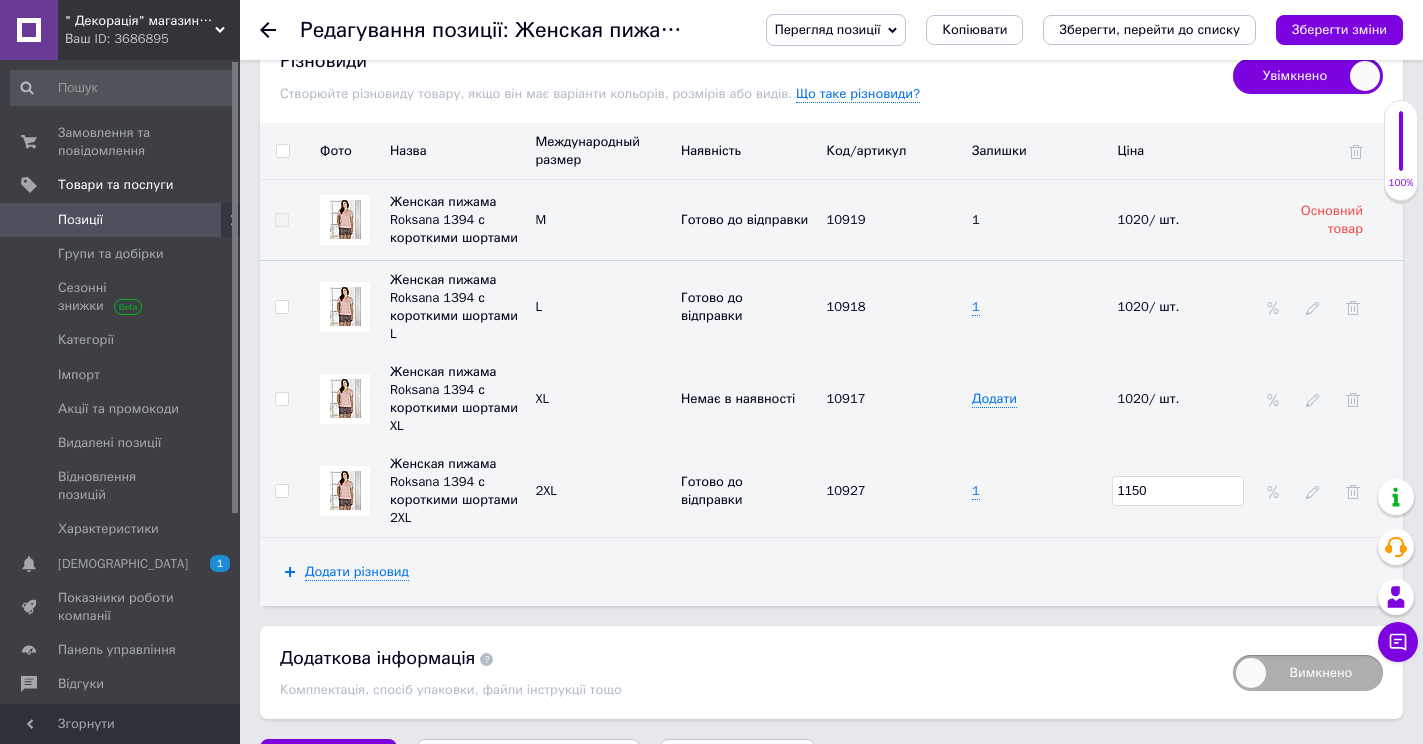 drag, startPoint x: 1303, startPoint y: 34, endPoint x: 637, endPoint y: 342, distance: 733.77106 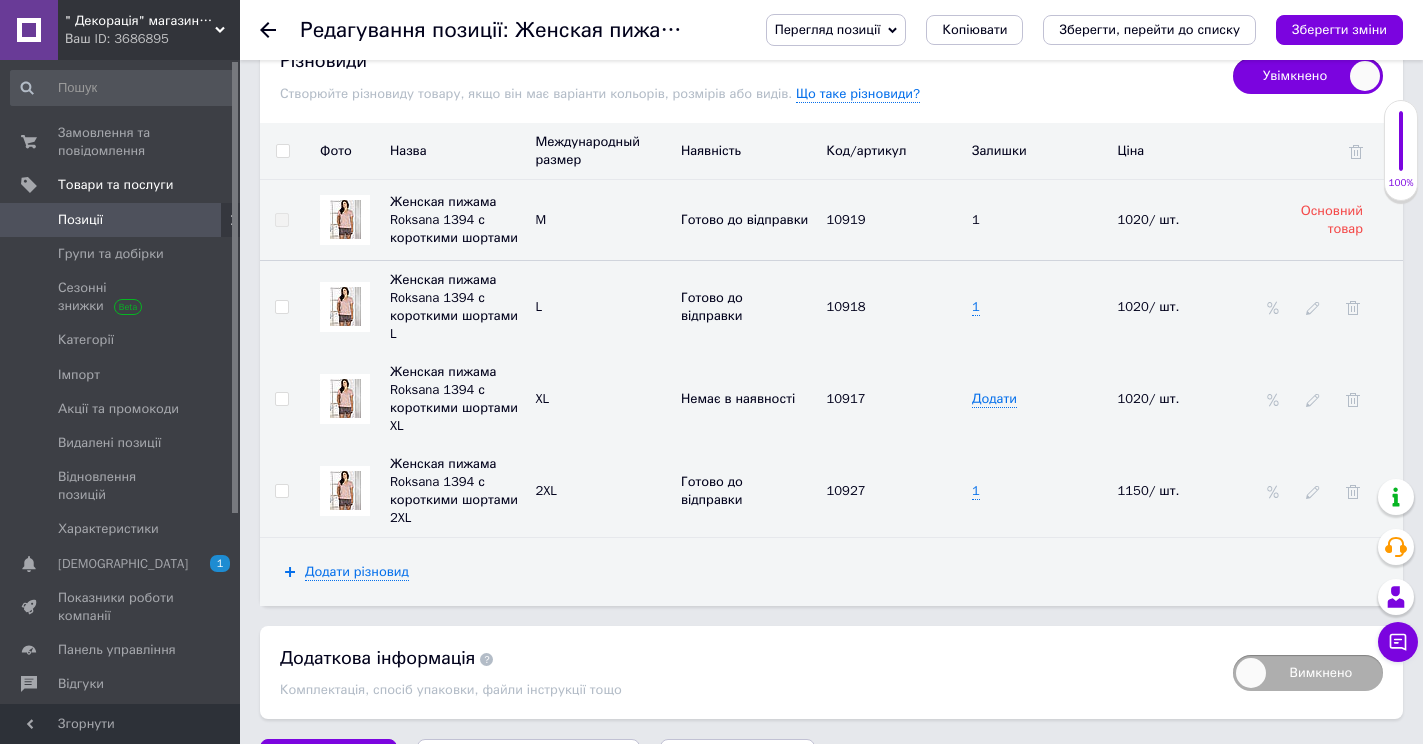click 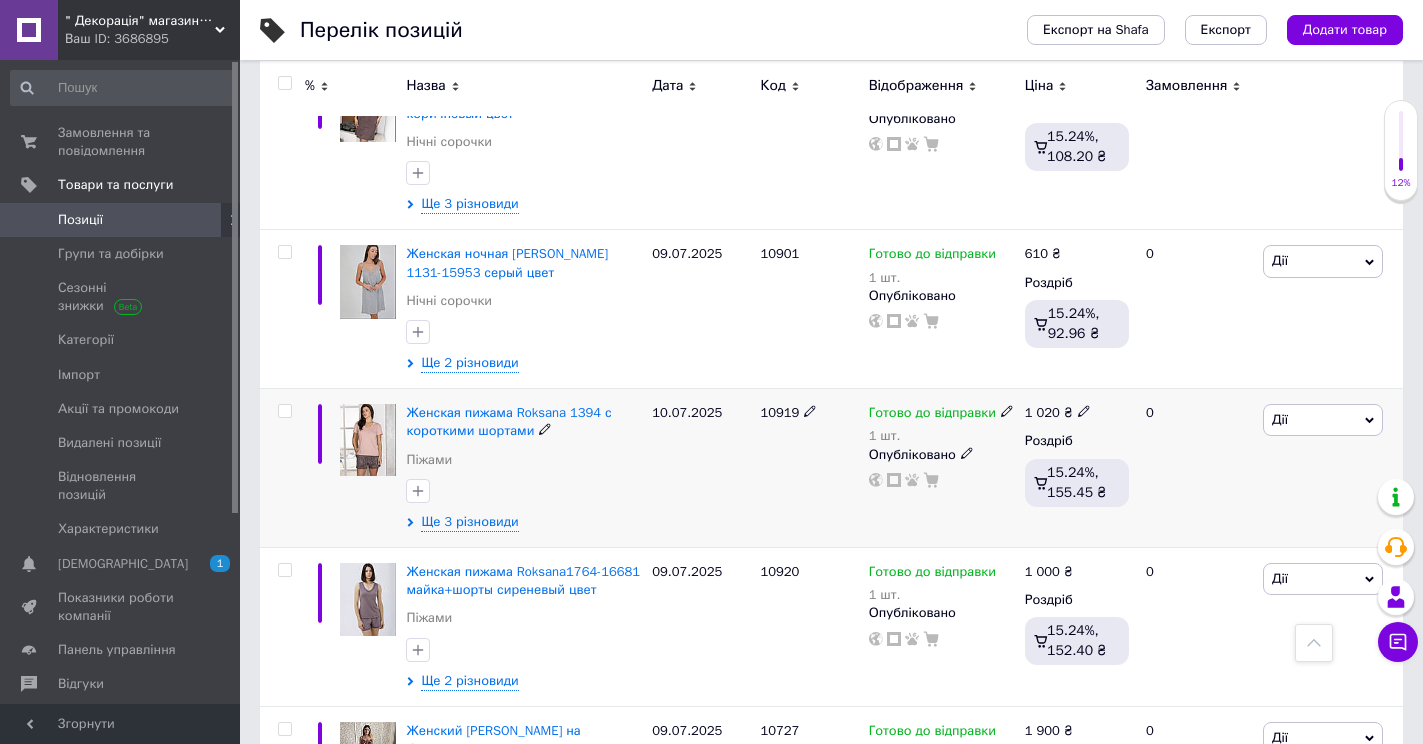 scroll, scrollTop: 900, scrollLeft: 0, axis: vertical 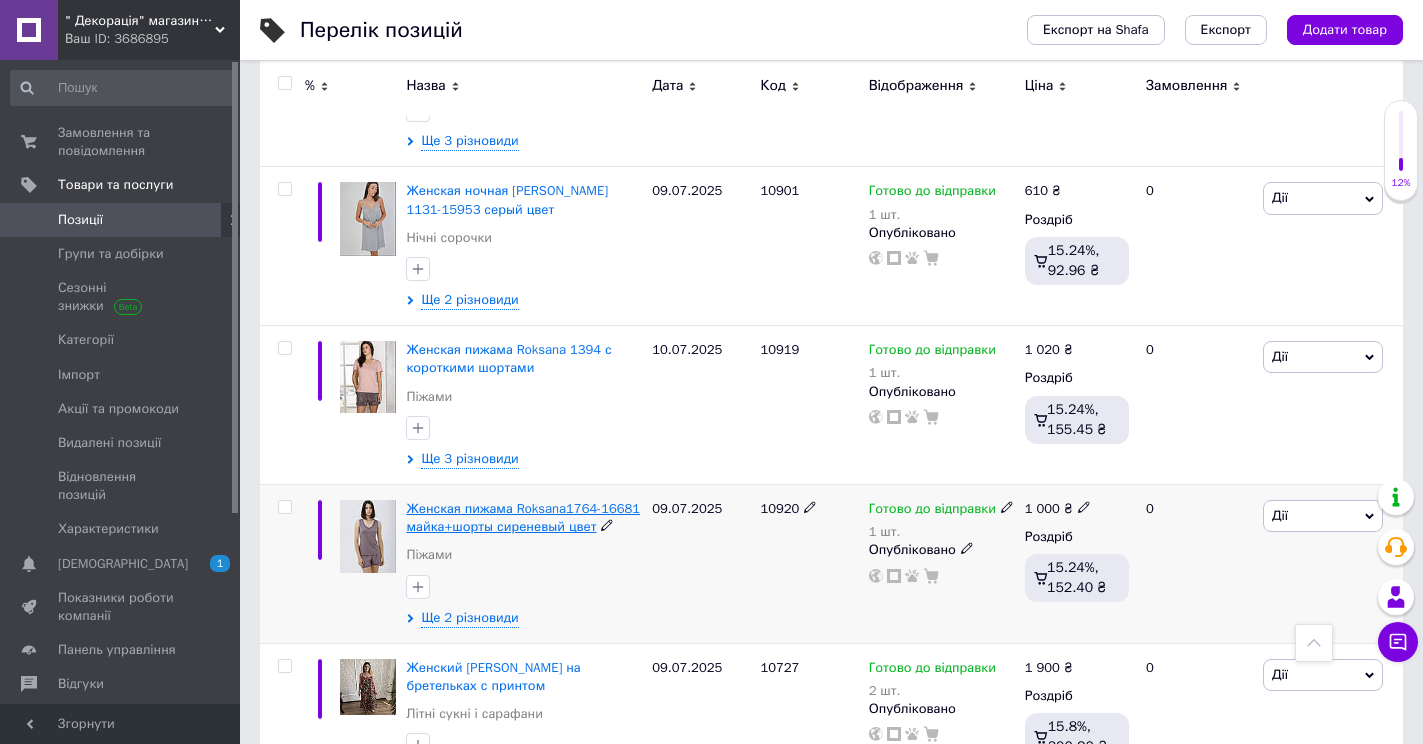click on "Женская пижама Roksana1764-16681 майка+шорты сиреневый цвет" at bounding box center [523, 517] 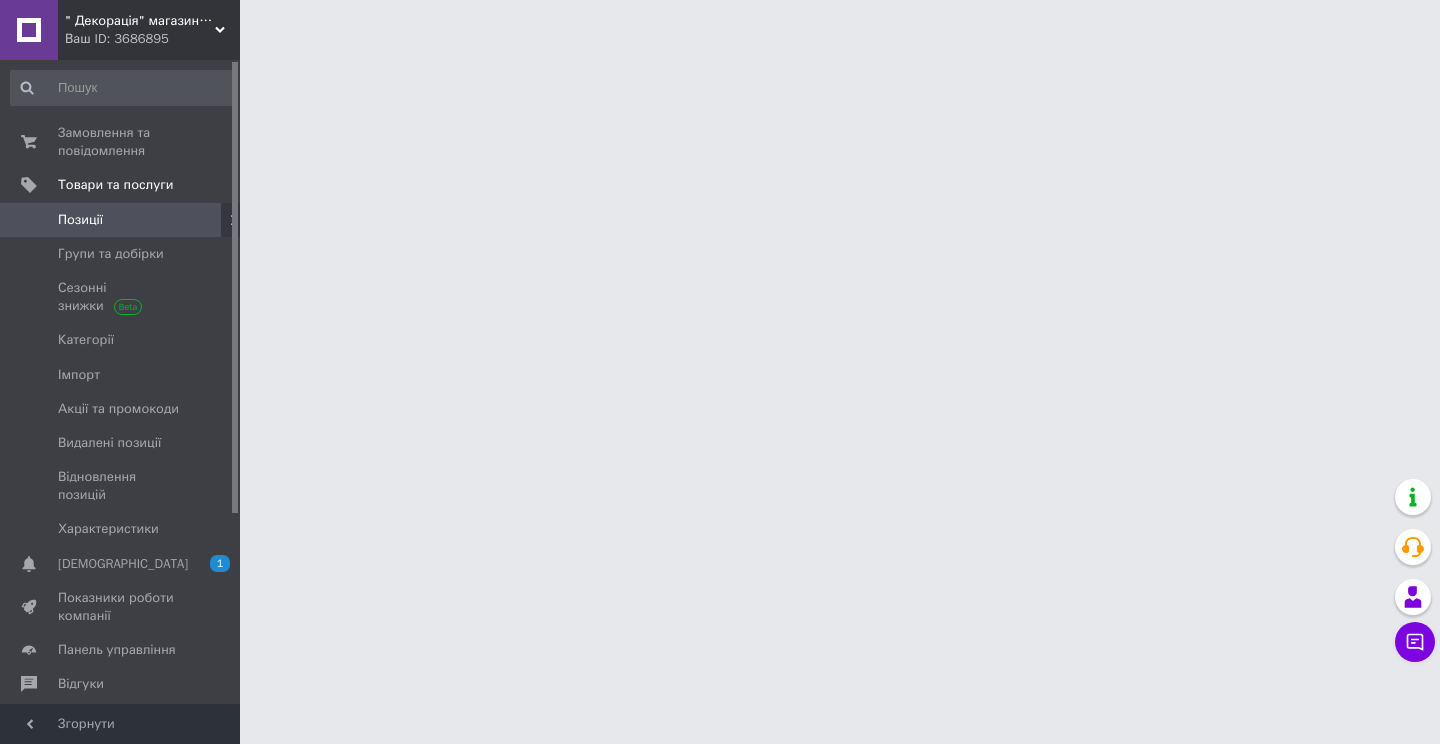 click on "" Декорація" магазин текстилю та декору для дому Ваш ID: 3686895 Сайт " Декорація" магазин текстилю та де... Кабінет покупця Перевірити стан системи Сторінка на порталі Довідка Вийти Замовлення та повідомлення 0 0 Товари та послуги Позиції Групи та добірки Сезонні знижки Категорії Імпорт Акції та промокоди Видалені позиції Відновлення позицій Характеристики Сповіщення 1 0 Показники роботи компанії Панель управління Відгуки Клієнти Каталог ProSale Аналітика Управління сайтом Гаманець компанії Маркет Prom мікс 6 000" at bounding box center [720, 25] 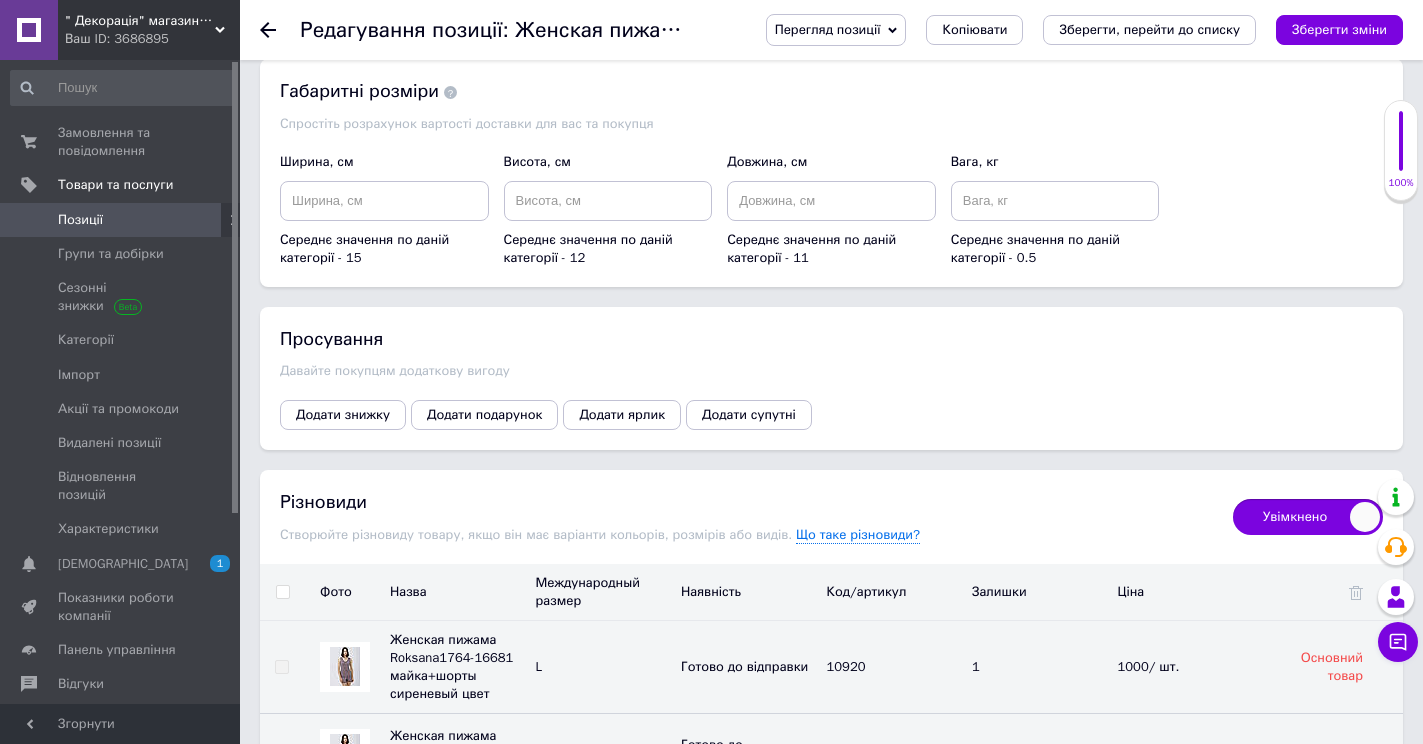 scroll, scrollTop: 2600, scrollLeft: 0, axis: vertical 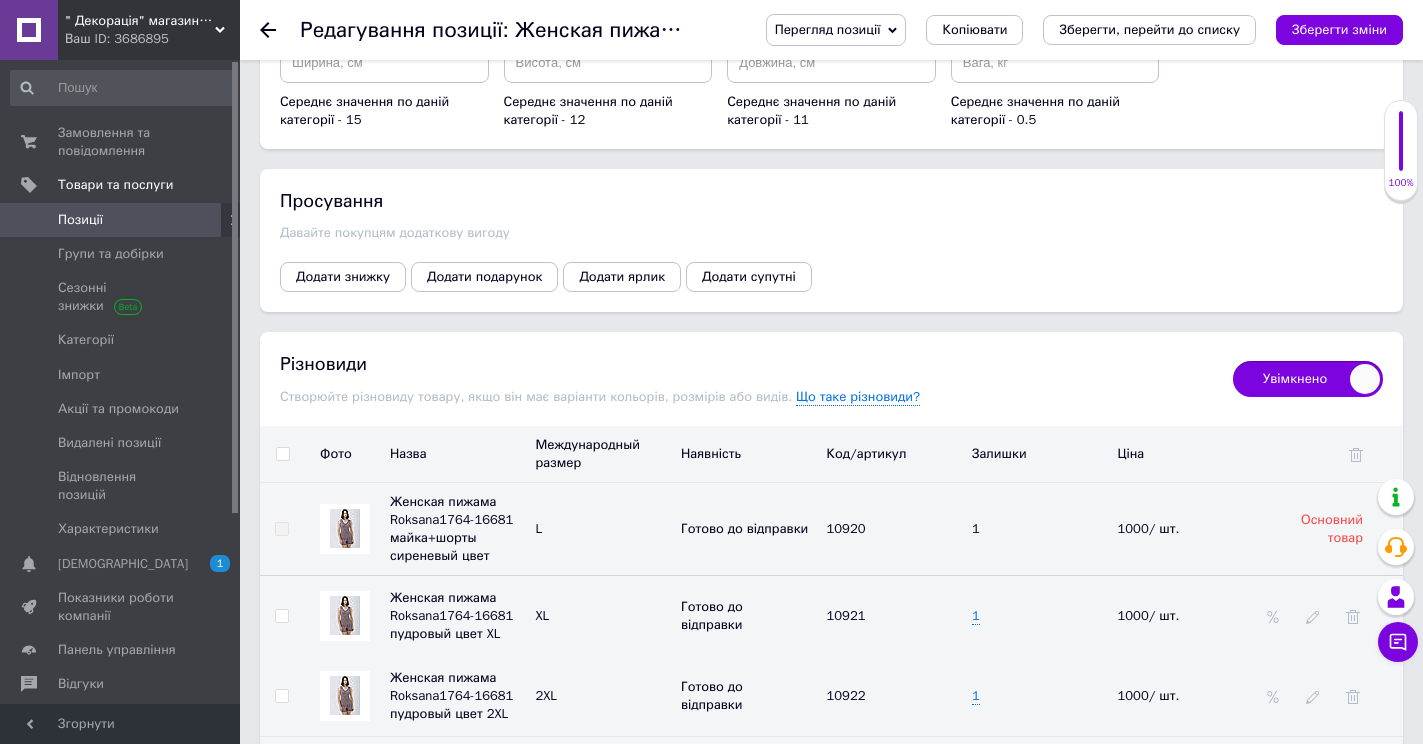 click on "1" at bounding box center (1040, 615) 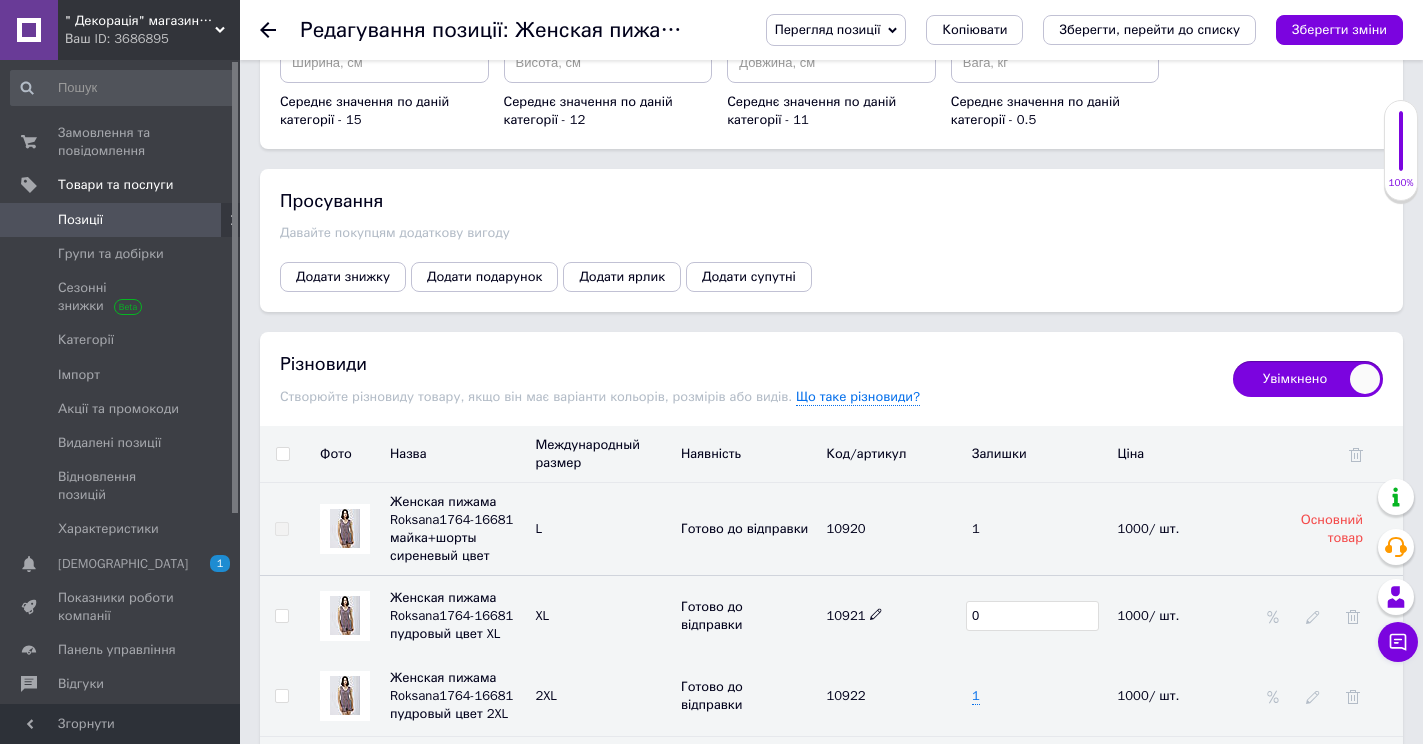 type on "0" 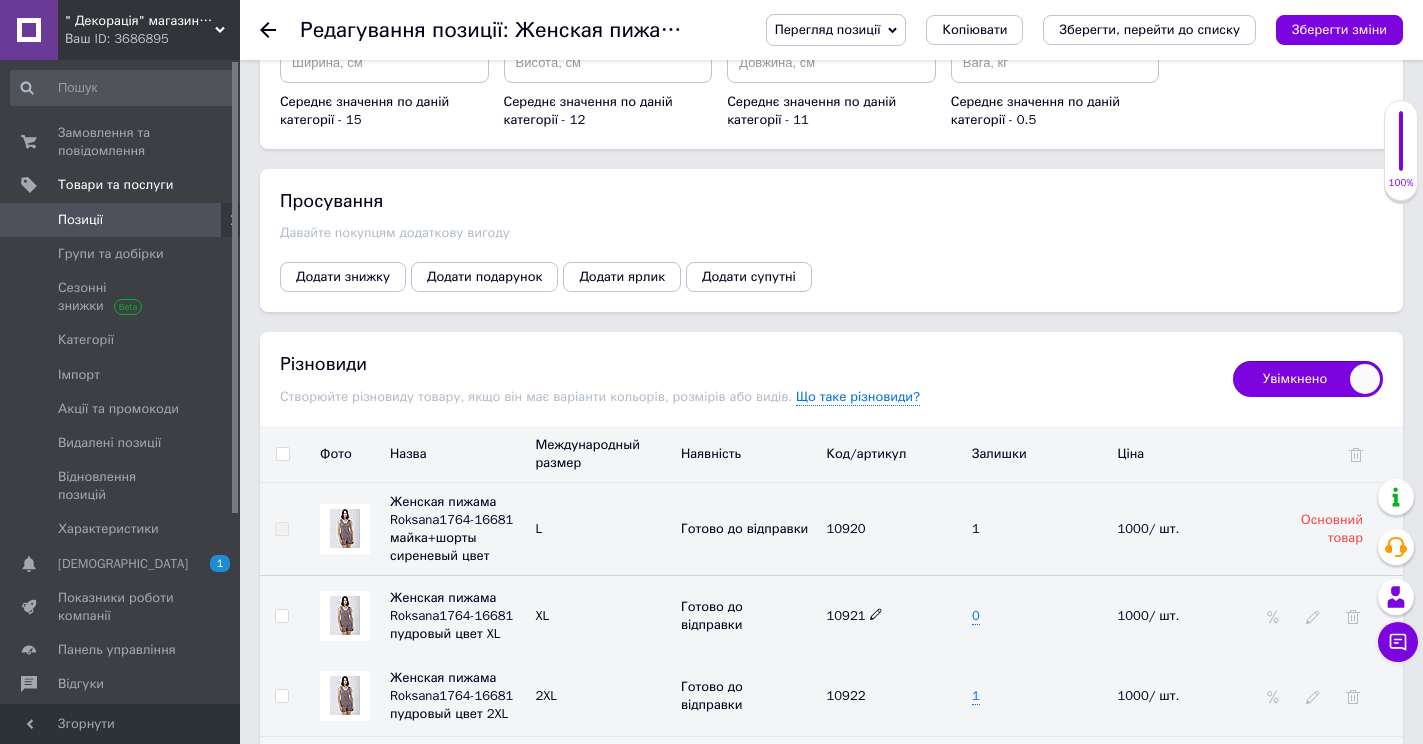 click 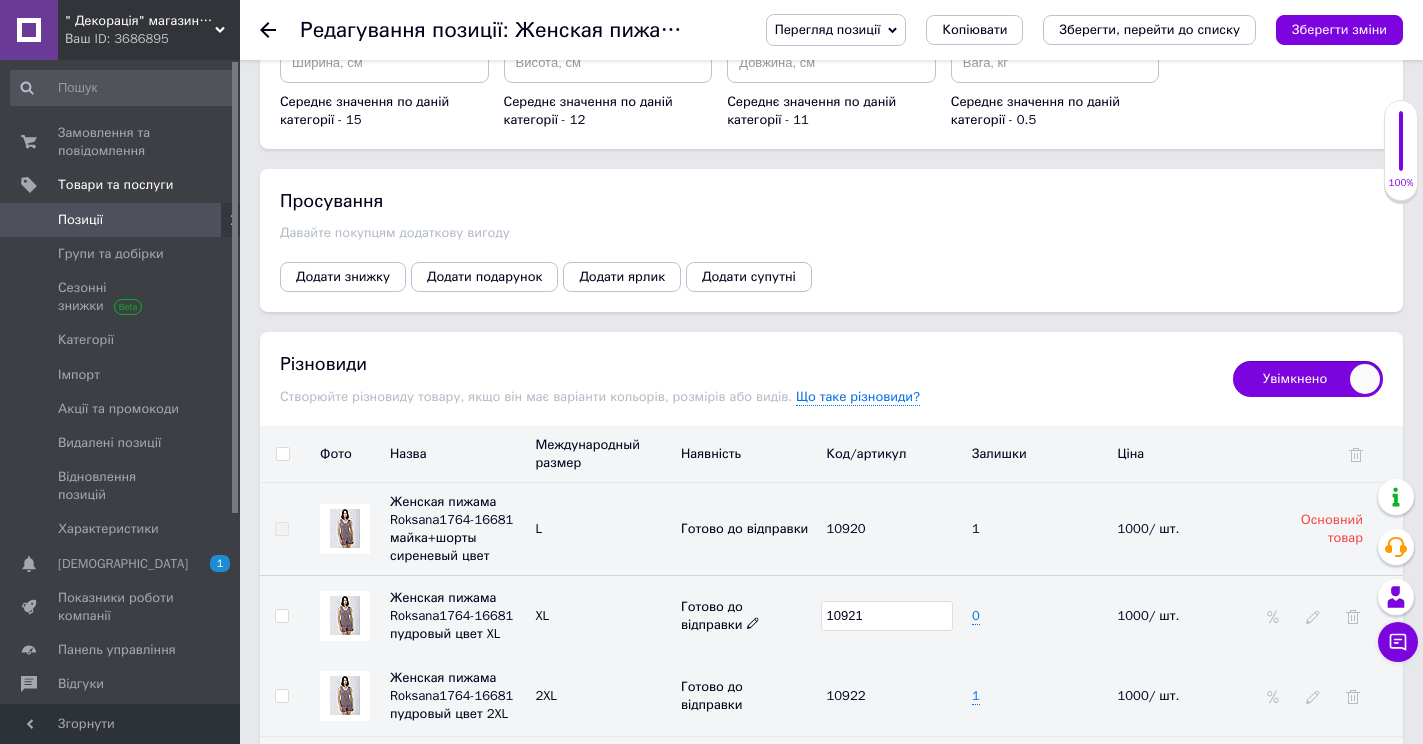 click 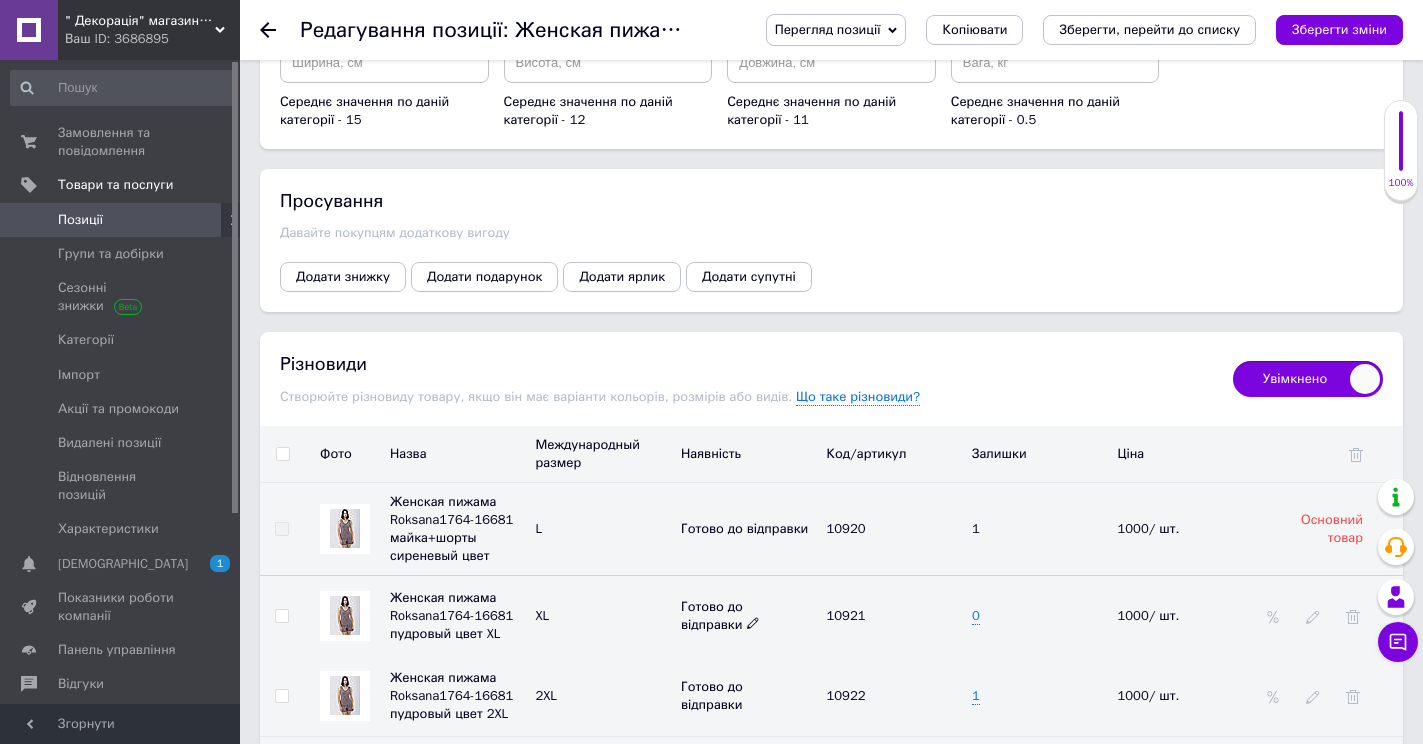 click 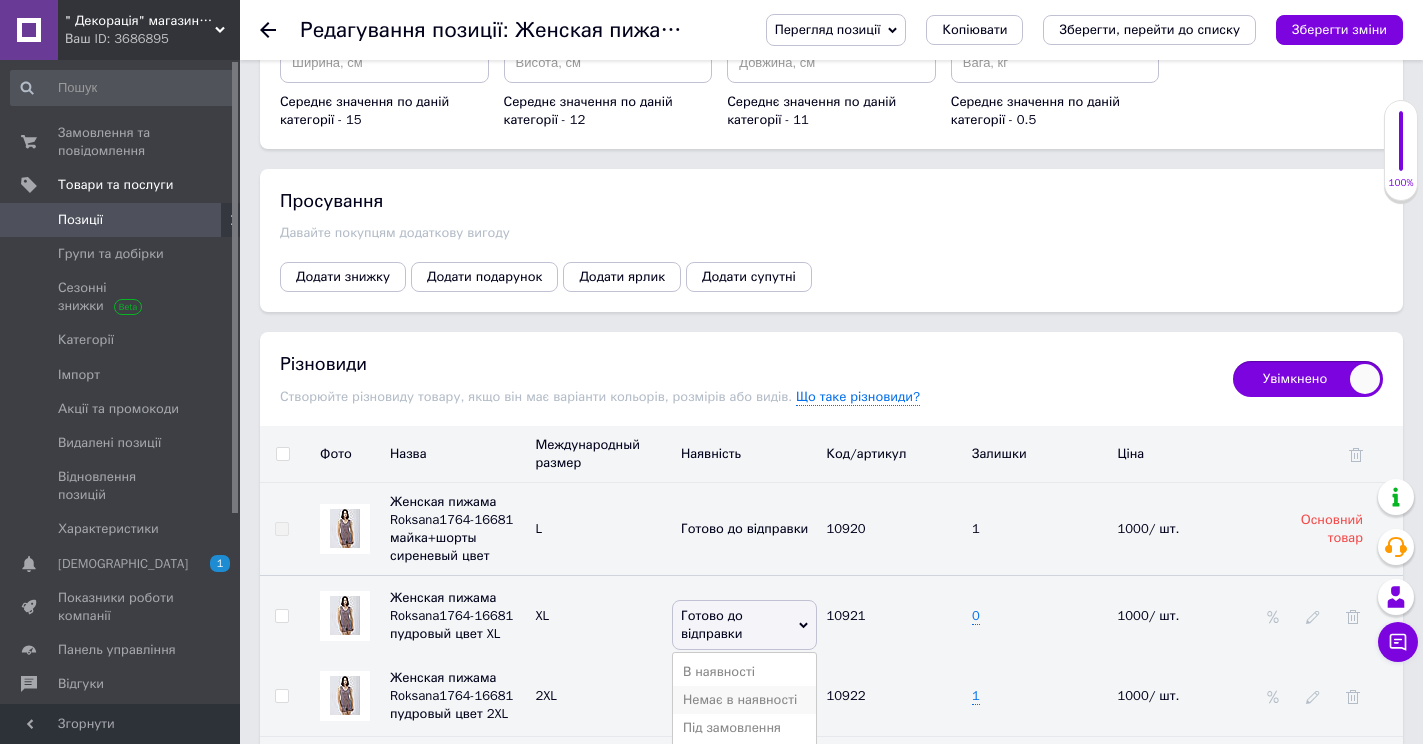 click on "Немає в наявності" at bounding box center [744, 700] 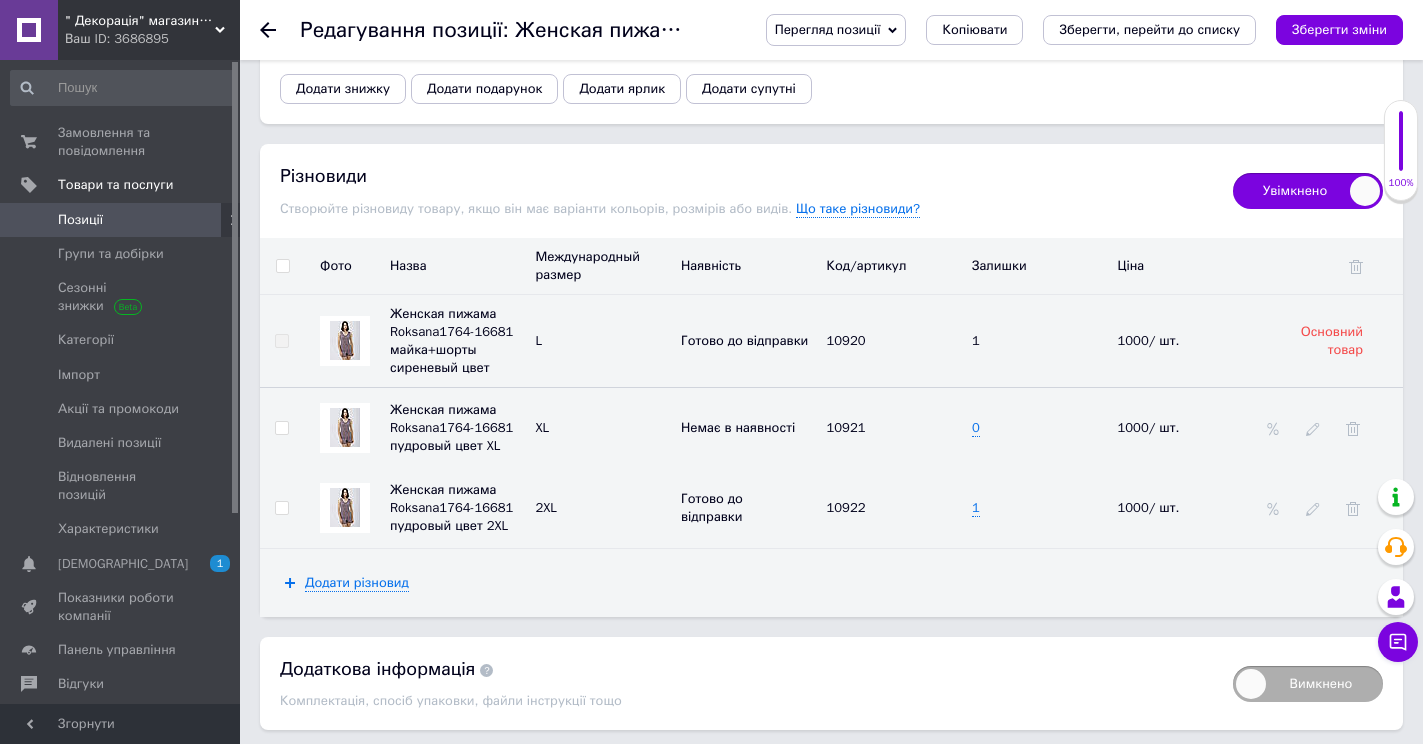 scroll, scrollTop: 2800, scrollLeft: 0, axis: vertical 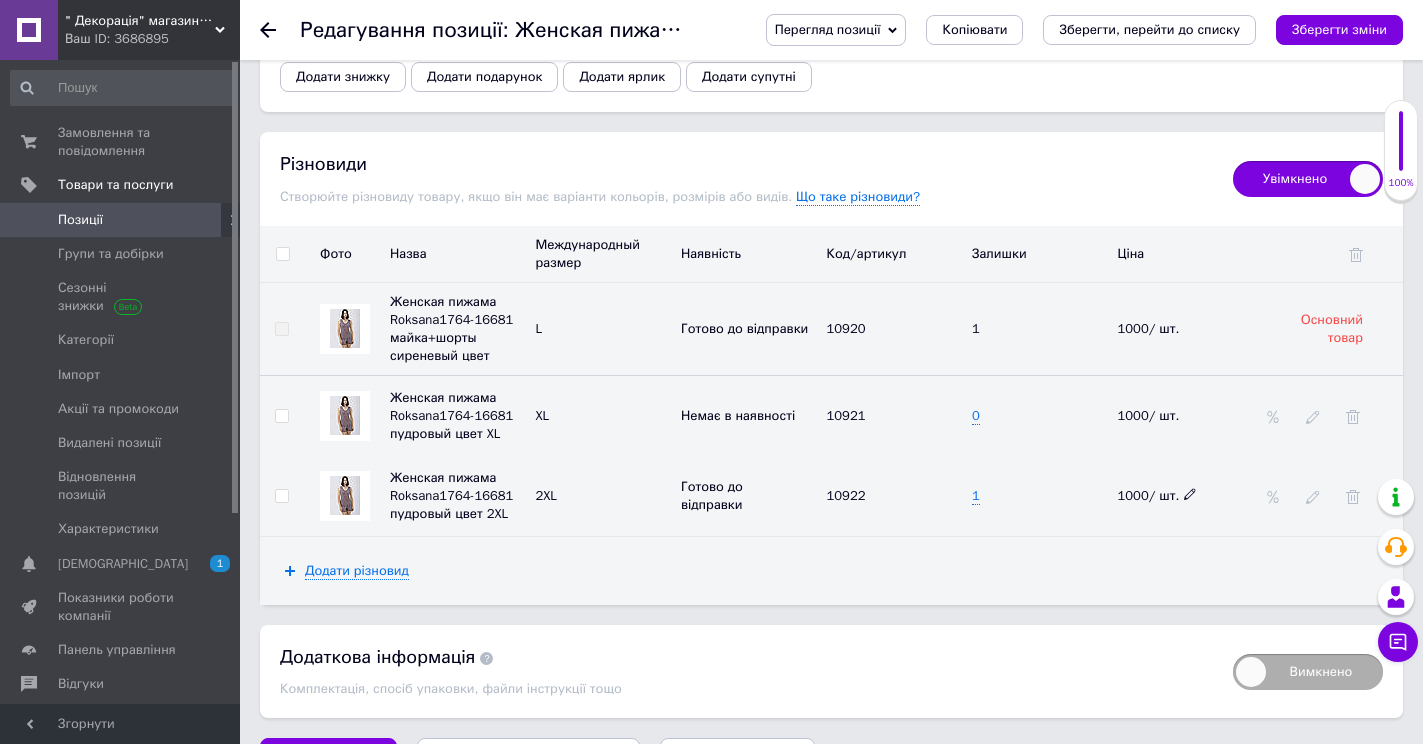 click 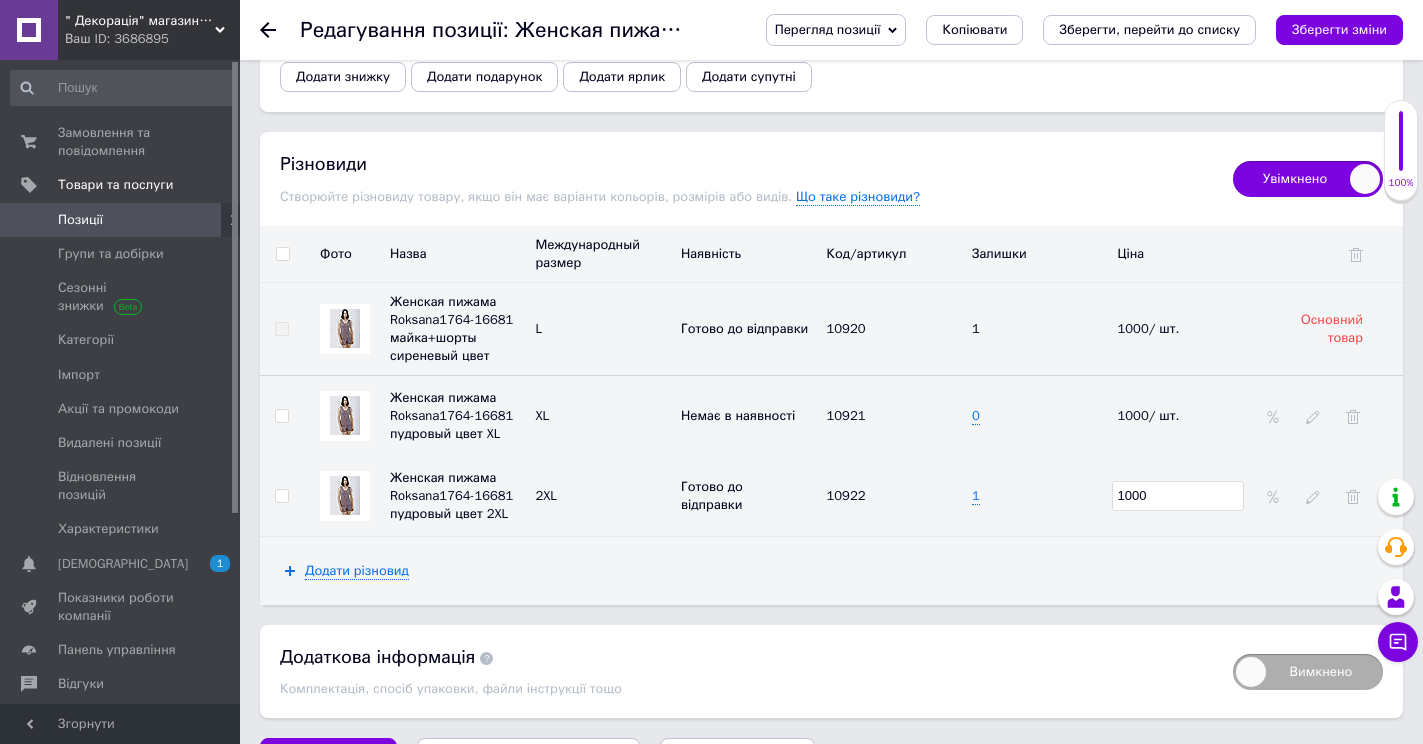 click on "1000" at bounding box center (1178, 496) 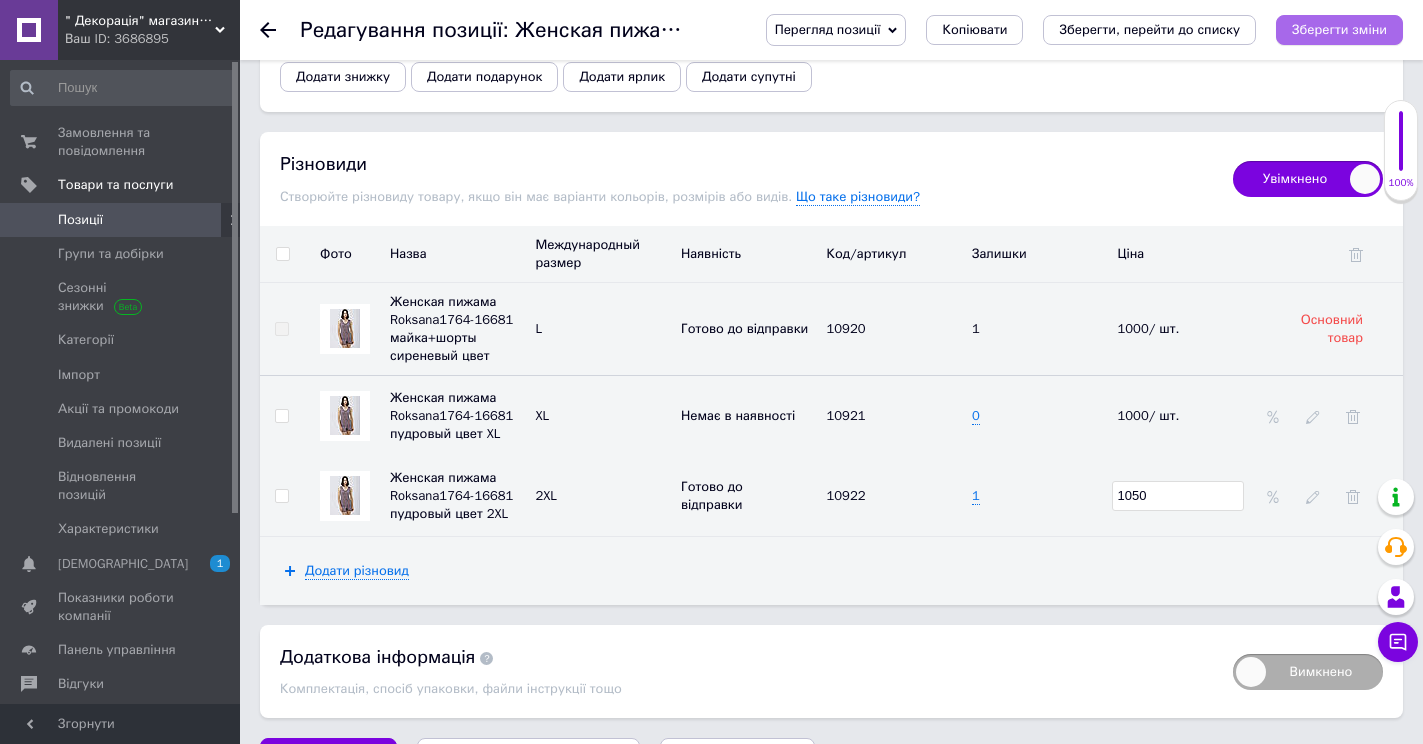 type on "1050" 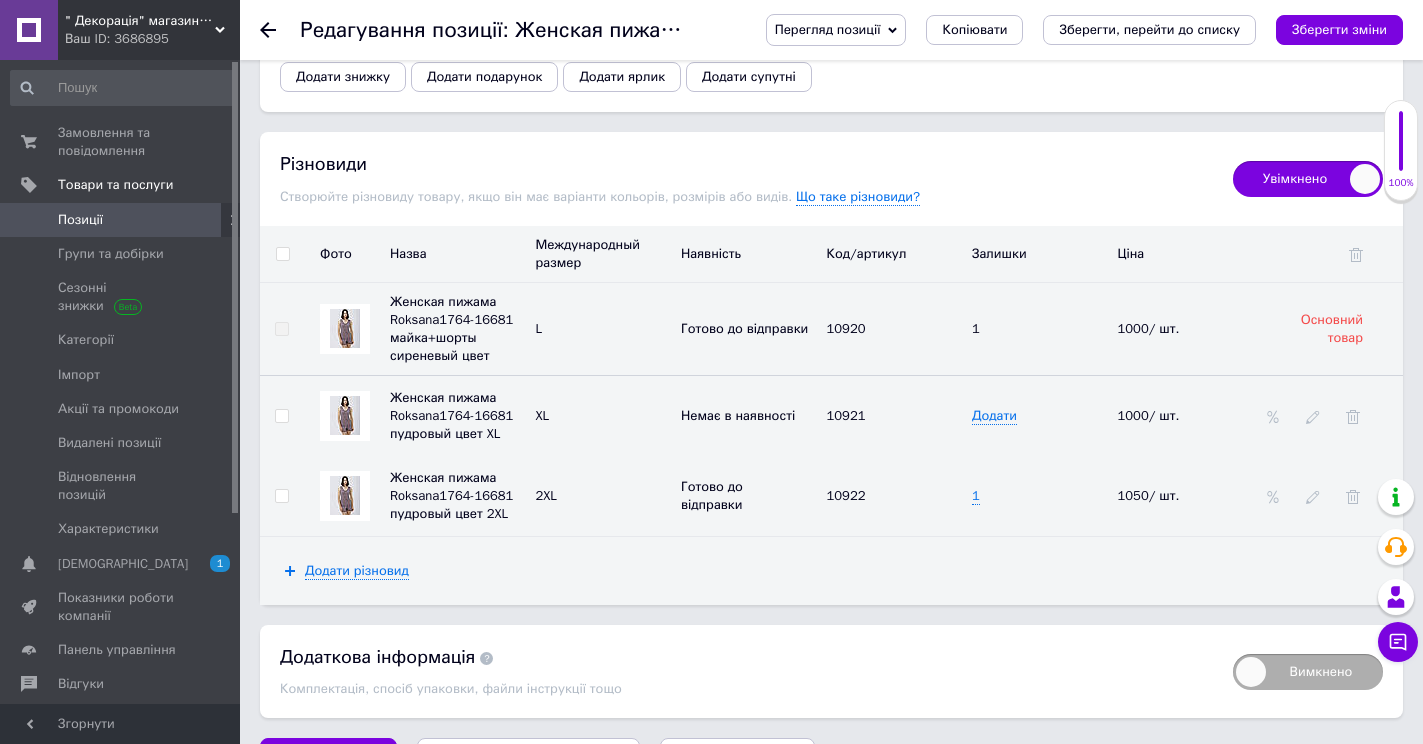 click 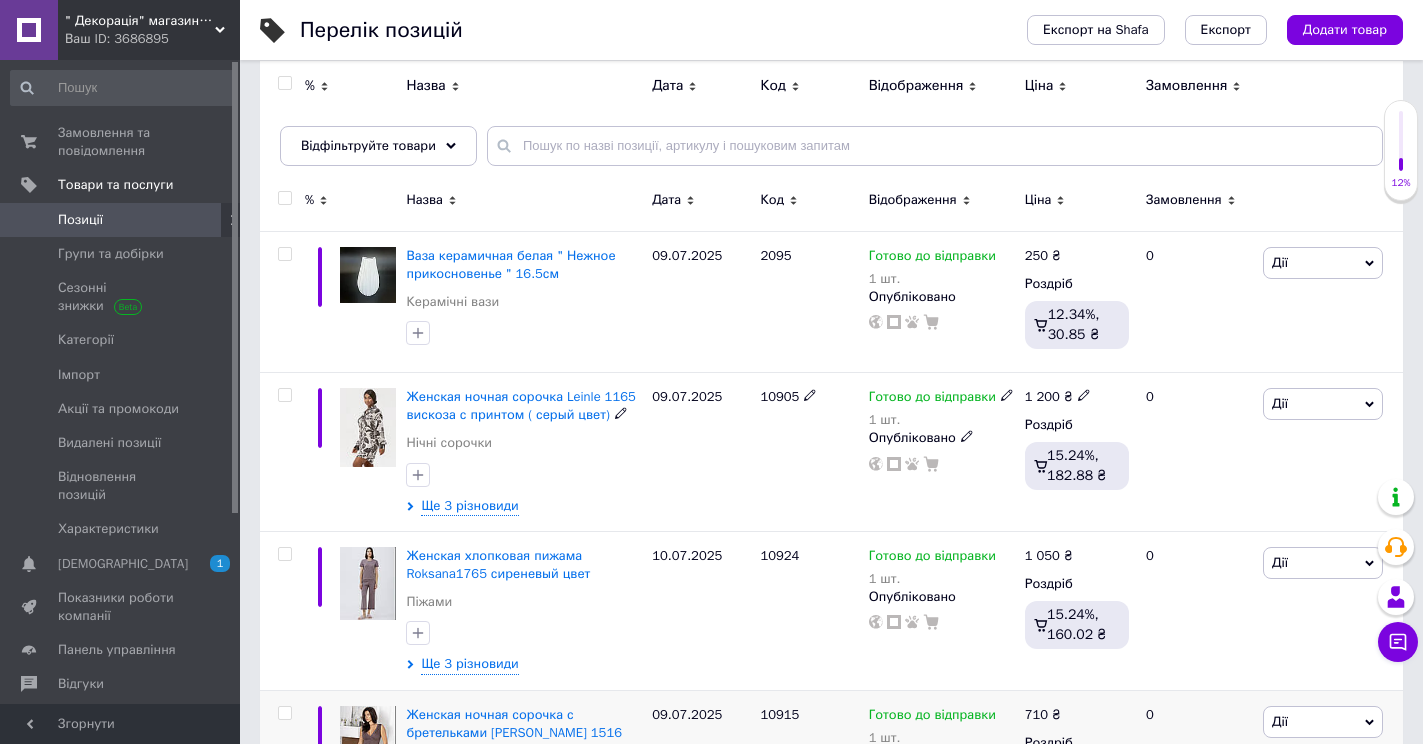 scroll, scrollTop: 500, scrollLeft: 0, axis: vertical 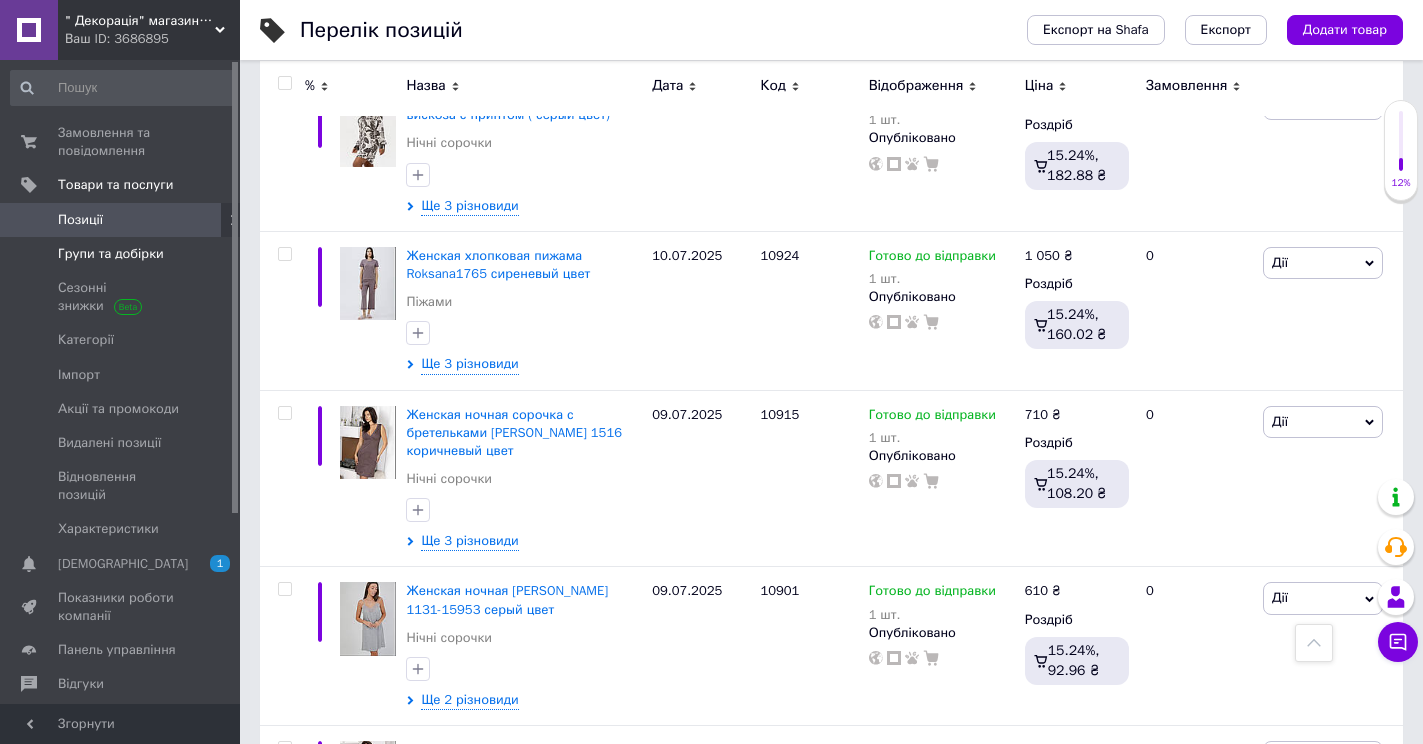 drag, startPoint x: 149, startPoint y: 253, endPoint x: 213, endPoint y: 256, distance: 64.070274 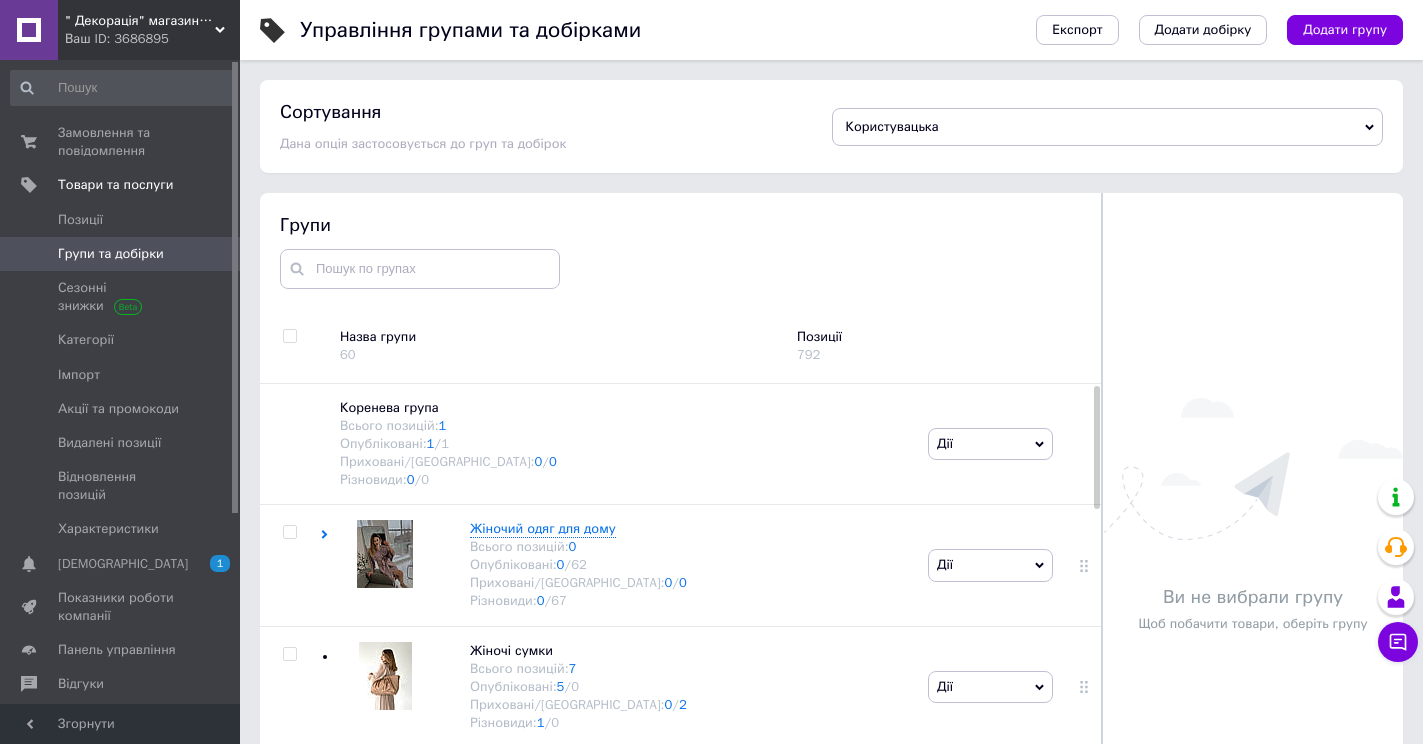 scroll, scrollTop: 113, scrollLeft: 0, axis: vertical 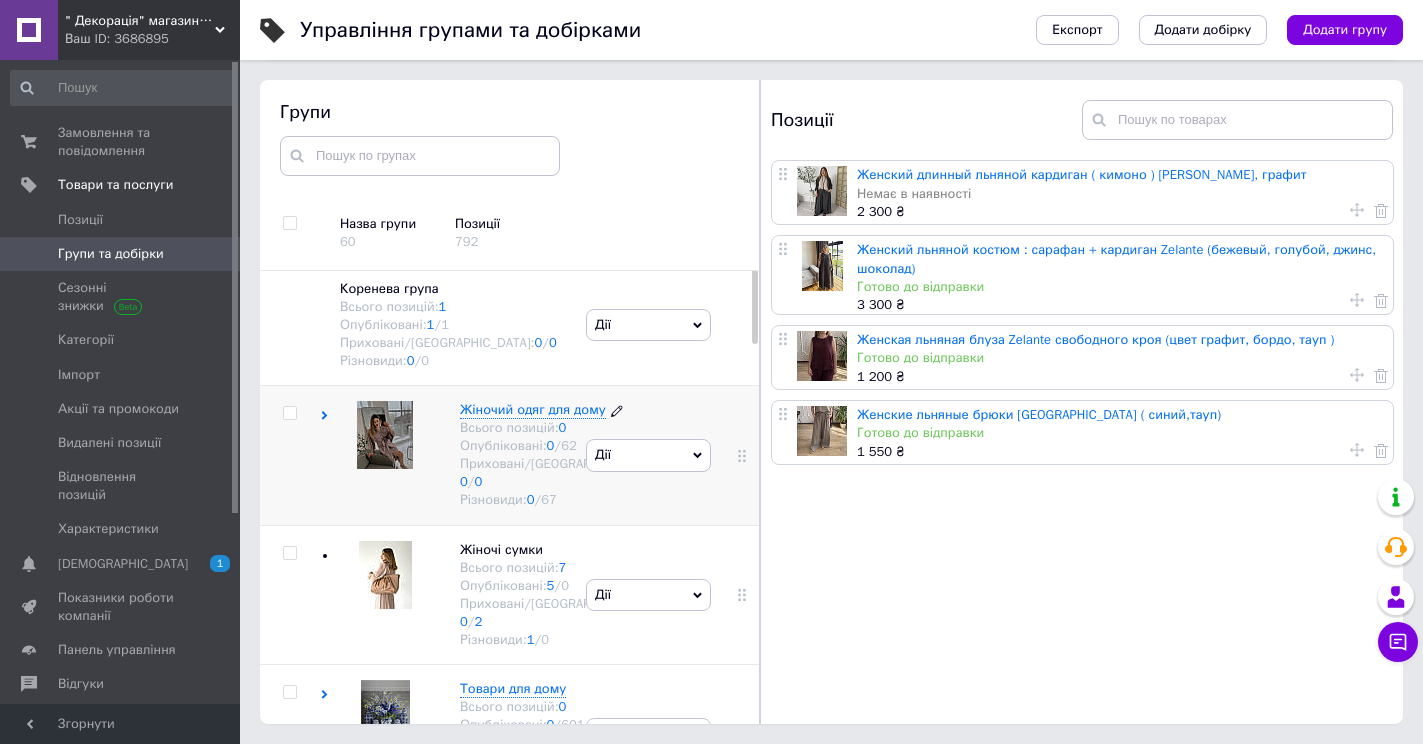 click on "Жіночий одяг для дому" at bounding box center [533, 409] 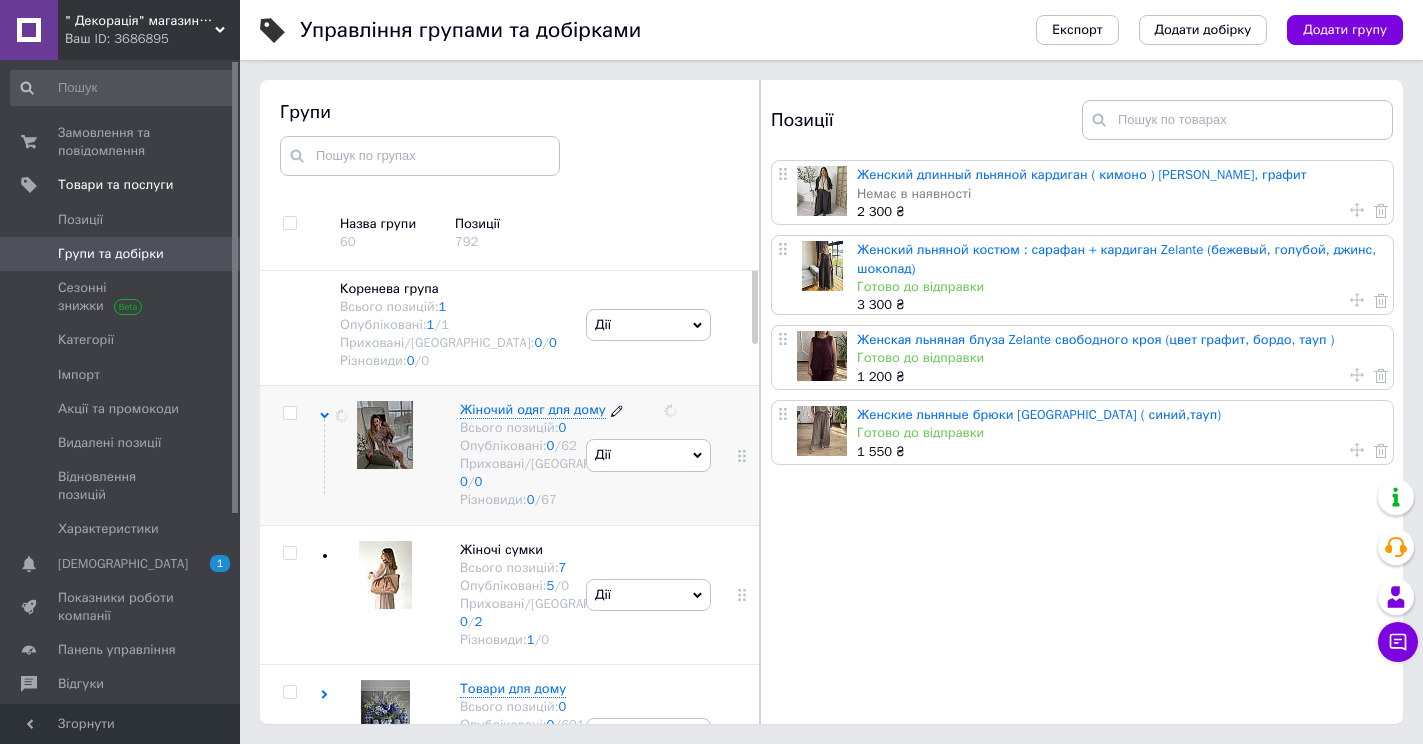 click on "Жіночий одяг для дому" at bounding box center (533, 409) 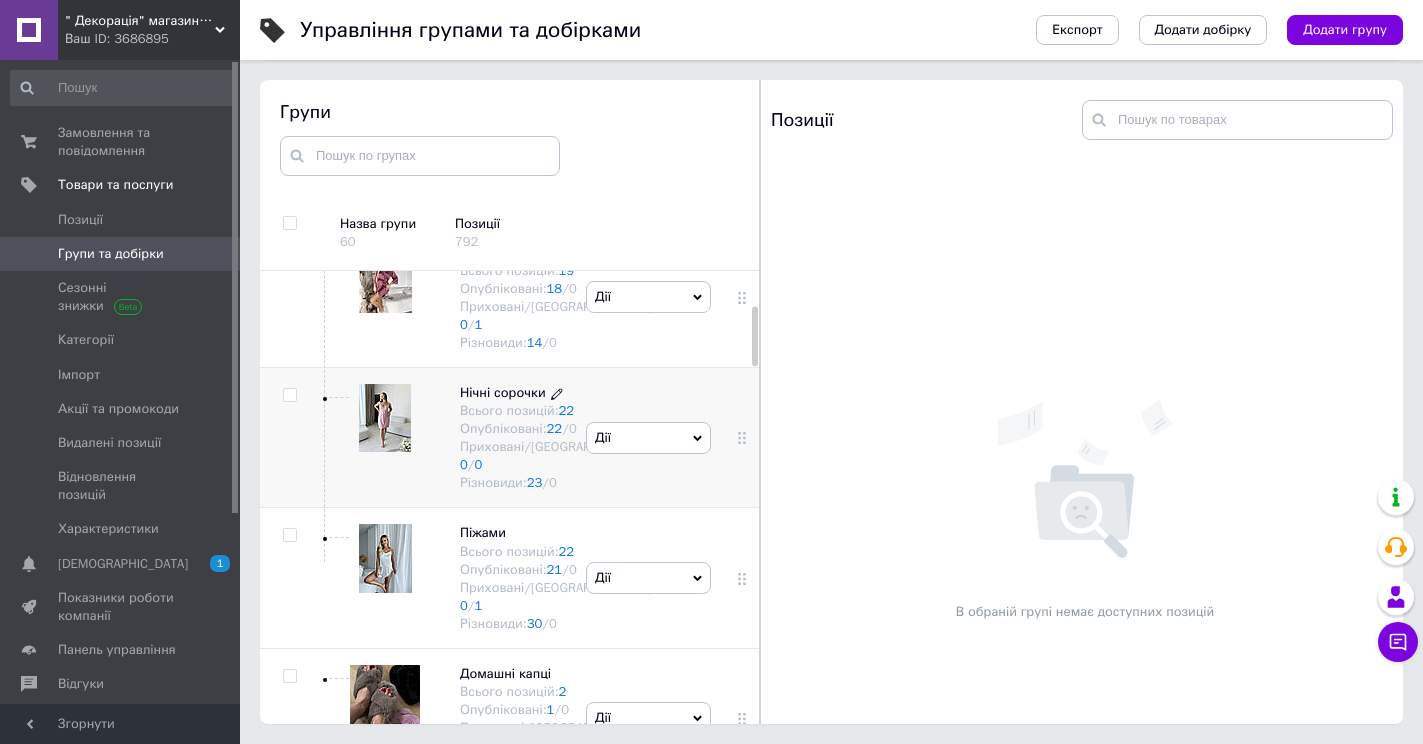 scroll, scrollTop: 300, scrollLeft: 0, axis: vertical 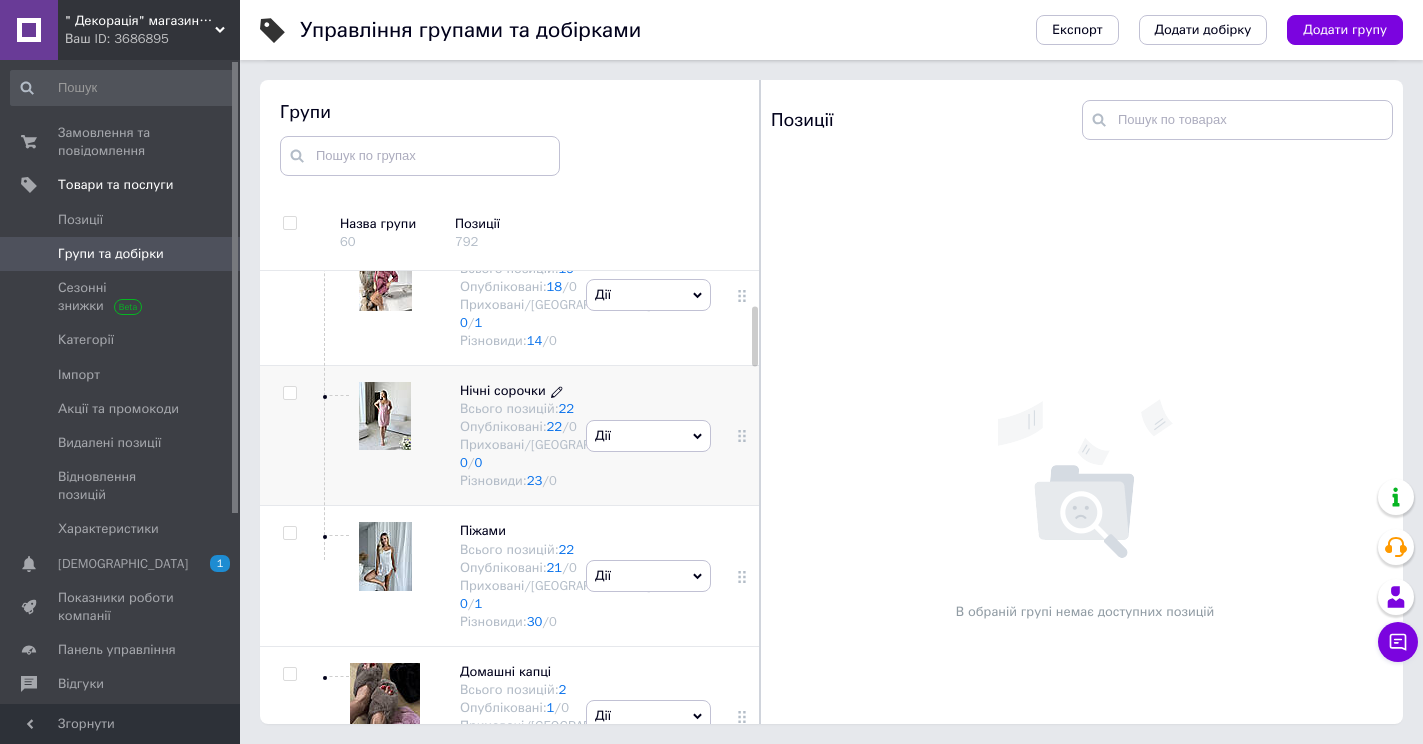 click on "Нічні сорочки" at bounding box center (503, 390) 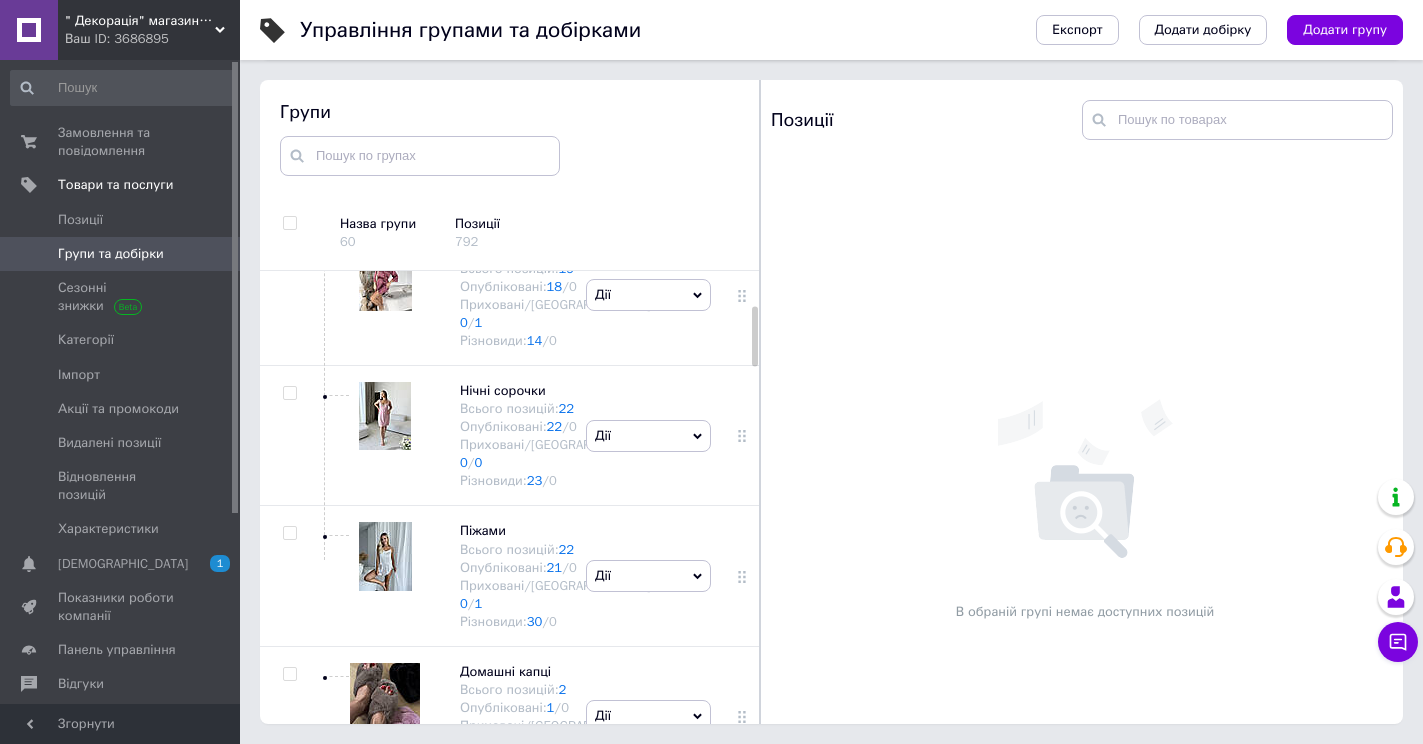 drag, startPoint x: 489, startPoint y: 502, endPoint x: 1026, endPoint y: 496, distance: 537.0335 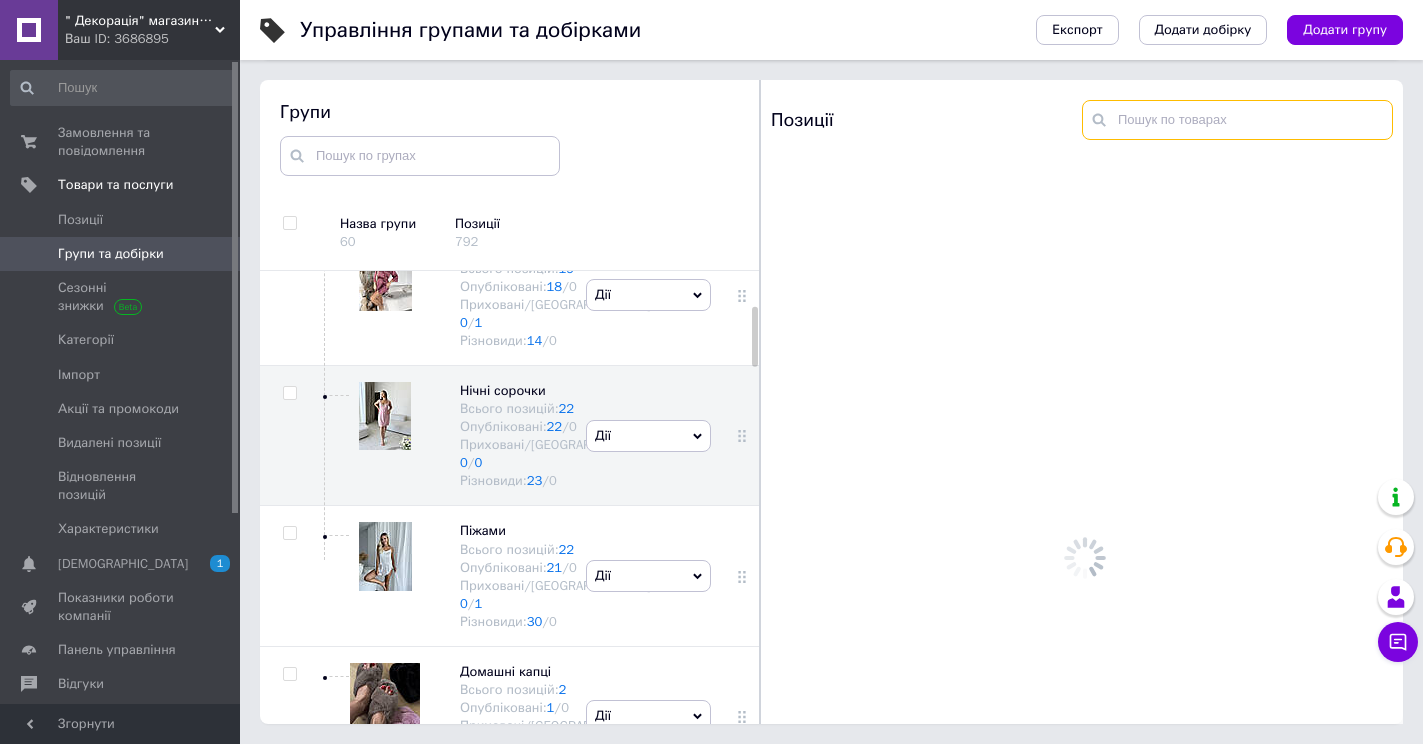 click at bounding box center (1237, 120) 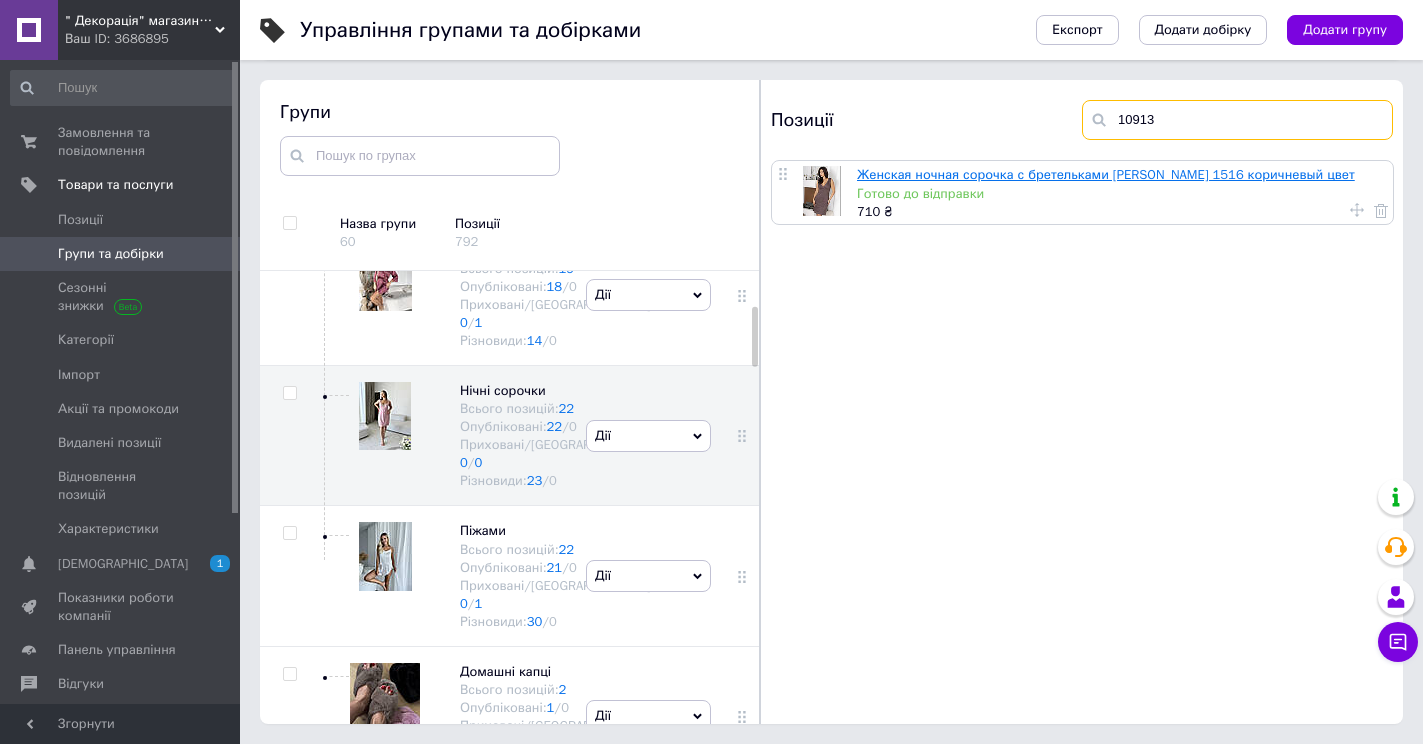 type on "10913" 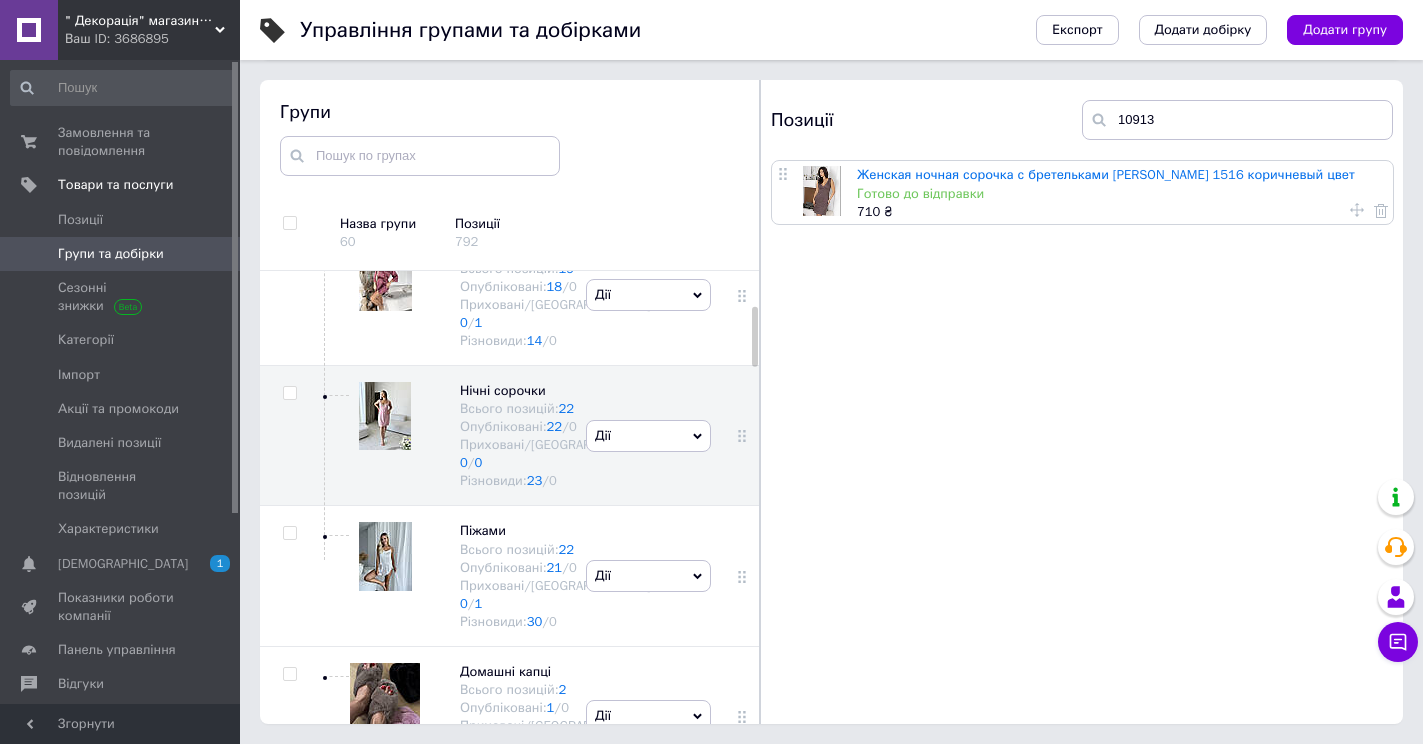 click on "Женская ночная сорочка с бретельками  Роксана 1516 коричневый цвет" at bounding box center (1106, 174) 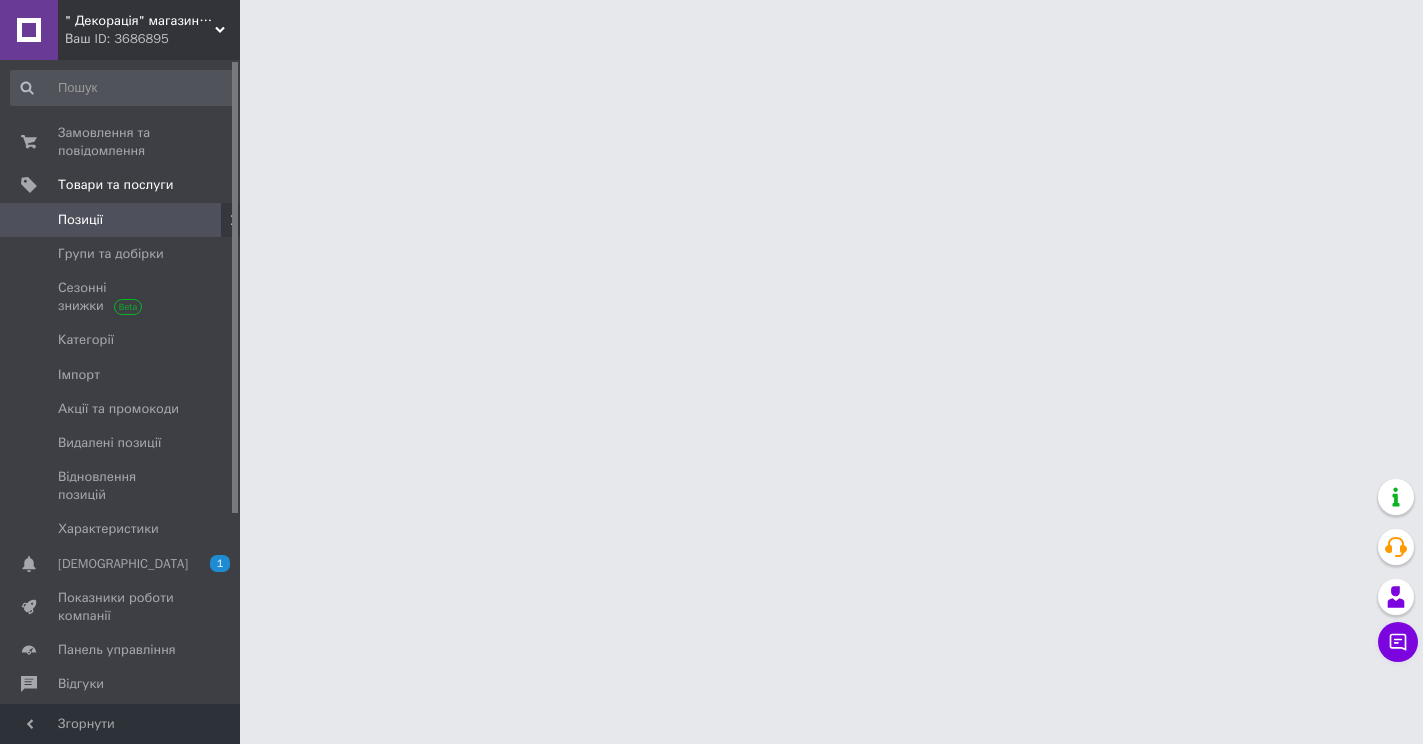 scroll, scrollTop: 0, scrollLeft: 0, axis: both 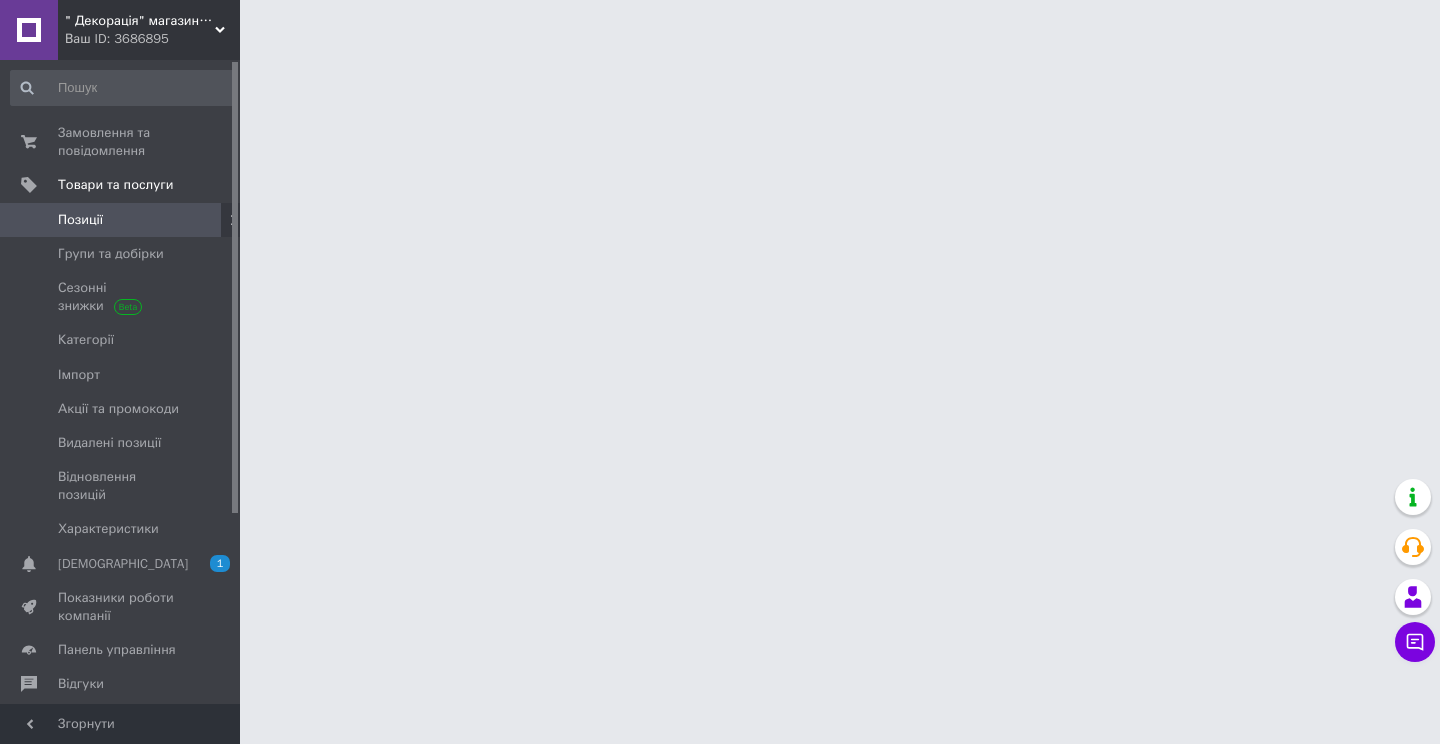 click on "" Декорація" магазин текстилю та декору для дому Ваш ID: 3686895 Сайт " Декорація" магазин текстилю та де... Кабінет покупця Перевірити стан системи Сторінка на порталі Довідка Вийти Замовлення та повідомлення 0 0 Товари та послуги Позиції Групи та добірки Сезонні знижки Категорії Імпорт Акції та промокоди Видалені позиції Відновлення позицій Характеристики Сповіщення 1 0 Показники роботи компанії Панель управління Відгуки Клієнти Каталог ProSale Аналітика Управління сайтом Гаманець компанії Маркет Prom мікс 6 000" at bounding box center [720, 25] 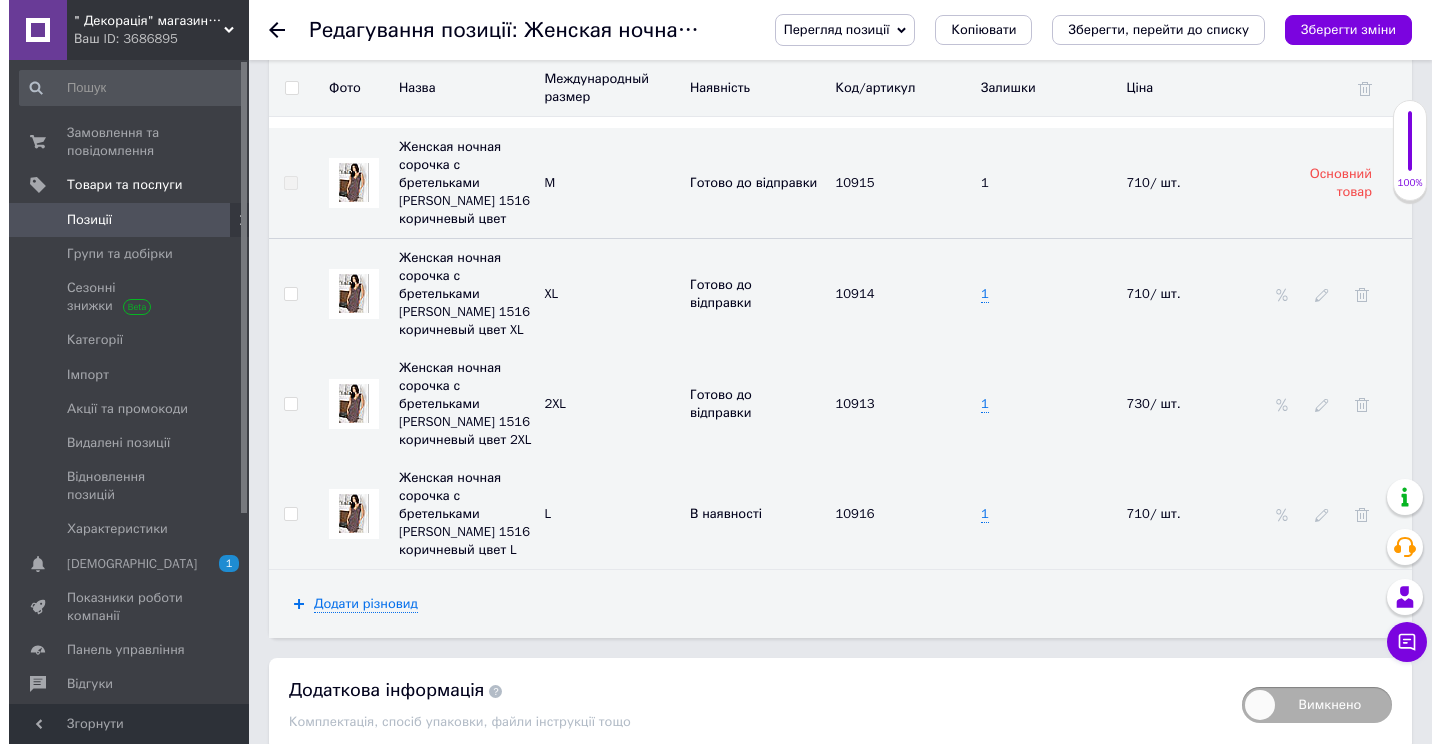 scroll, scrollTop: 2870, scrollLeft: 0, axis: vertical 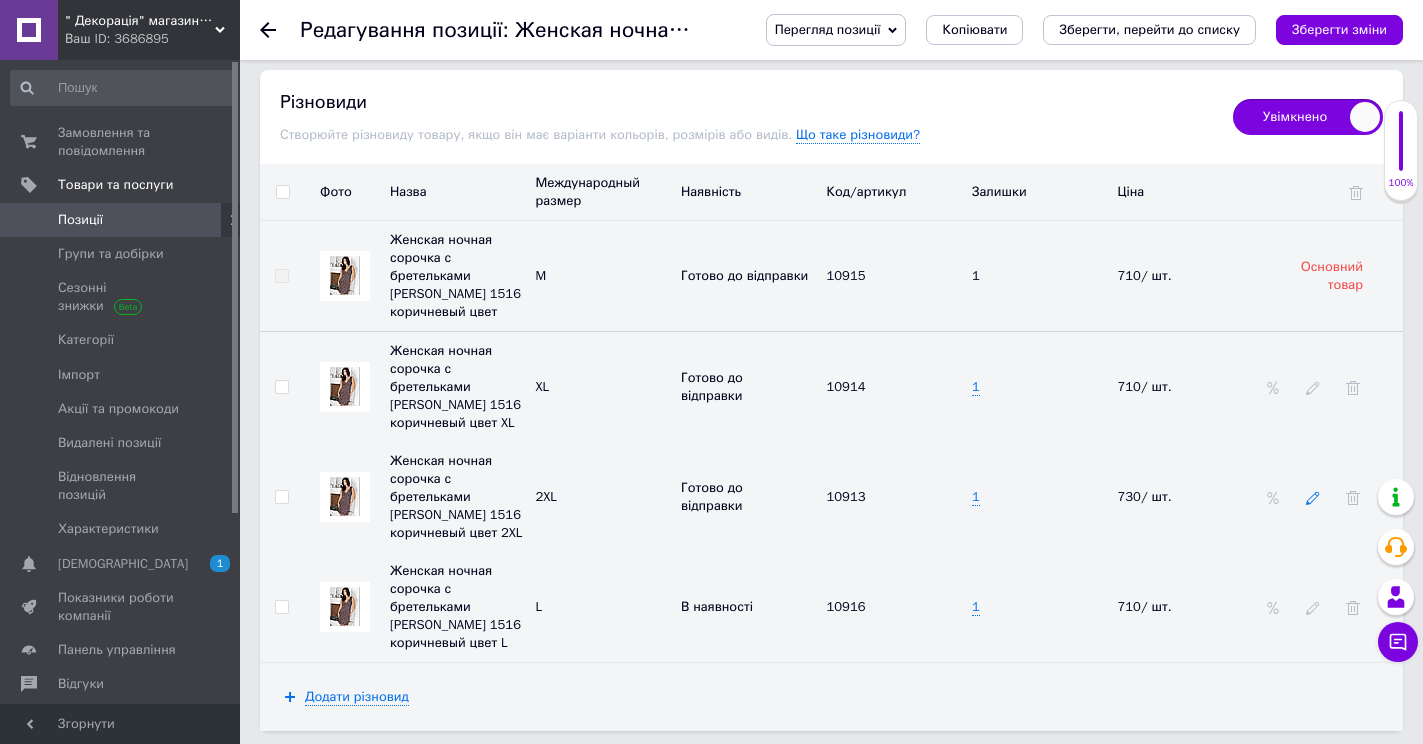 click 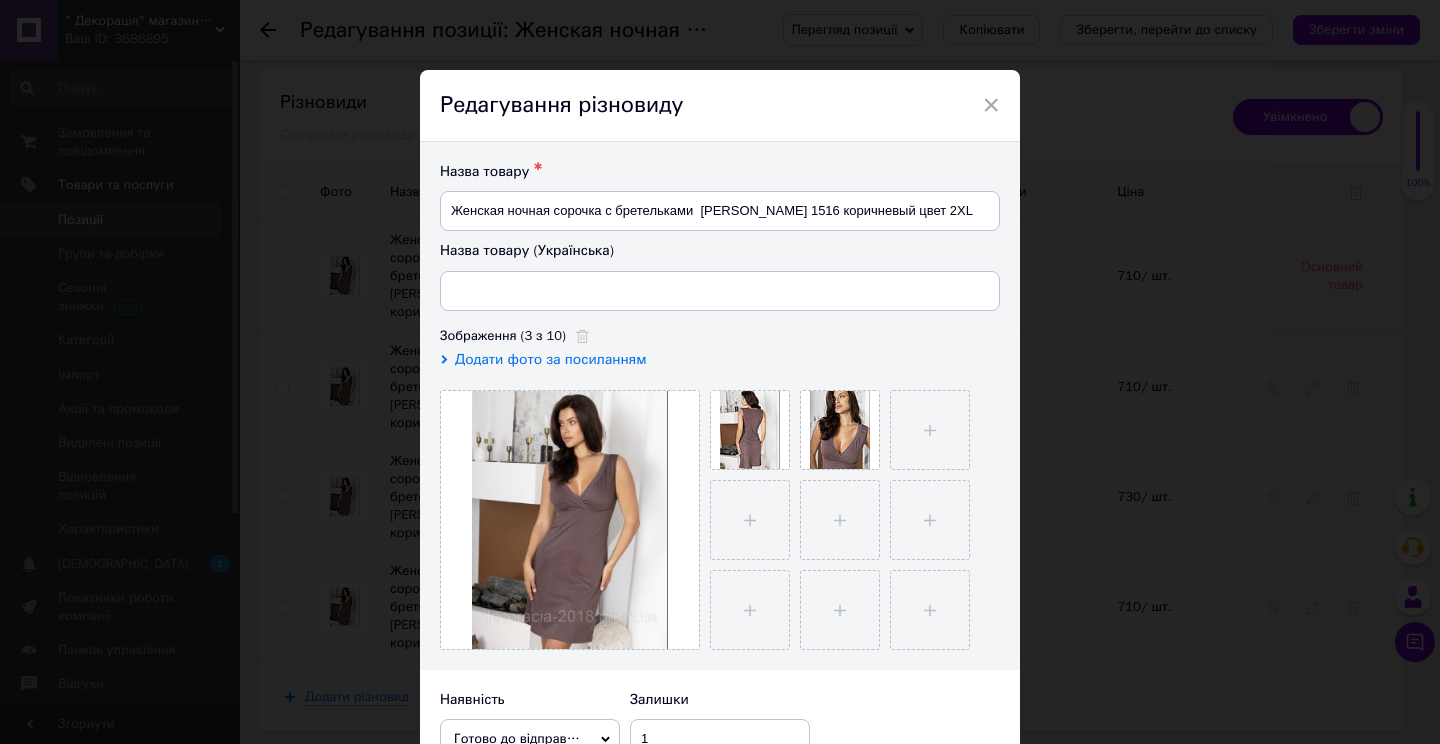 type on "Жіноча нічна сорочка з бретельками Роксана 1516 коричневий колір 2XL" 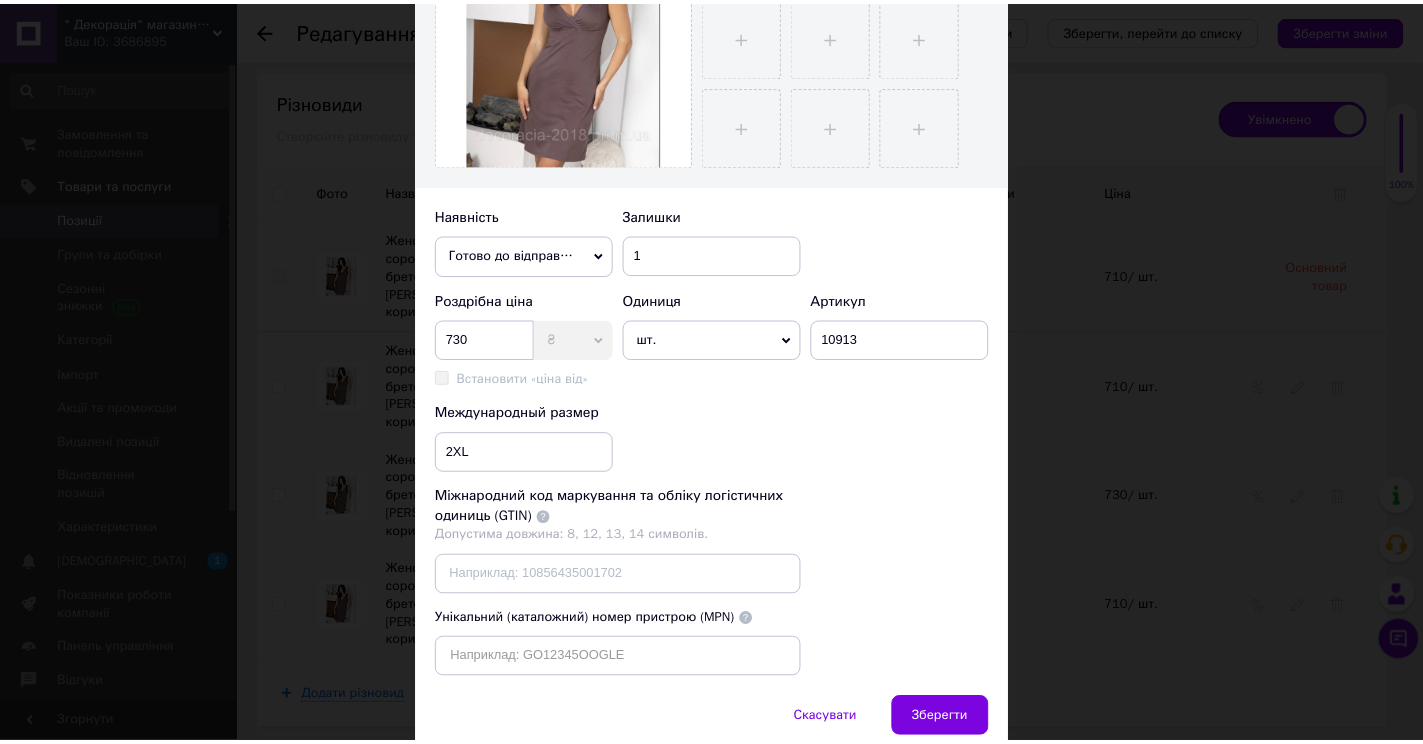 scroll, scrollTop: 569, scrollLeft: 0, axis: vertical 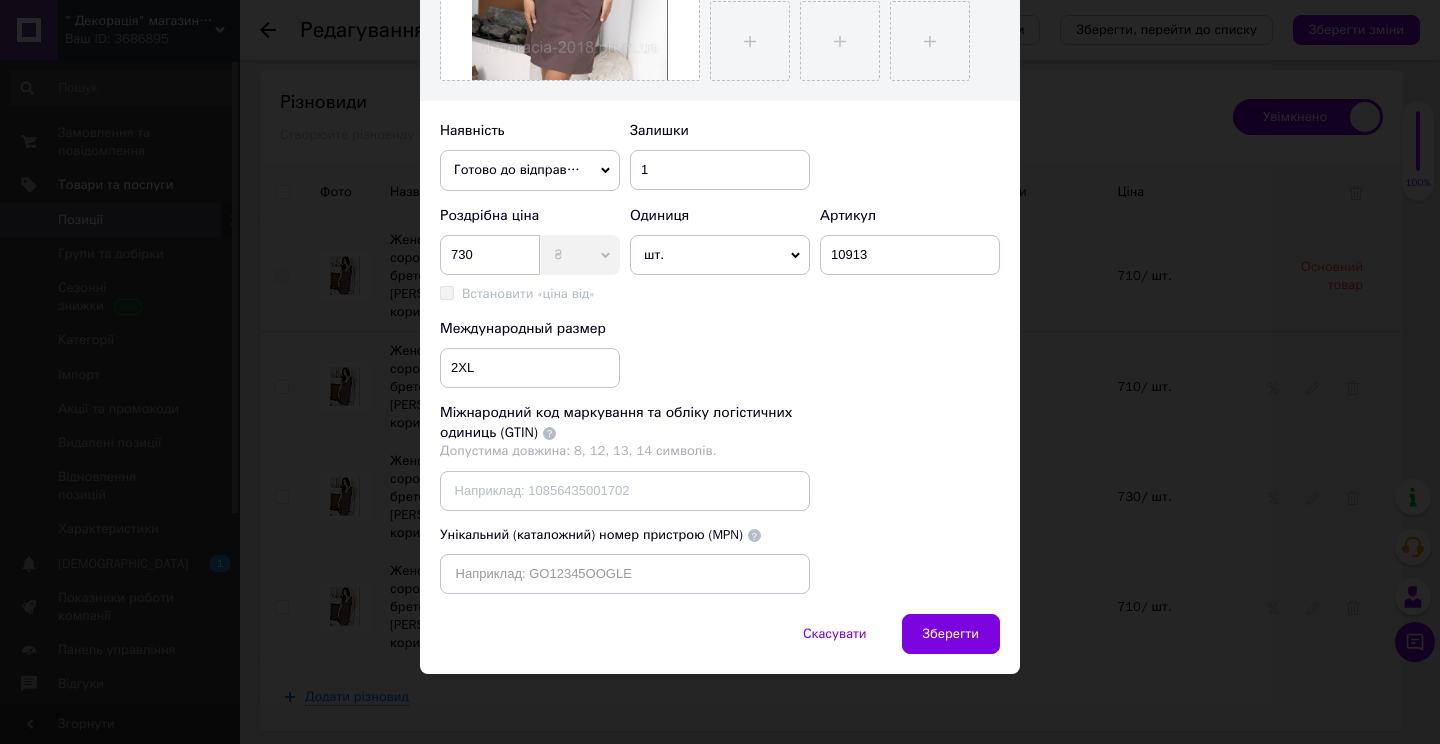 drag, startPoint x: 944, startPoint y: 624, endPoint x: 1001, endPoint y: 592, distance: 65.36819 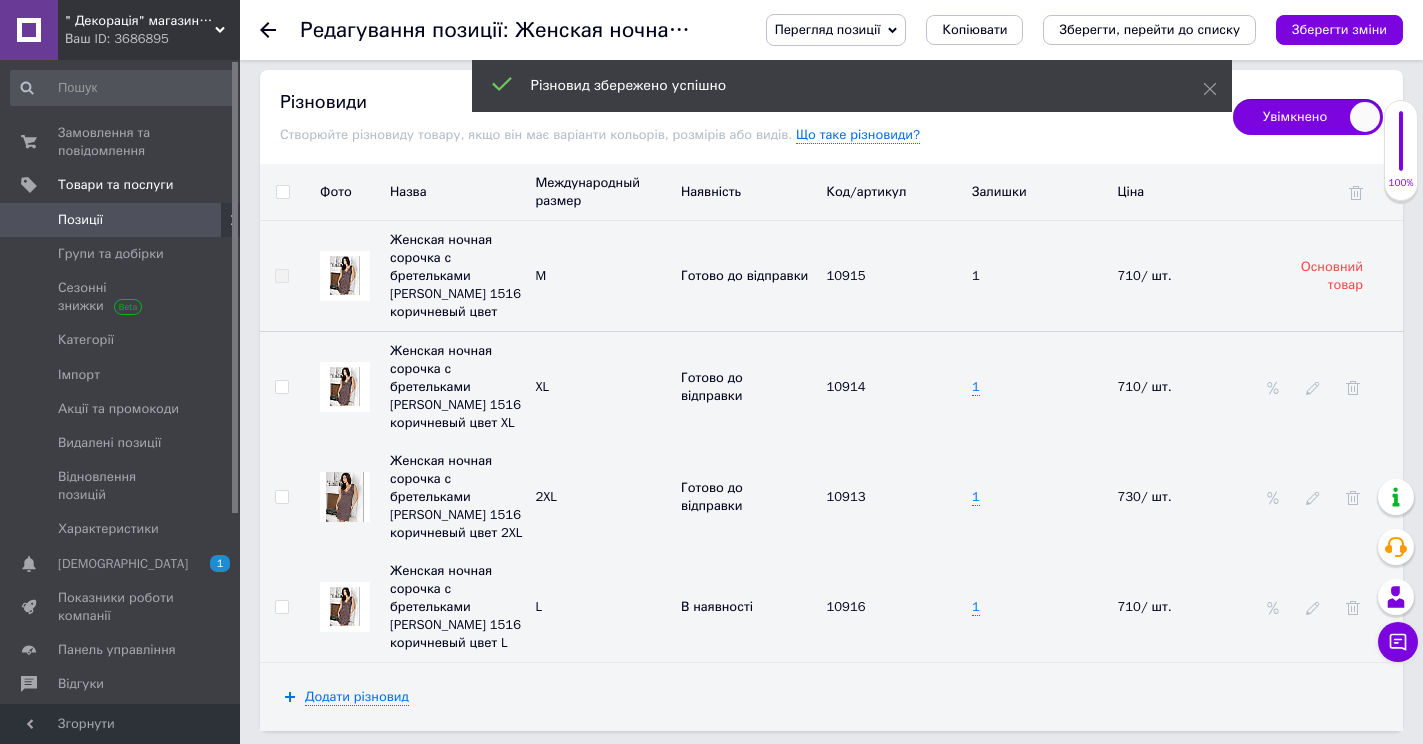 drag, startPoint x: 1304, startPoint y: 31, endPoint x: 831, endPoint y: 82, distance: 475.74152 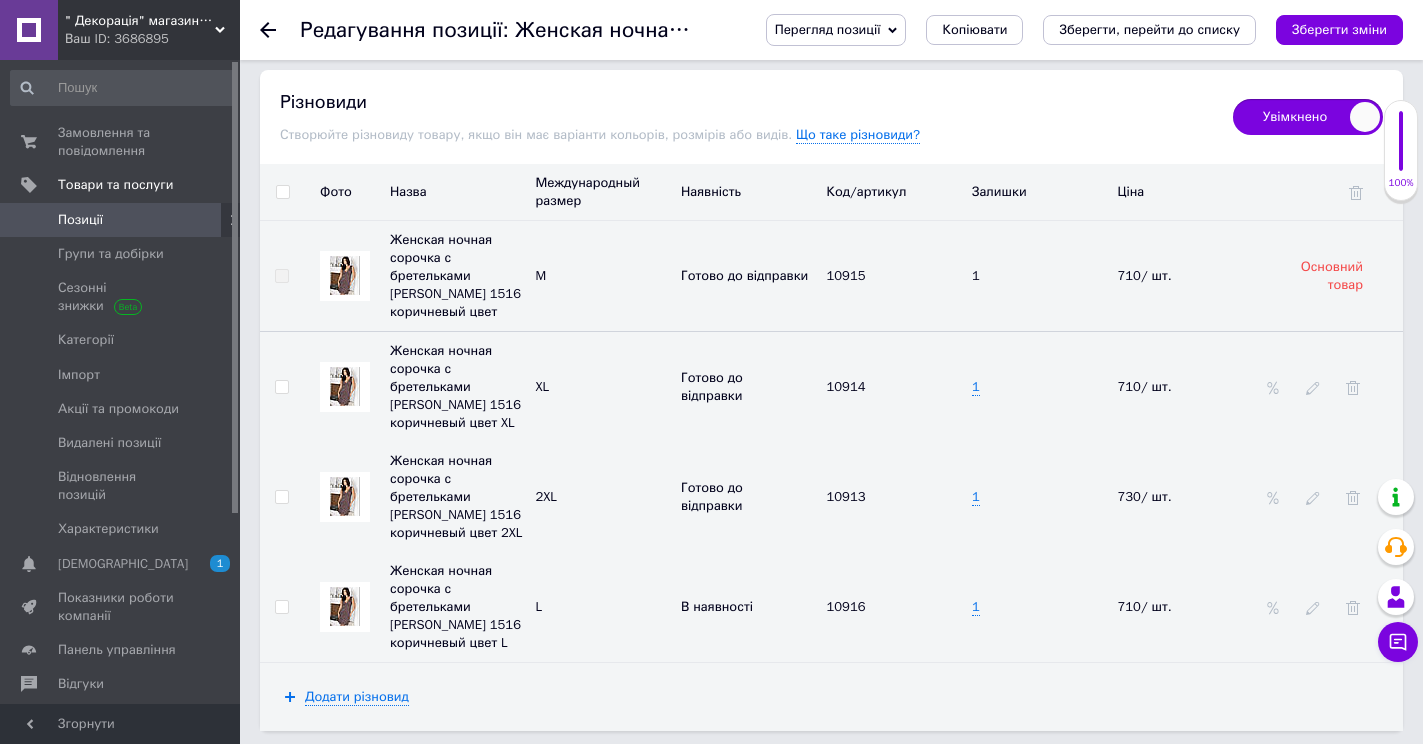 click 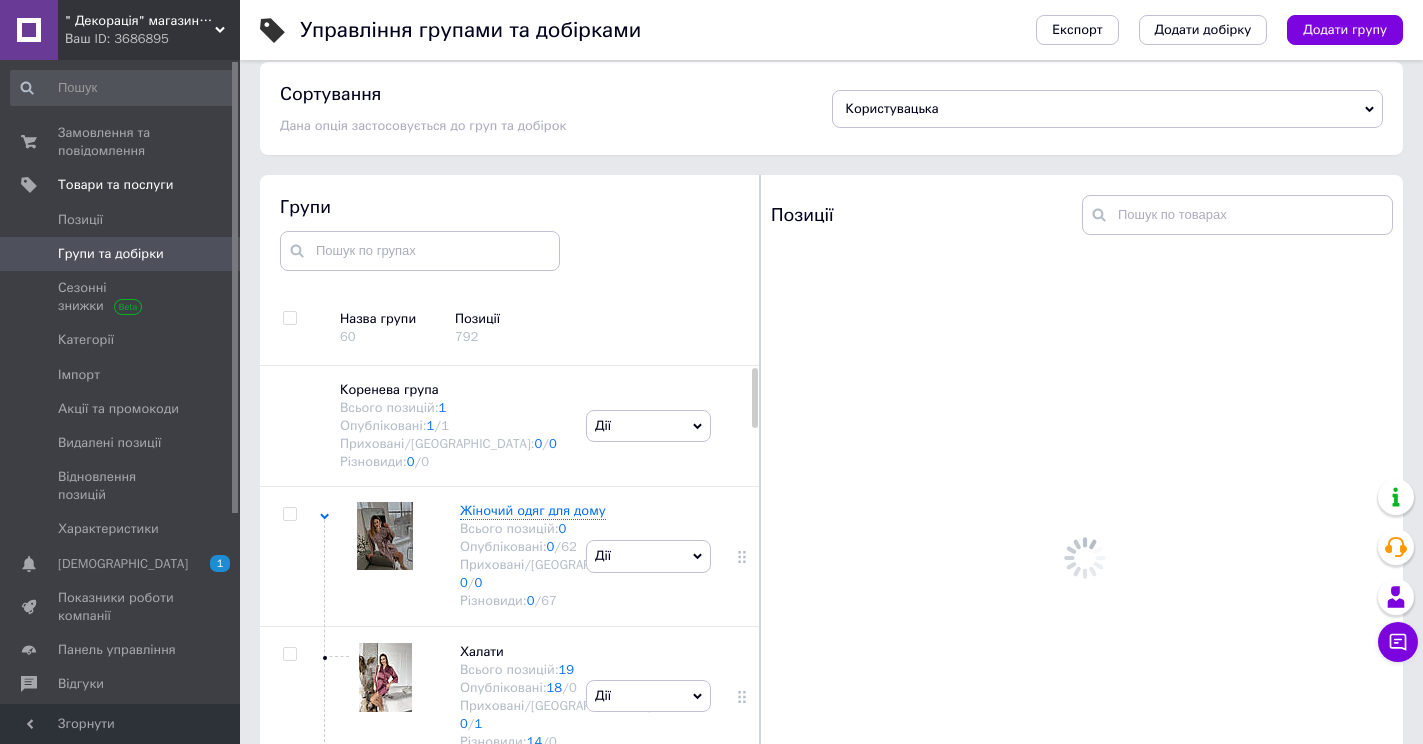 scroll, scrollTop: 113, scrollLeft: 0, axis: vertical 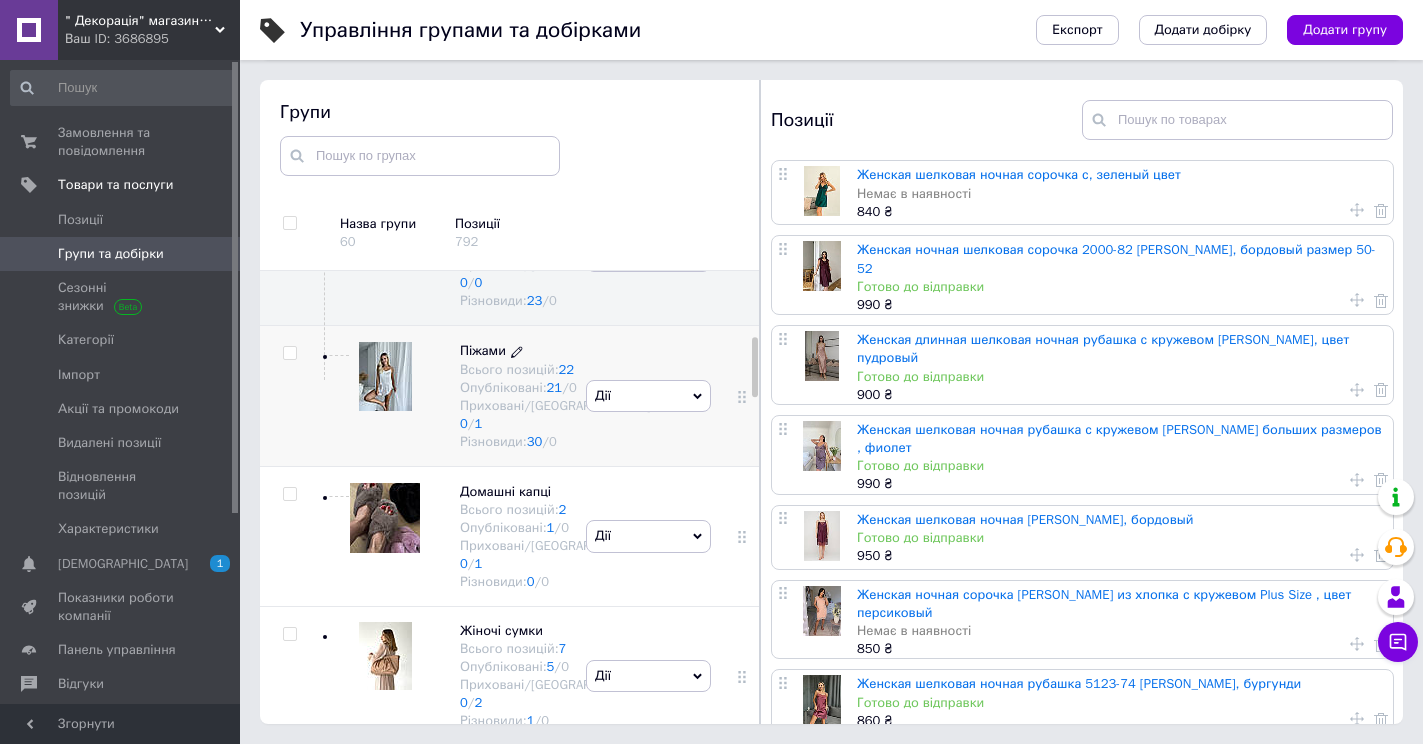 click on "Піжами" at bounding box center [483, 350] 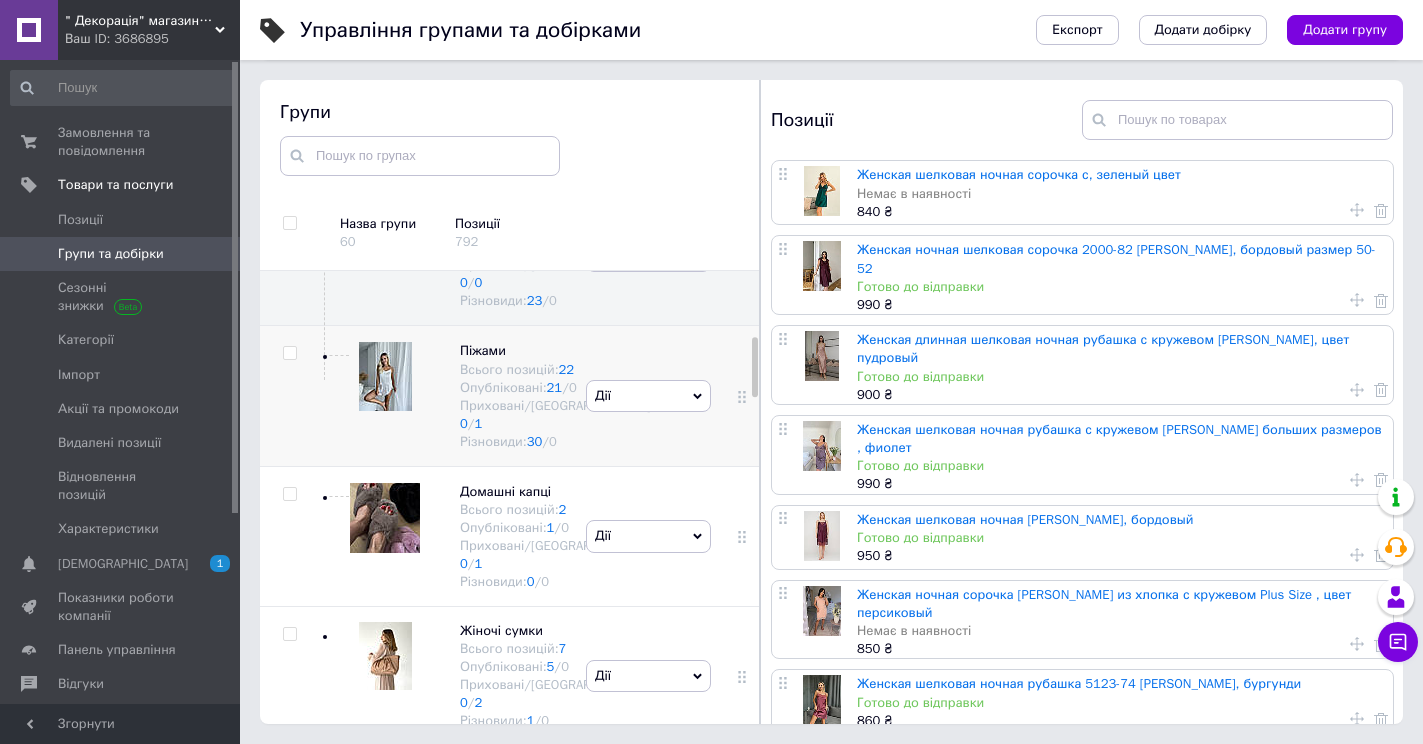 drag, startPoint x: 486, startPoint y: 506, endPoint x: 559, endPoint y: 496, distance: 73.68175 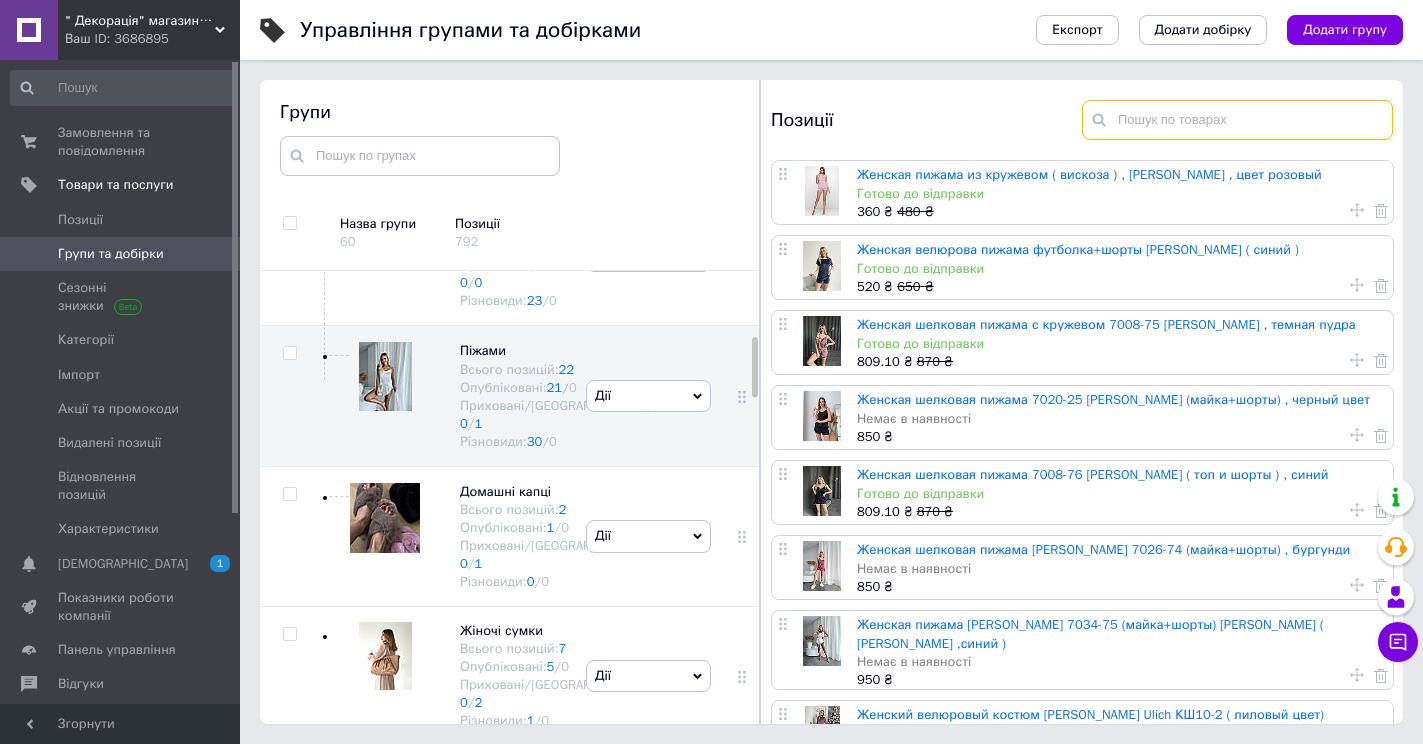 click at bounding box center (1237, 120) 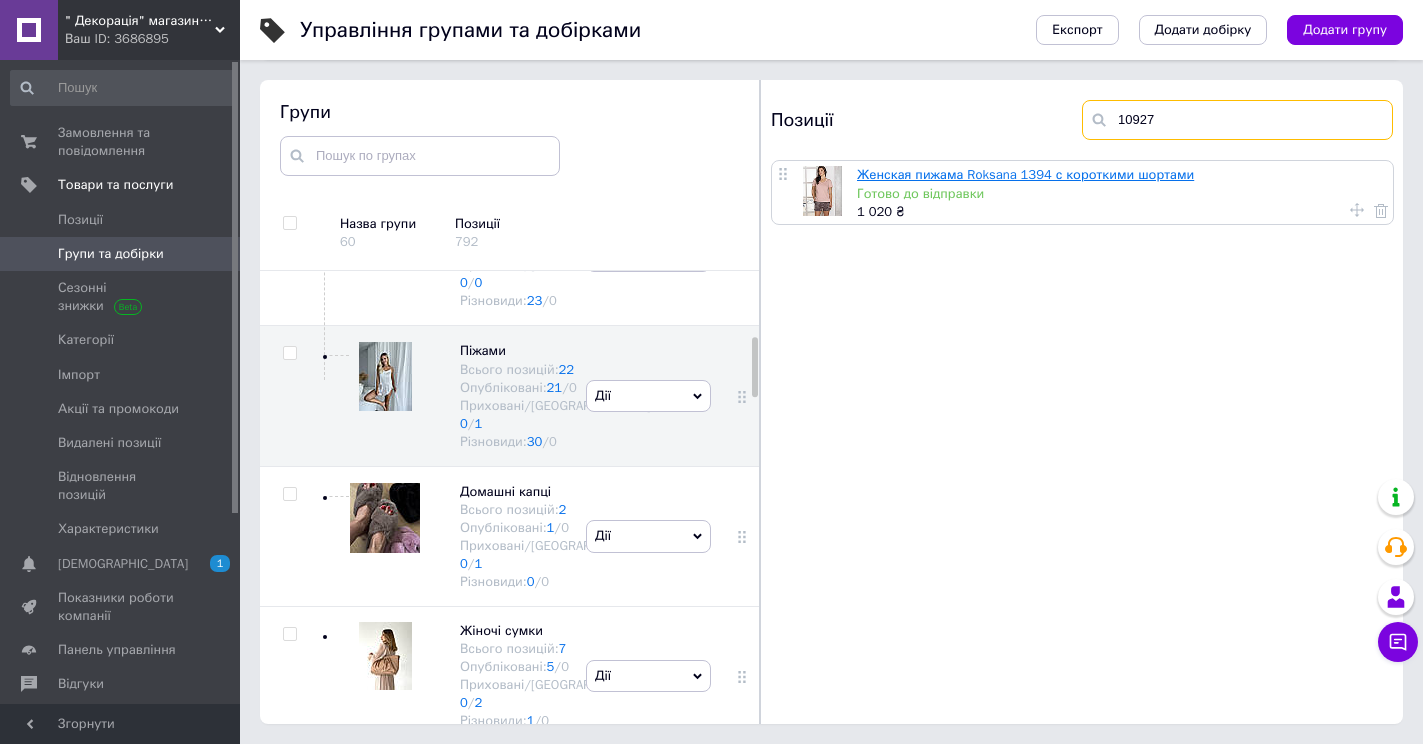 type on "10927" 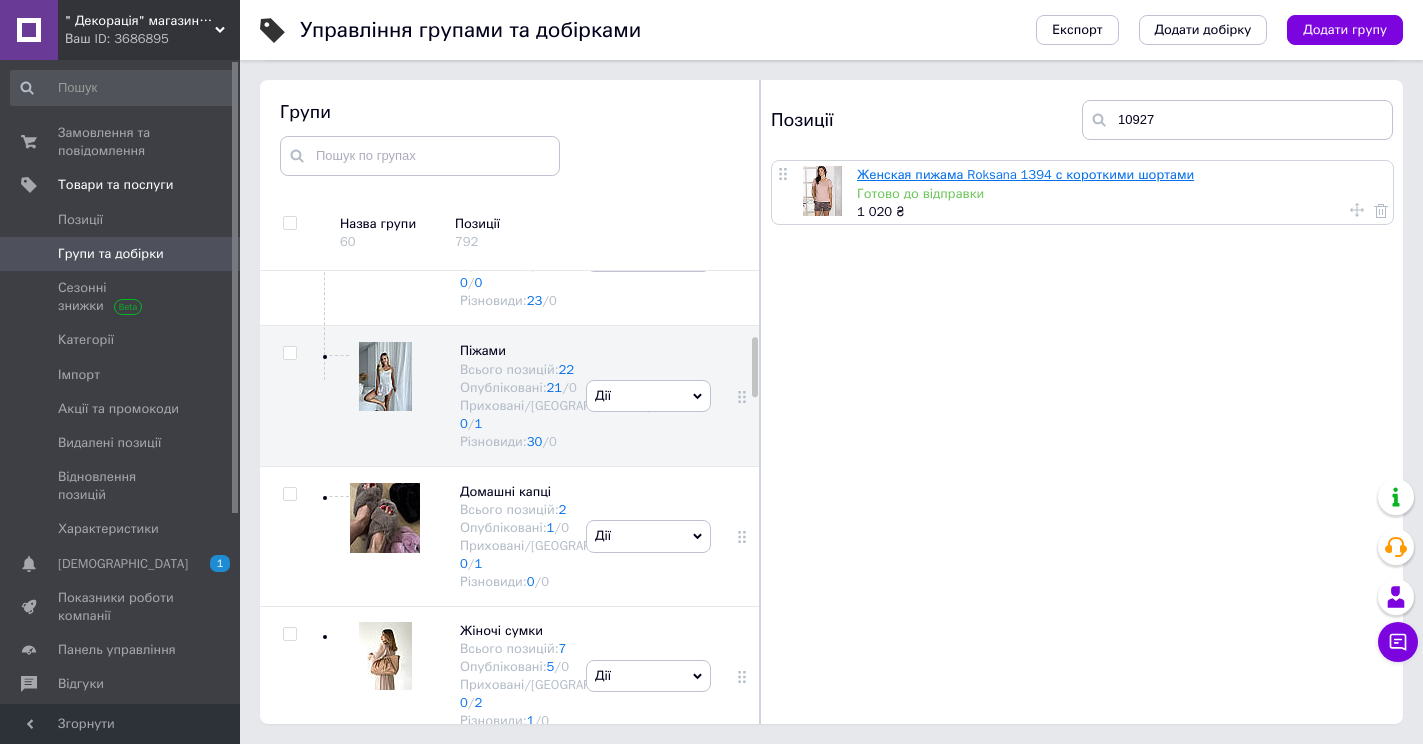 click on "Женская пижама Roksana 1394 с короткими шортами" at bounding box center (1025, 174) 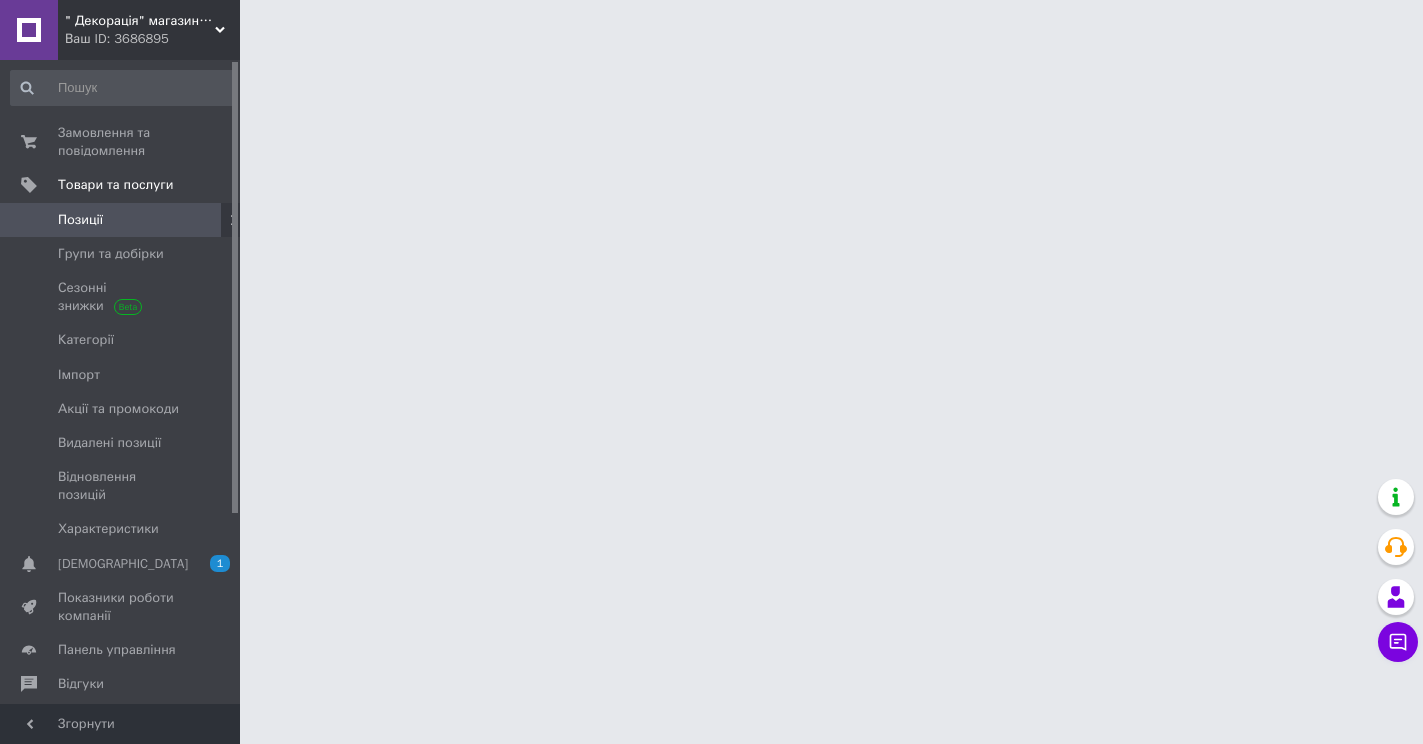 scroll, scrollTop: 0, scrollLeft: 0, axis: both 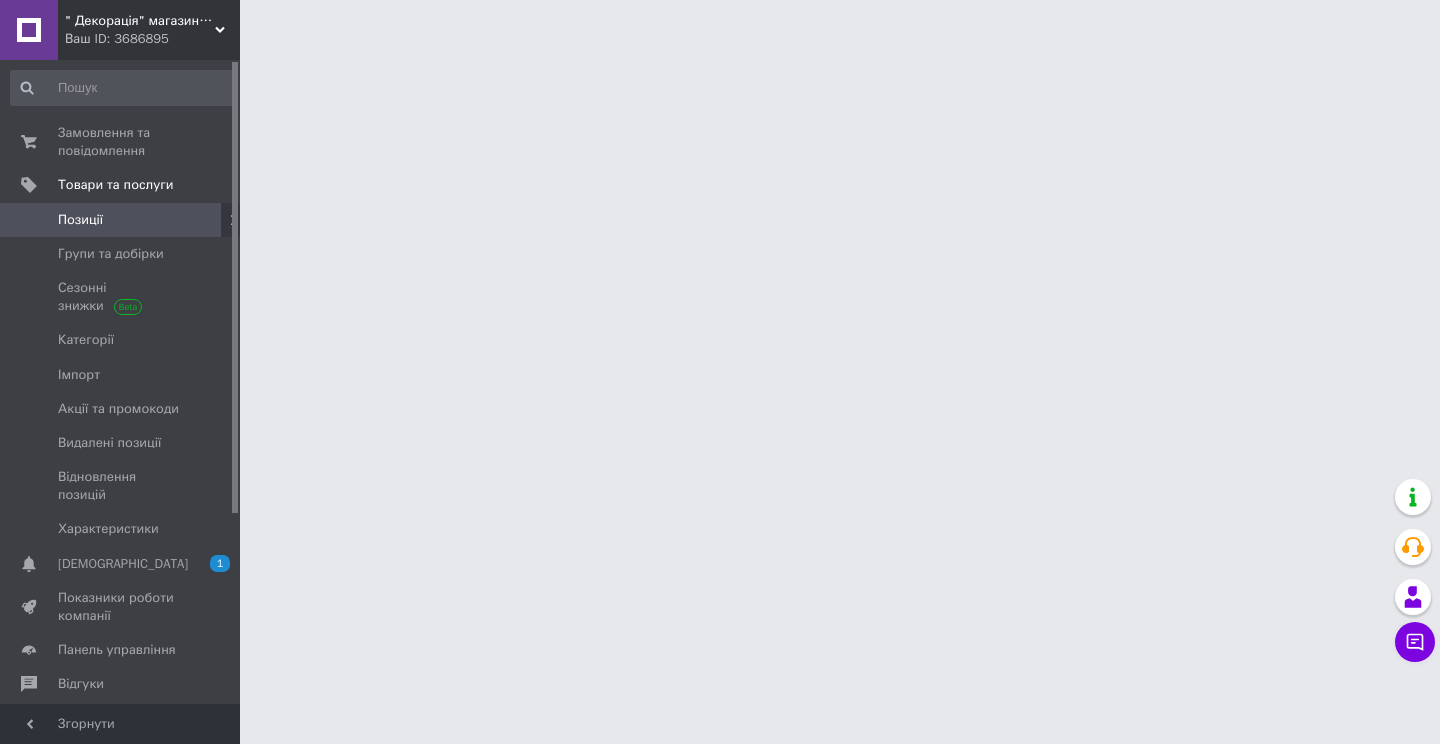 click on "" Декорація" магазин текстилю та декору для дому Ваш ID: 3686895 Сайт " Декорація" магазин текстилю та де... Кабінет покупця Перевірити стан системи Сторінка на порталі Довідка Вийти Замовлення та повідомлення 0 0 Товари та послуги Позиції Групи та добірки Сезонні знижки Категорії Імпорт Акції та промокоди Видалені позиції Відновлення позицій Характеристики Сповіщення 1 0 Показники роботи компанії Панель управління Відгуки Клієнти Каталог ProSale Аналітика Управління сайтом Гаманець компанії Маркет Prom мікс 6 000" at bounding box center [720, 25] 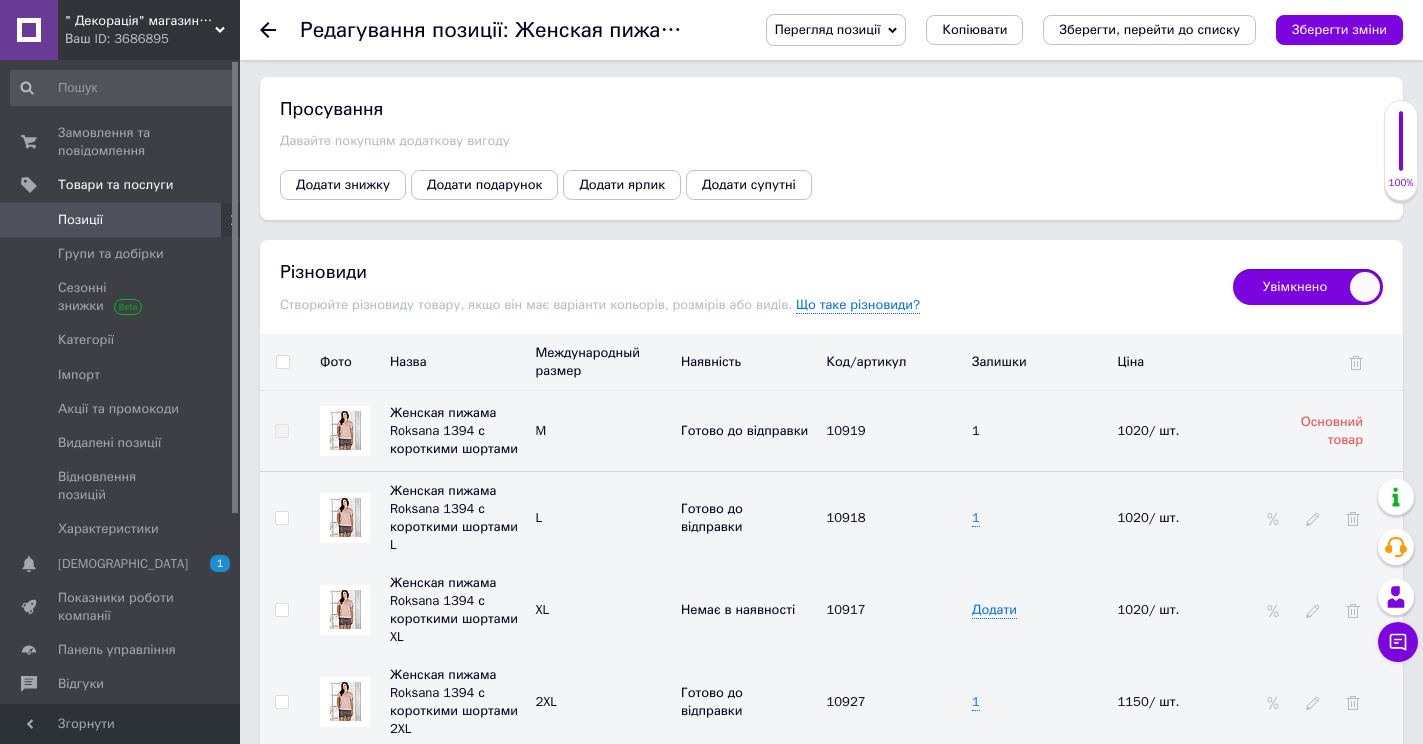 scroll, scrollTop: 2900, scrollLeft: 0, axis: vertical 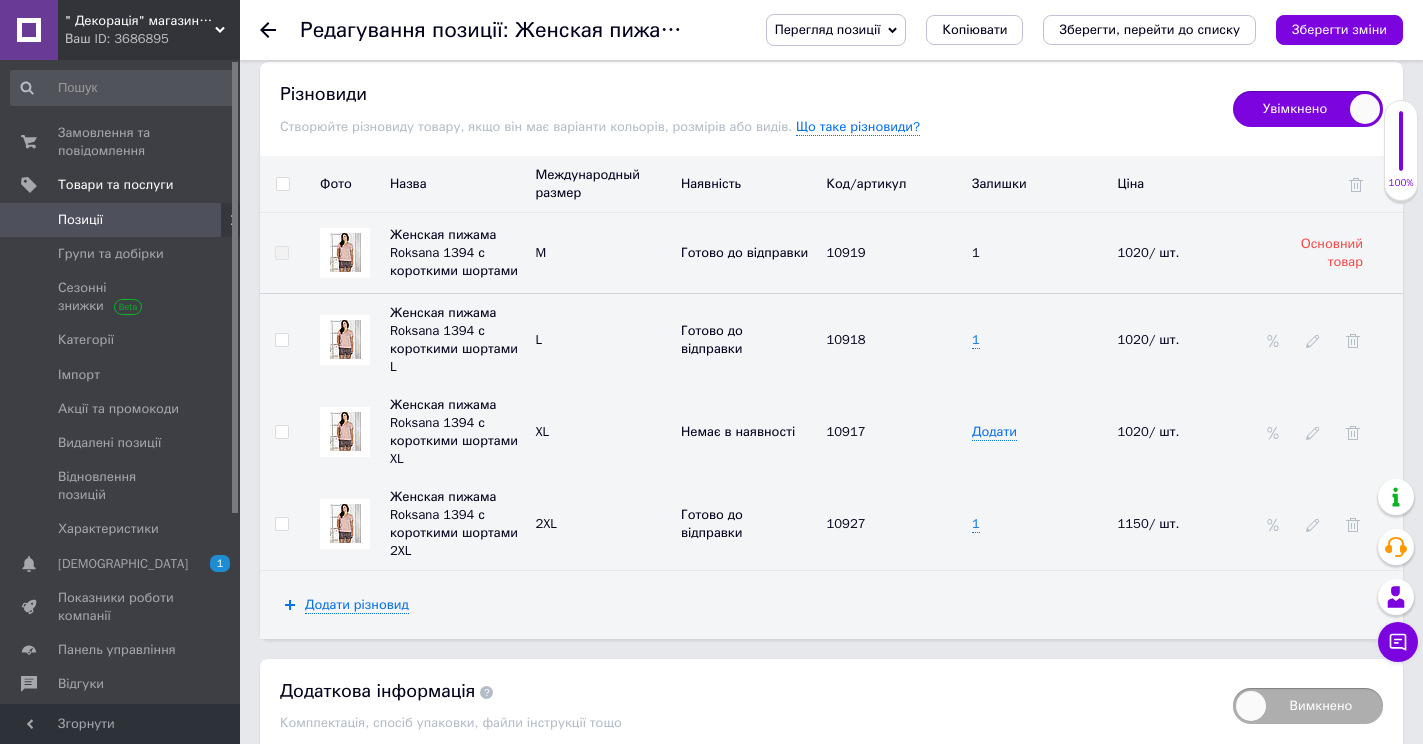 drag, startPoint x: 1329, startPoint y: 35, endPoint x: 820, endPoint y: 104, distance: 513.6555 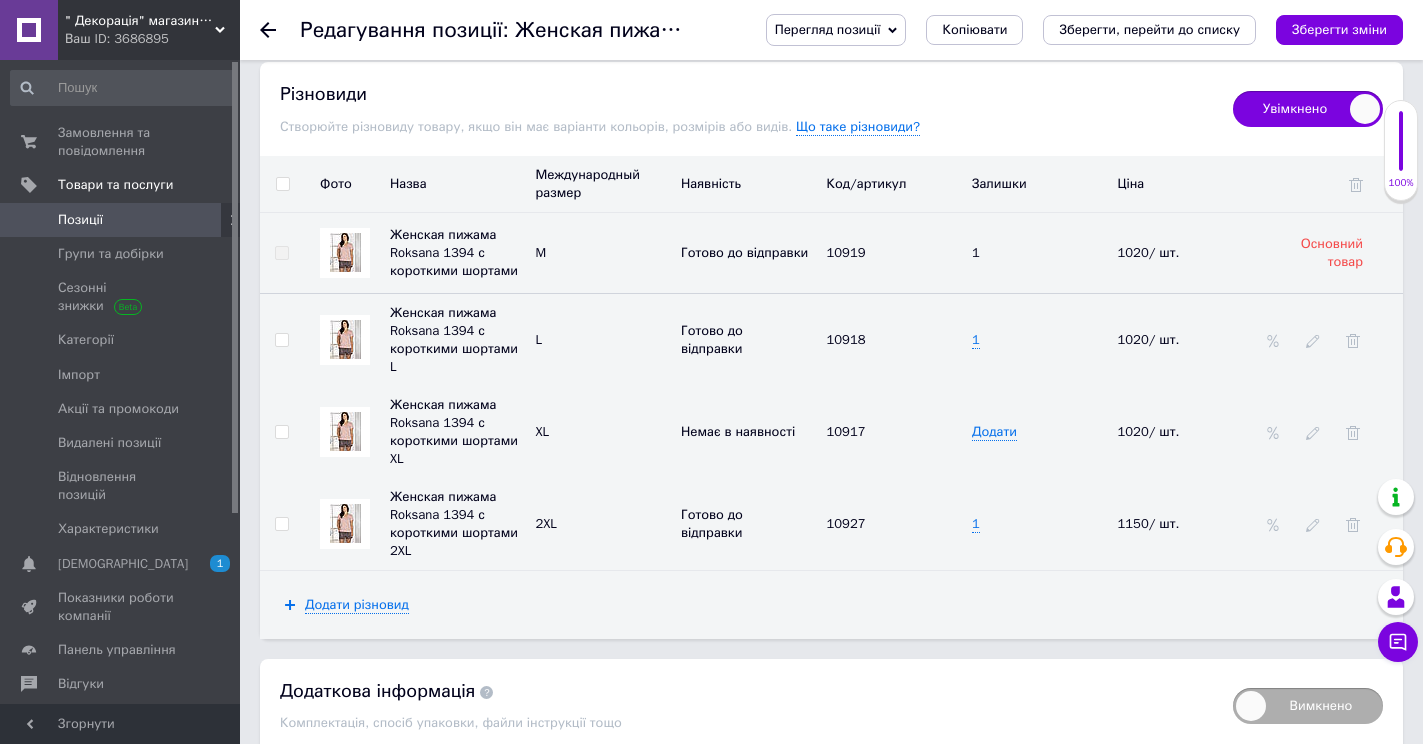 click 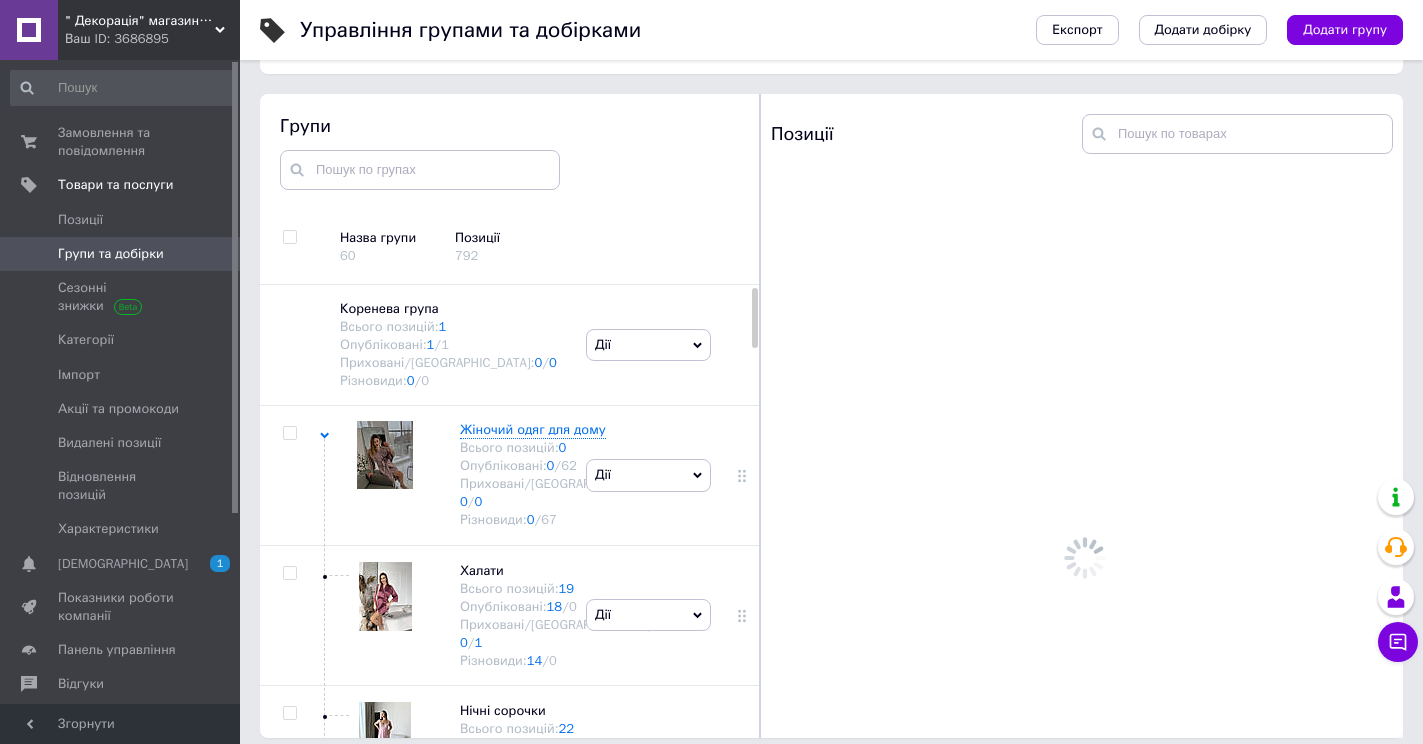 scroll, scrollTop: 113, scrollLeft: 0, axis: vertical 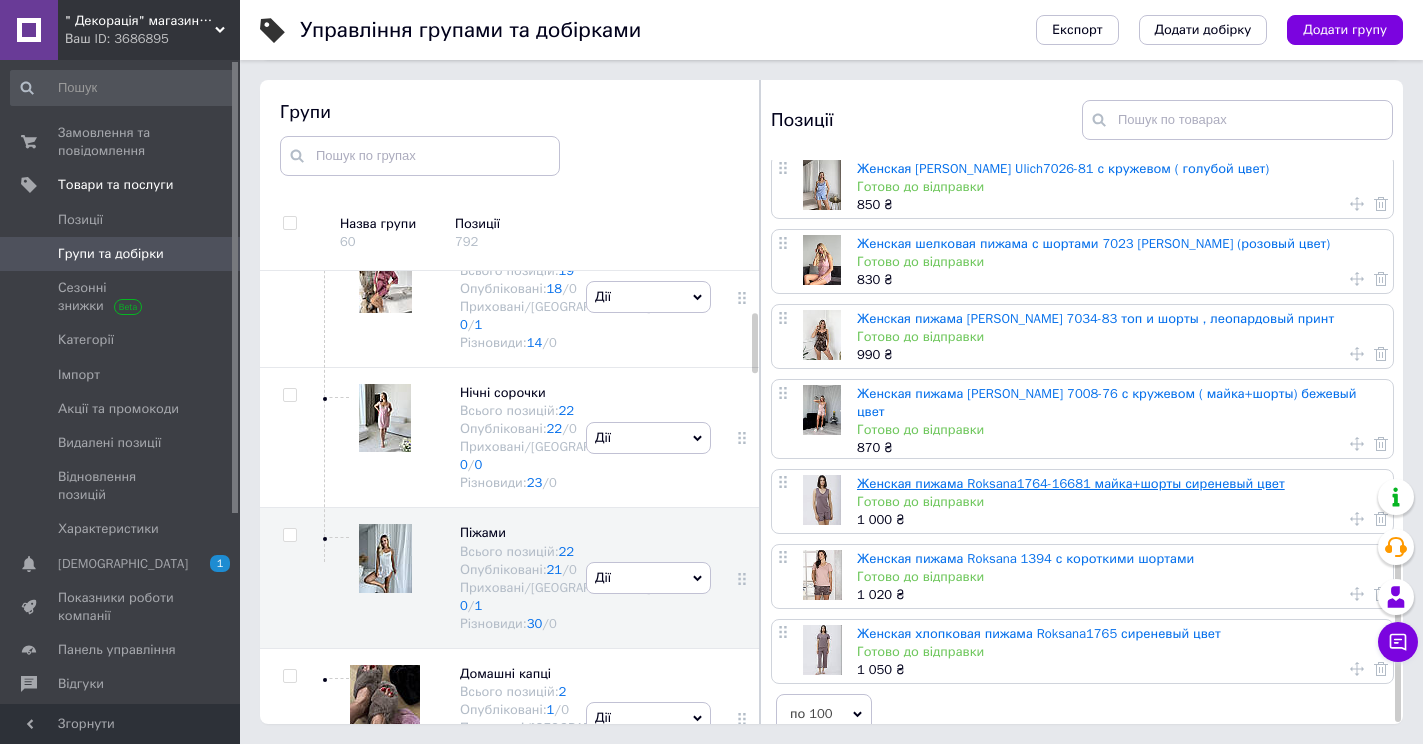 click on "Женская пижама Roksana1764-16681 майка+шорты сиреневый цвет" at bounding box center (1071, 483) 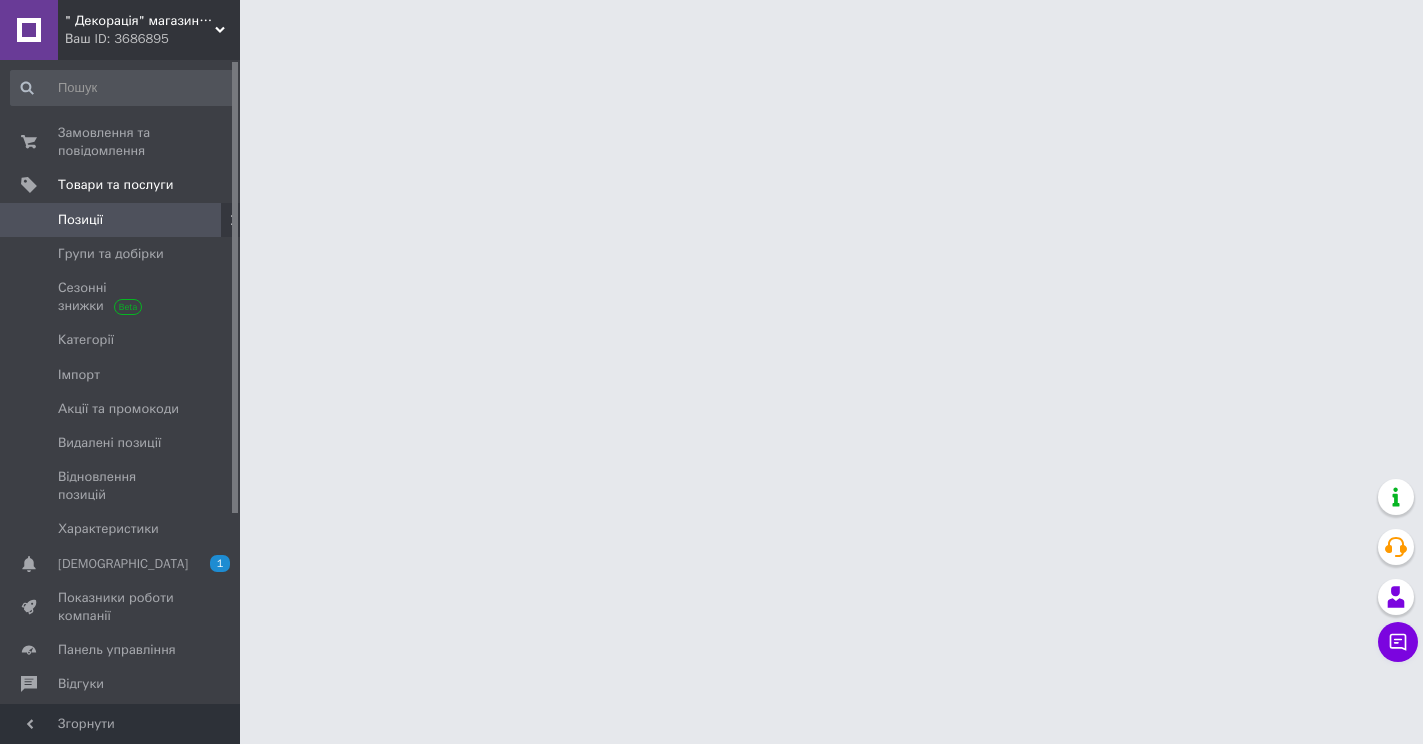 scroll, scrollTop: 0, scrollLeft: 0, axis: both 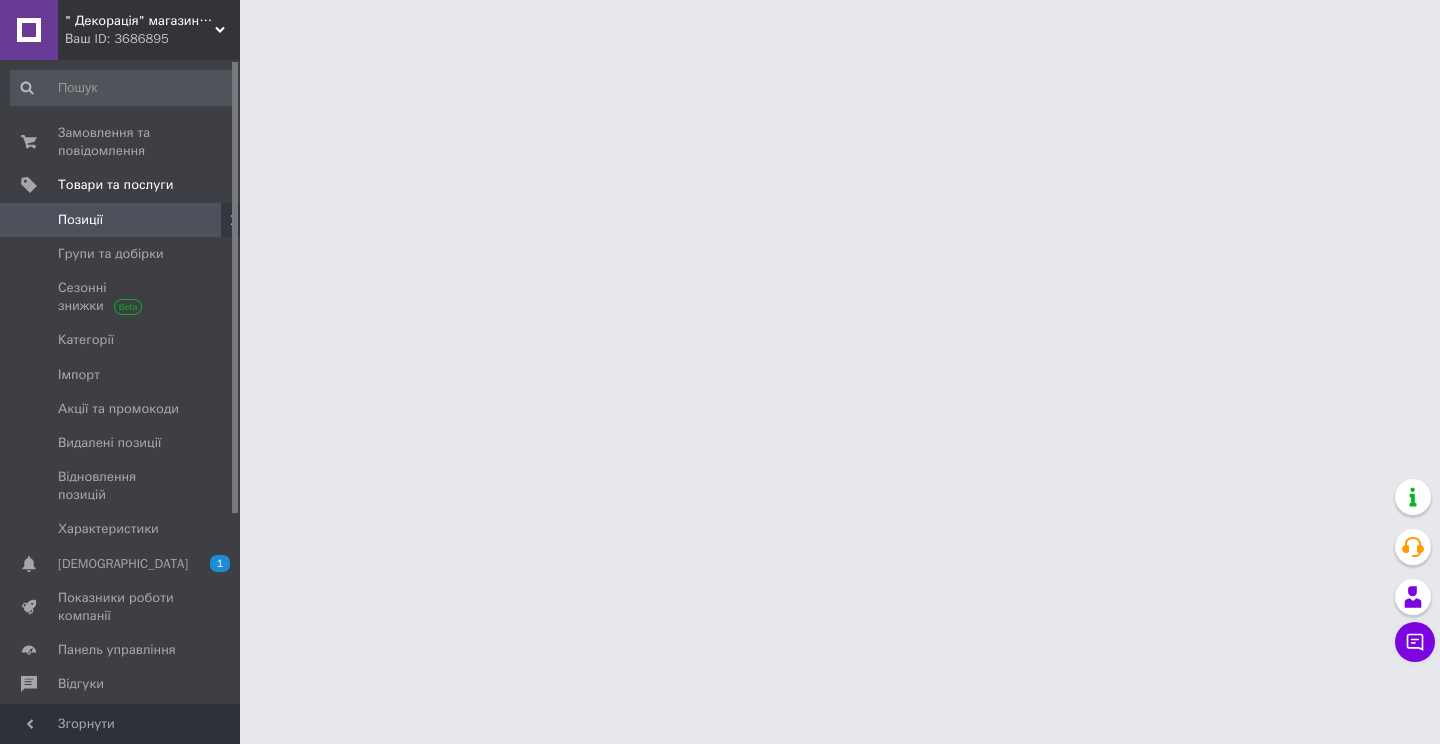 click on "" Декорація" магазин текстилю та декору для дому Ваш ID: 3686895 Сайт " Декорація" магазин текстилю та де... Кабінет покупця Перевірити стан системи Сторінка на порталі Довідка Вийти Замовлення та повідомлення 0 0 Товари та послуги Позиції Групи та добірки Сезонні знижки Категорії Імпорт Акції та промокоди Видалені позиції Відновлення позицій Характеристики Сповіщення 1 0 Показники роботи компанії Панель управління Відгуки Клієнти Каталог ProSale Аналітика Управління сайтом Гаманець компанії Маркет Prom мікс 6 000" at bounding box center [720, 25] 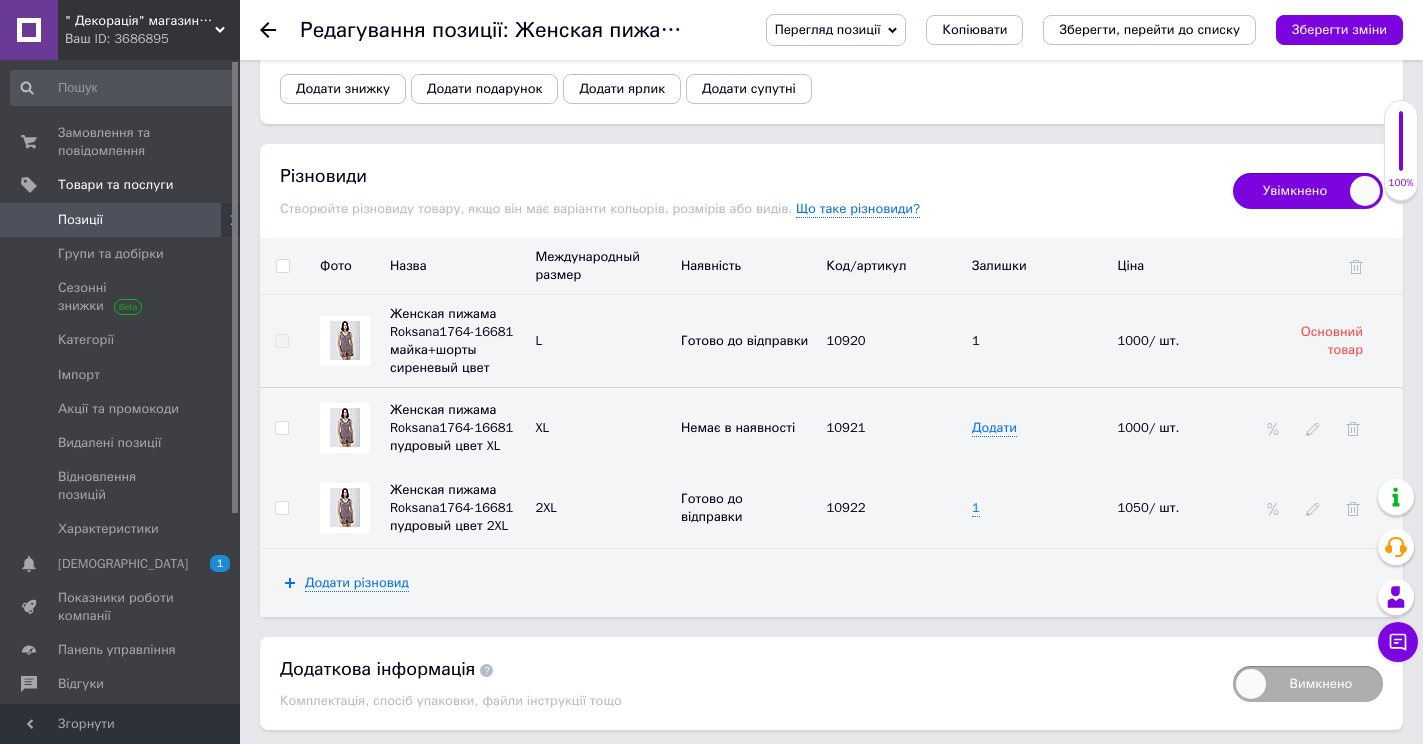 scroll, scrollTop: 2845, scrollLeft: 0, axis: vertical 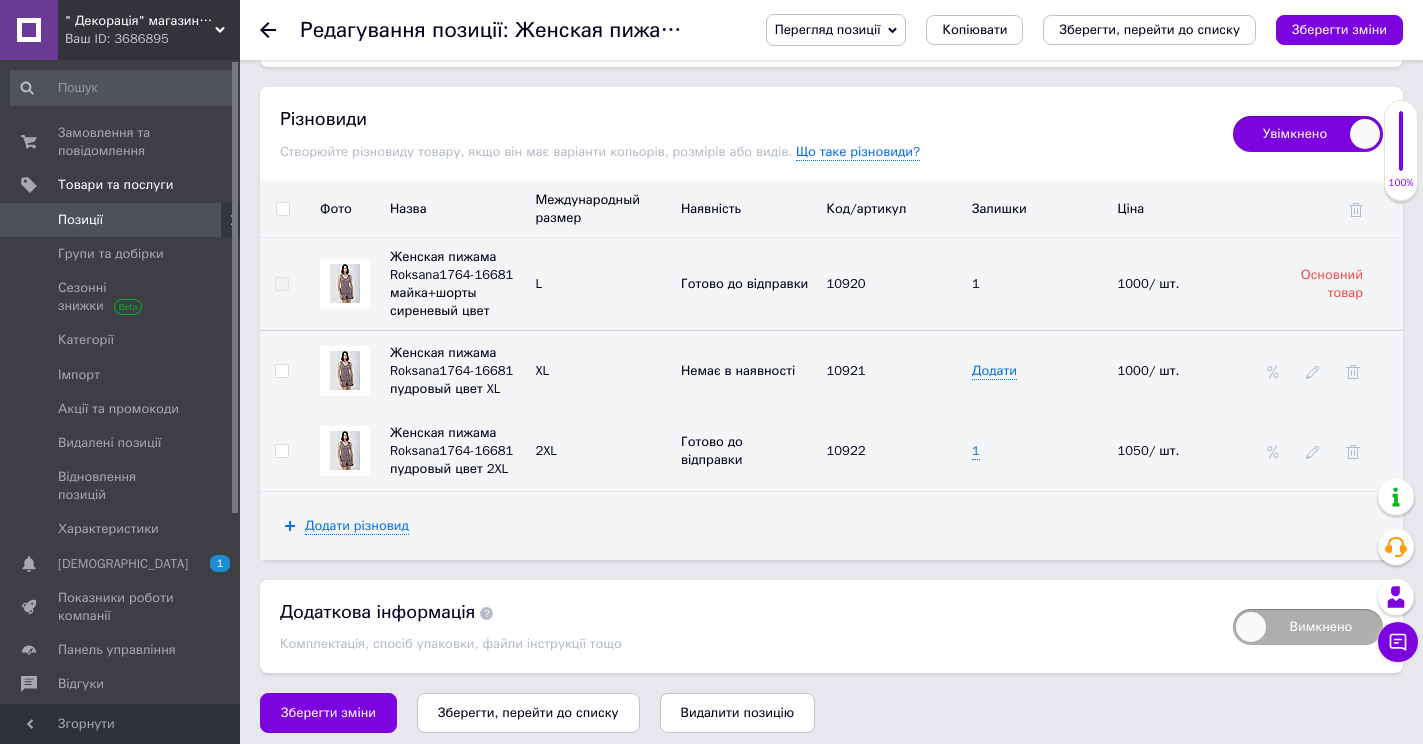 click 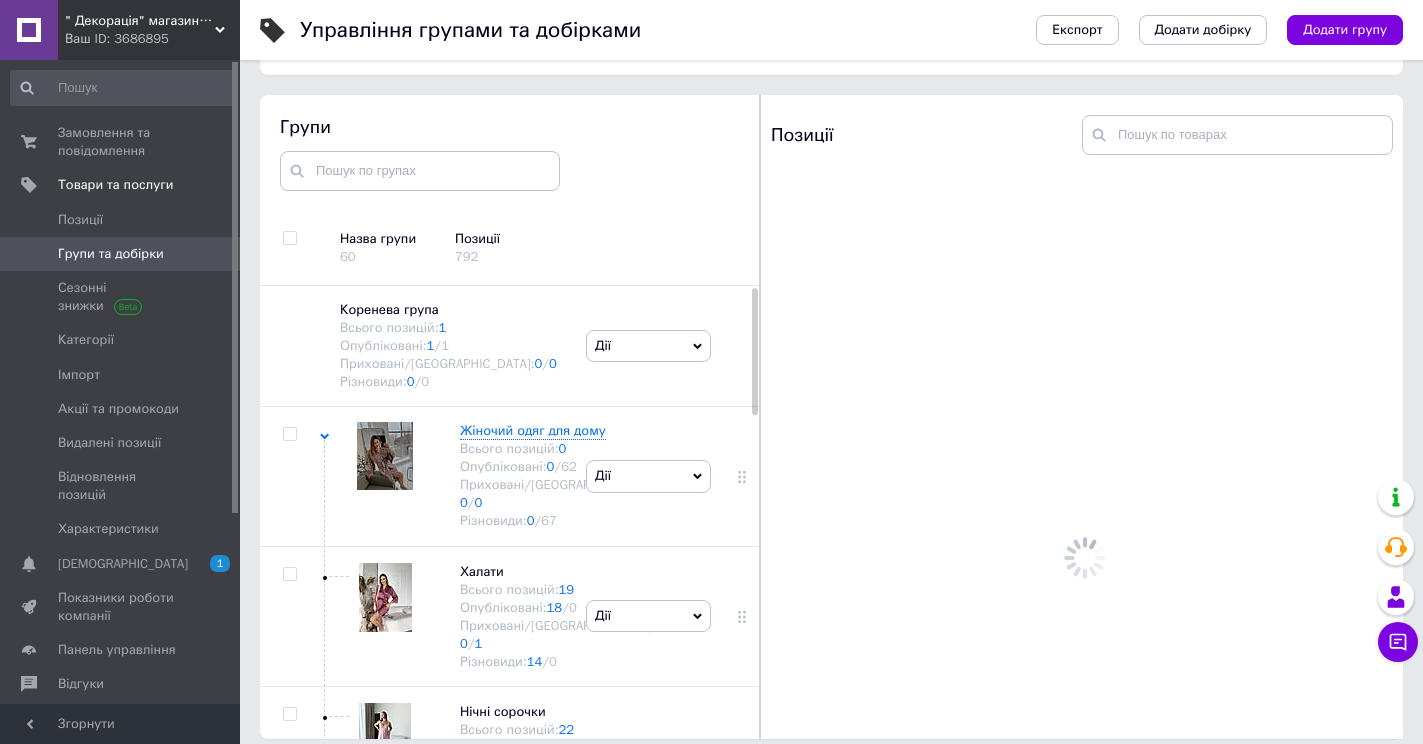 scroll, scrollTop: 113, scrollLeft: 0, axis: vertical 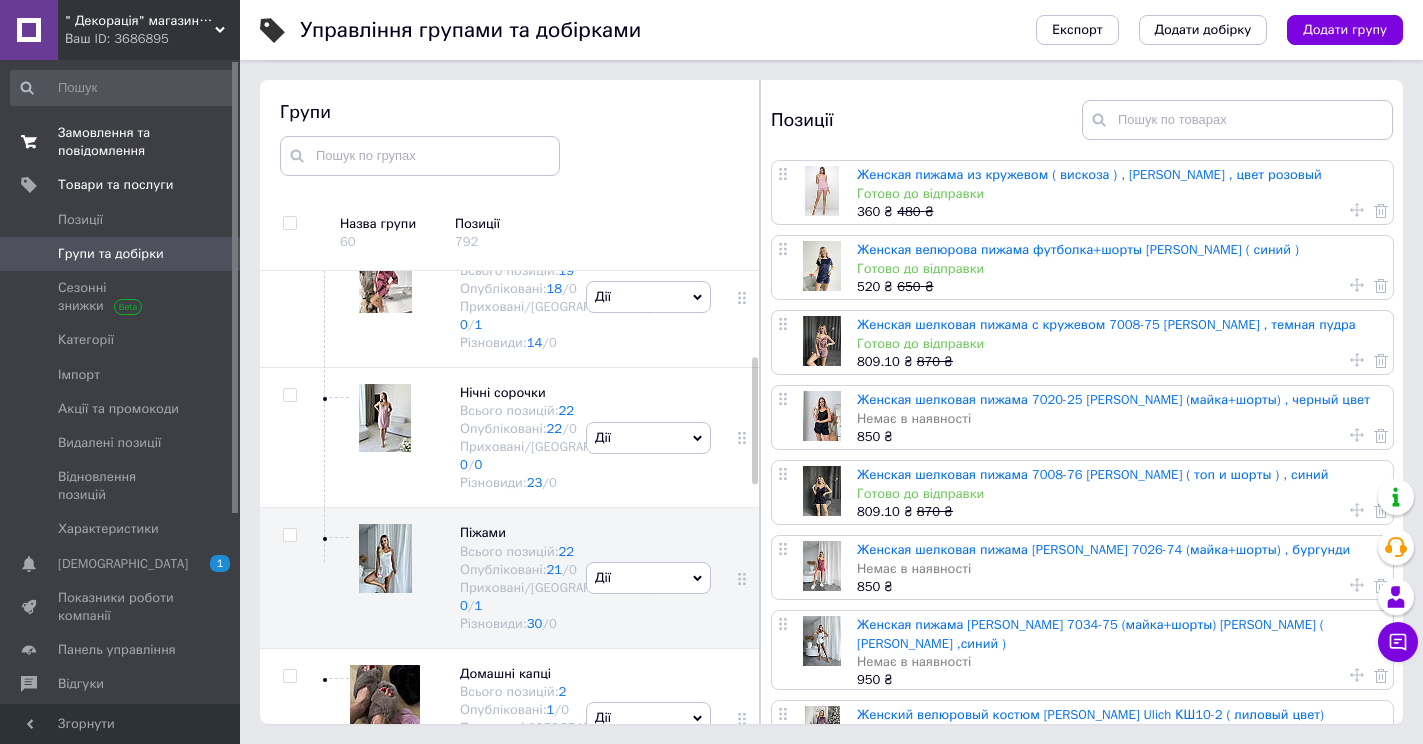 click on "Замовлення та повідомлення" at bounding box center (121, 142) 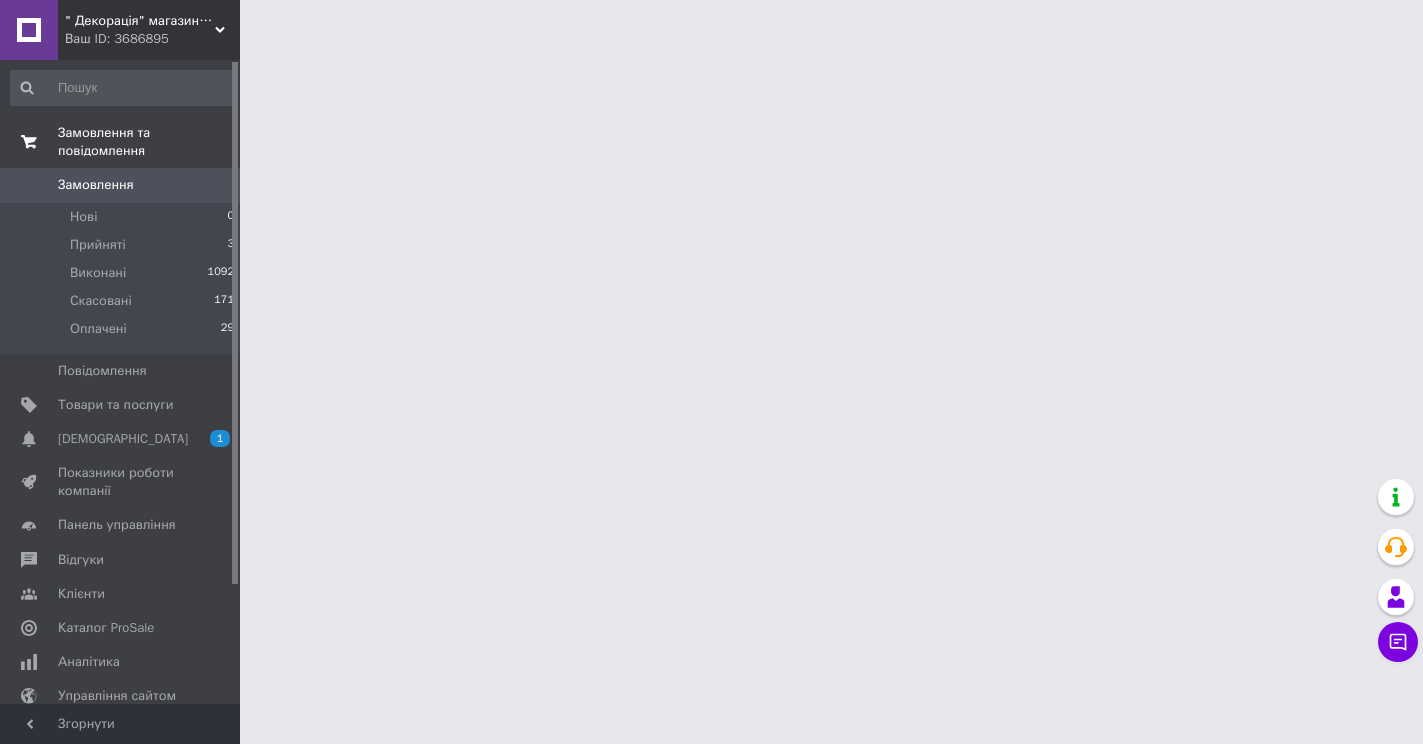 scroll, scrollTop: 0, scrollLeft: 0, axis: both 